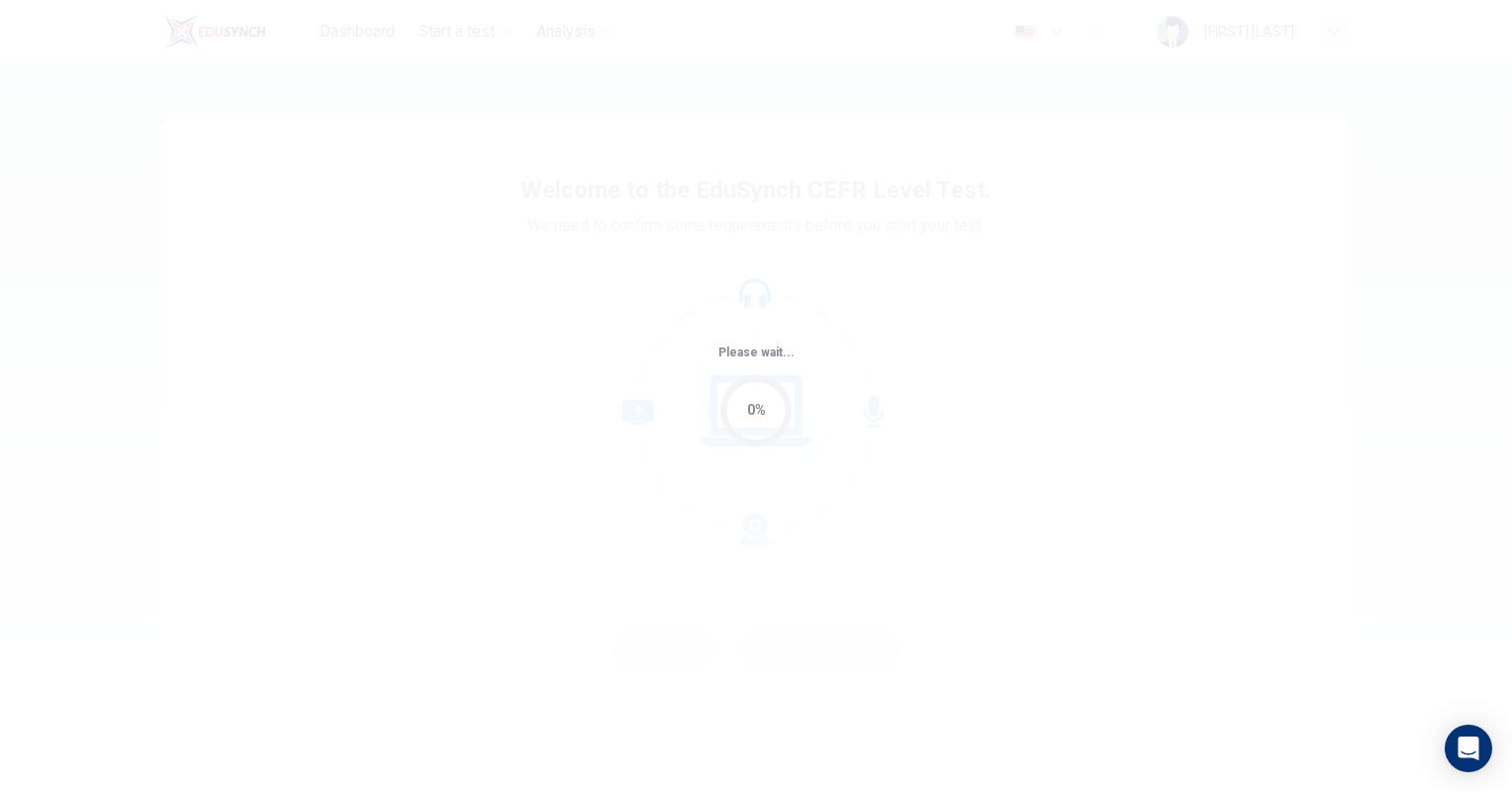 scroll, scrollTop: 0, scrollLeft: 0, axis: both 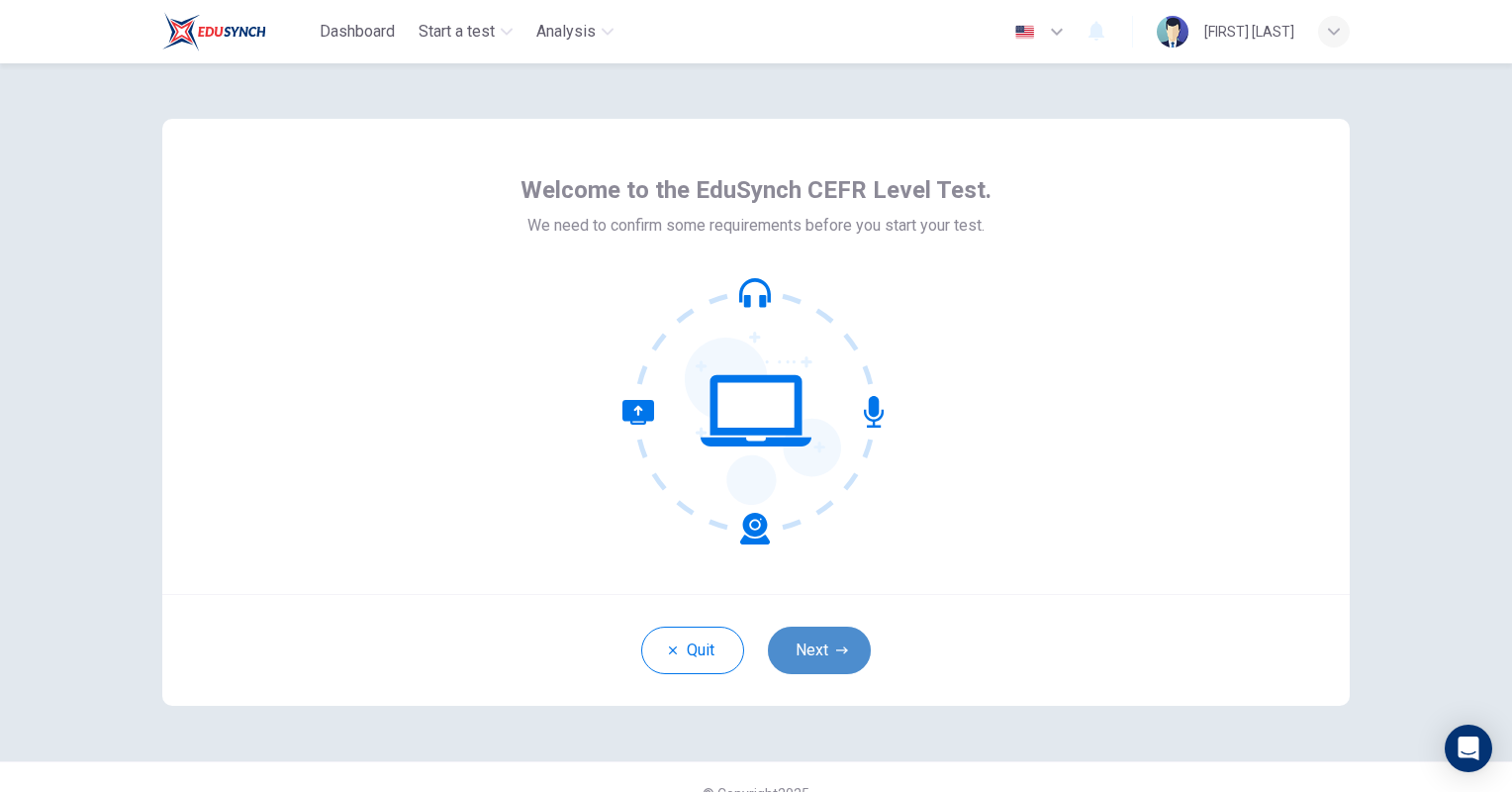 click on "Next" at bounding box center [819, 650] 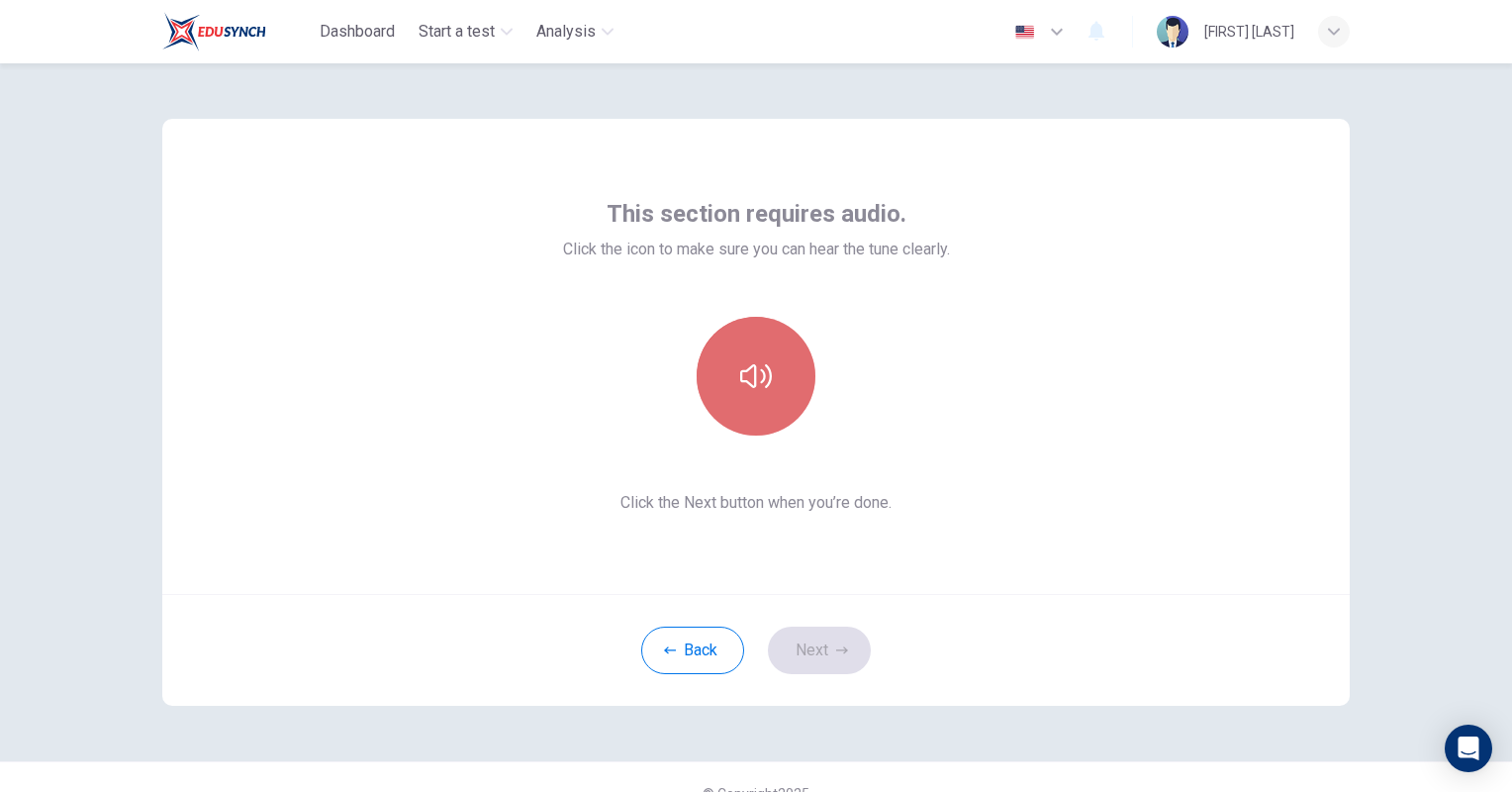 click 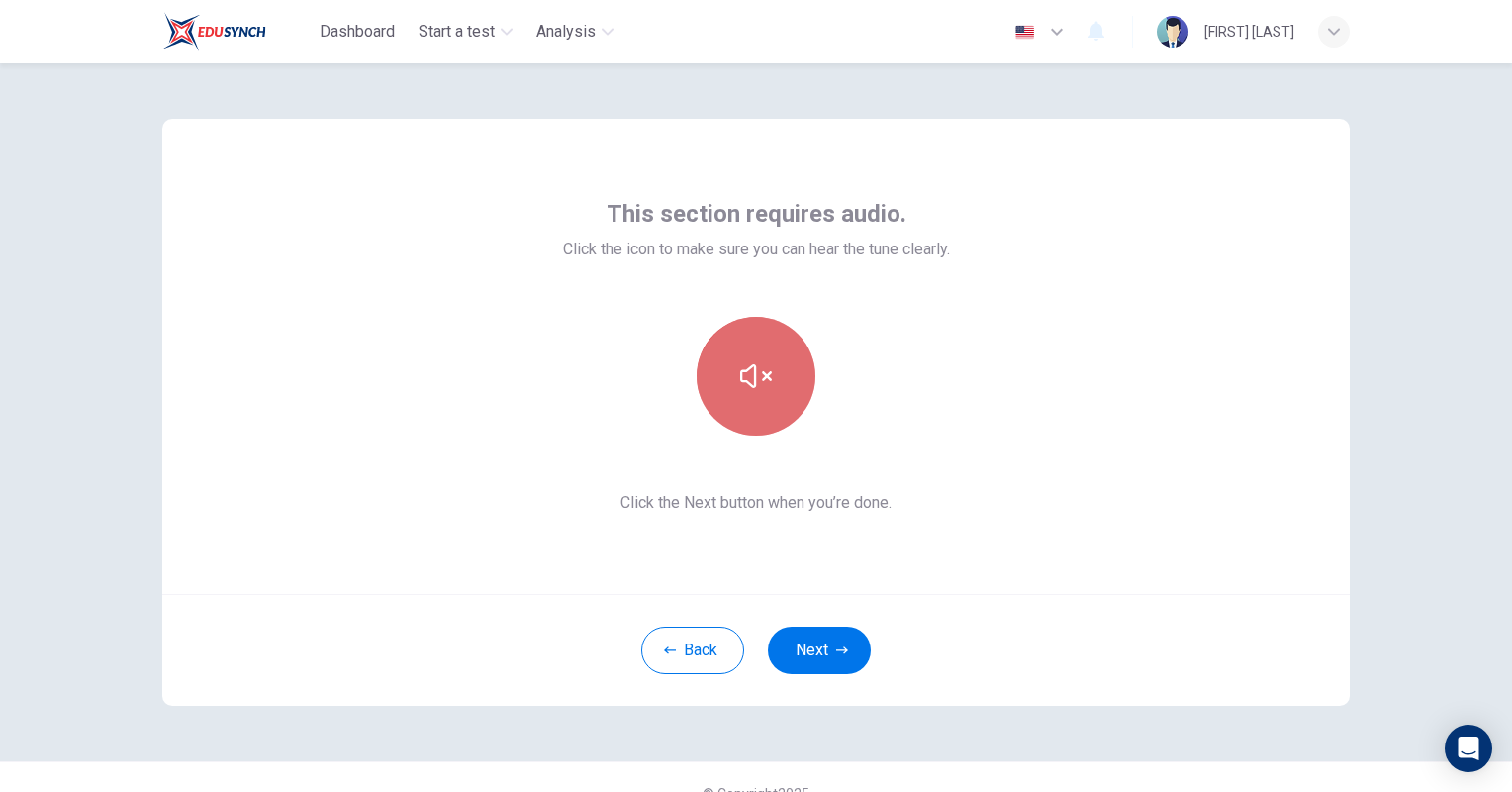 click 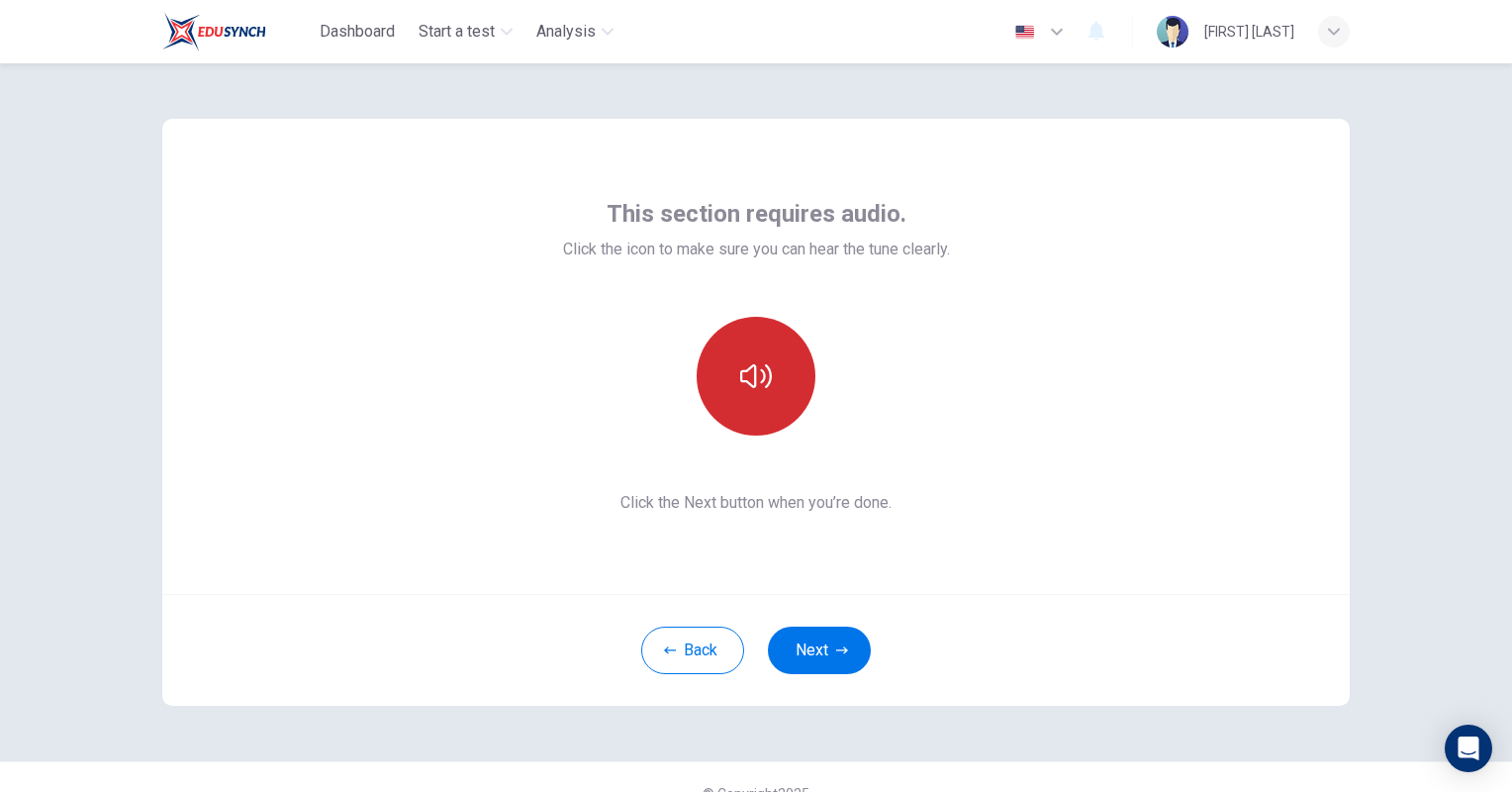 type 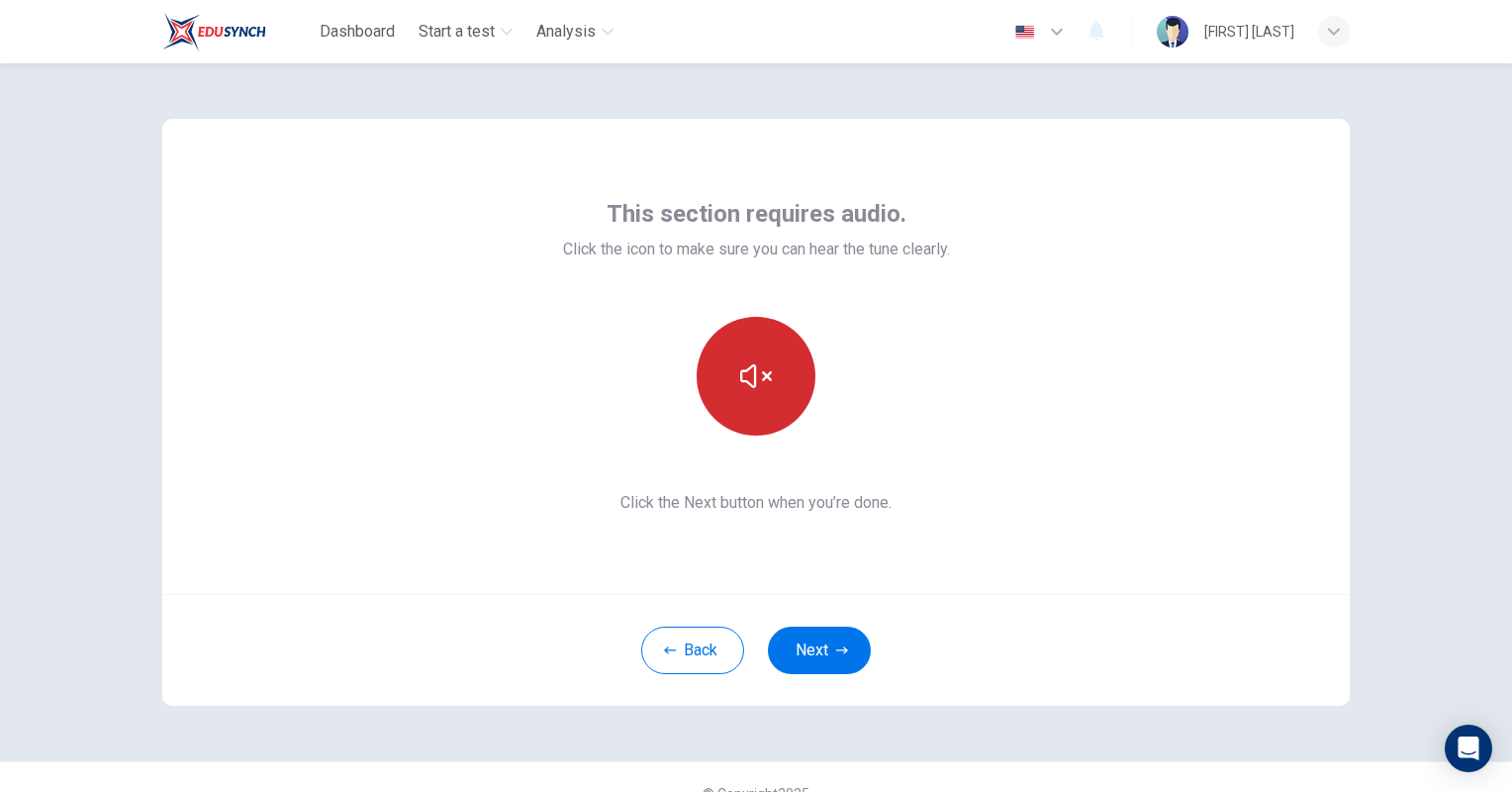 click at bounding box center [756, 376] 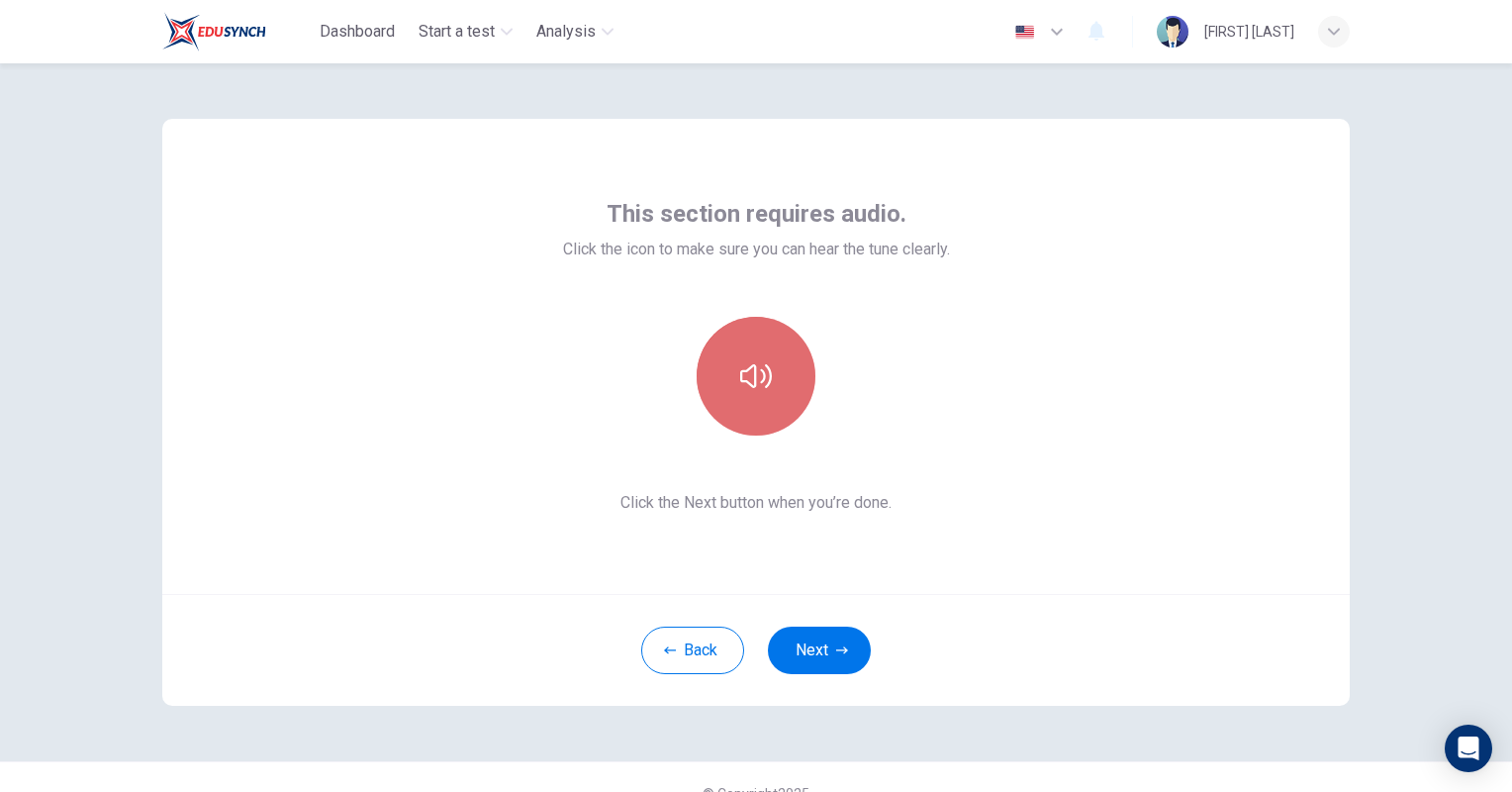 click at bounding box center [756, 376] 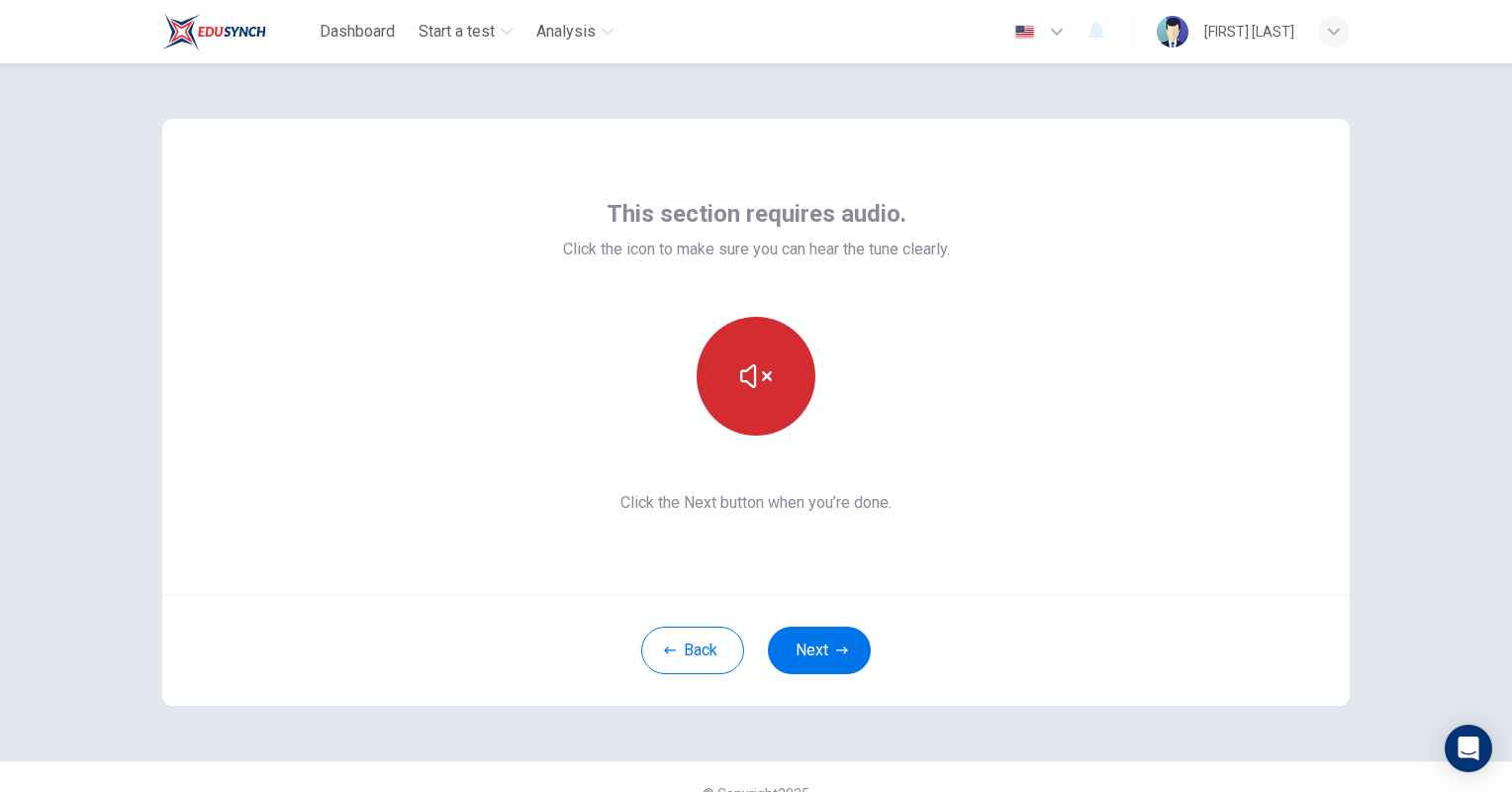 click at bounding box center [756, 376] 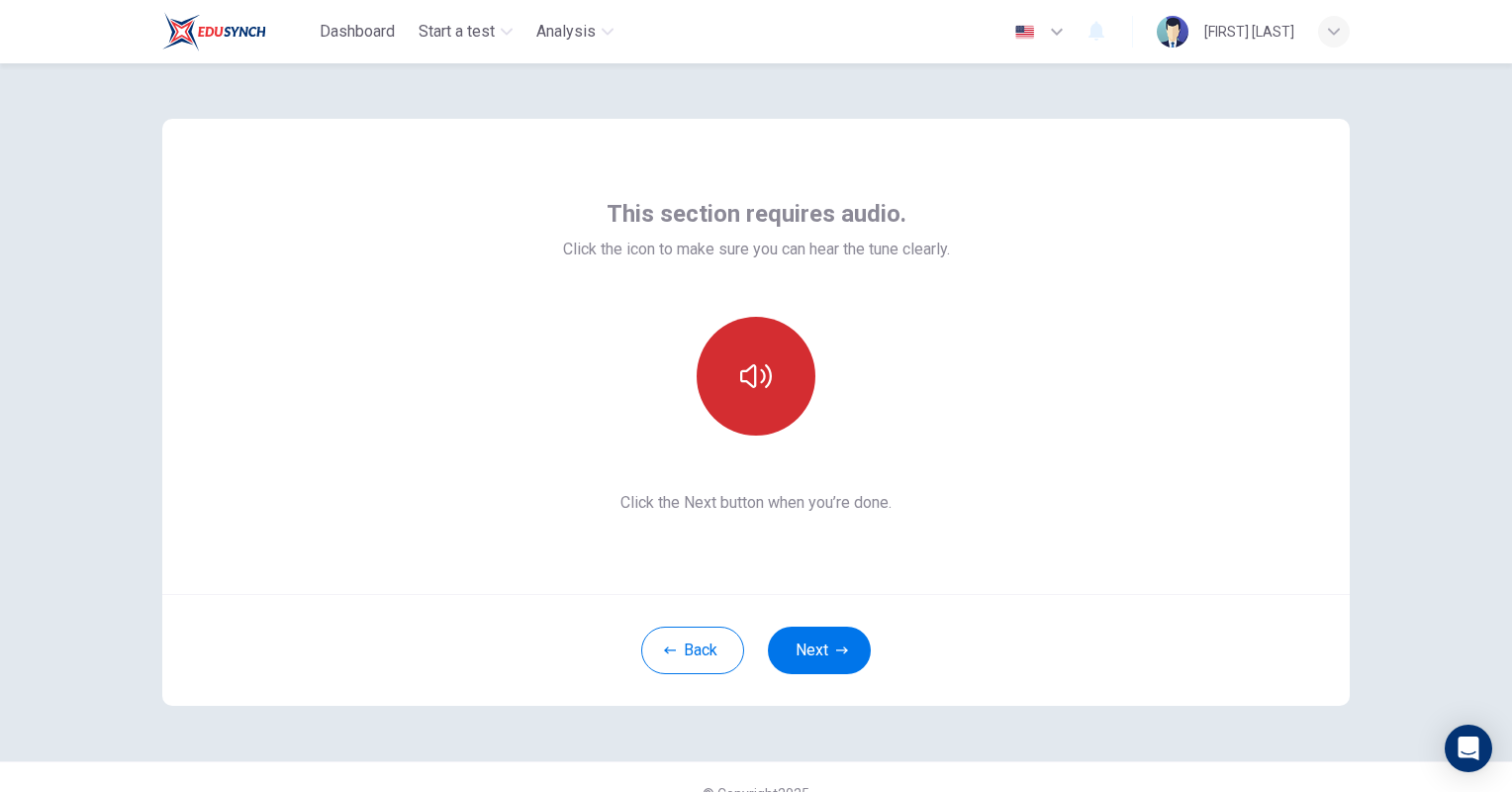 click at bounding box center (756, 376) 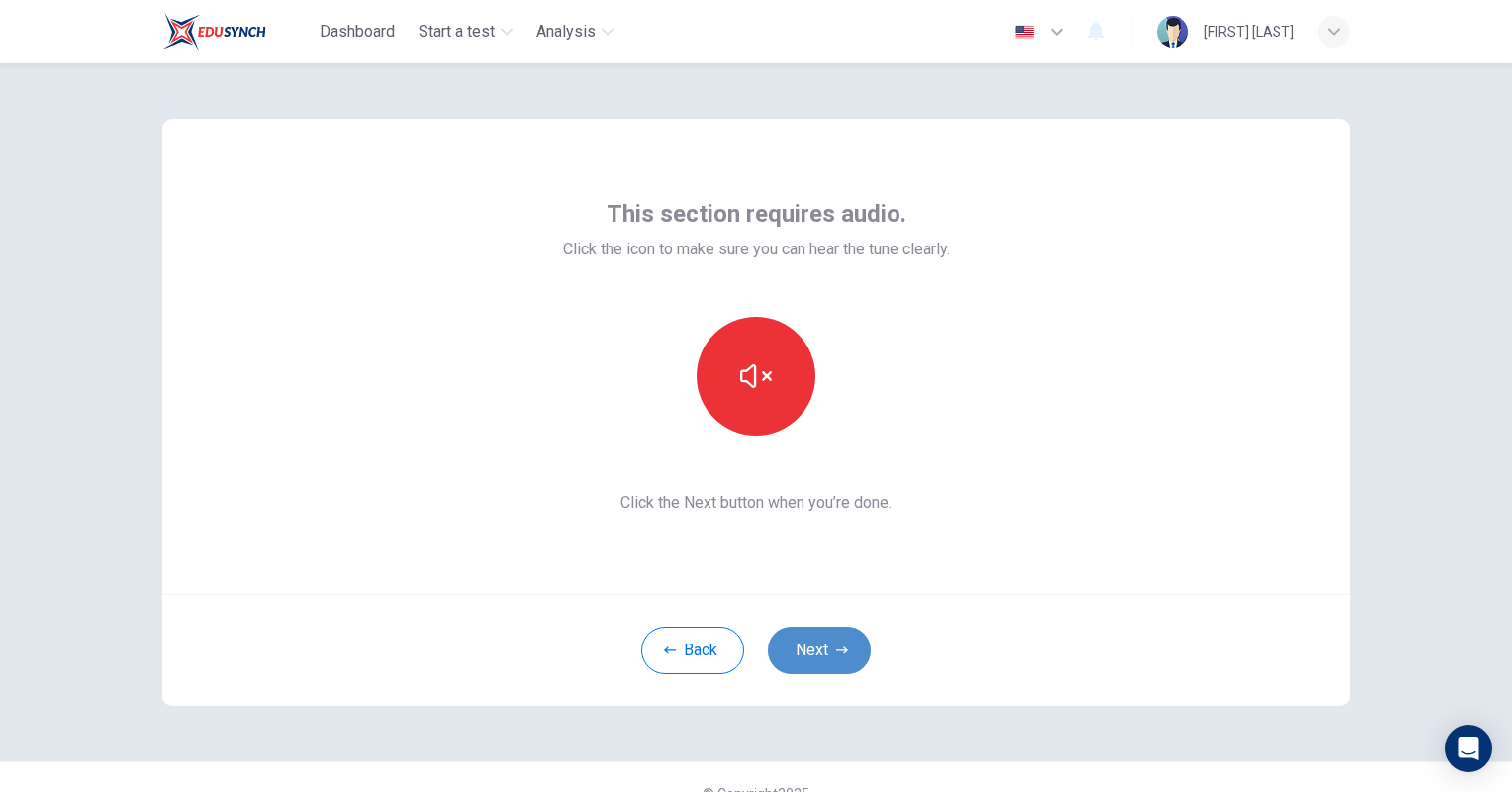 click on "Next" at bounding box center (819, 650) 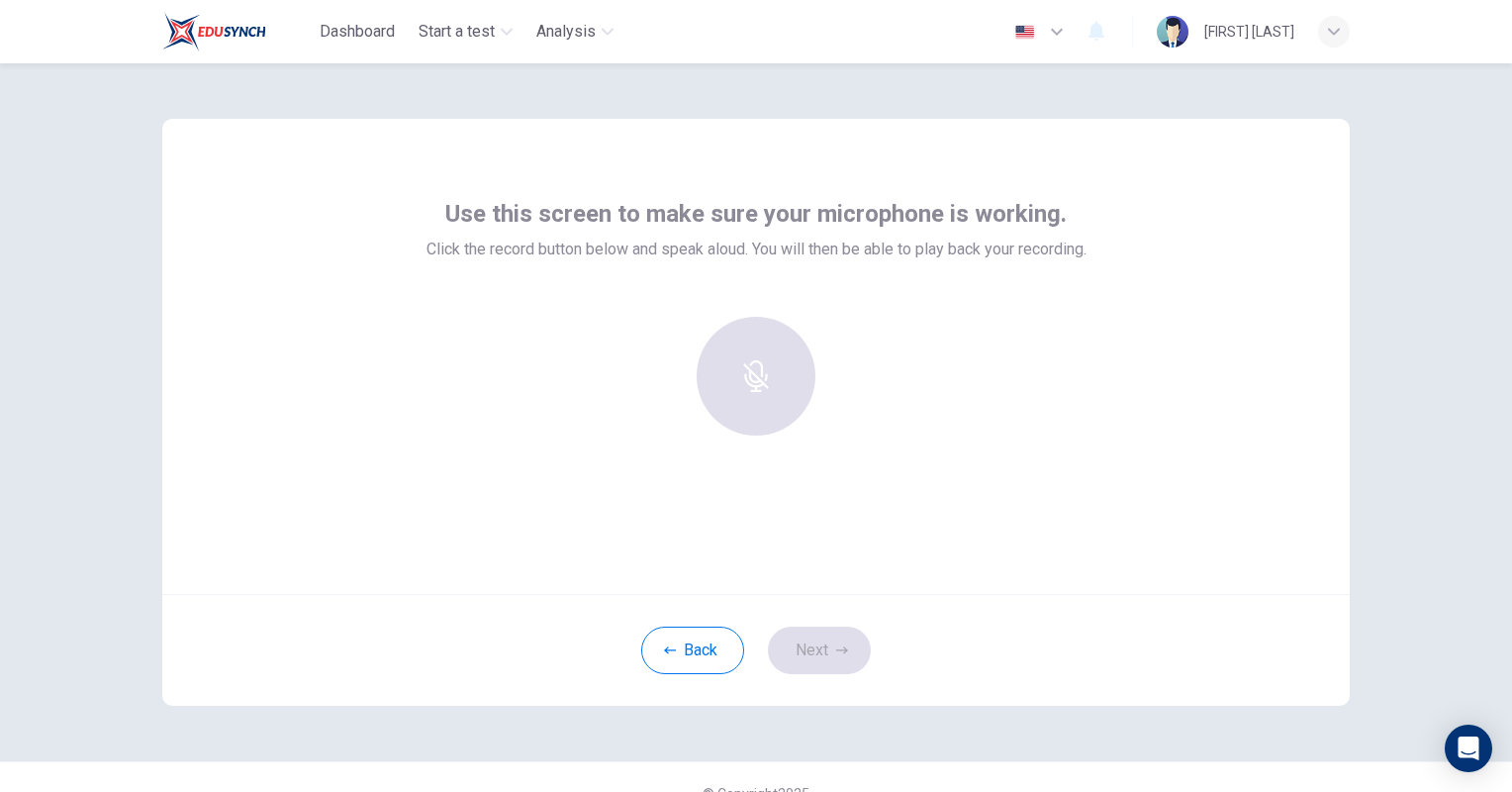 click at bounding box center [756, 376] 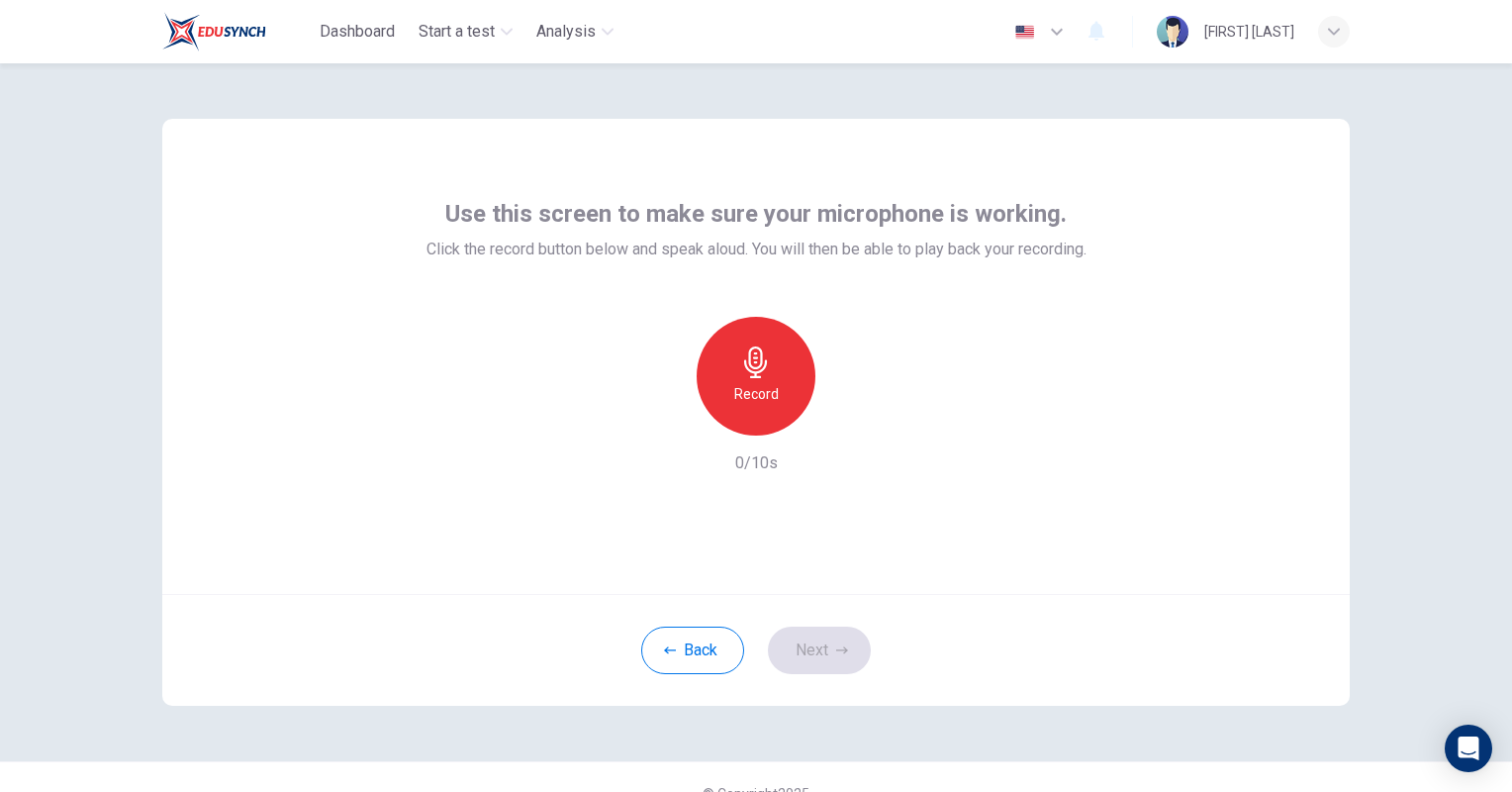 click on "Record" at bounding box center [756, 394] 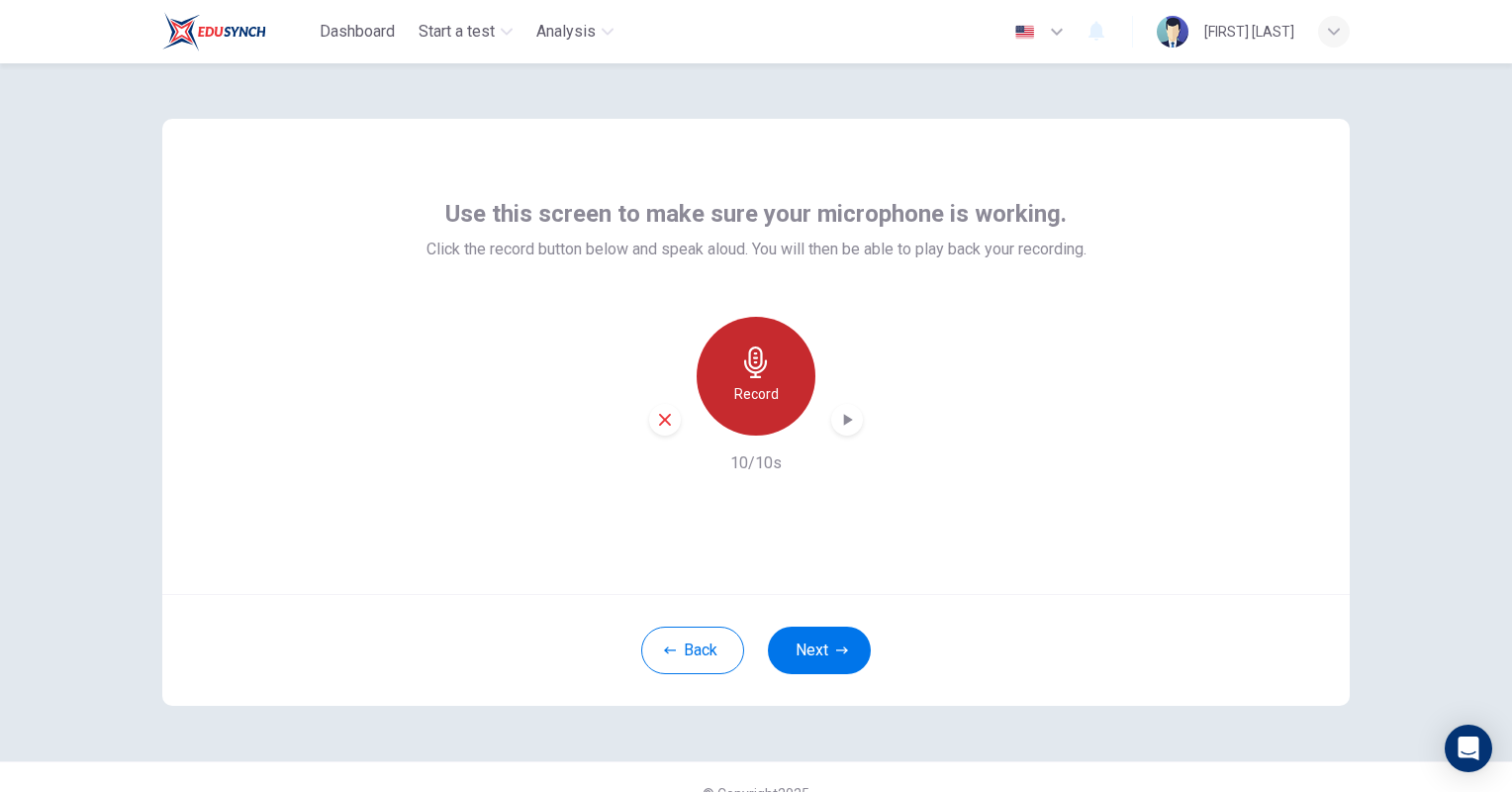 click 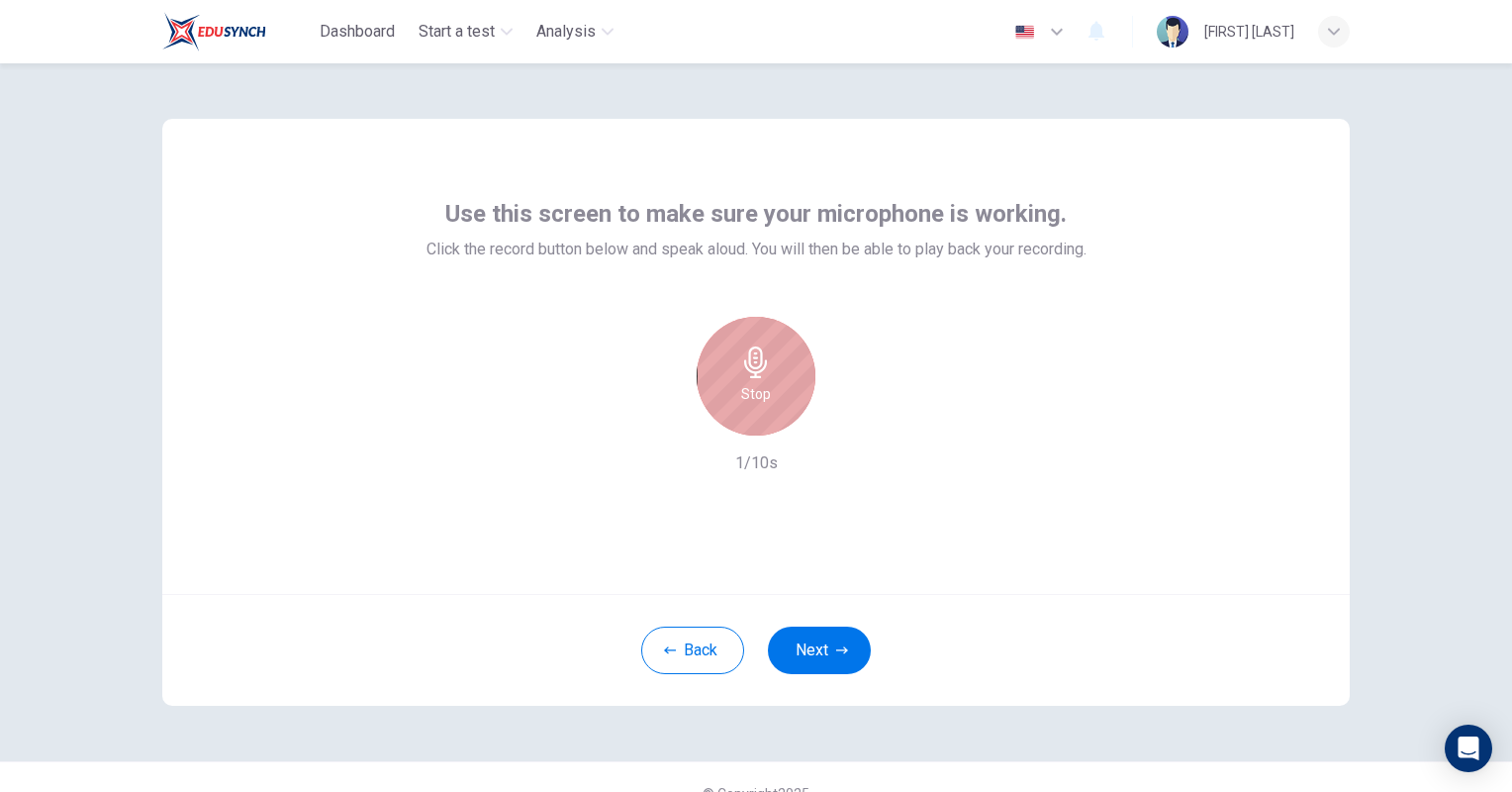 click 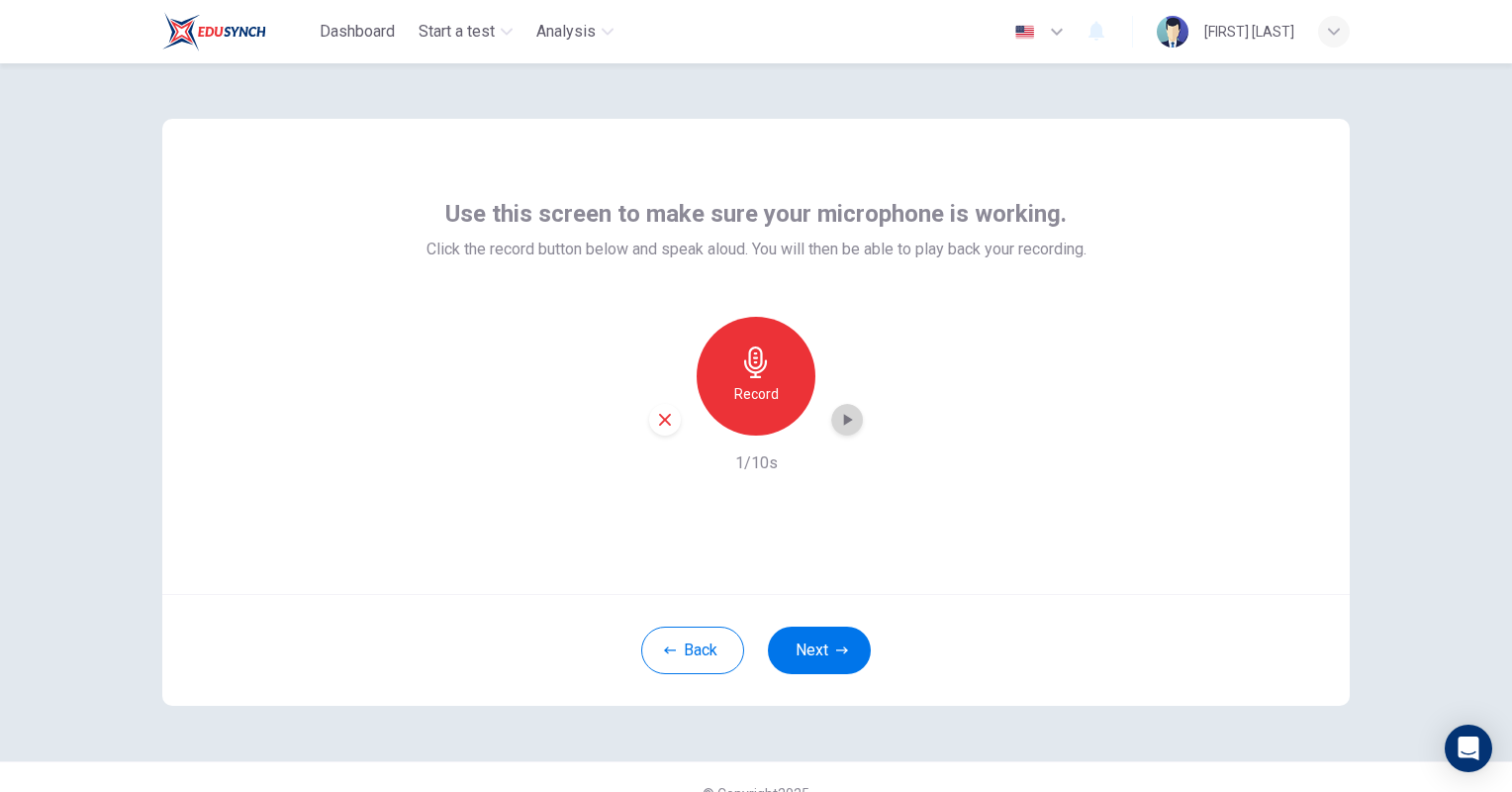 click 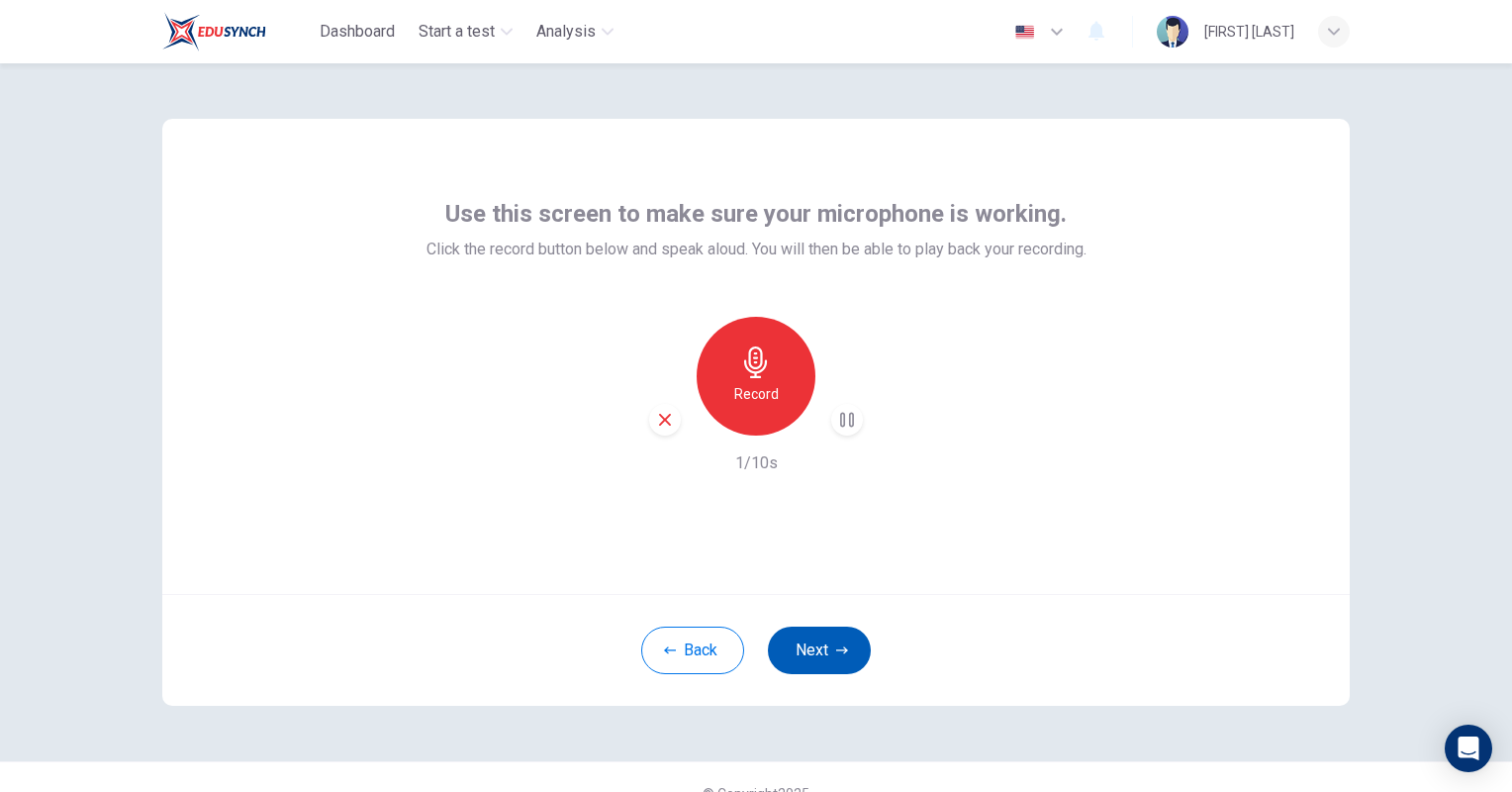 click on "Next" at bounding box center (819, 650) 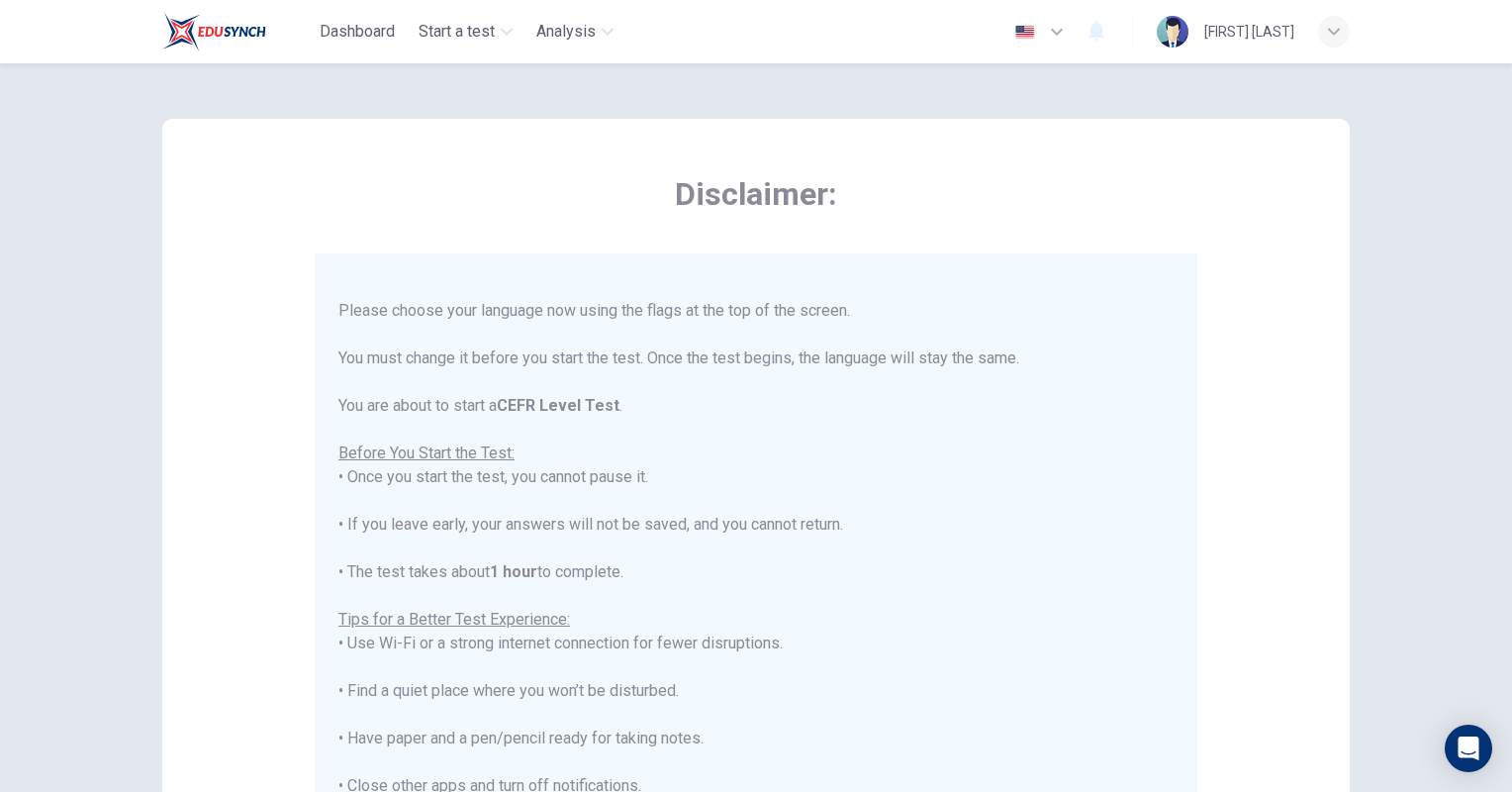 scroll, scrollTop: 189, scrollLeft: 0, axis: vertical 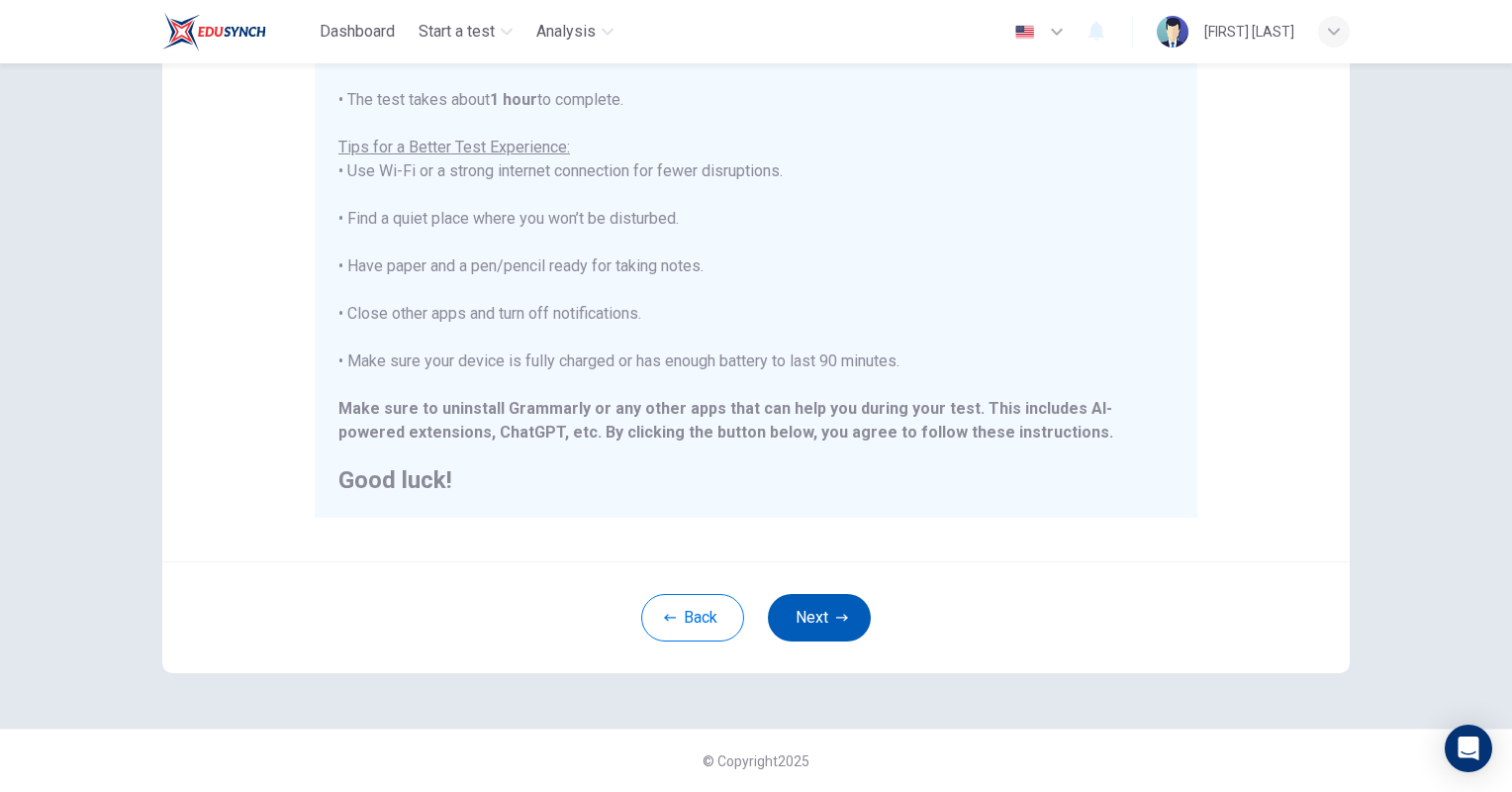 click on "Next" at bounding box center [819, 618] 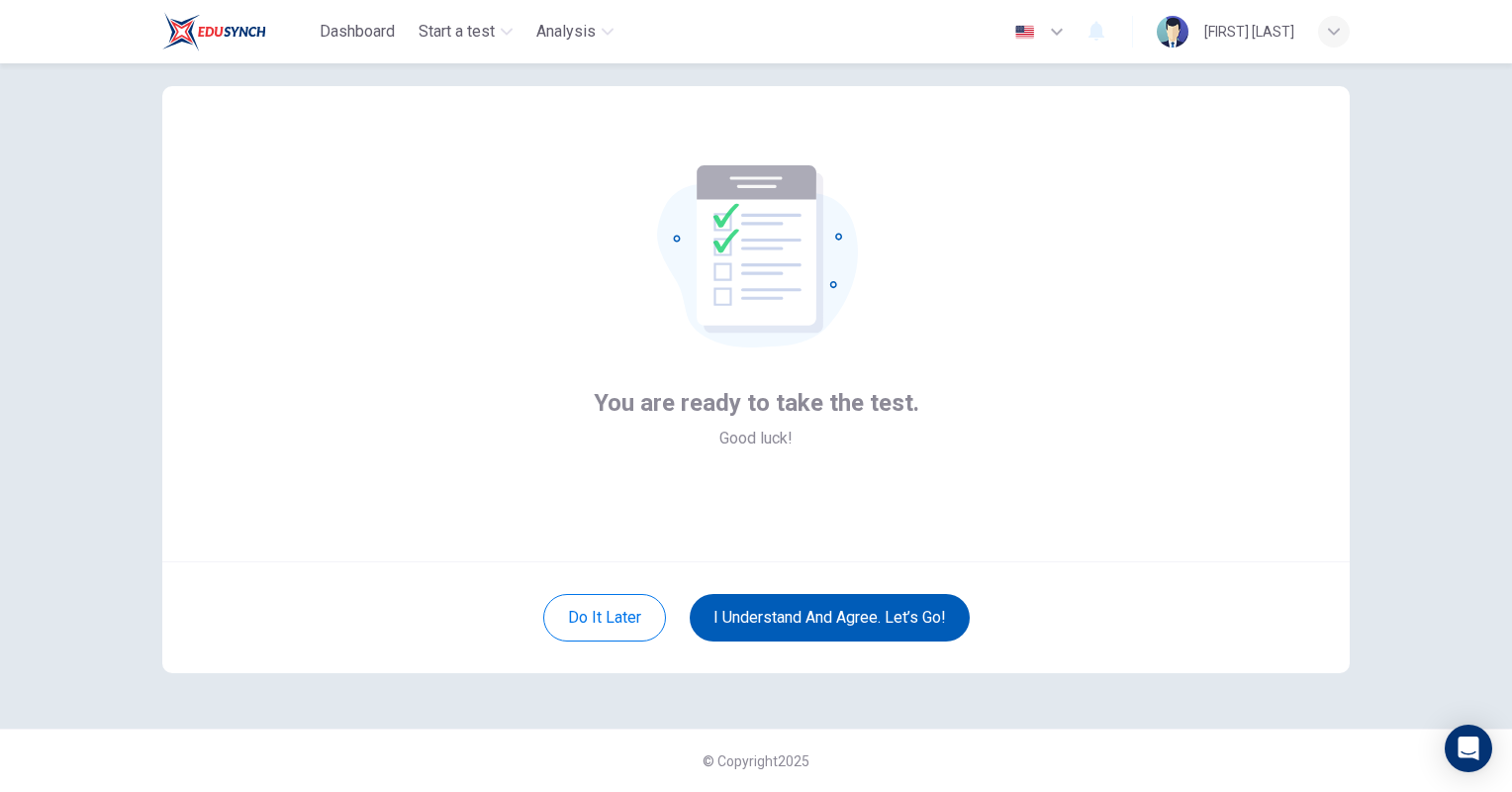 scroll, scrollTop: 32, scrollLeft: 0, axis: vertical 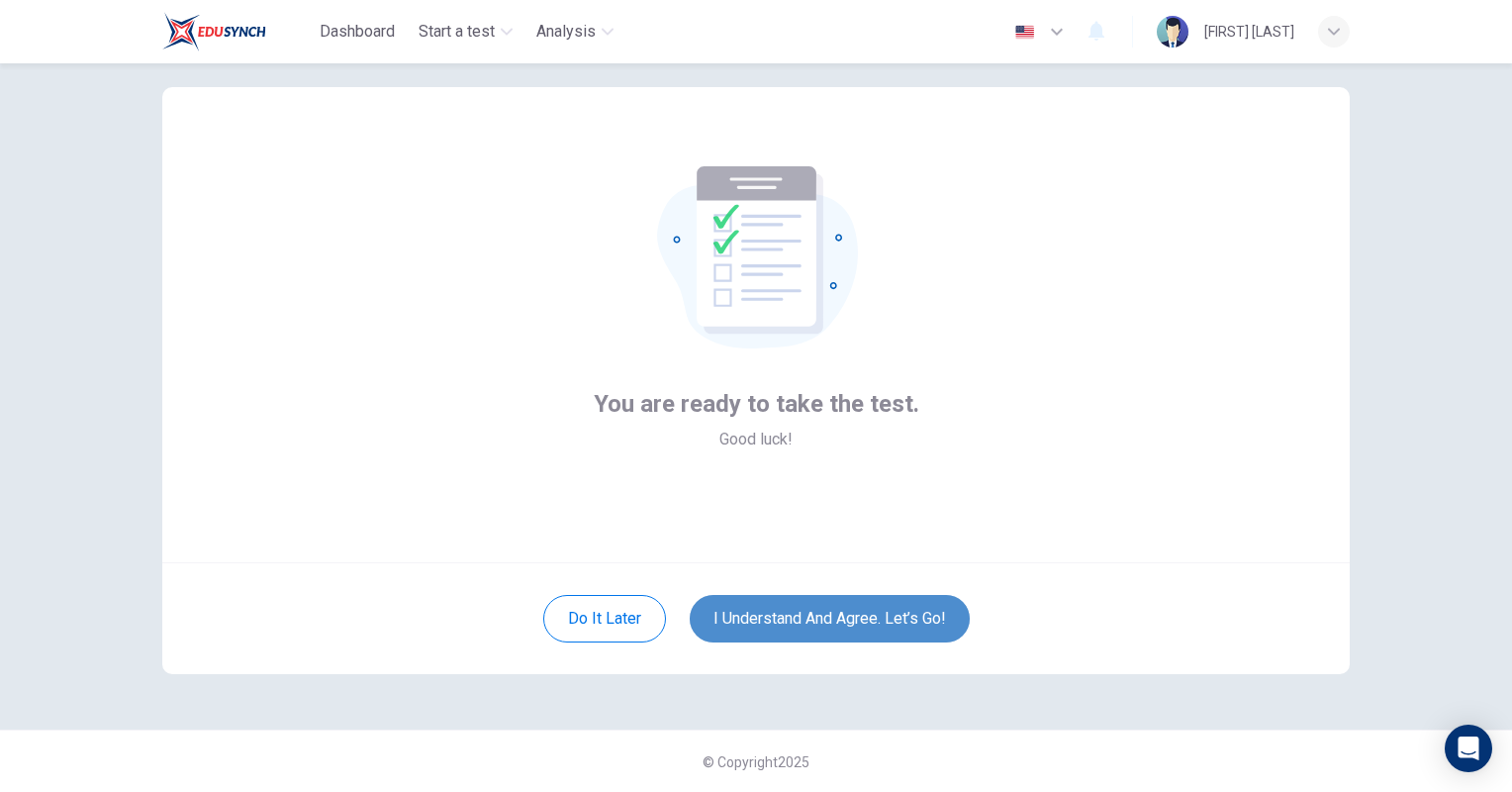 click on "I understand and agree. Let’s go!" at bounding box center (829, 619) 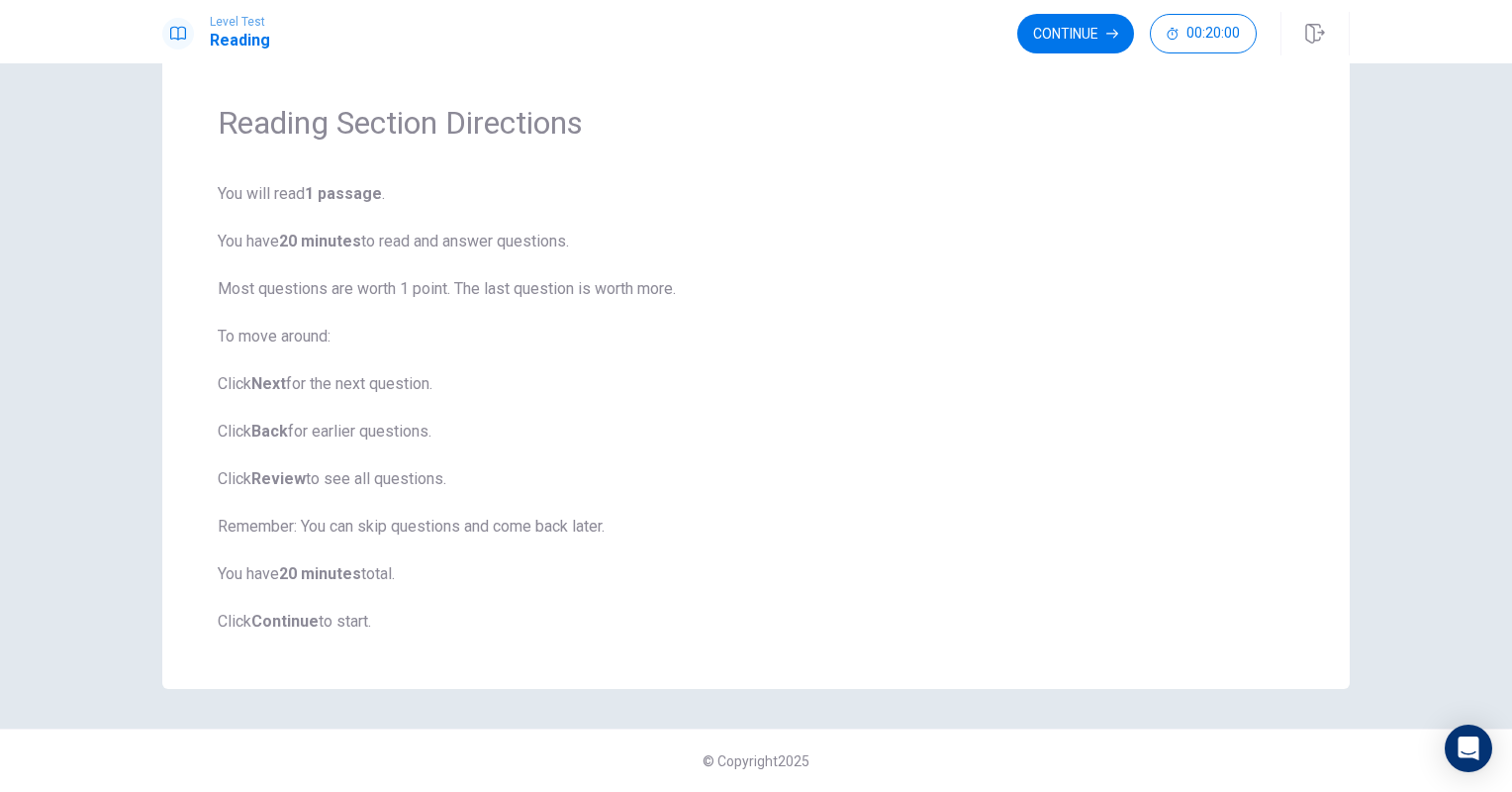 scroll, scrollTop: 0, scrollLeft: 0, axis: both 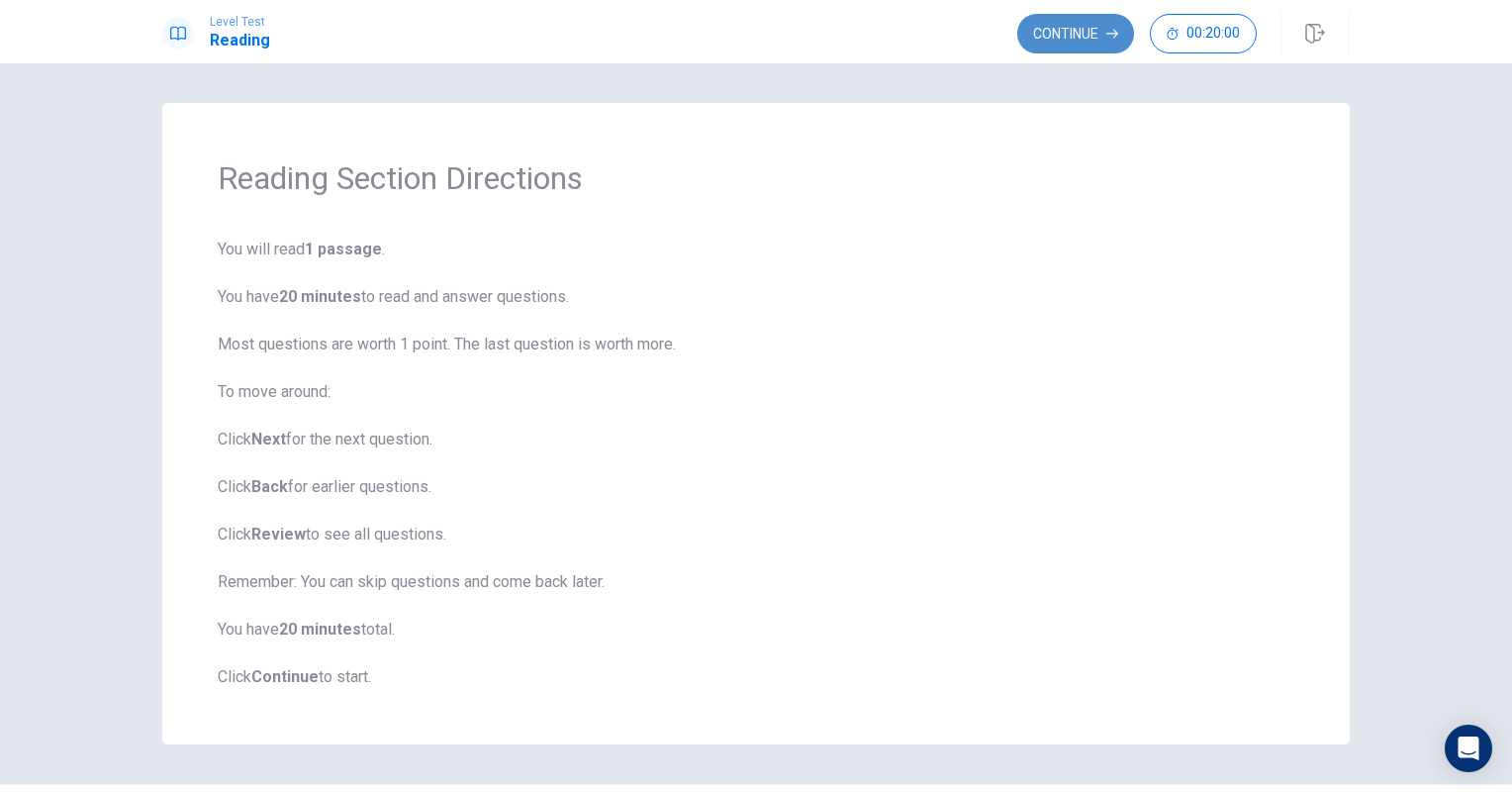click on "Continue" at bounding box center (1076, 34) 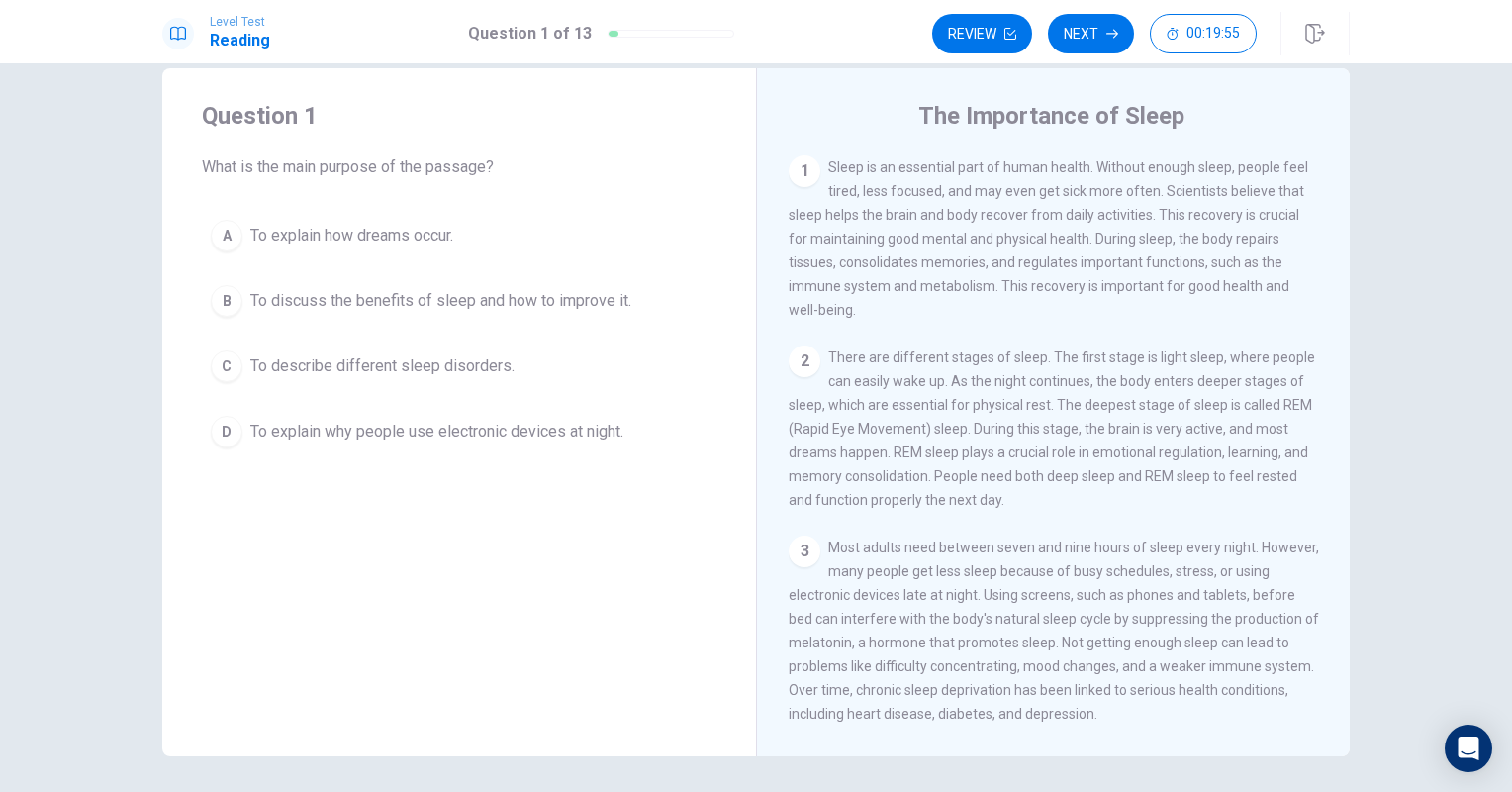 scroll, scrollTop: 0, scrollLeft: 0, axis: both 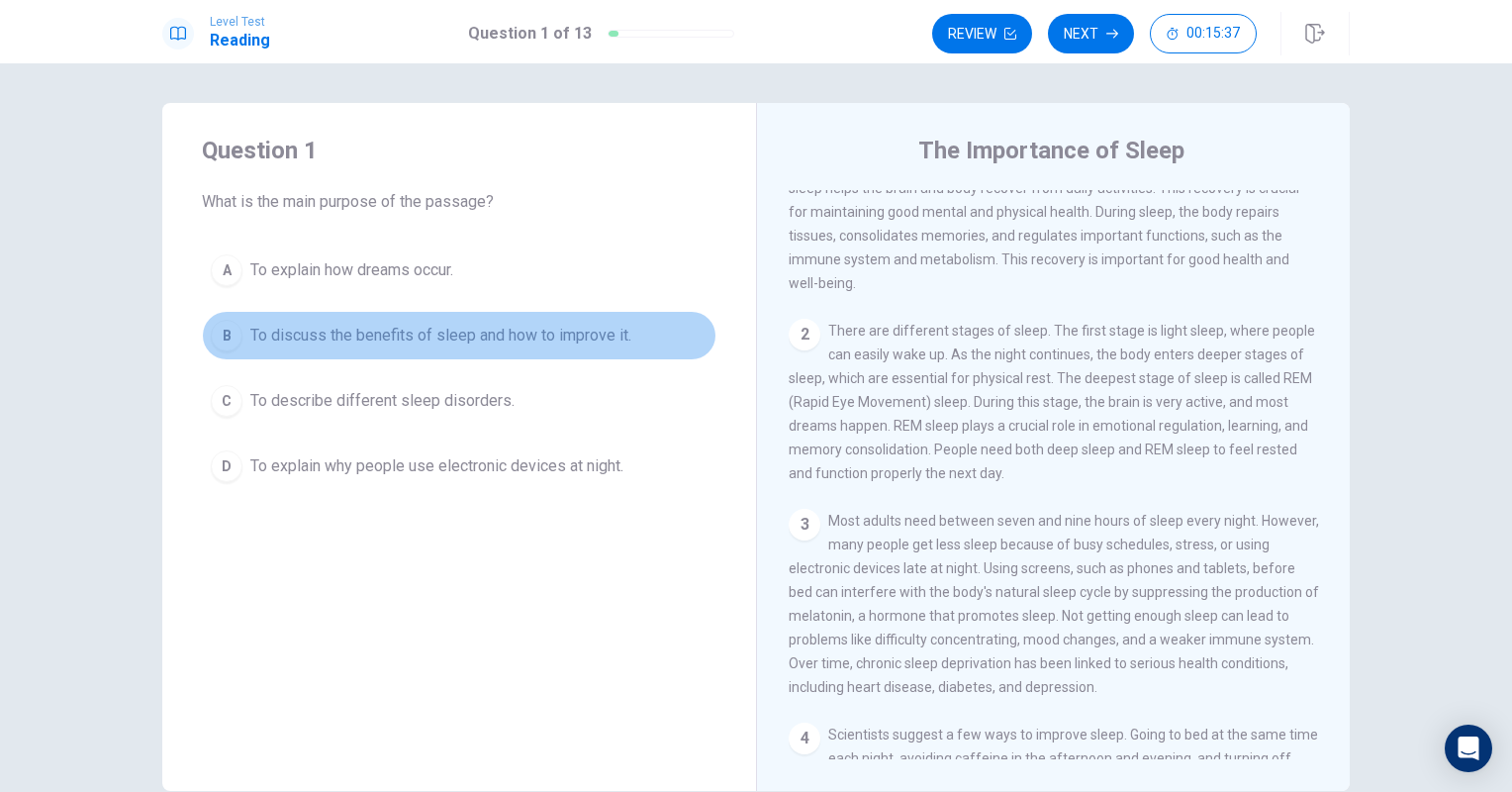 click on "B" at bounding box center (227, 336) 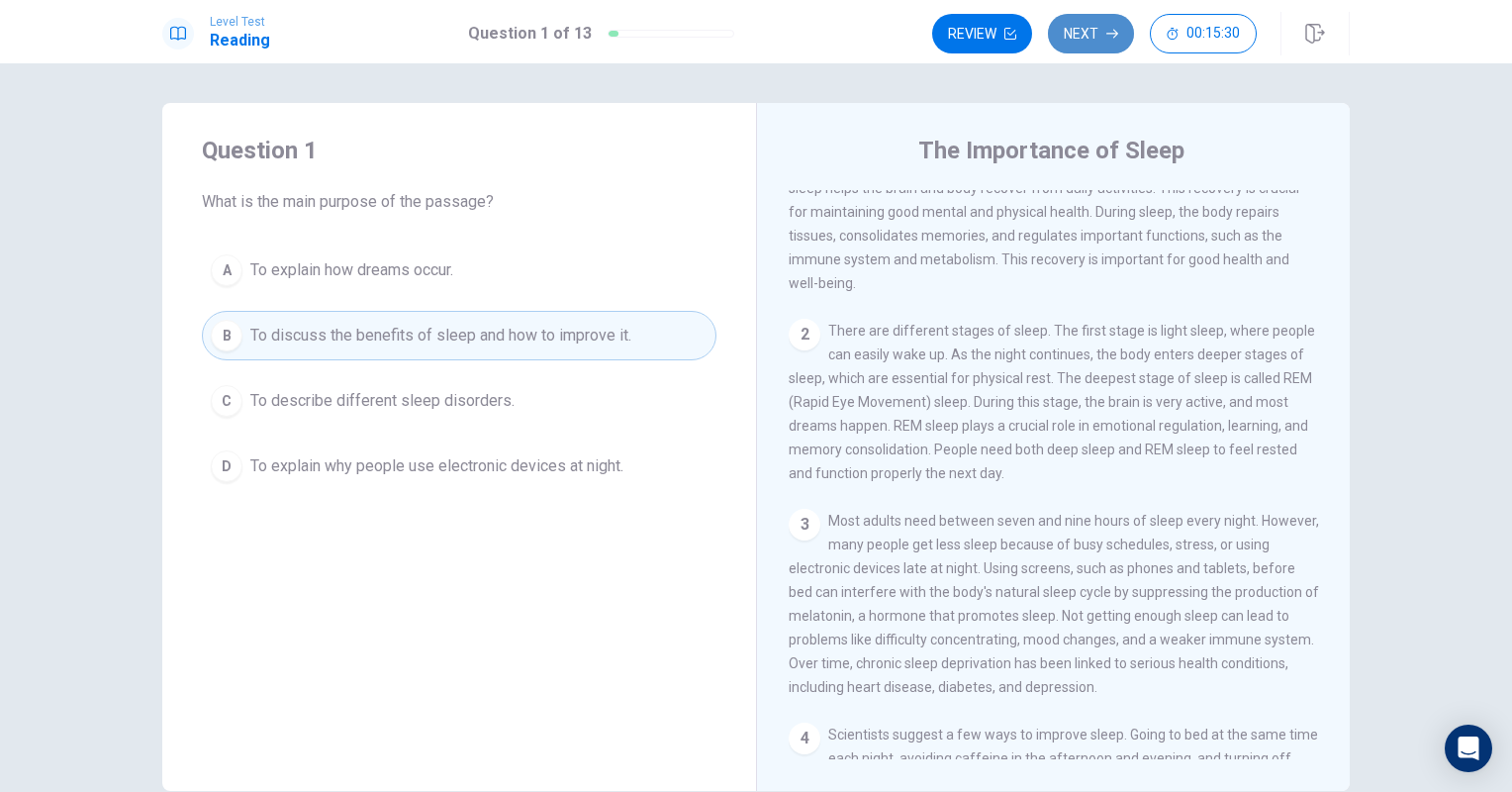 click on "Next" at bounding box center [1090, 34] 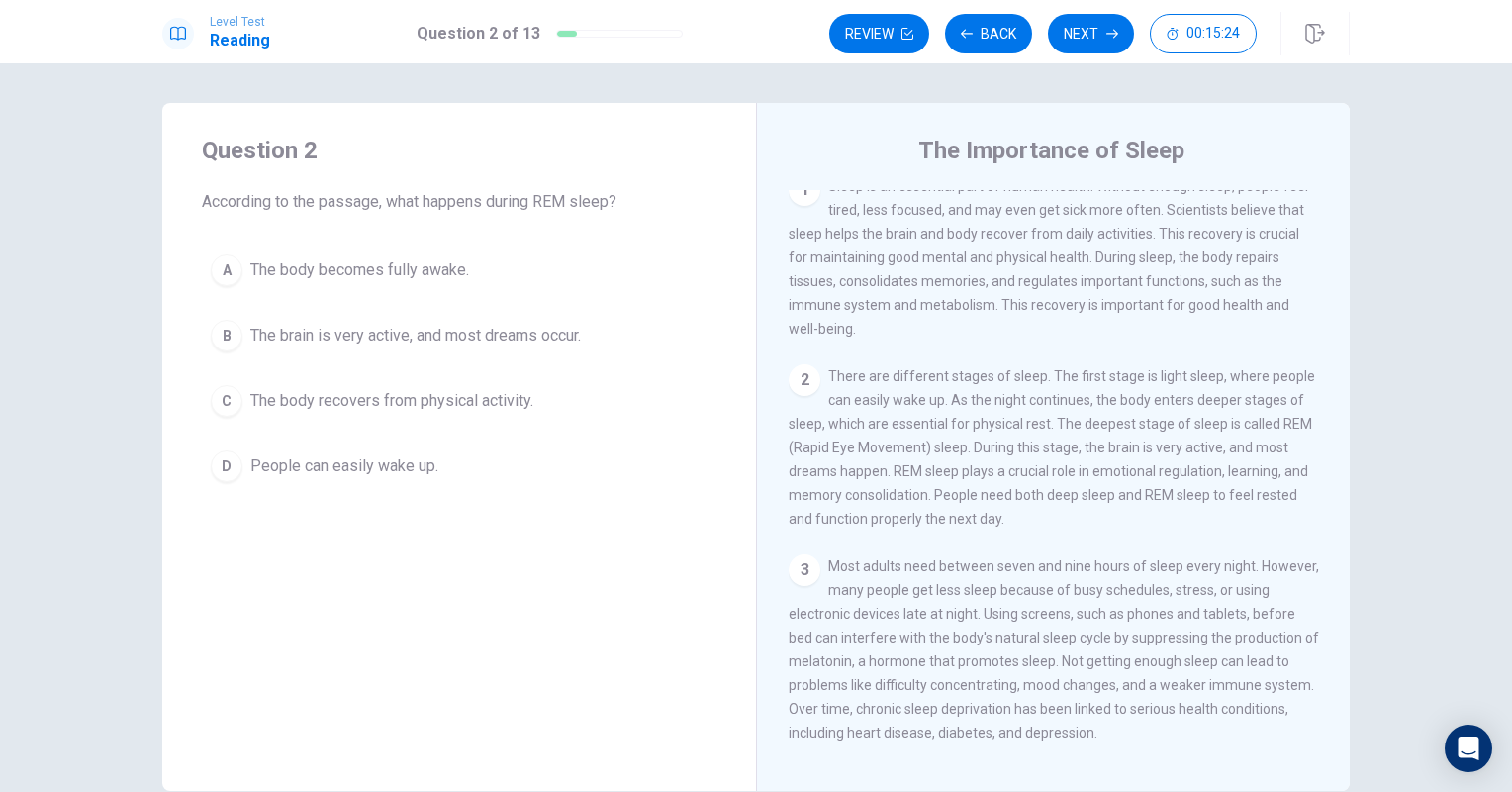 scroll, scrollTop: 7, scrollLeft: 0, axis: vertical 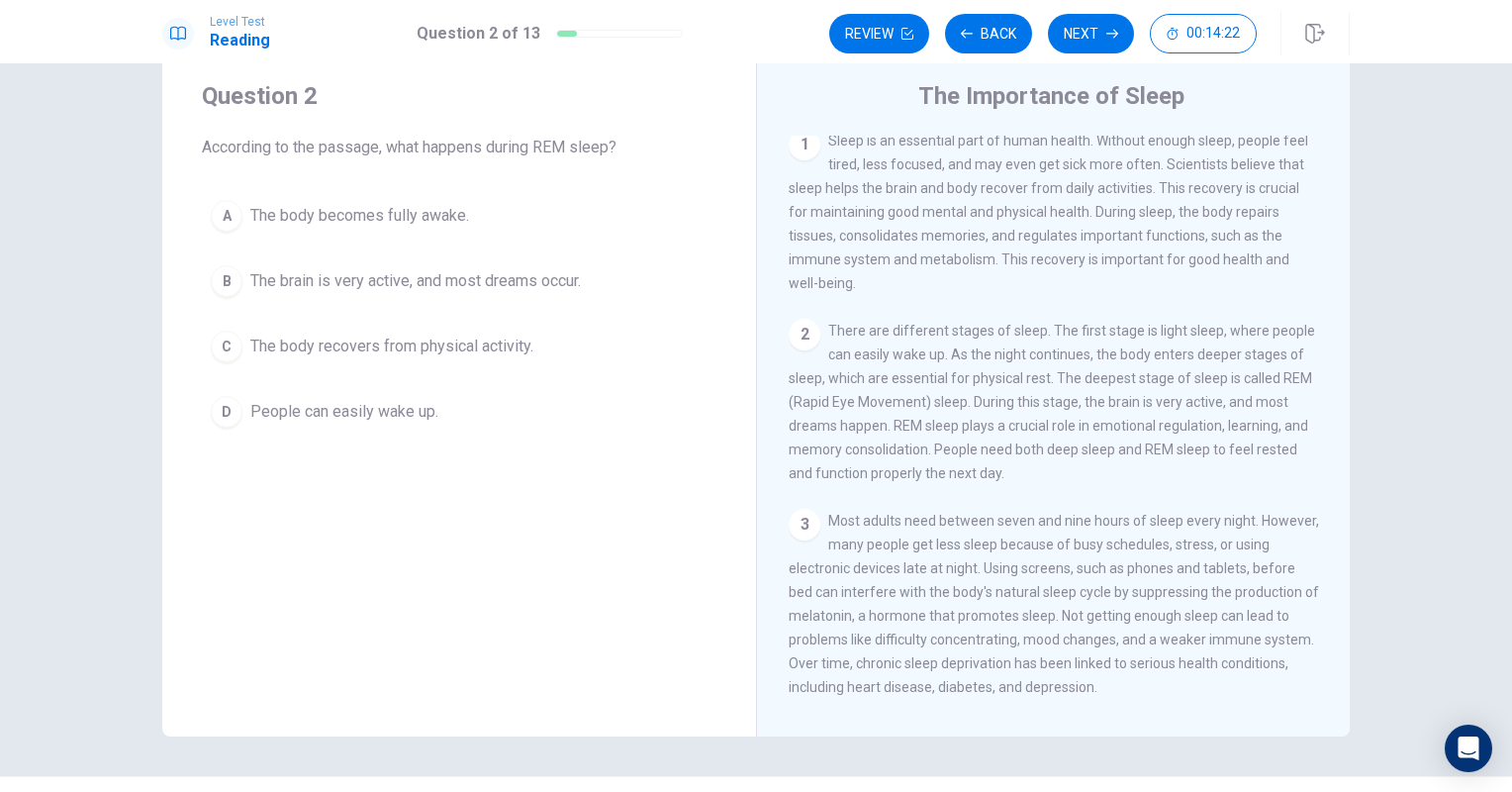 click on "The brain is very active, and most dreams occur." at bounding box center (416, 281) 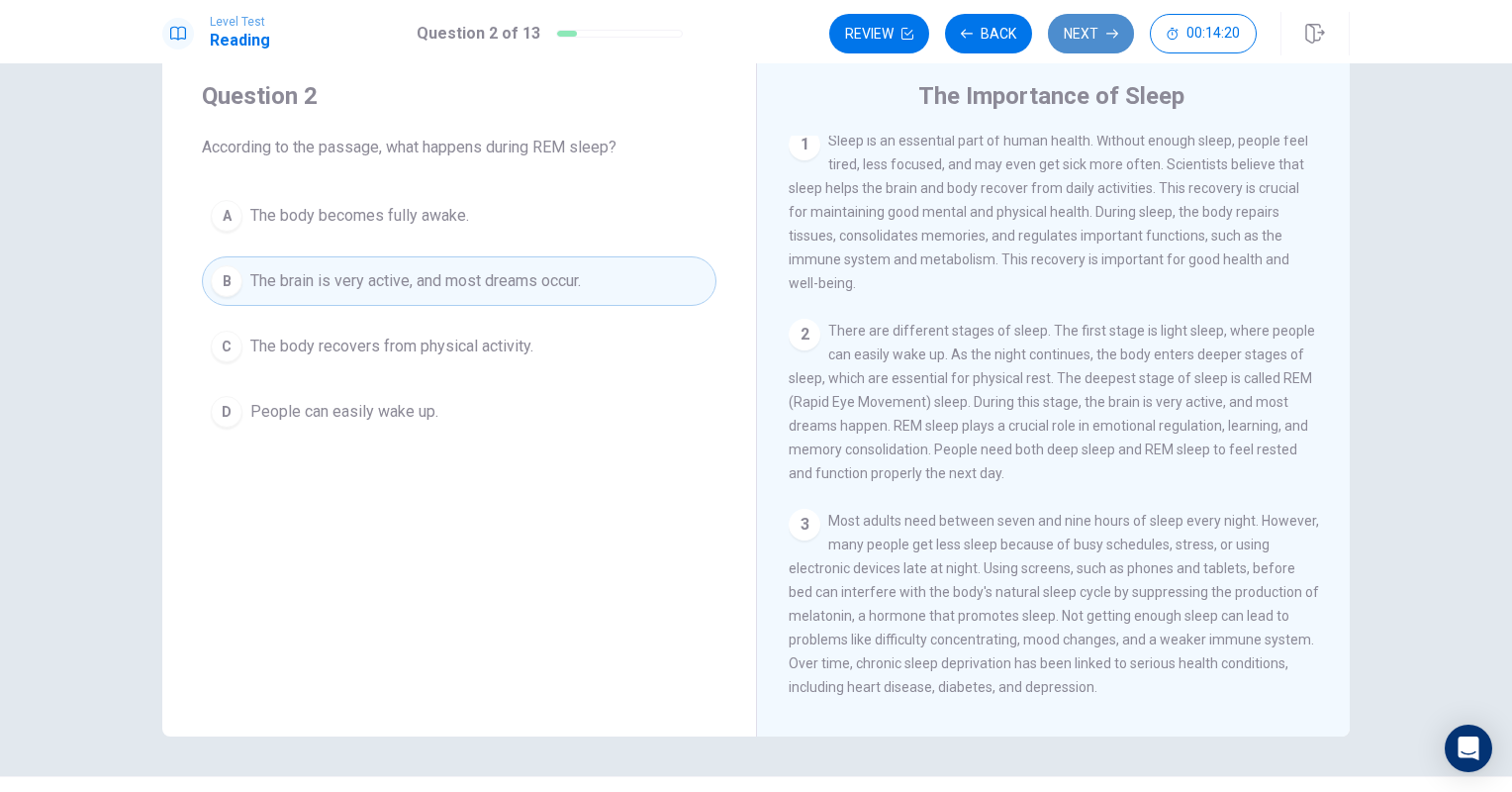 click on "Next" at bounding box center (1090, 34) 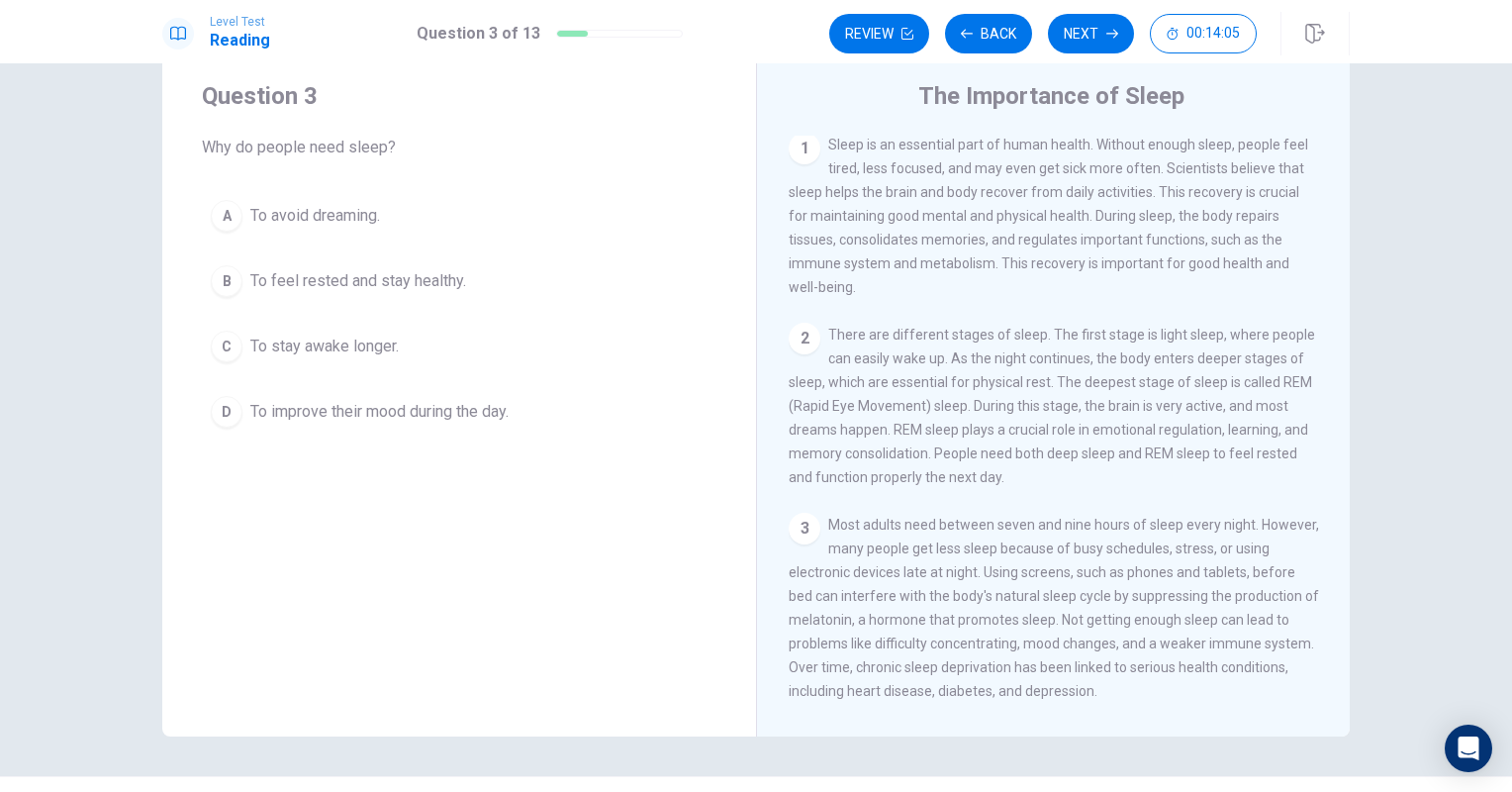 scroll, scrollTop: 0, scrollLeft: 0, axis: both 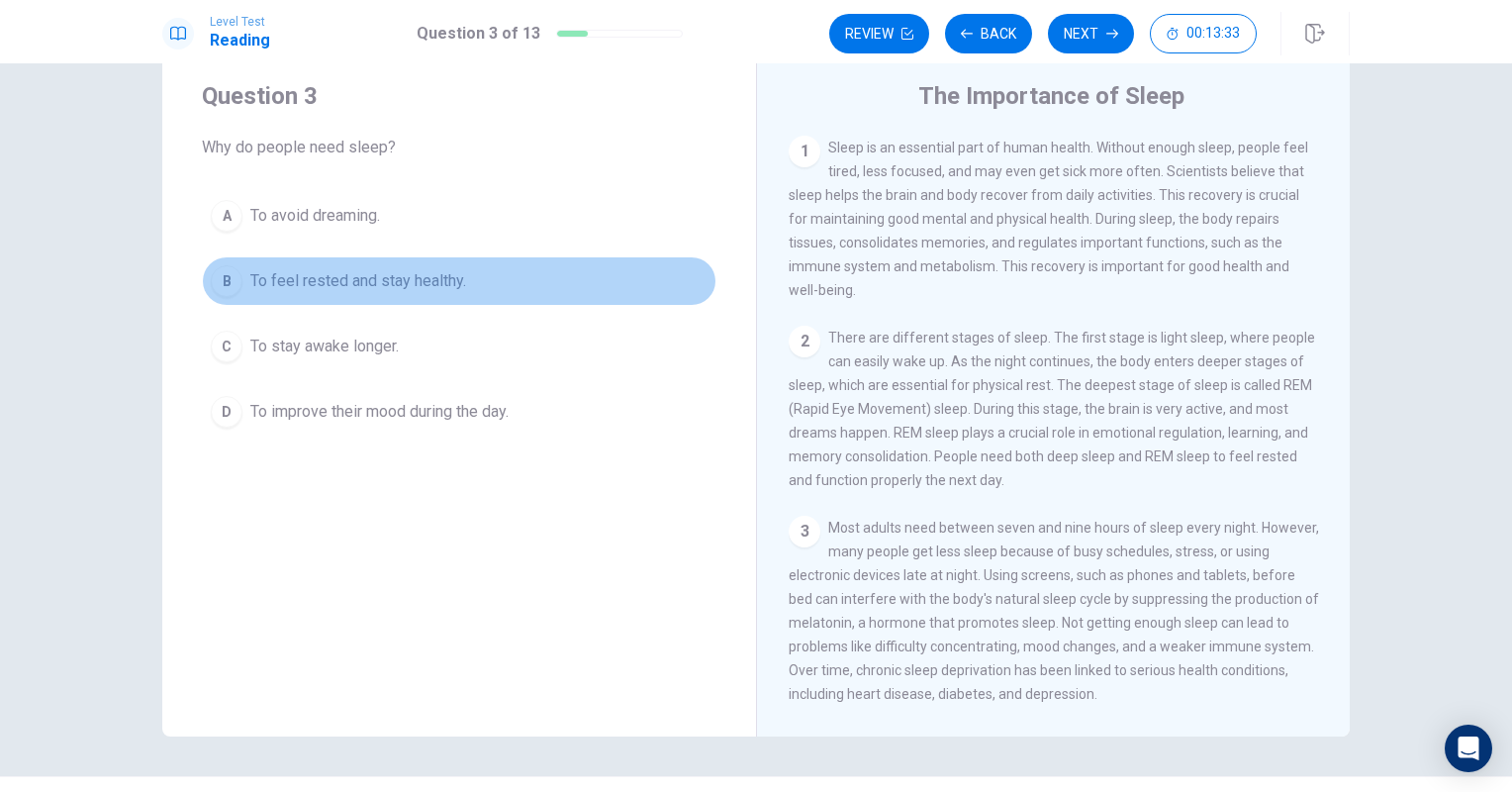 click on "To feel rested and stay healthy." at bounding box center (358, 281) 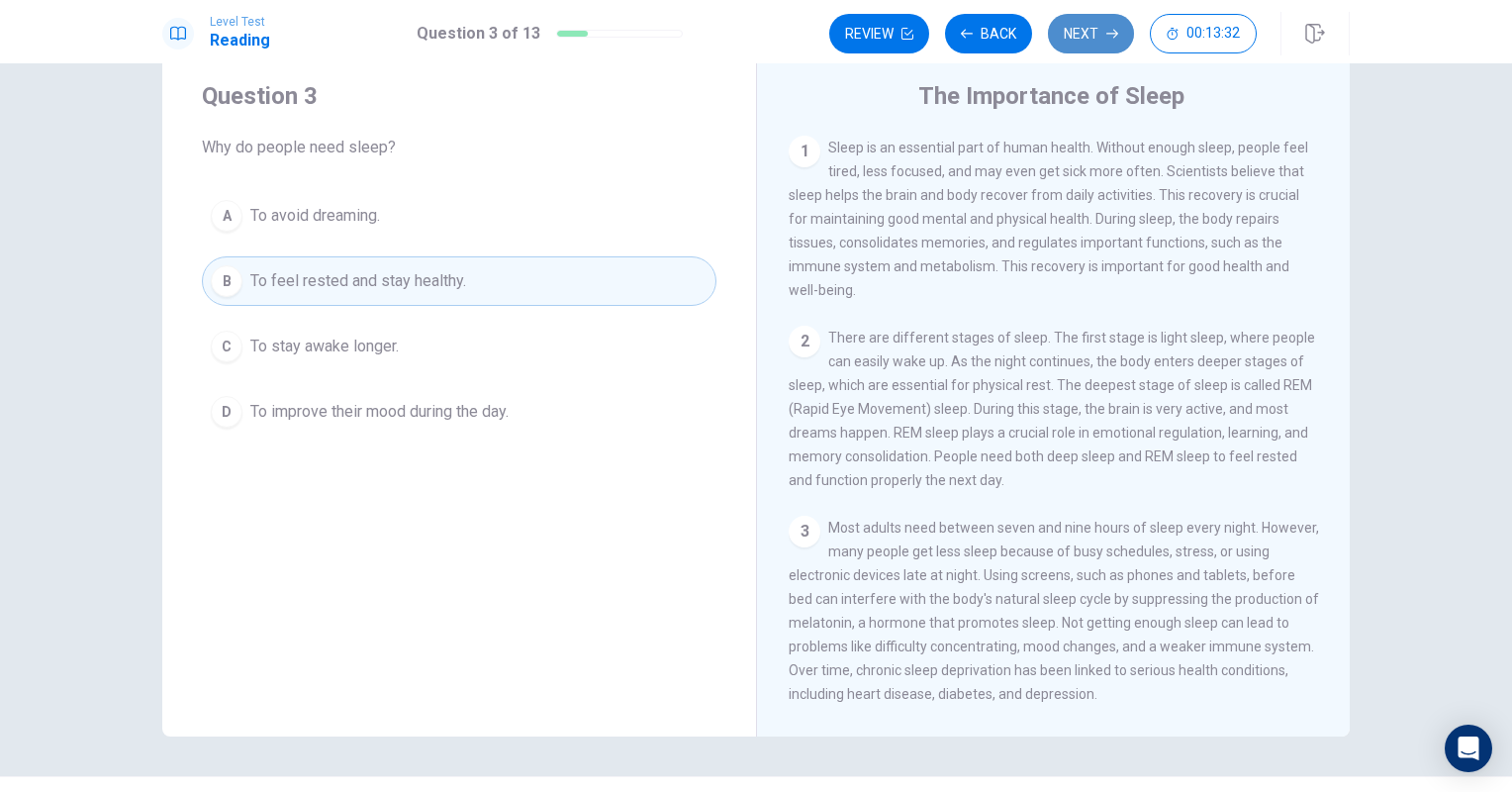 click on "Next" at bounding box center [1090, 34] 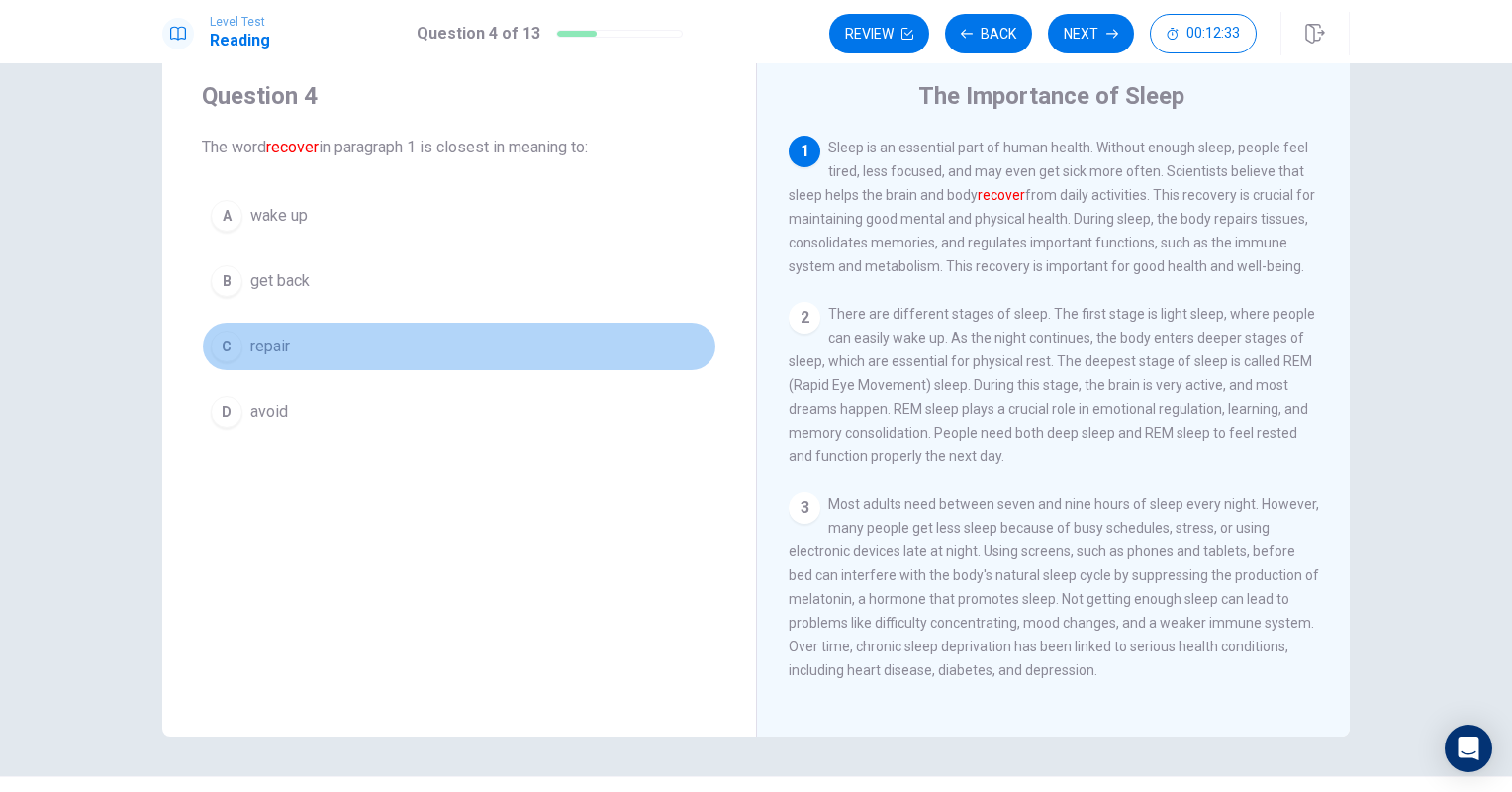 click on "repair" at bounding box center [270, 346] 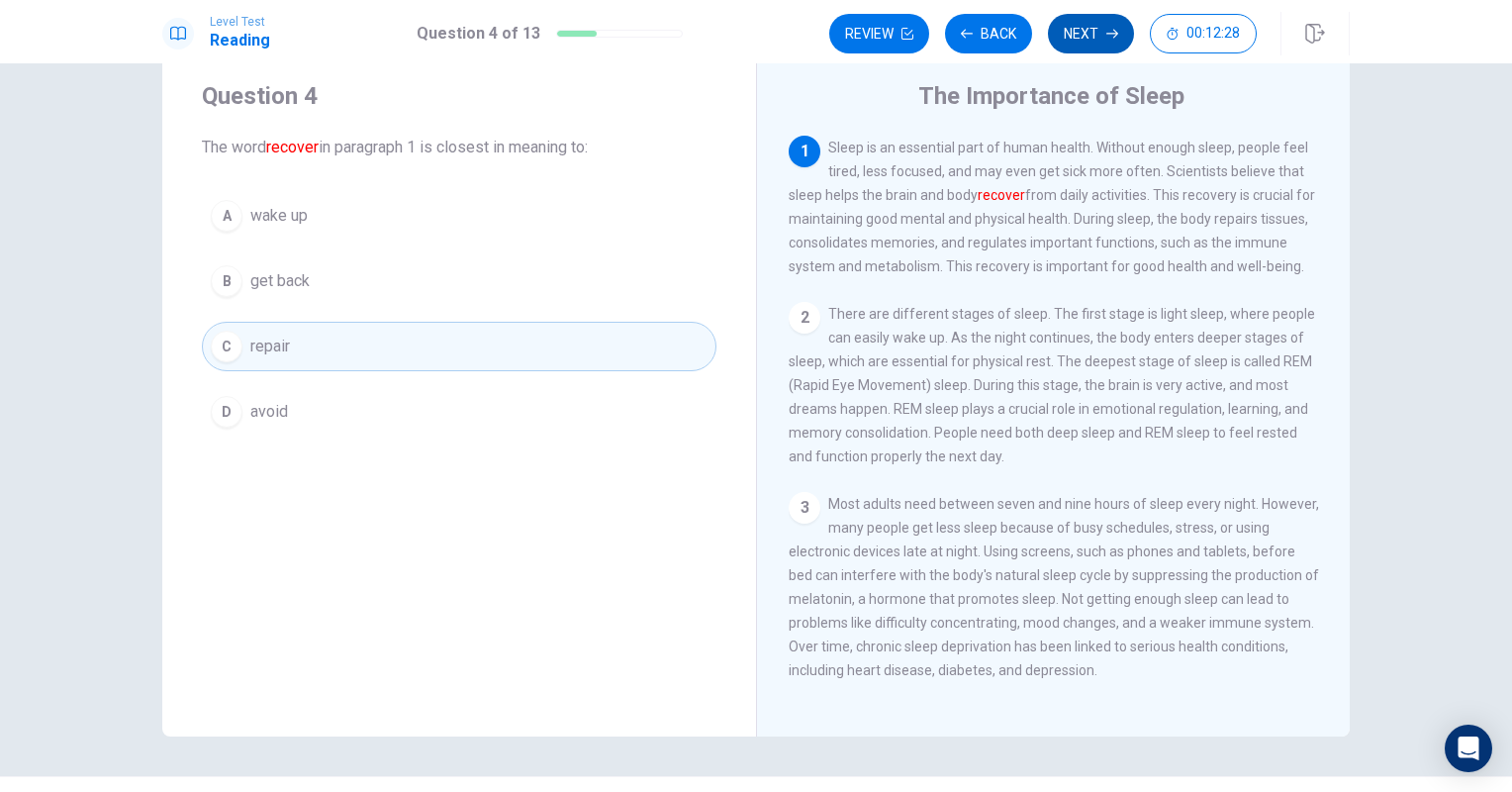 click on "Next" at bounding box center (1090, 34) 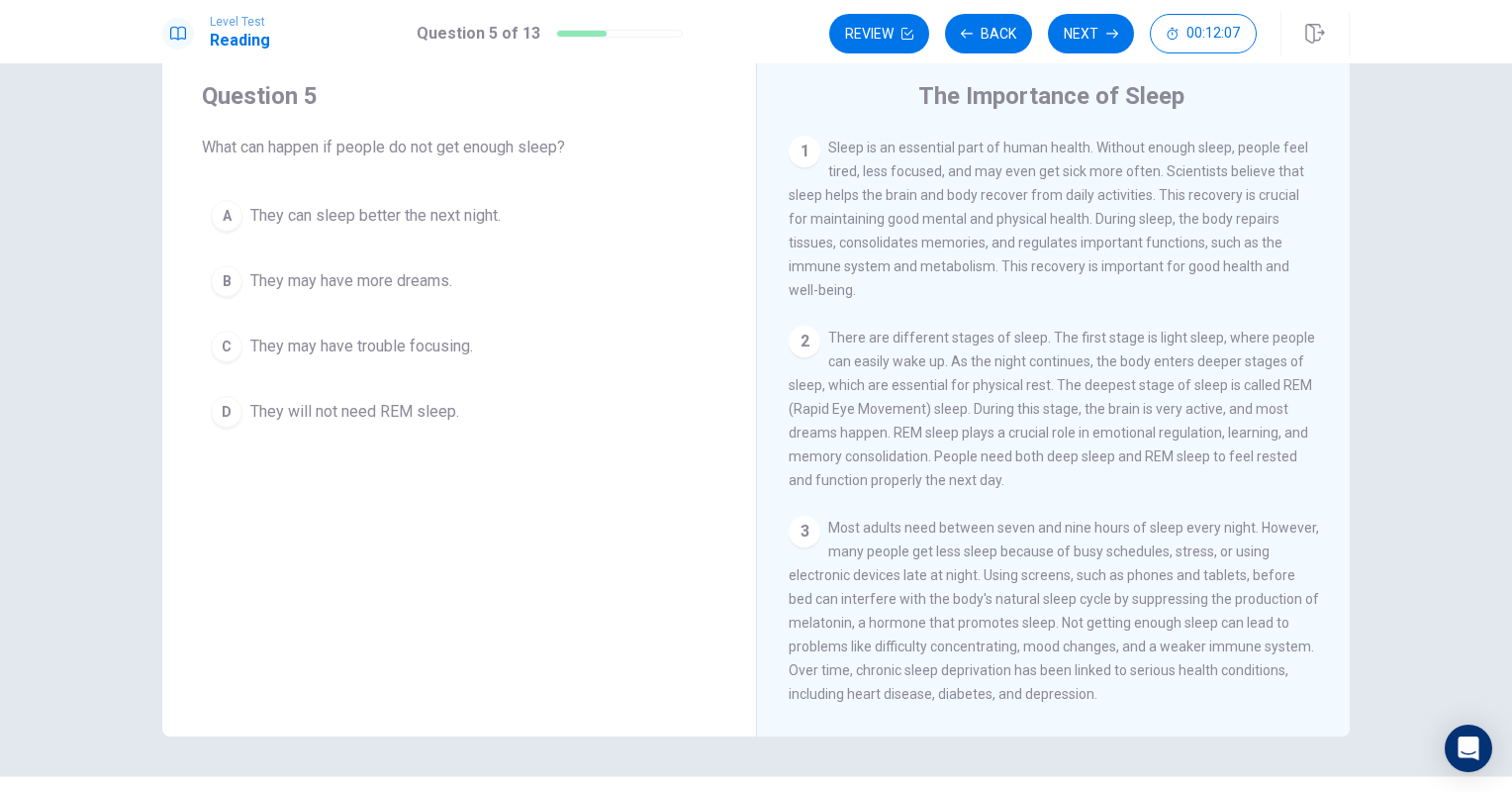 click on "They may have trouble focusing." at bounding box center (361, 346) 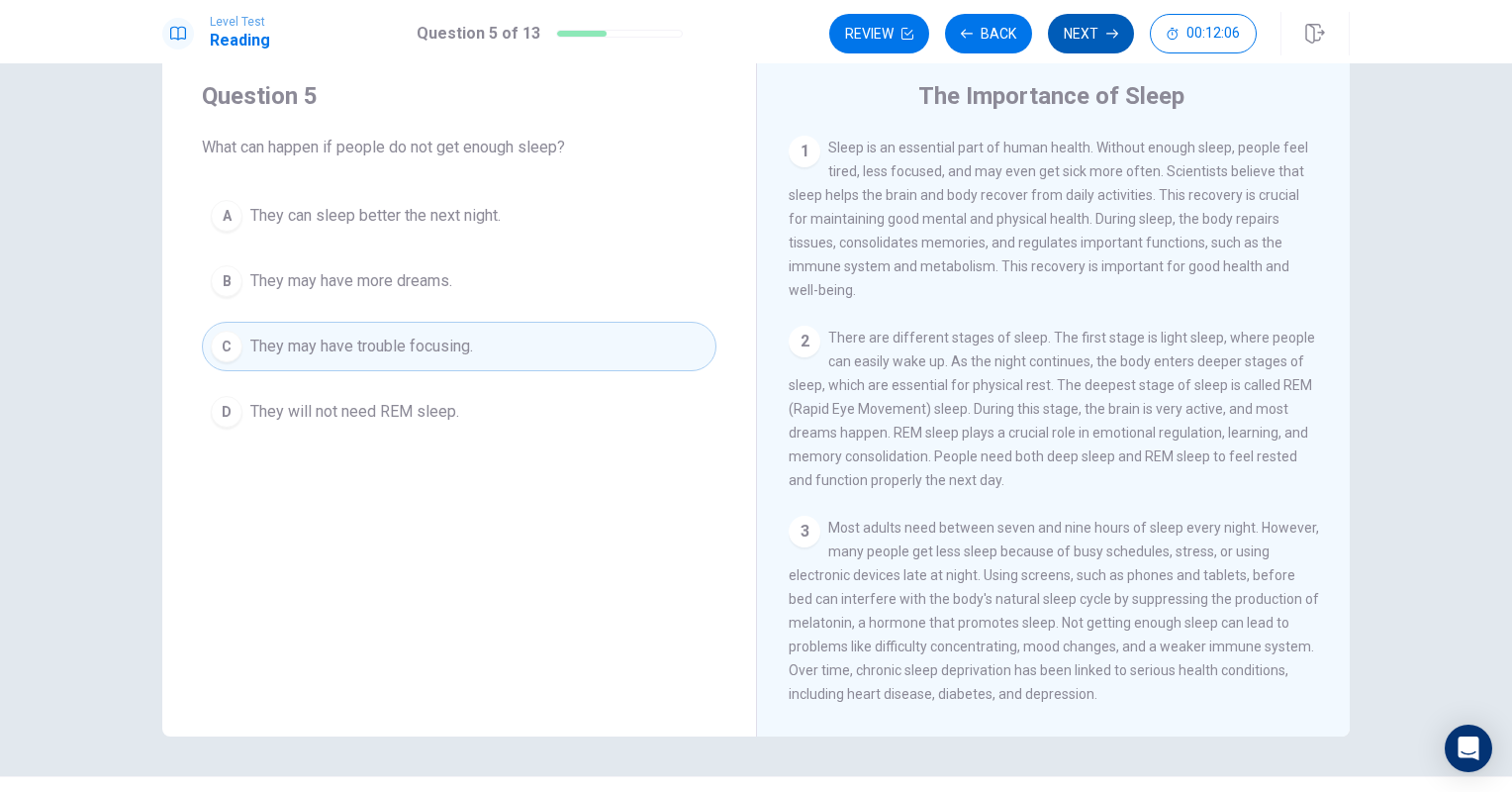 click on "Next" at bounding box center (1090, 34) 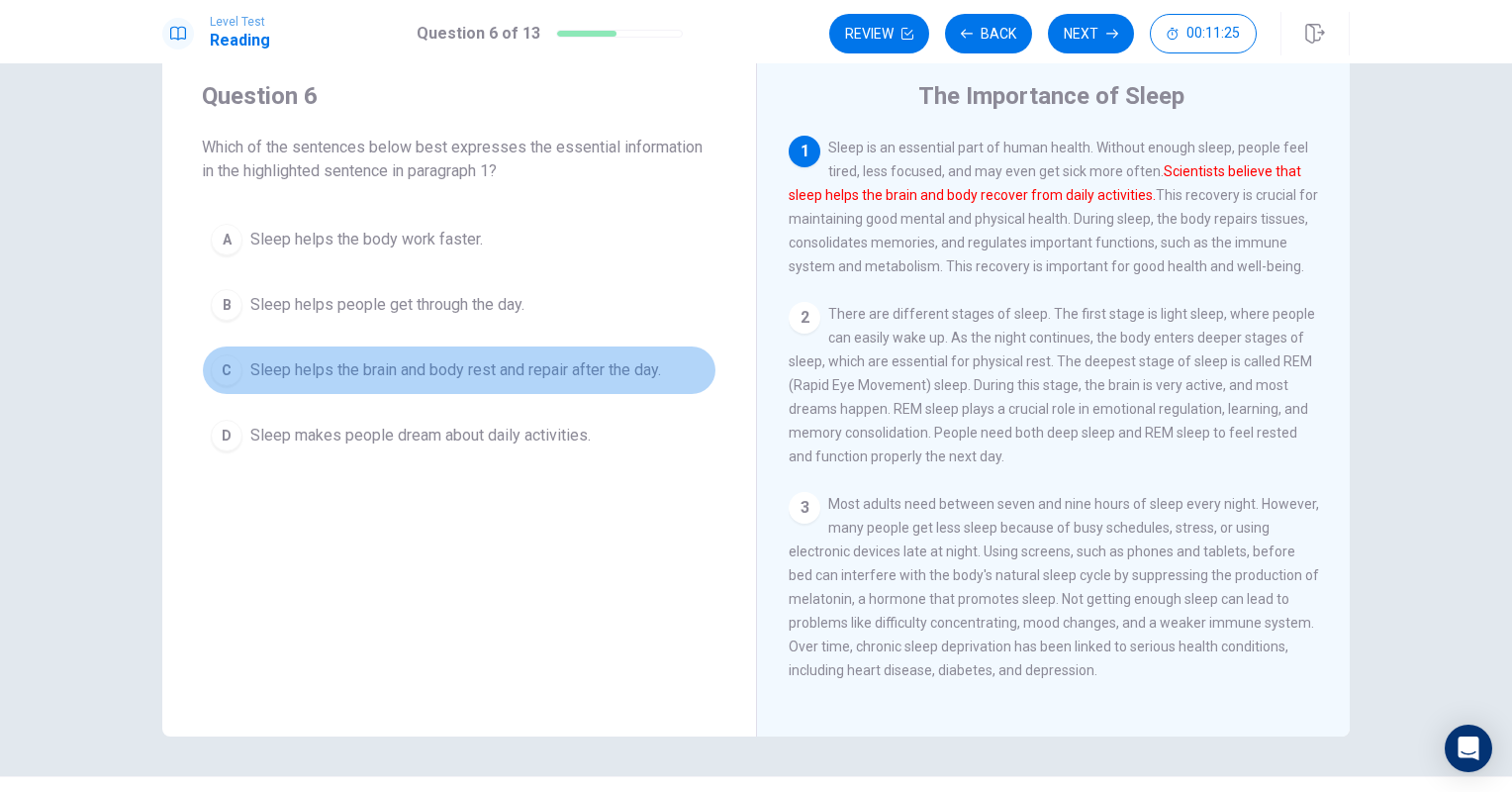 click on "Sleep helps the brain and body rest and repair after the day." at bounding box center (455, 370) 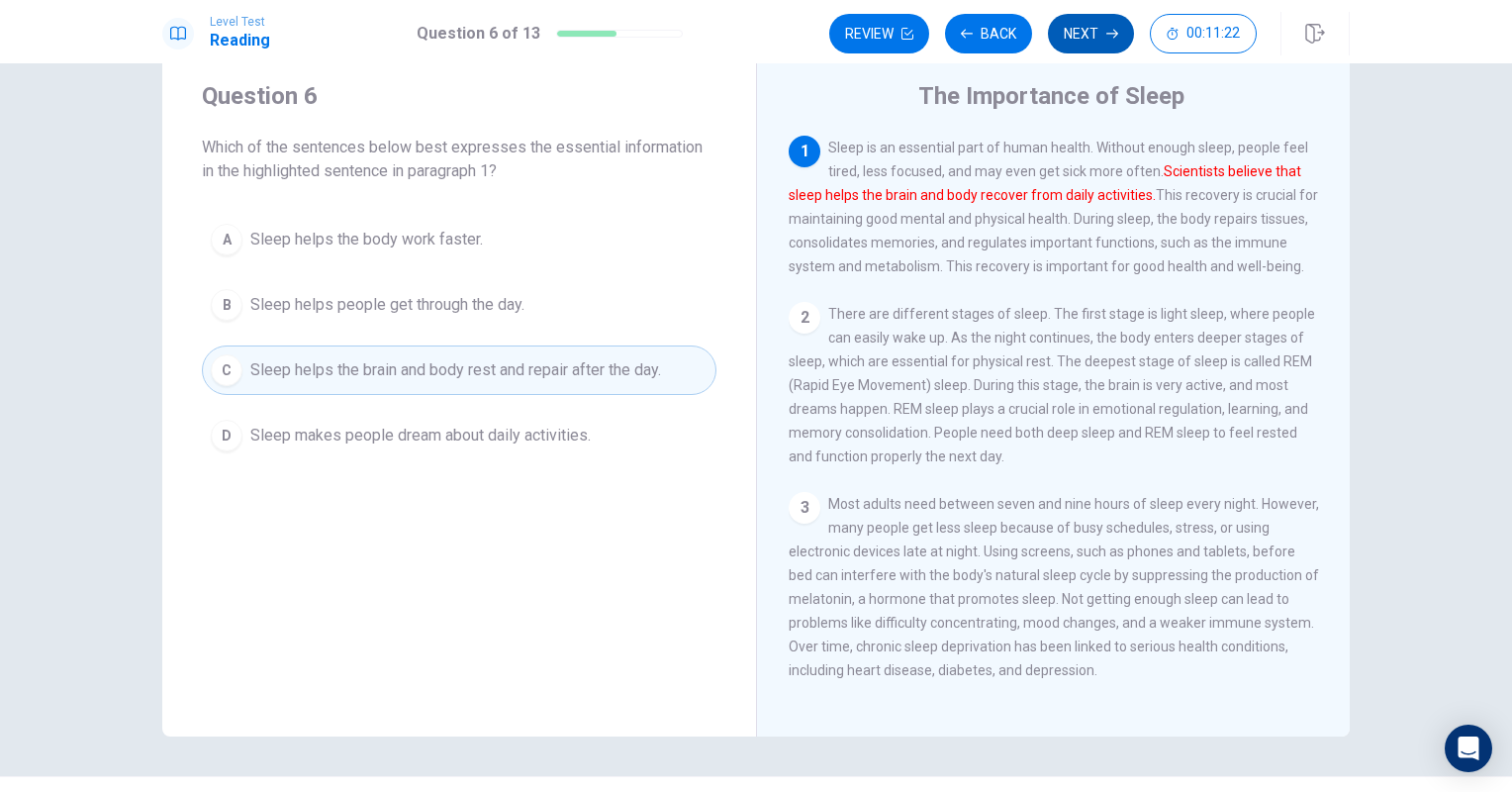 click on "Next" at bounding box center (1090, 34) 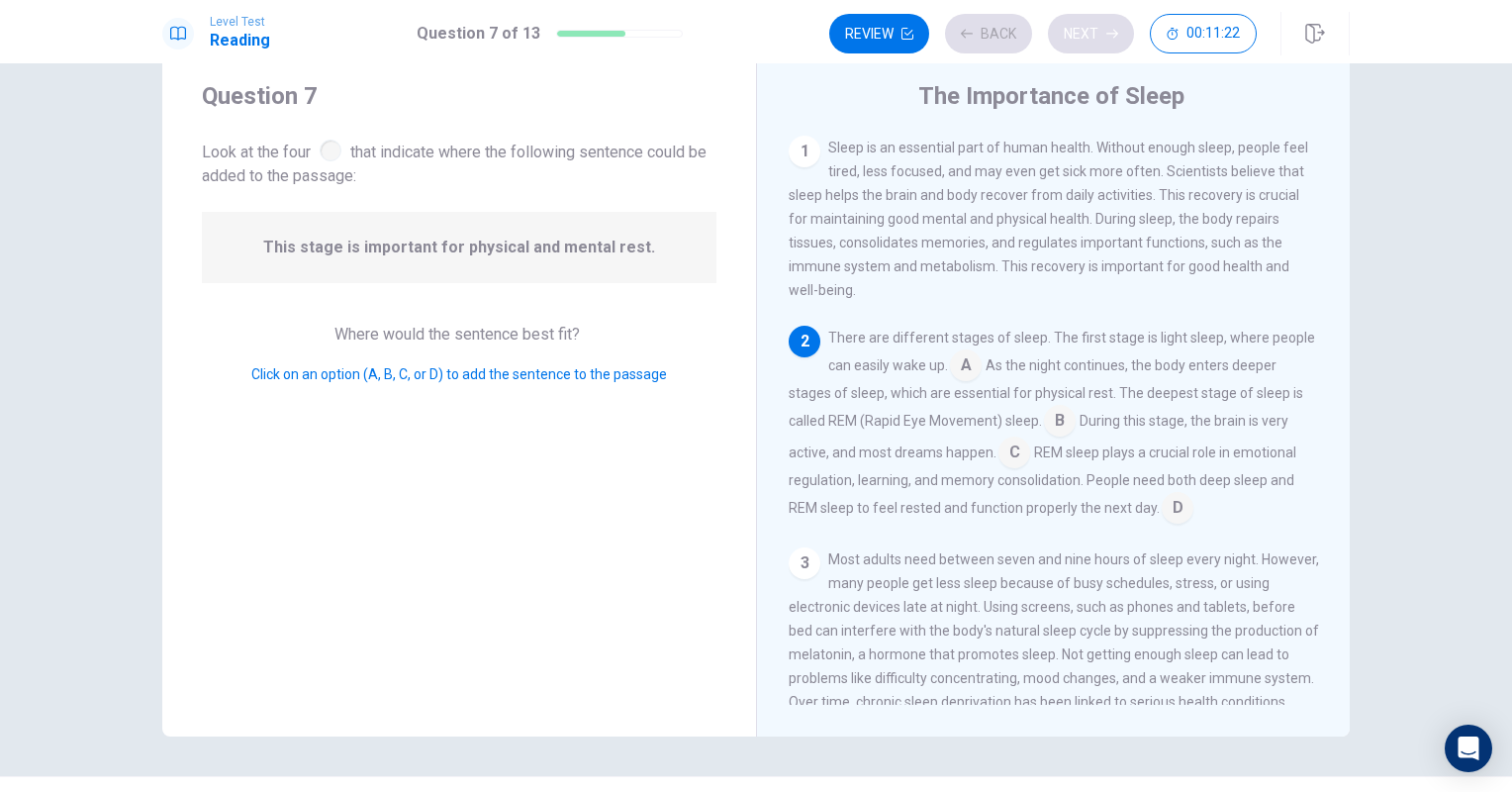 scroll, scrollTop: 22, scrollLeft: 0, axis: vertical 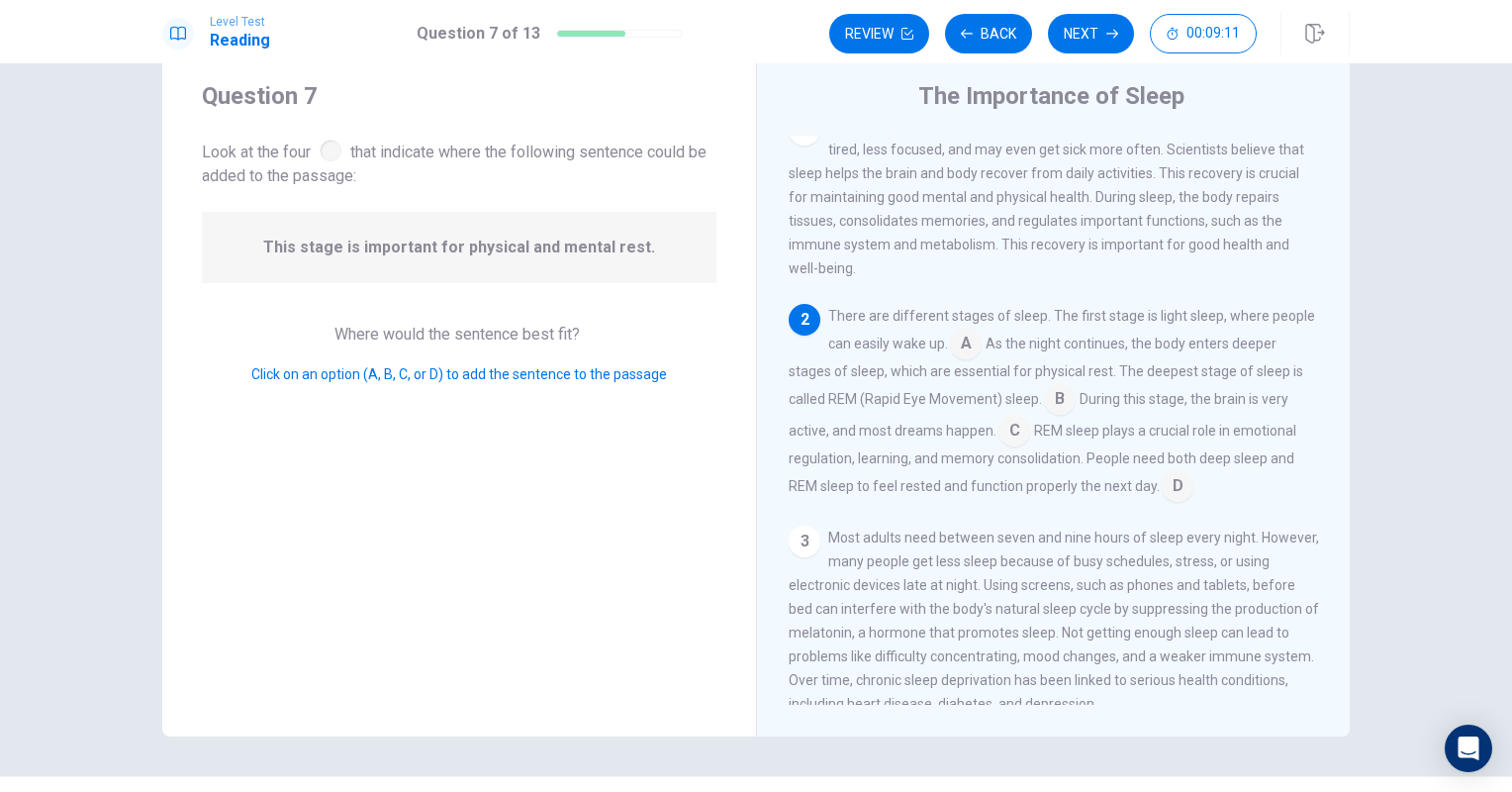 click at bounding box center (1060, 401) 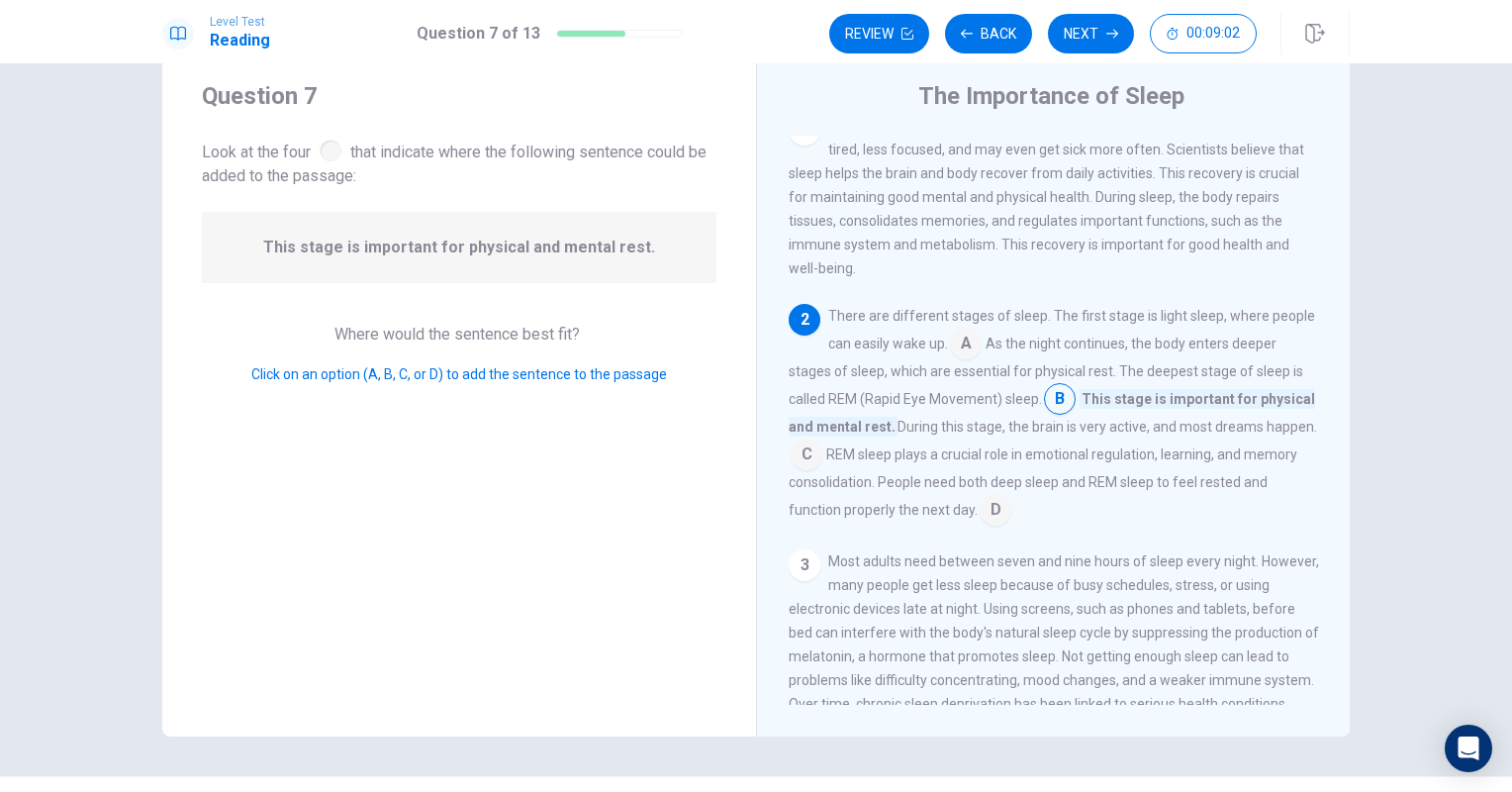 click at bounding box center [966, 346] 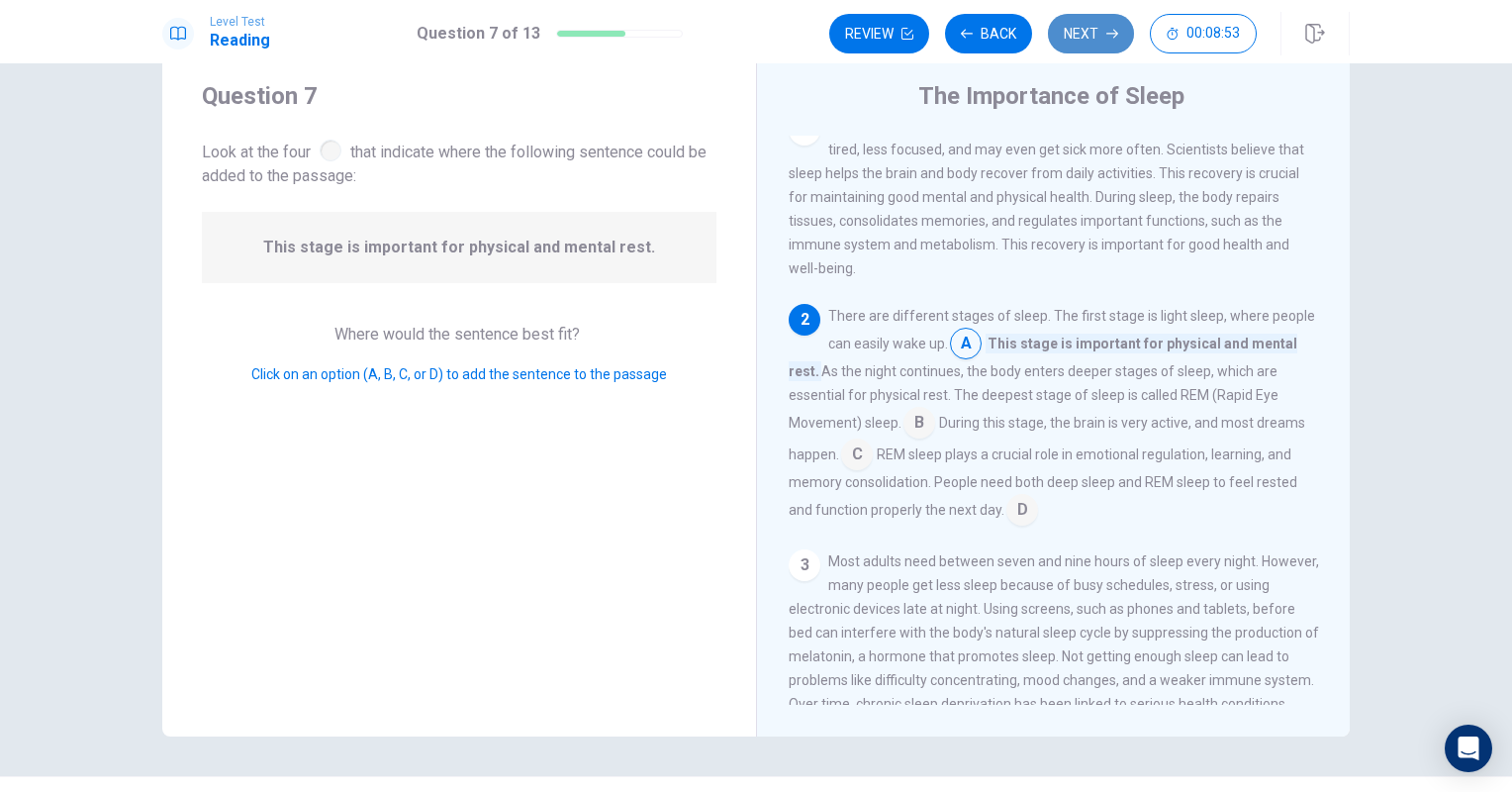 click on "Next" at bounding box center (1090, 34) 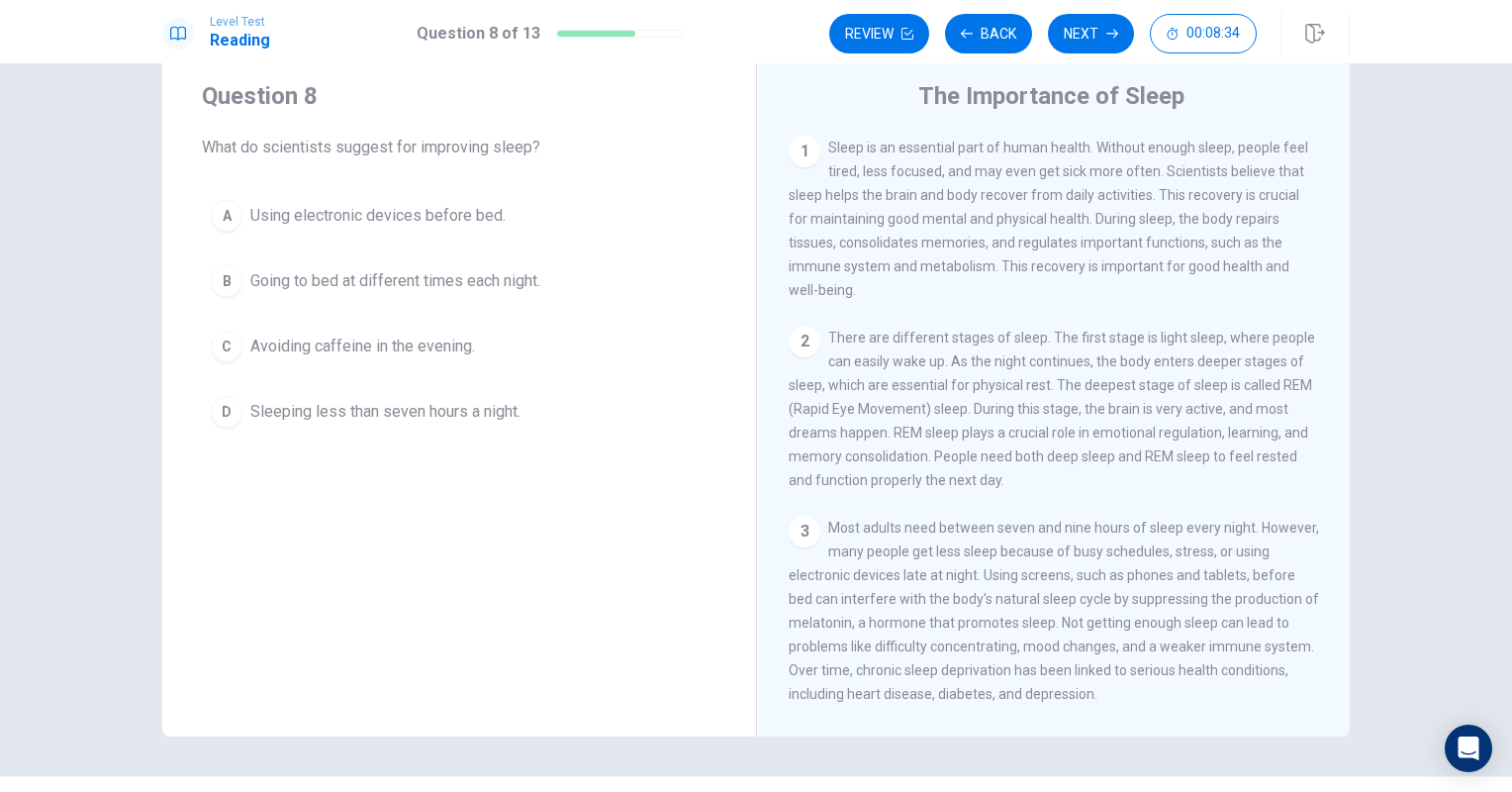click on "Avoiding caffeine in the evening." at bounding box center [362, 346] 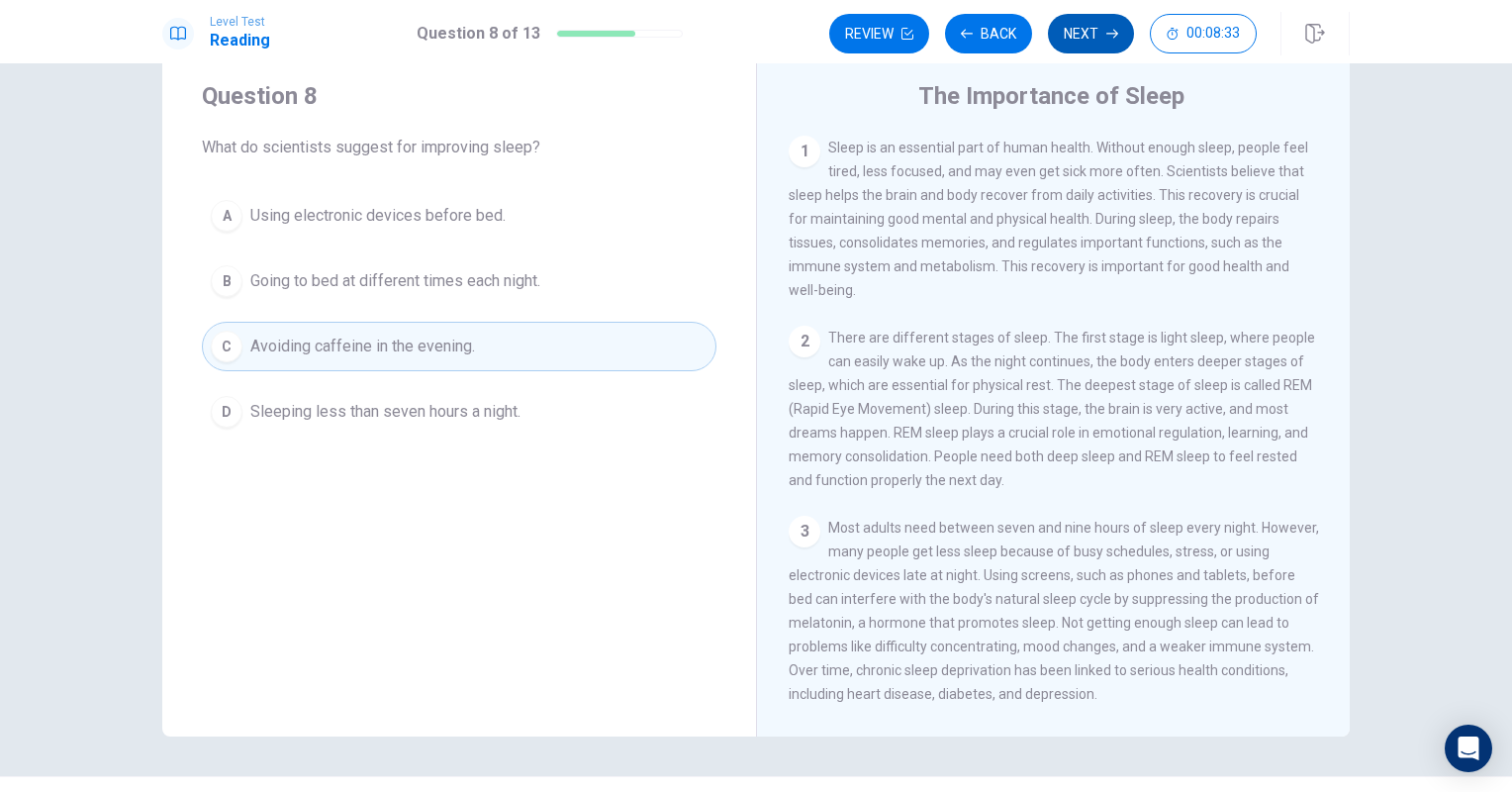 click on "Next" at bounding box center [1090, 34] 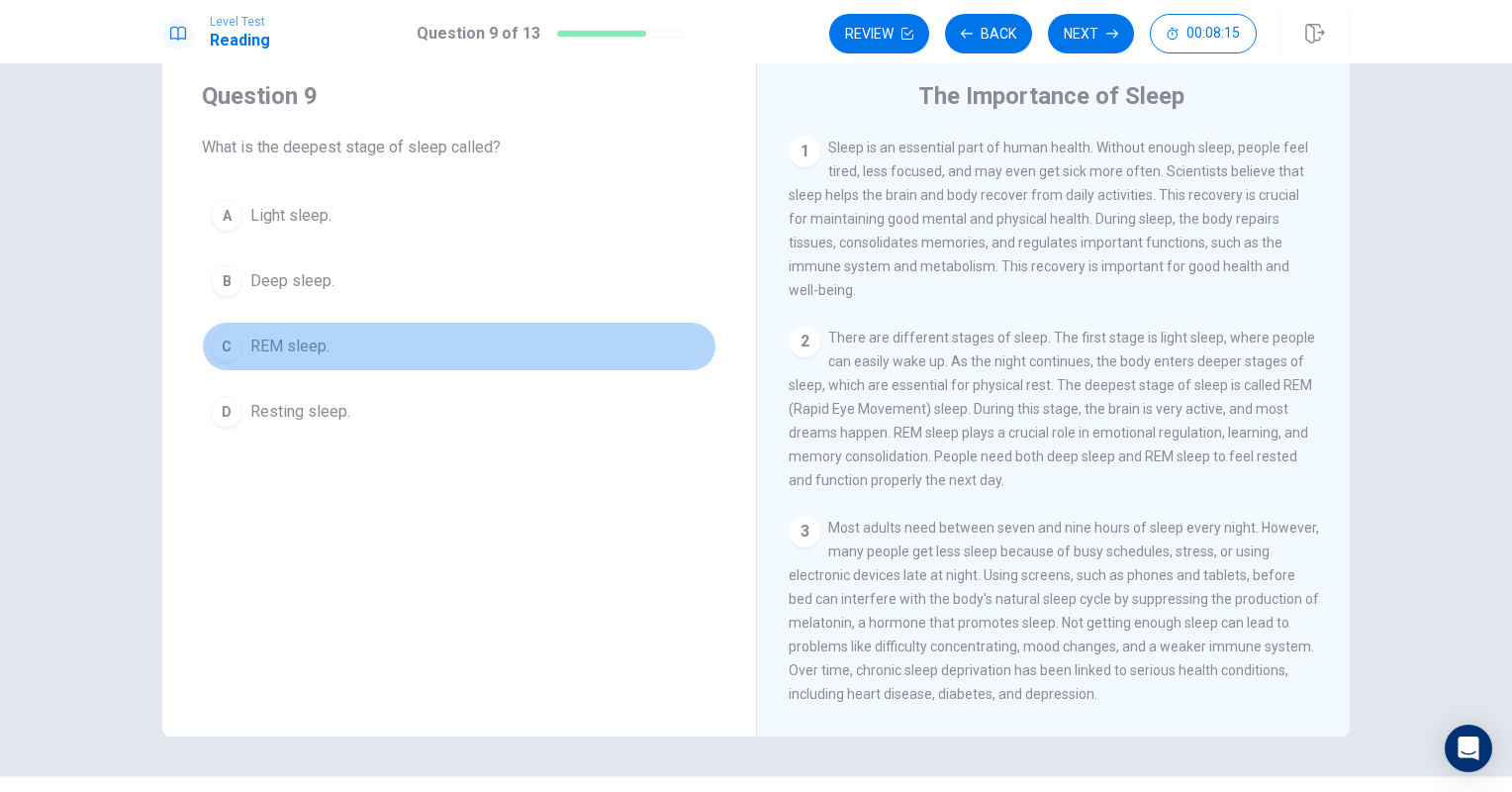 click on "REM sleep." at bounding box center [290, 346] 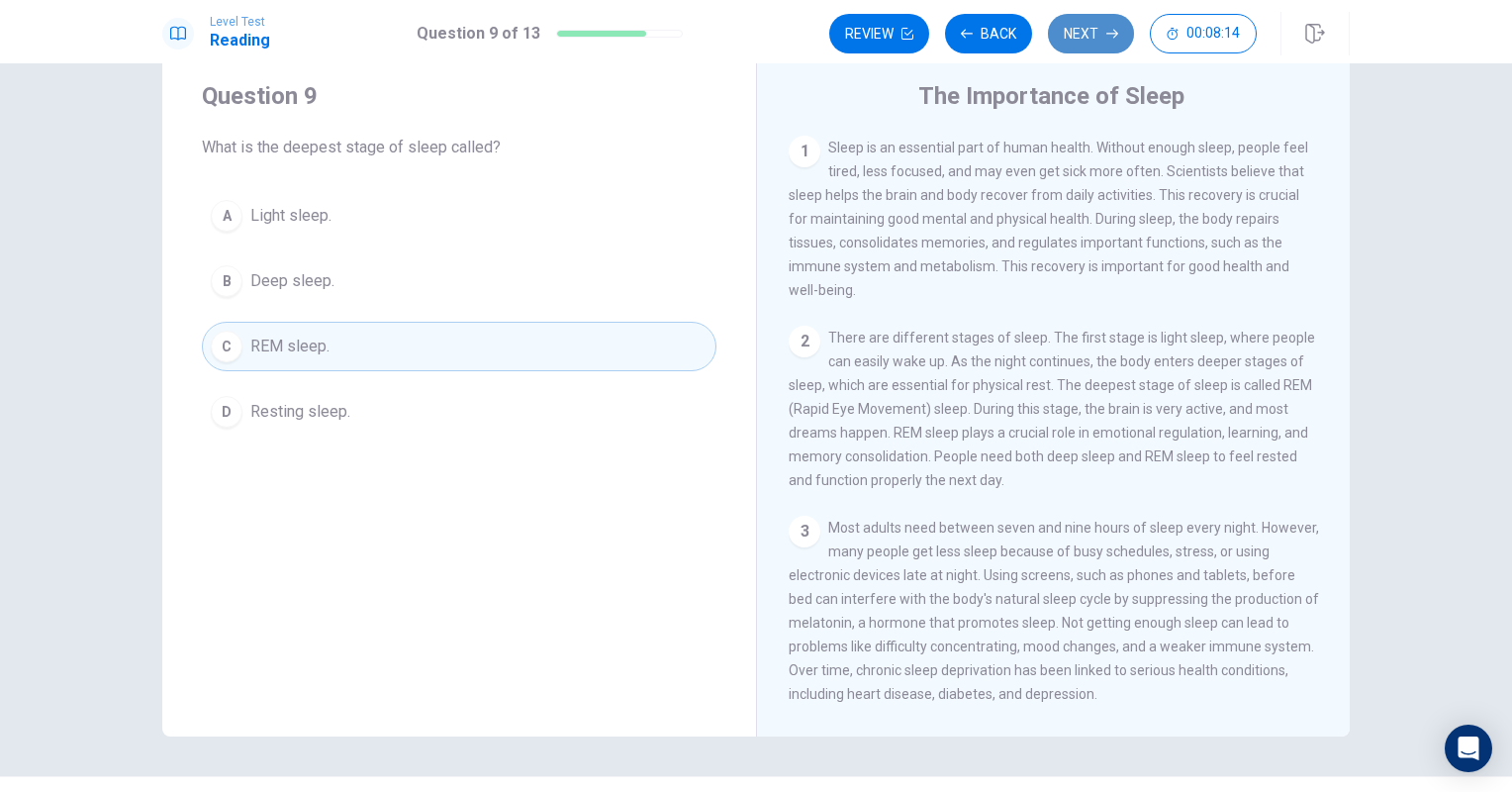 click on "Next" at bounding box center [1090, 34] 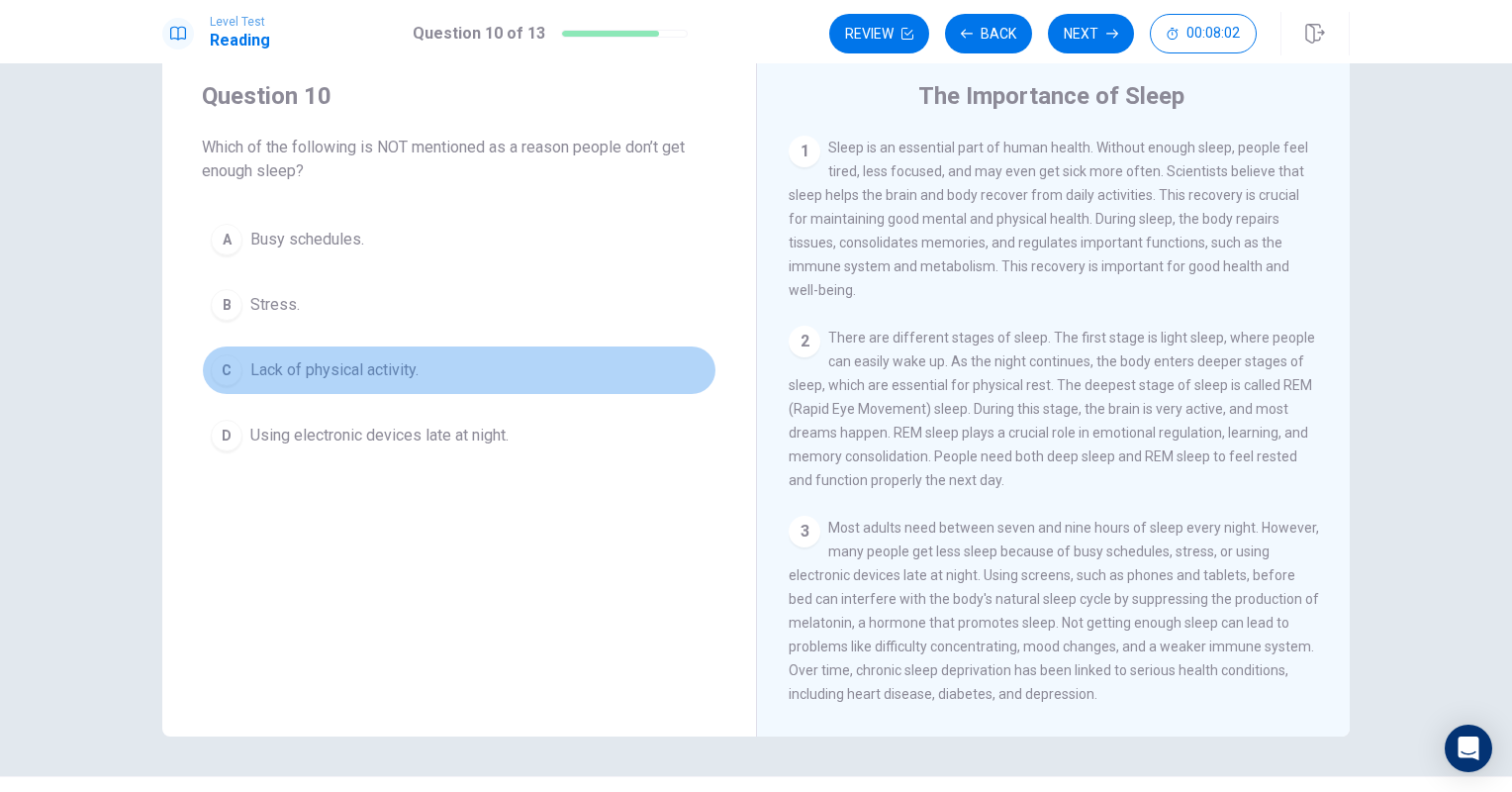 click on "Lack of physical activity." at bounding box center (334, 370) 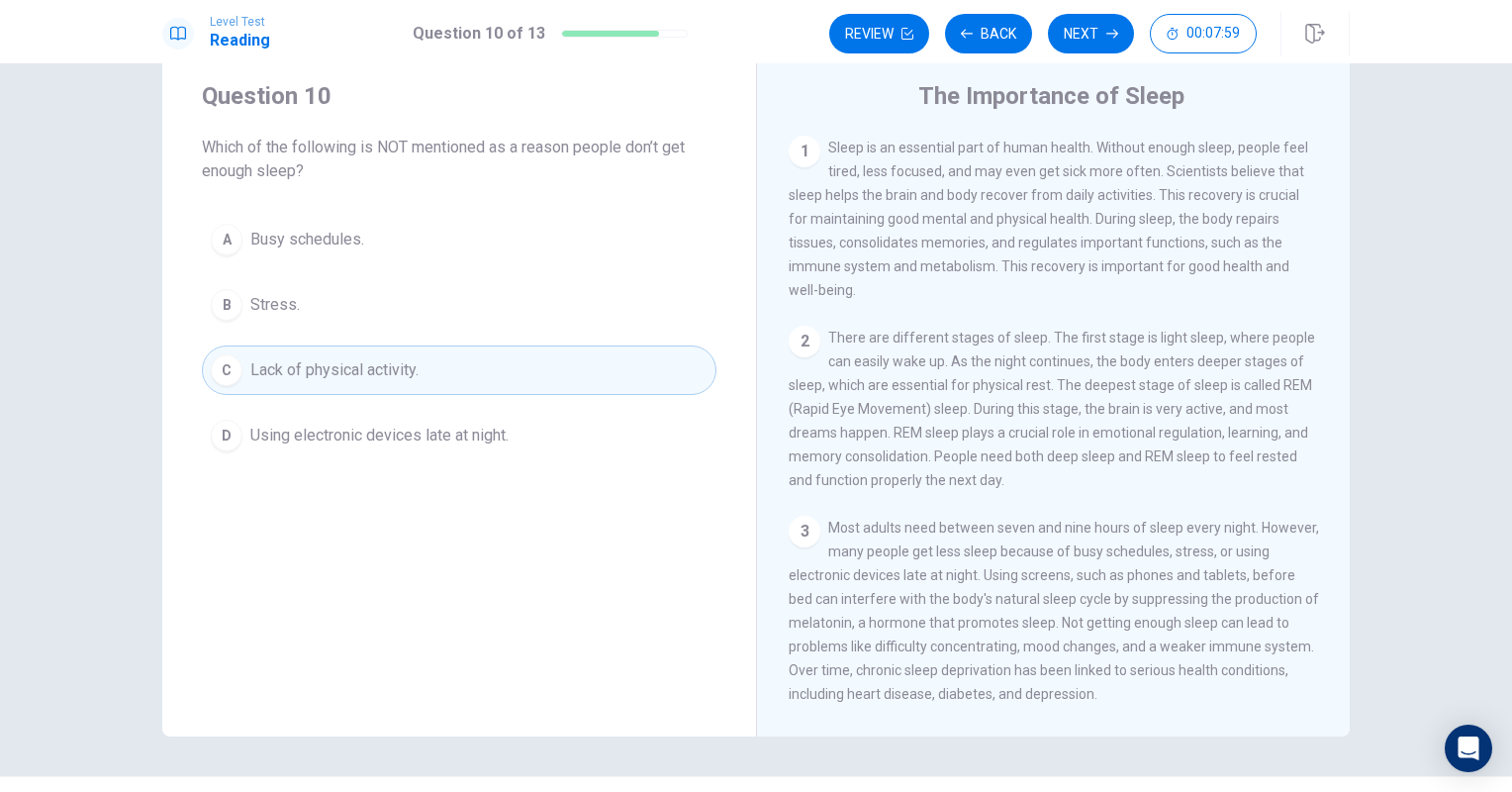scroll, scrollTop: 0, scrollLeft: 0, axis: both 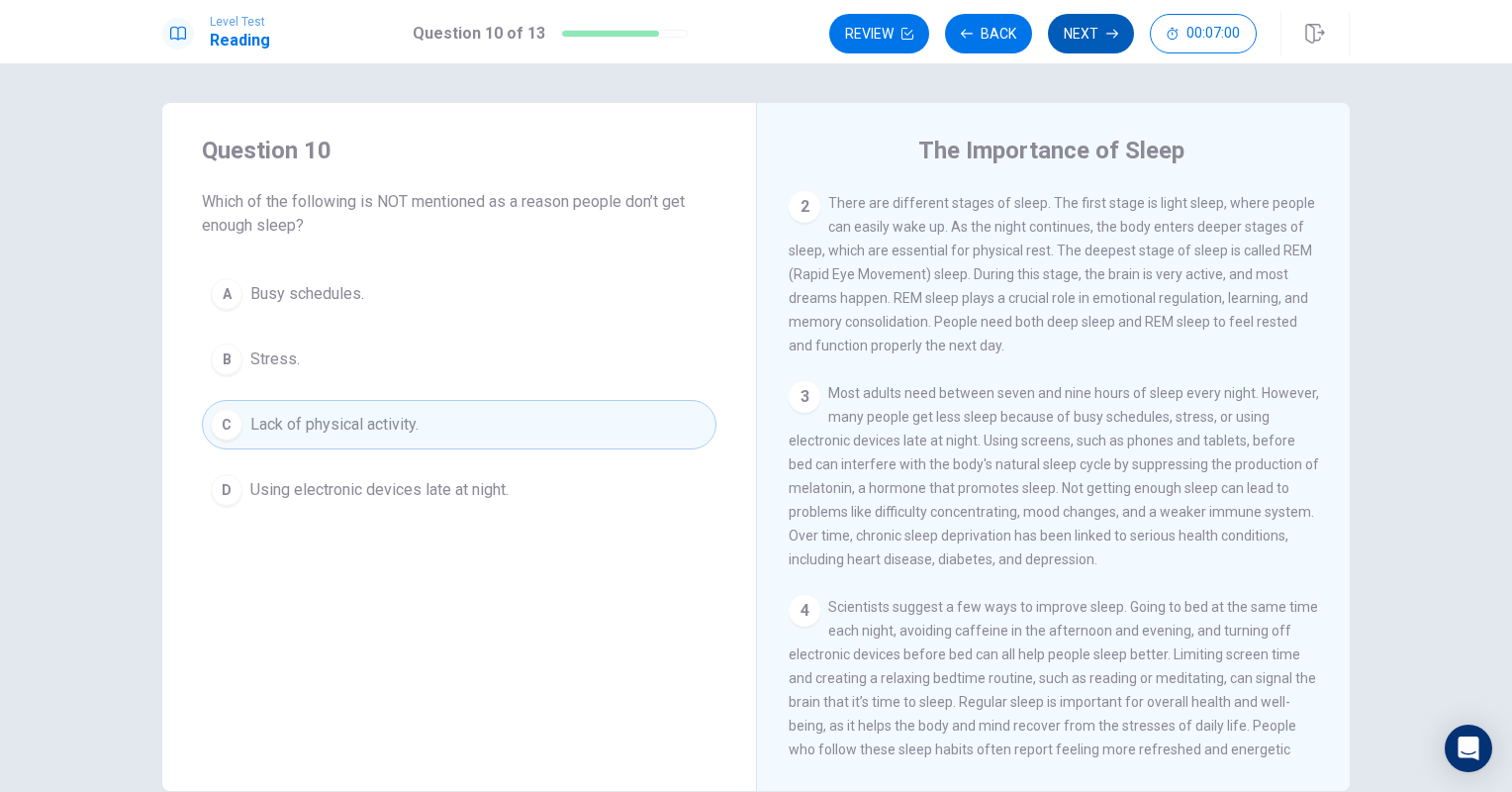 click on "Next" at bounding box center [1090, 34] 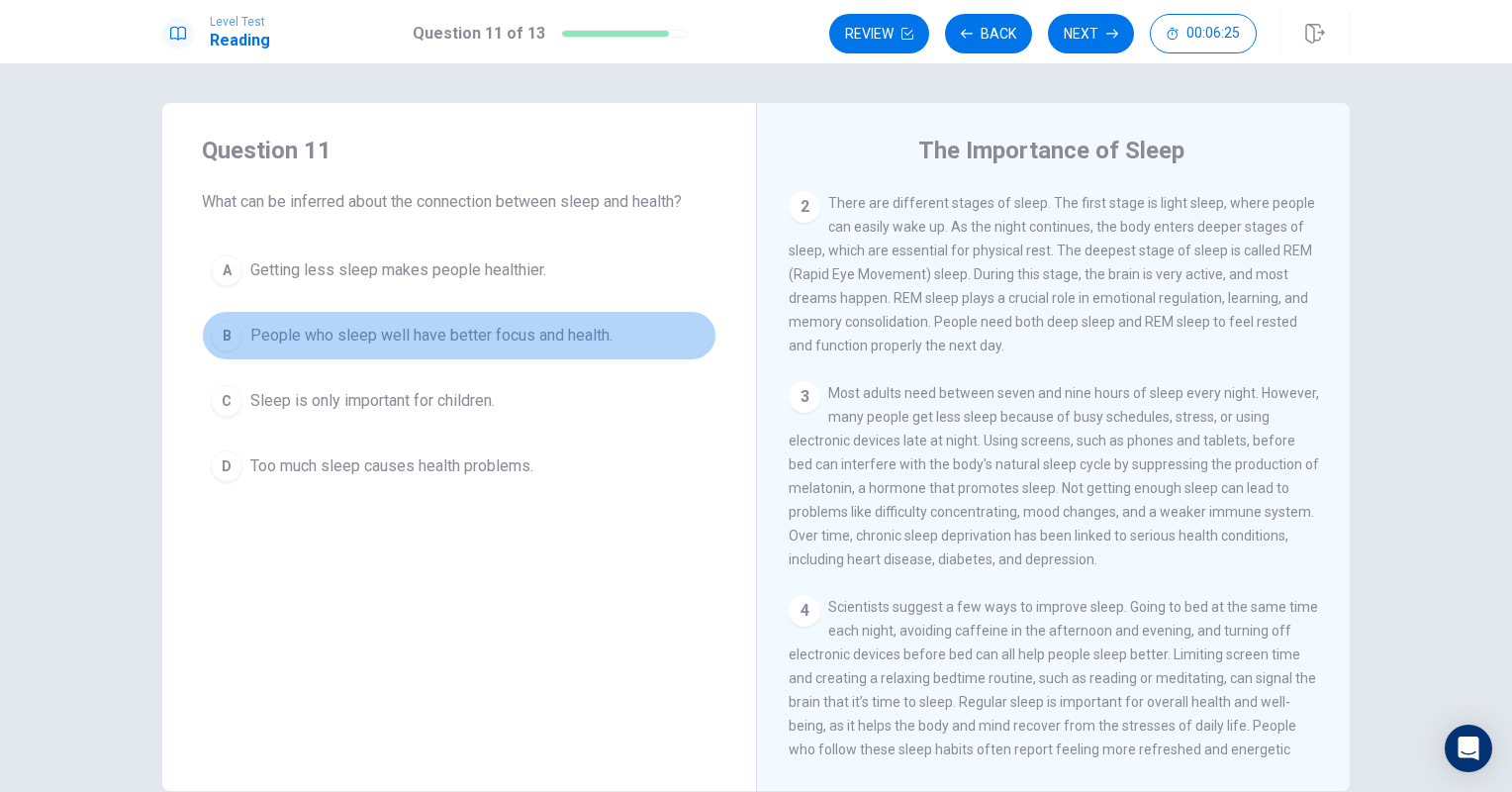 click on "People who sleep well have better focus and health." at bounding box center (431, 336) 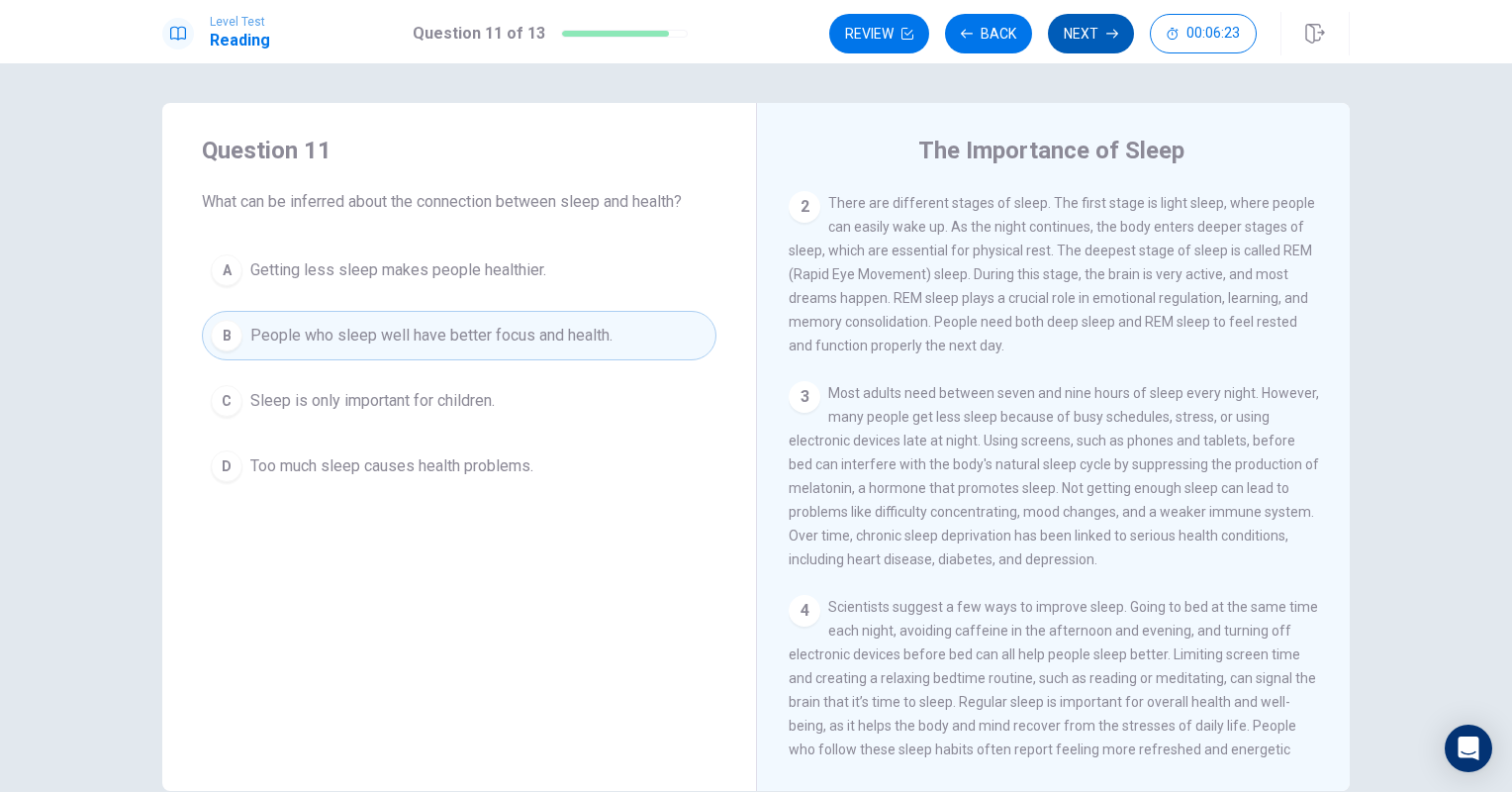click on "Next" at bounding box center [1090, 34] 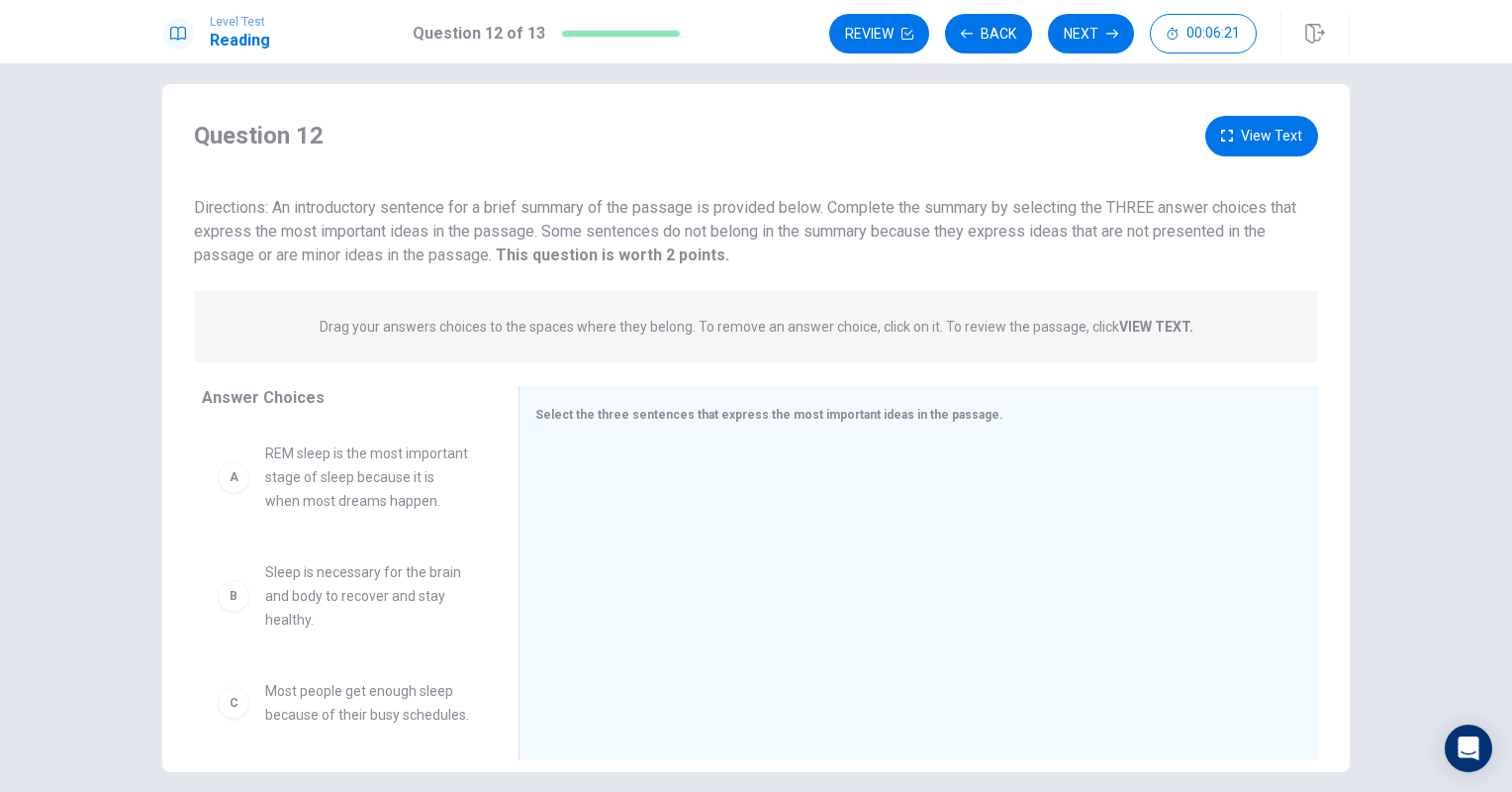 scroll, scrollTop: 18, scrollLeft: 0, axis: vertical 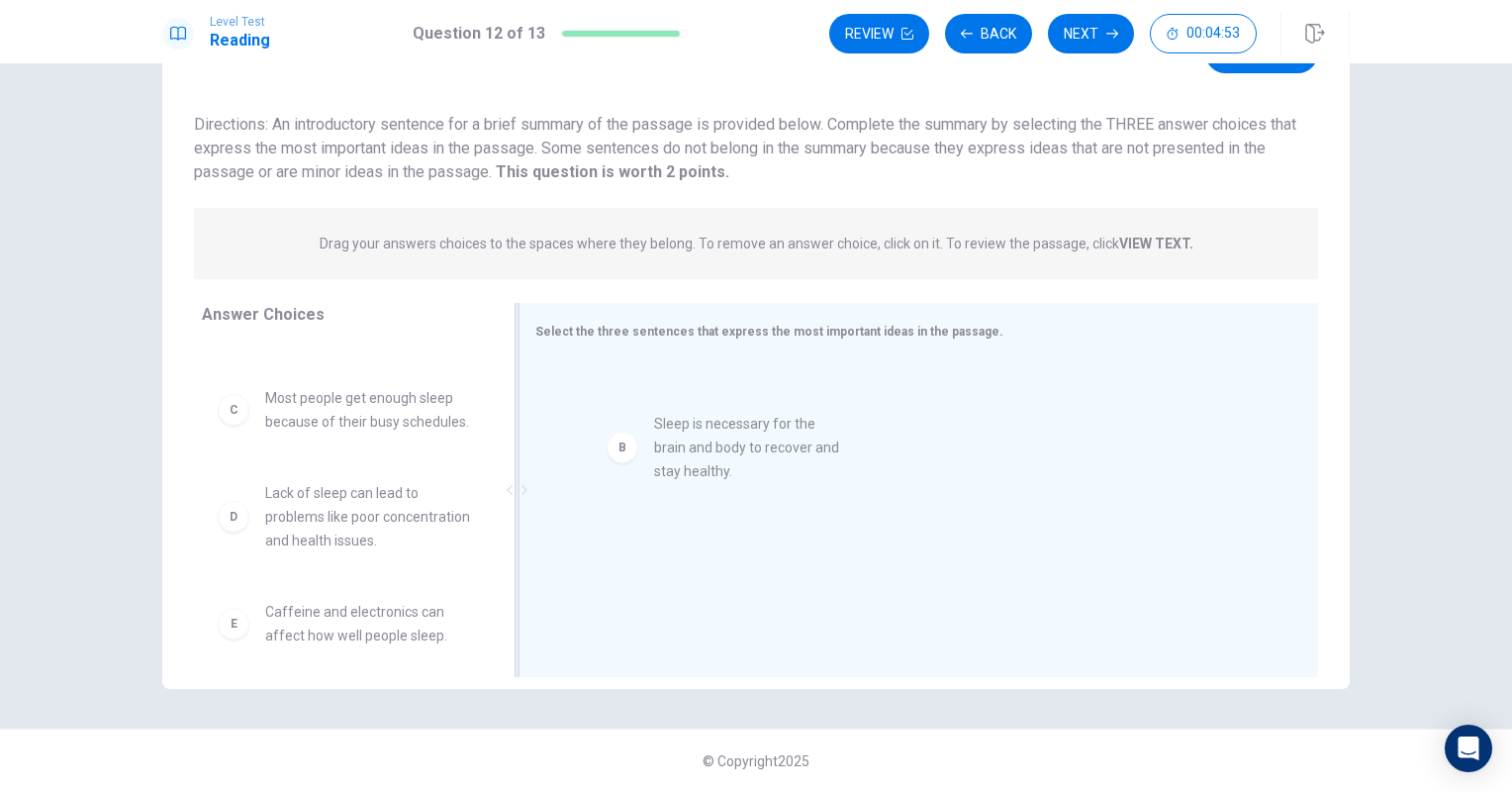 drag, startPoint x: 317, startPoint y: 434, endPoint x: 733, endPoint y: 442, distance: 416.077 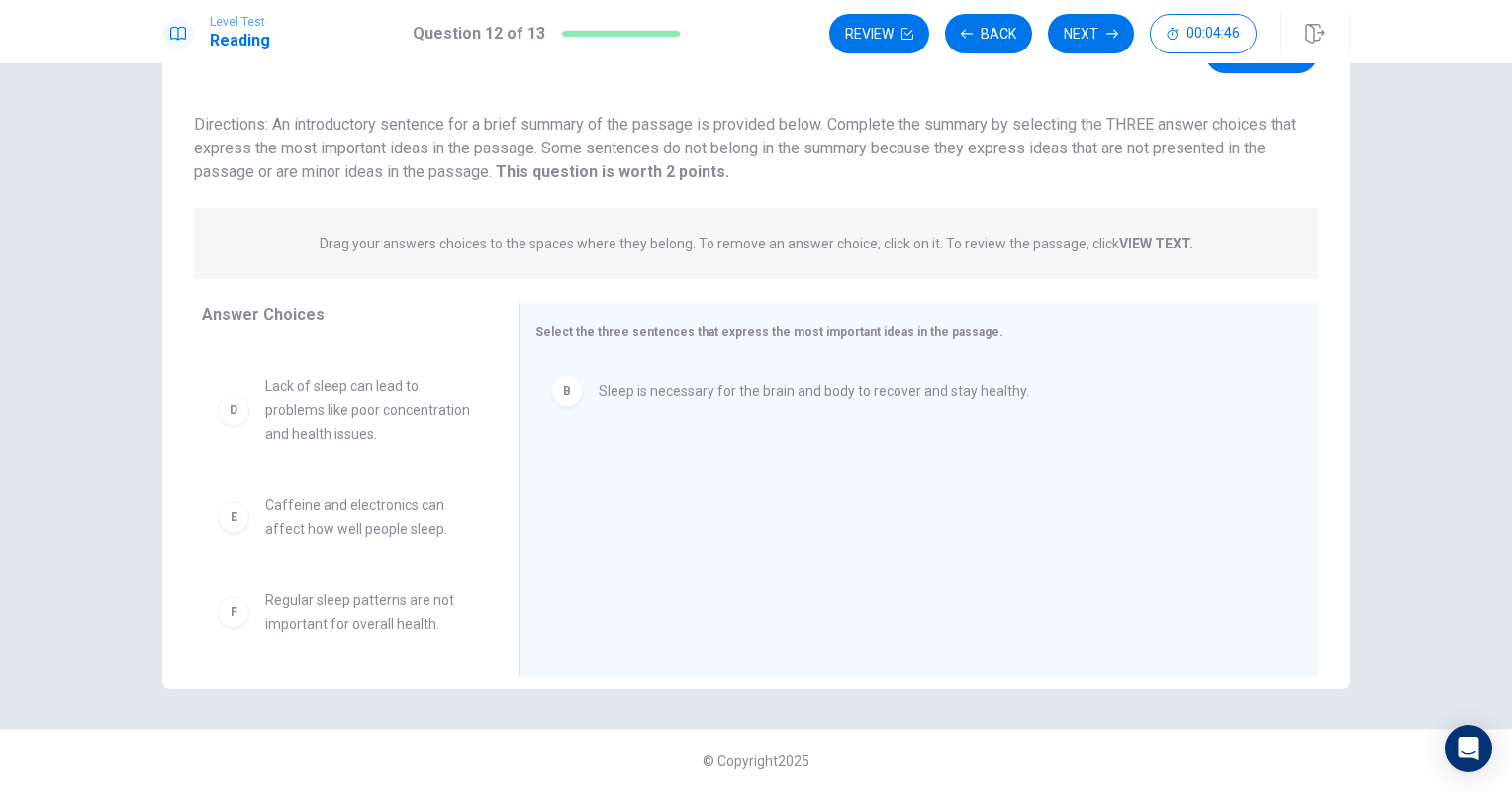 scroll, scrollTop: 200, scrollLeft: 0, axis: vertical 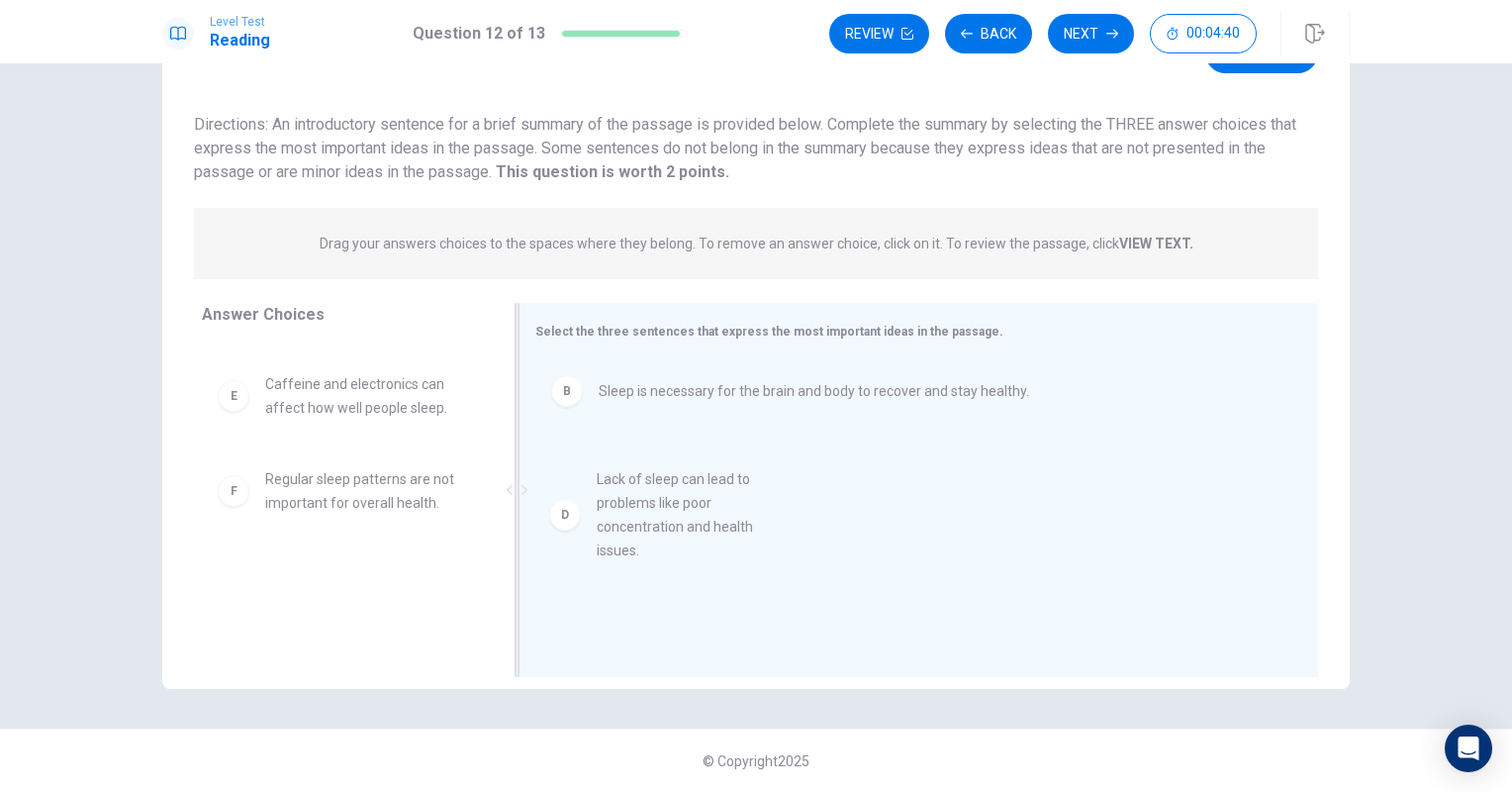 drag, startPoint x: 297, startPoint y: 448, endPoint x: 661, endPoint y: 504, distance: 368.2825 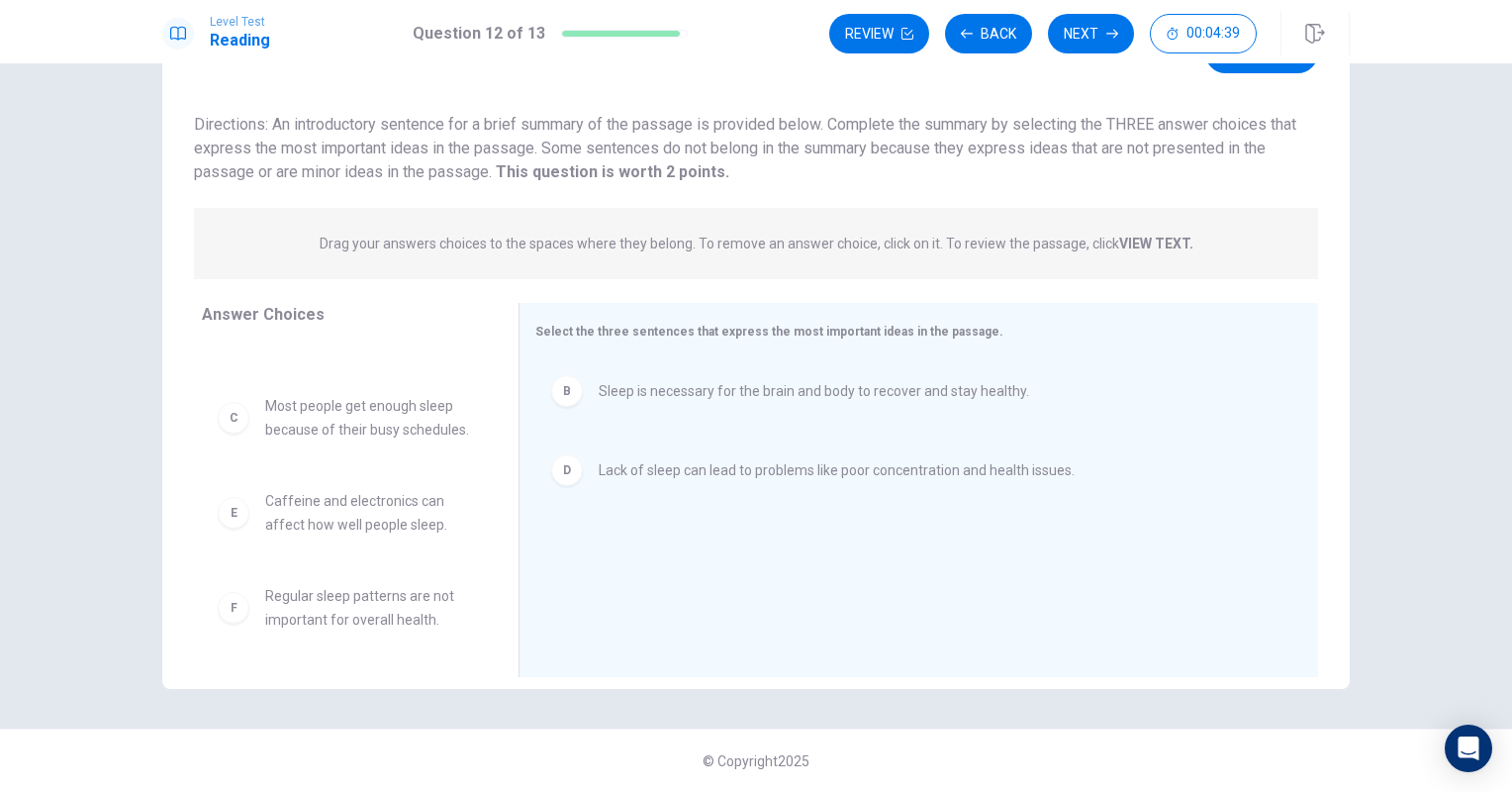 scroll, scrollTop: 131, scrollLeft: 0, axis: vertical 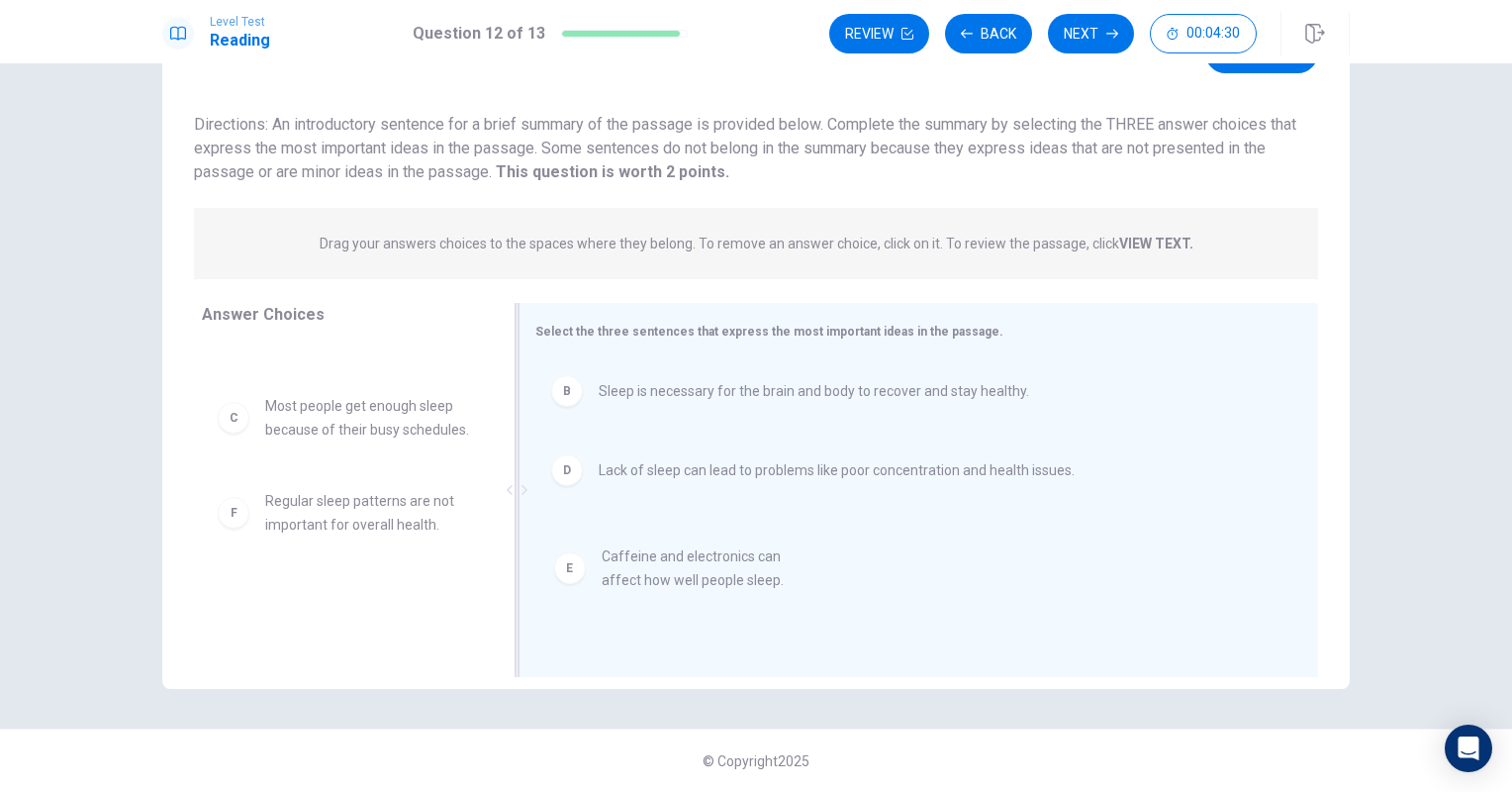 drag, startPoint x: 315, startPoint y: 520, endPoint x: 711, endPoint y: 578, distance: 400.22494 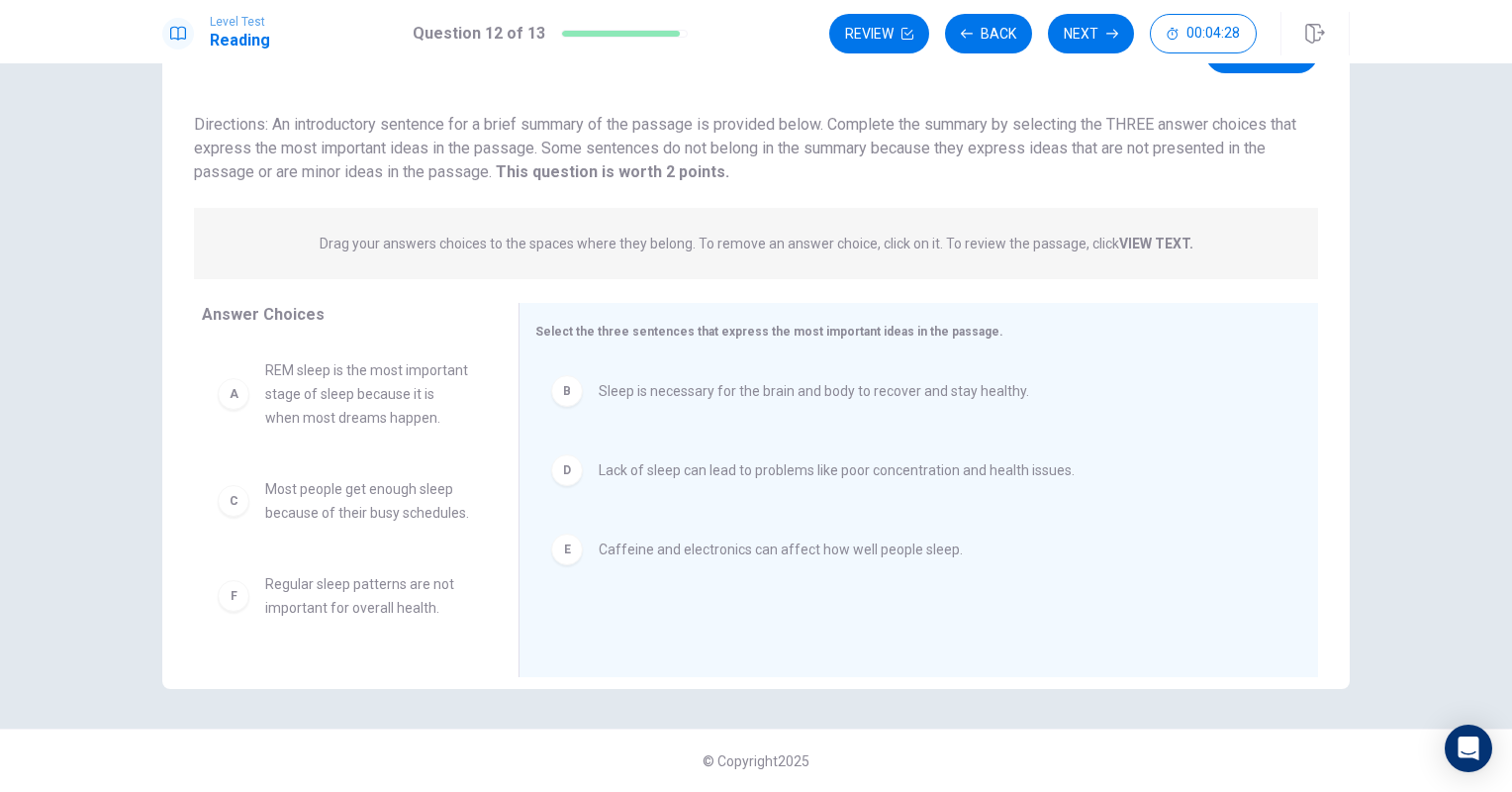 scroll, scrollTop: 36, scrollLeft: 0, axis: vertical 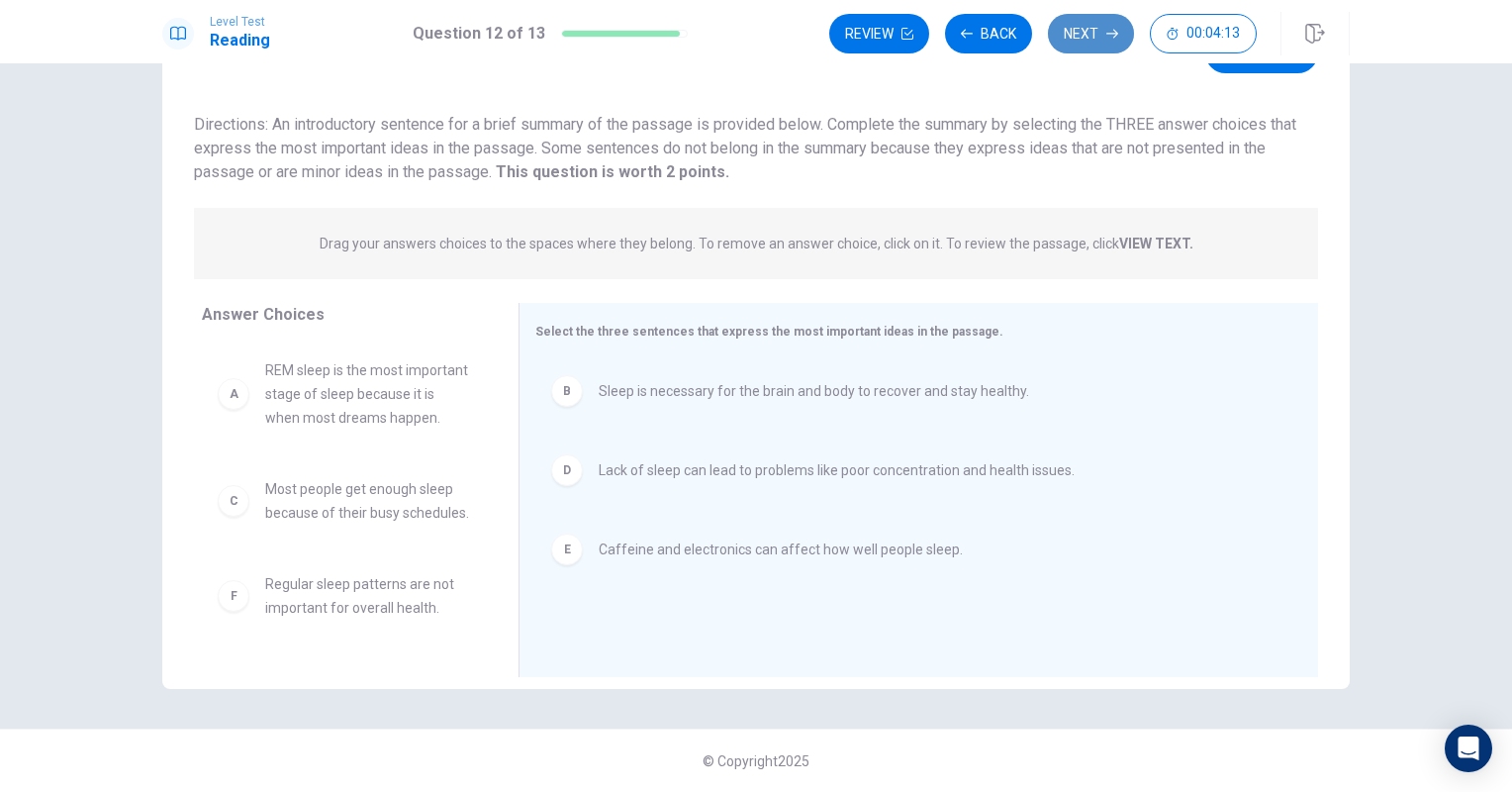 click on "Next" at bounding box center [1090, 34] 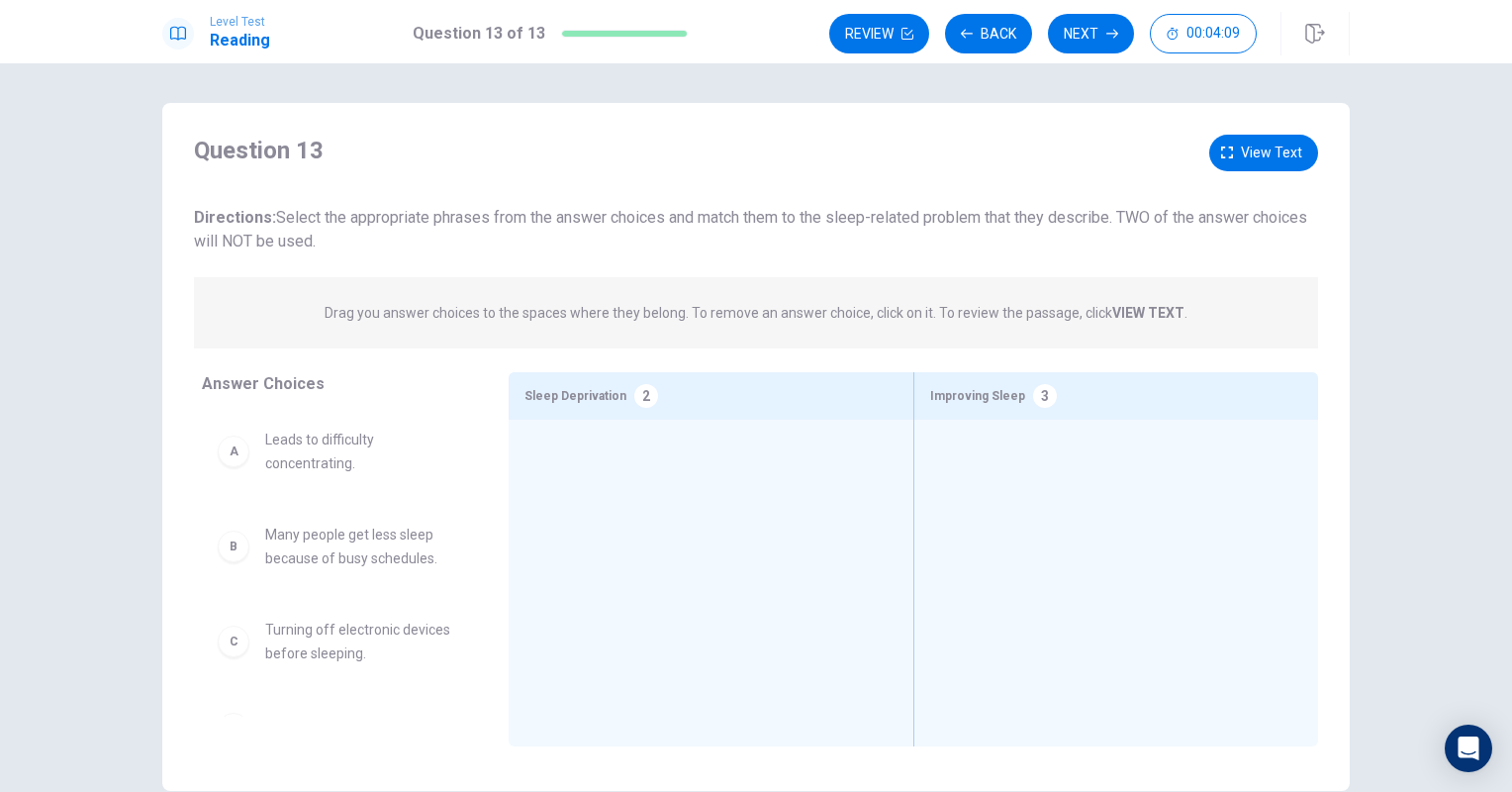 scroll, scrollTop: 102, scrollLeft: 0, axis: vertical 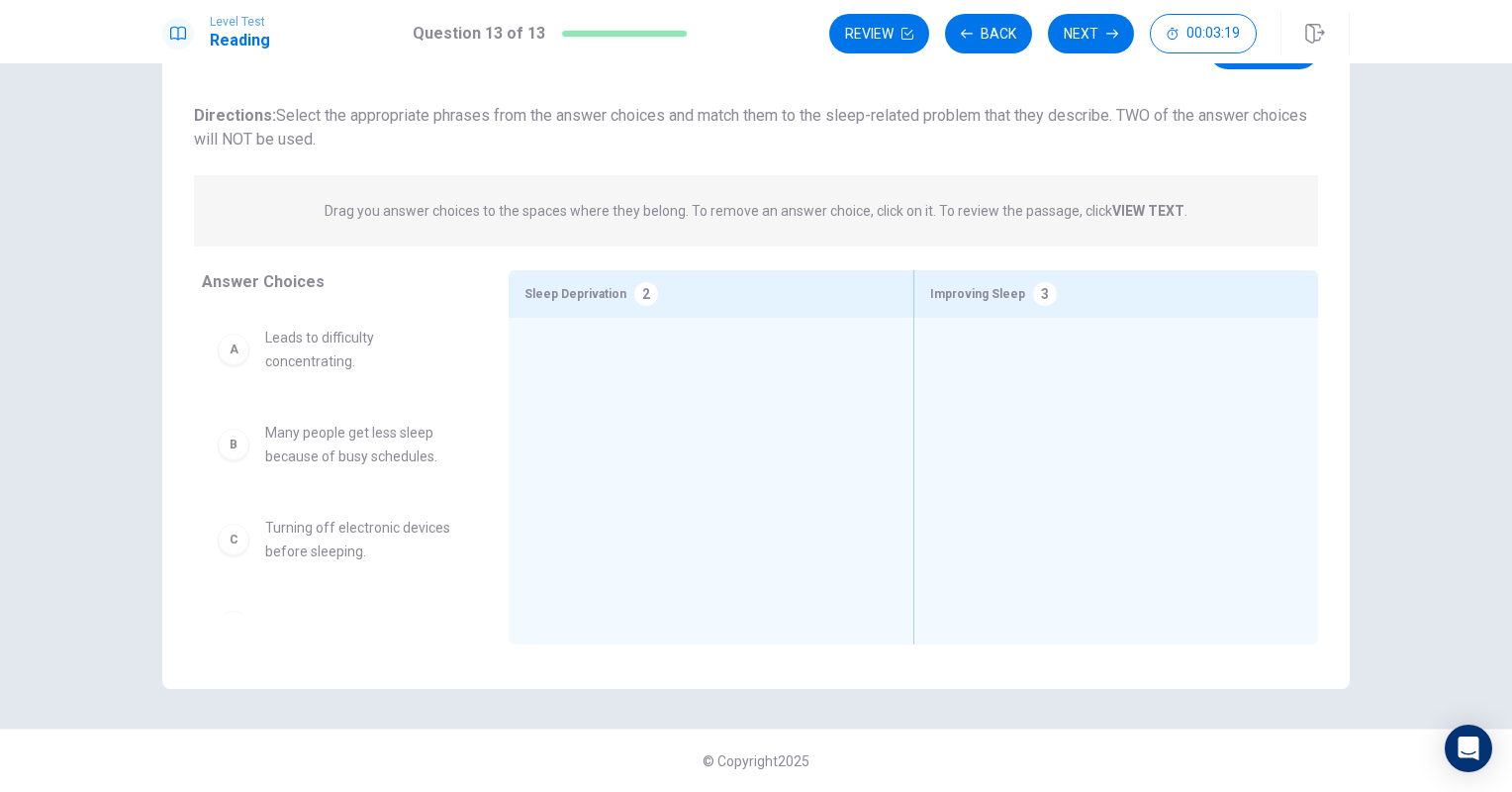 click at bounding box center (710, 450) 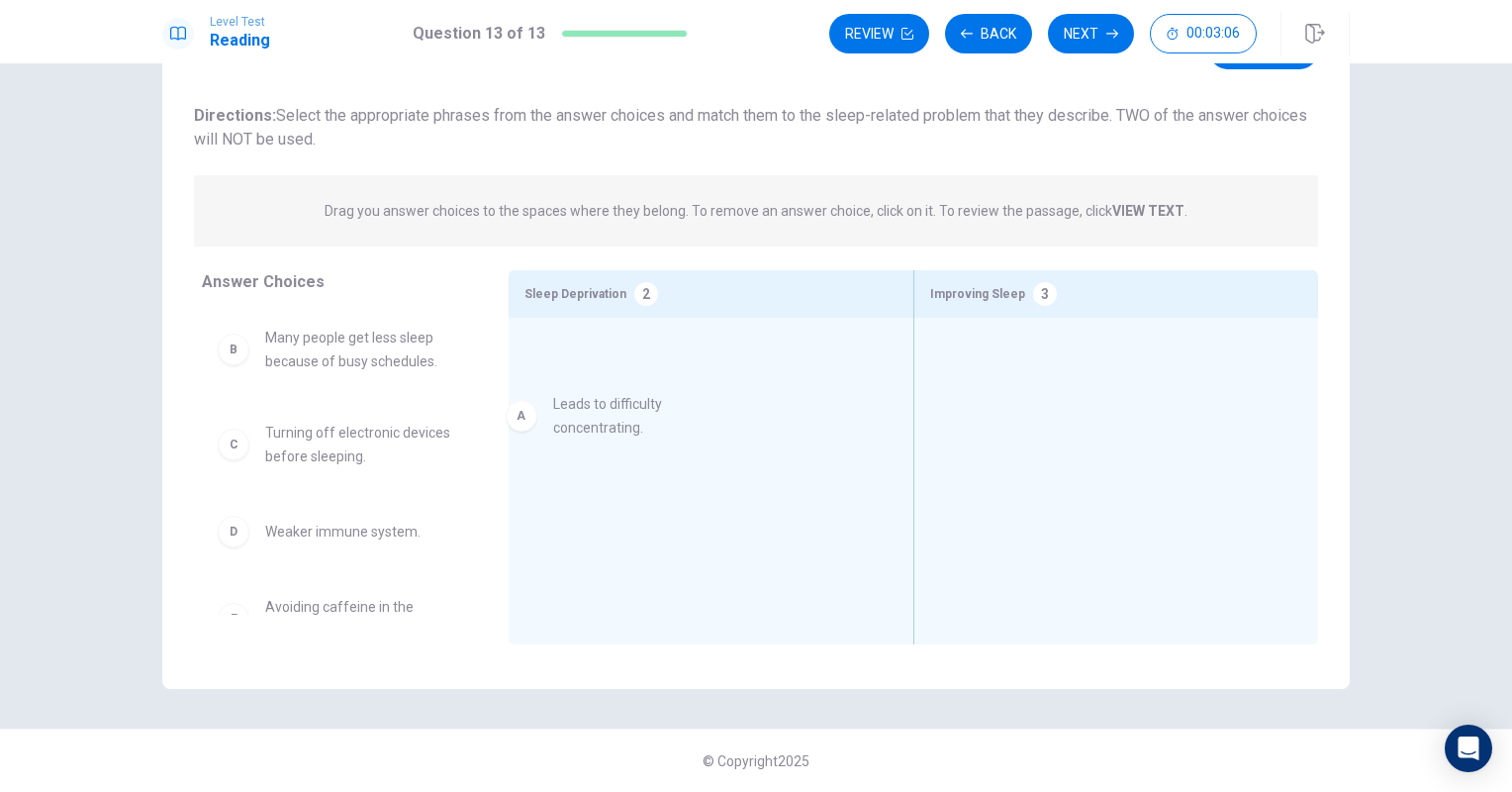 drag, startPoint x: 298, startPoint y: 363, endPoint x: 612, endPoint y: 433, distance: 321.70794 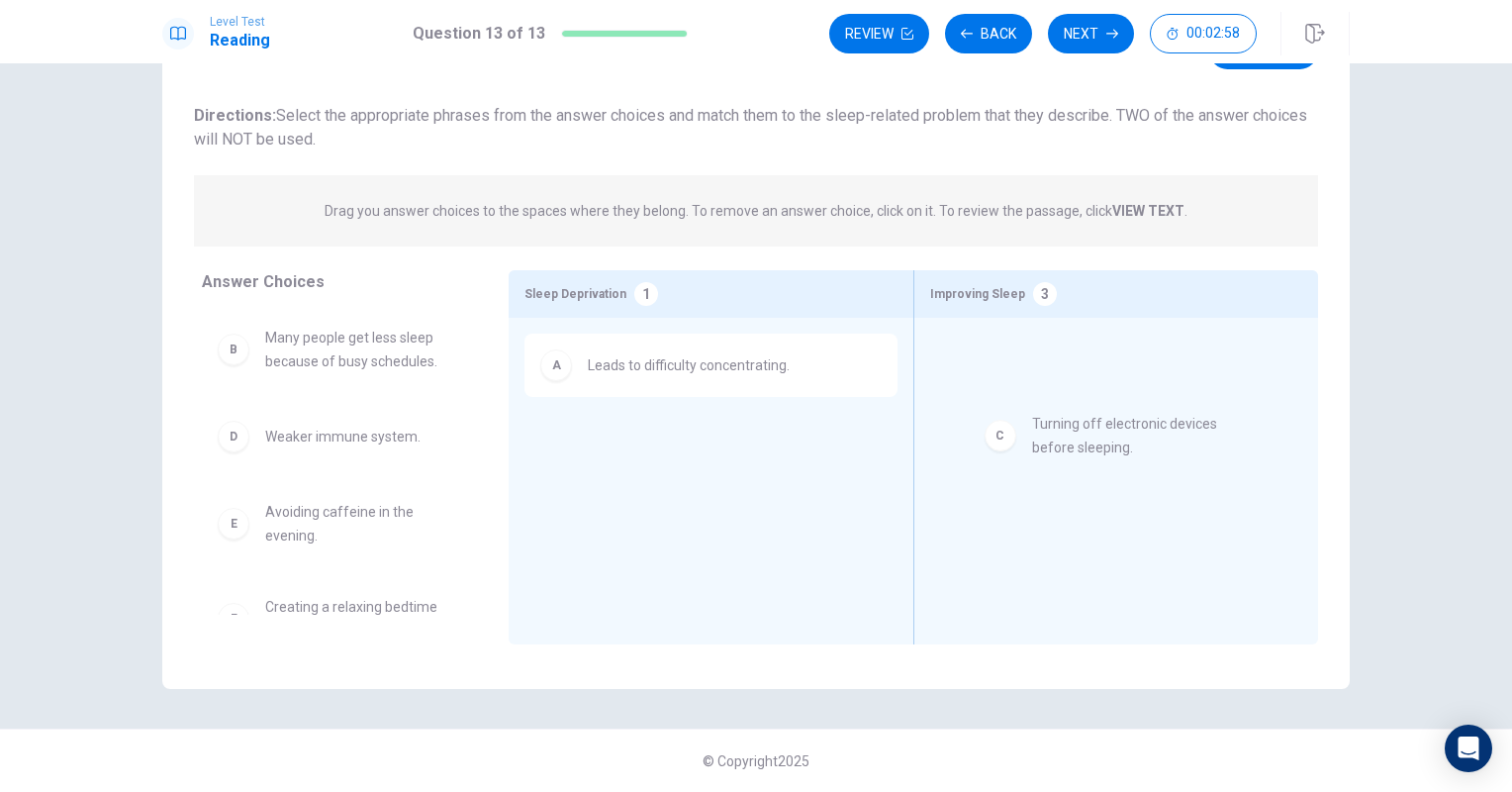 drag, startPoint x: 292, startPoint y: 446, endPoint x: 1069, endPoint y: 438, distance: 777.0412 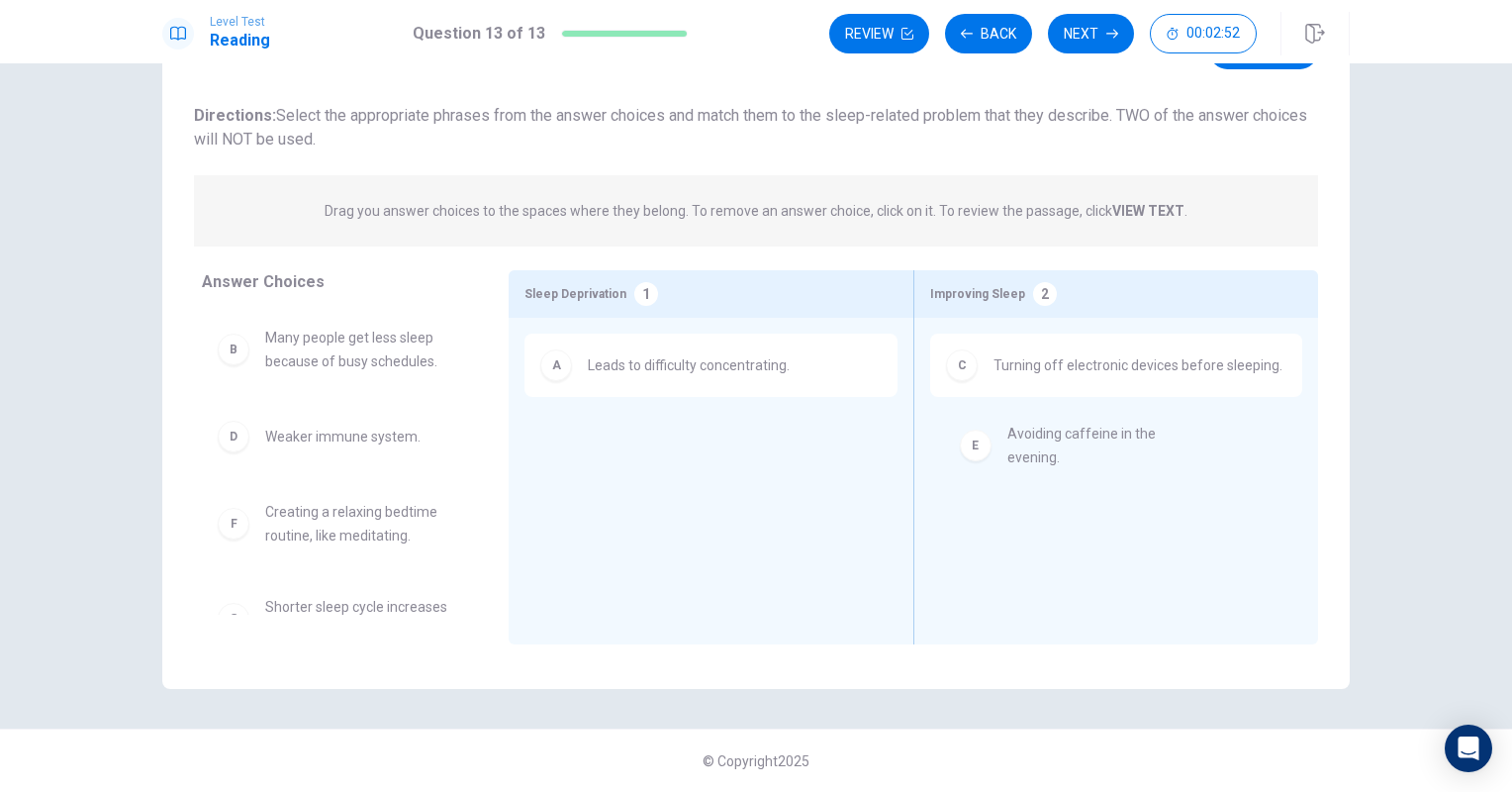 drag, startPoint x: 309, startPoint y: 523, endPoint x: 1066, endPoint y: 442, distance: 761.3212 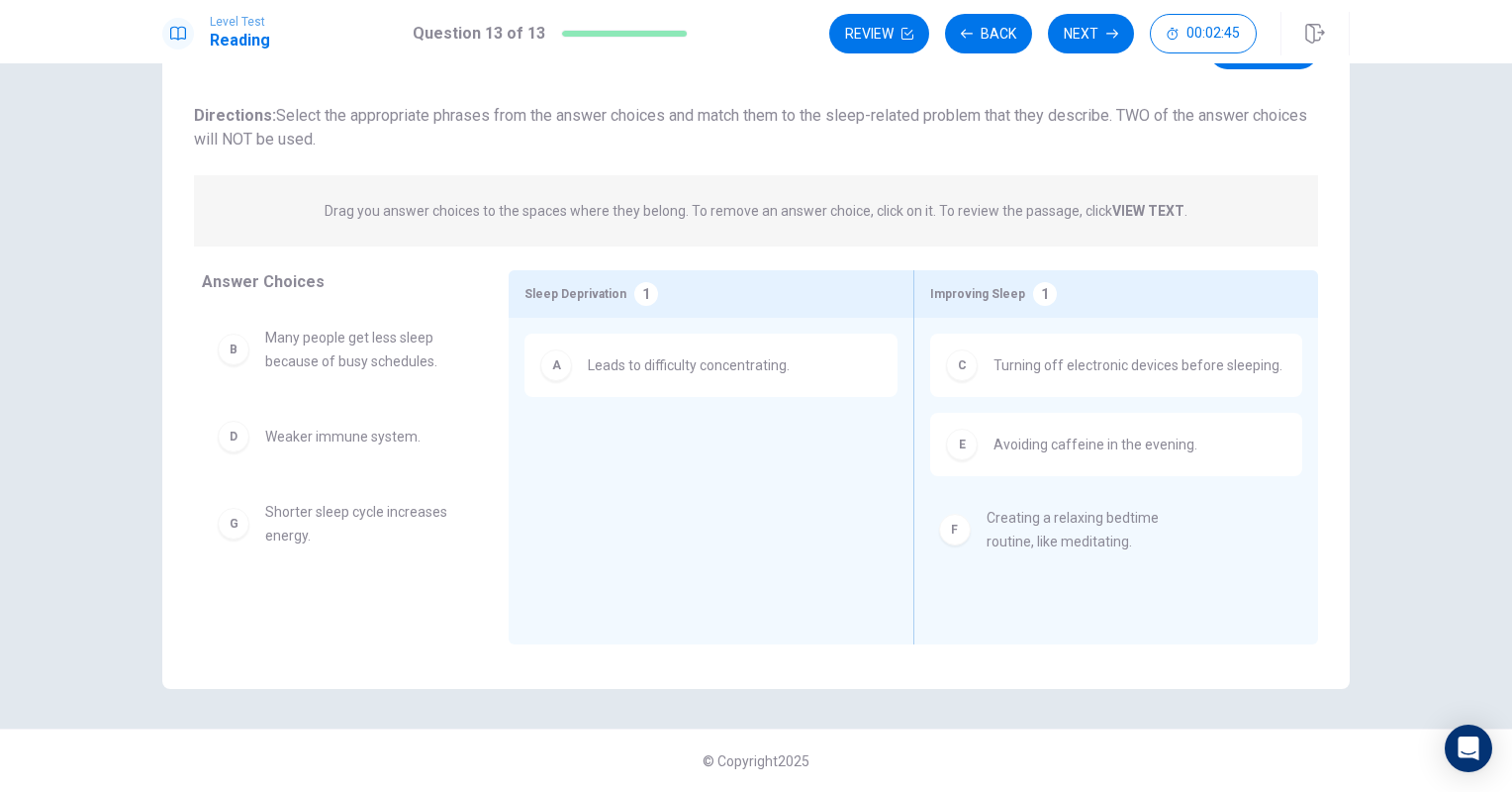 drag, startPoint x: 296, startPoint y: 519, endPoint x: 1053, endPoint y: 533, distance: 757.1294 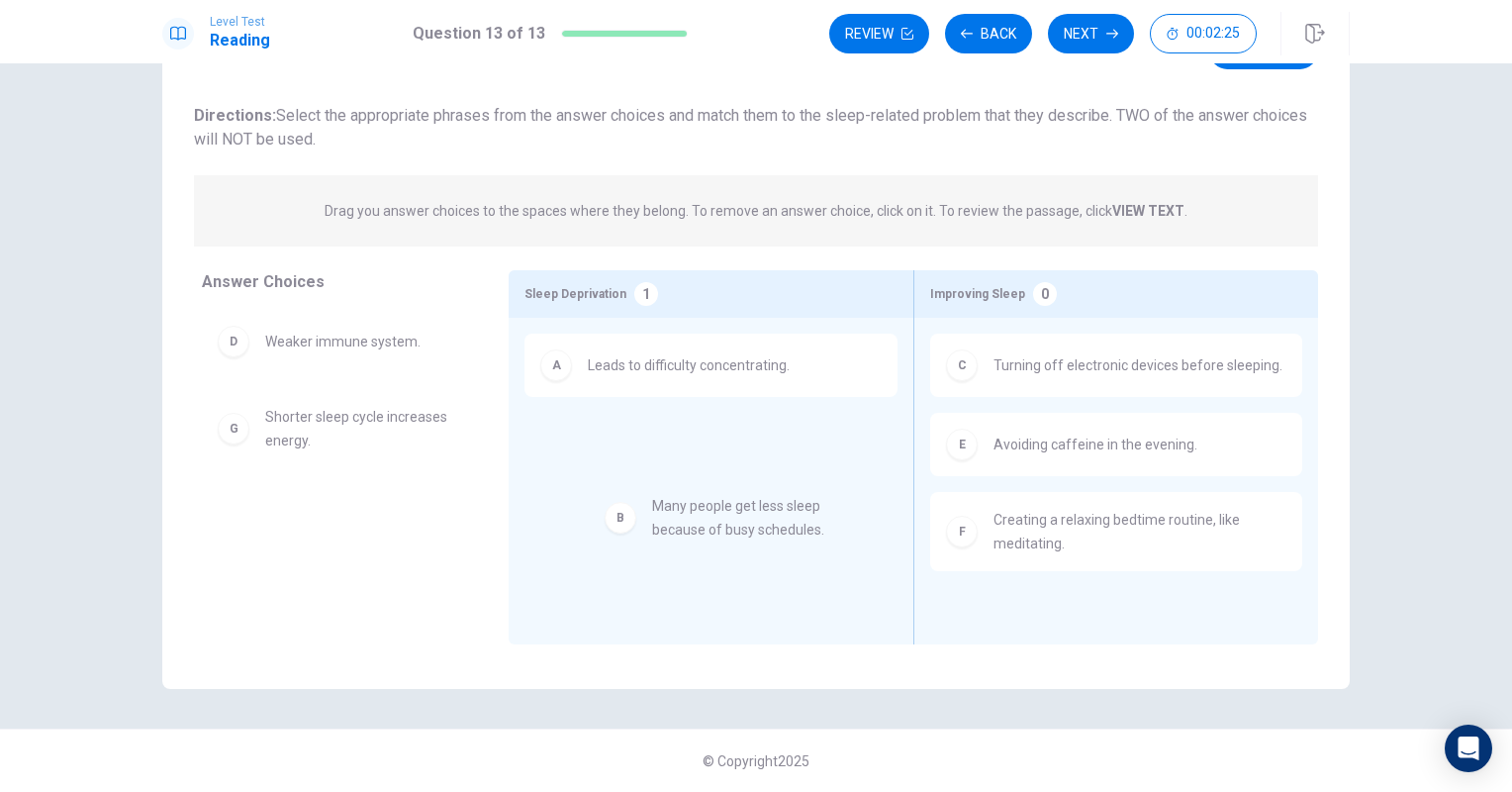 drag, startPoint x: 310, startPoint y: 349, endPoint x: 707, endPoint y: 519, distance: 431.86688 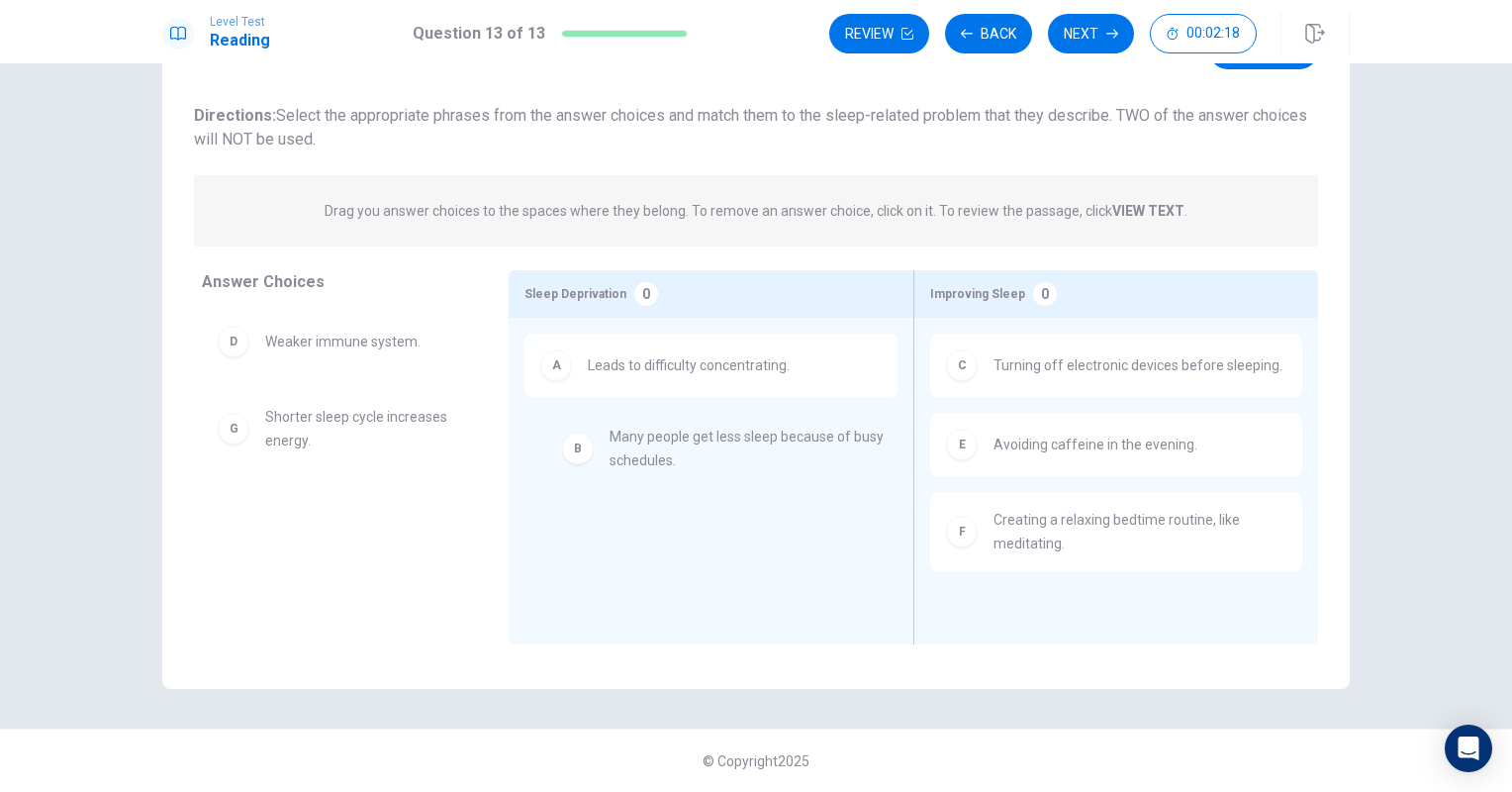 drag, startPoint x: 638, startPoint y: 463, endPoint x: 653, endPoint y: 459, distance: 15.524175 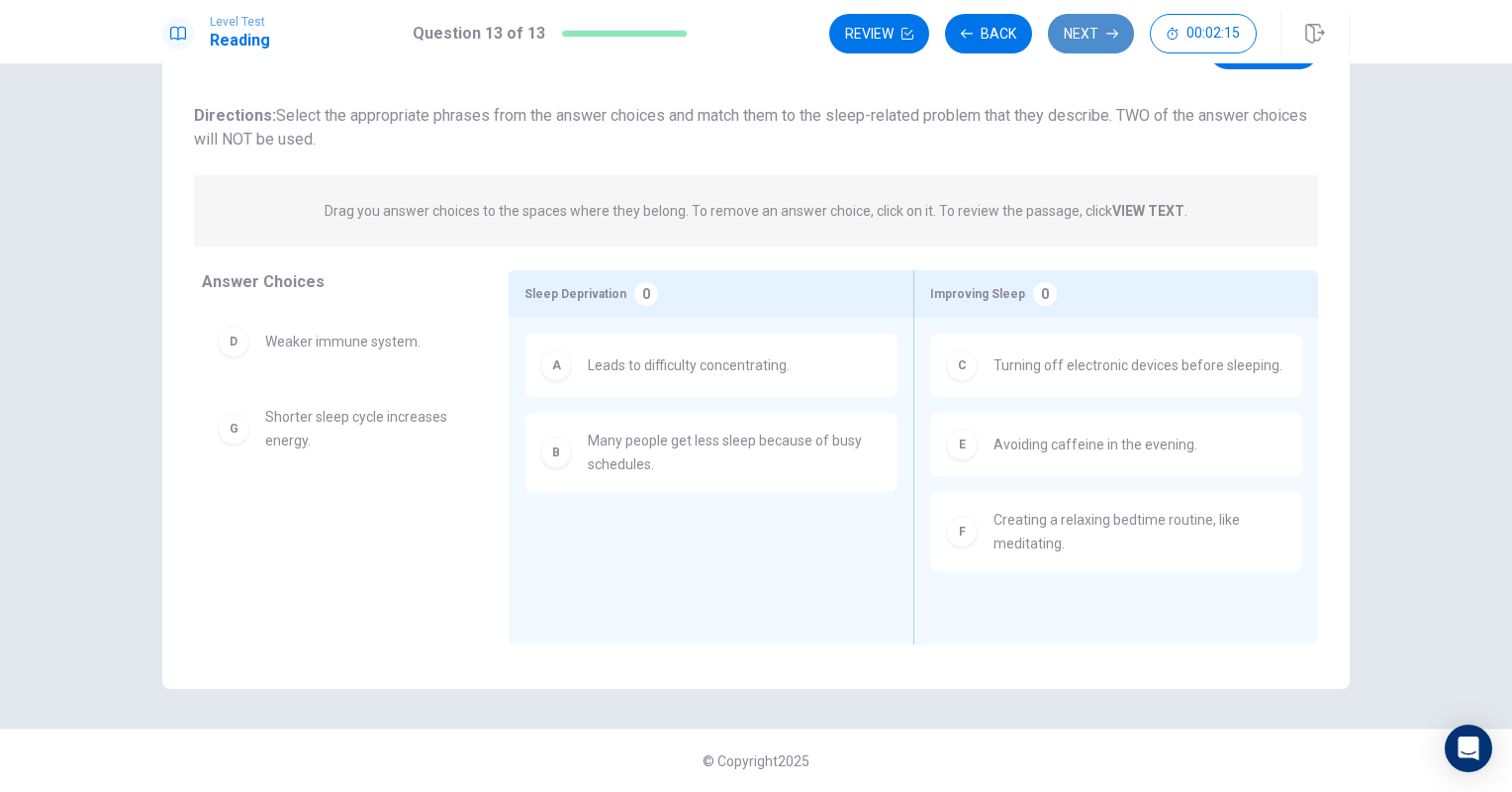 click on "Next" at bounding box center (1090, 34) 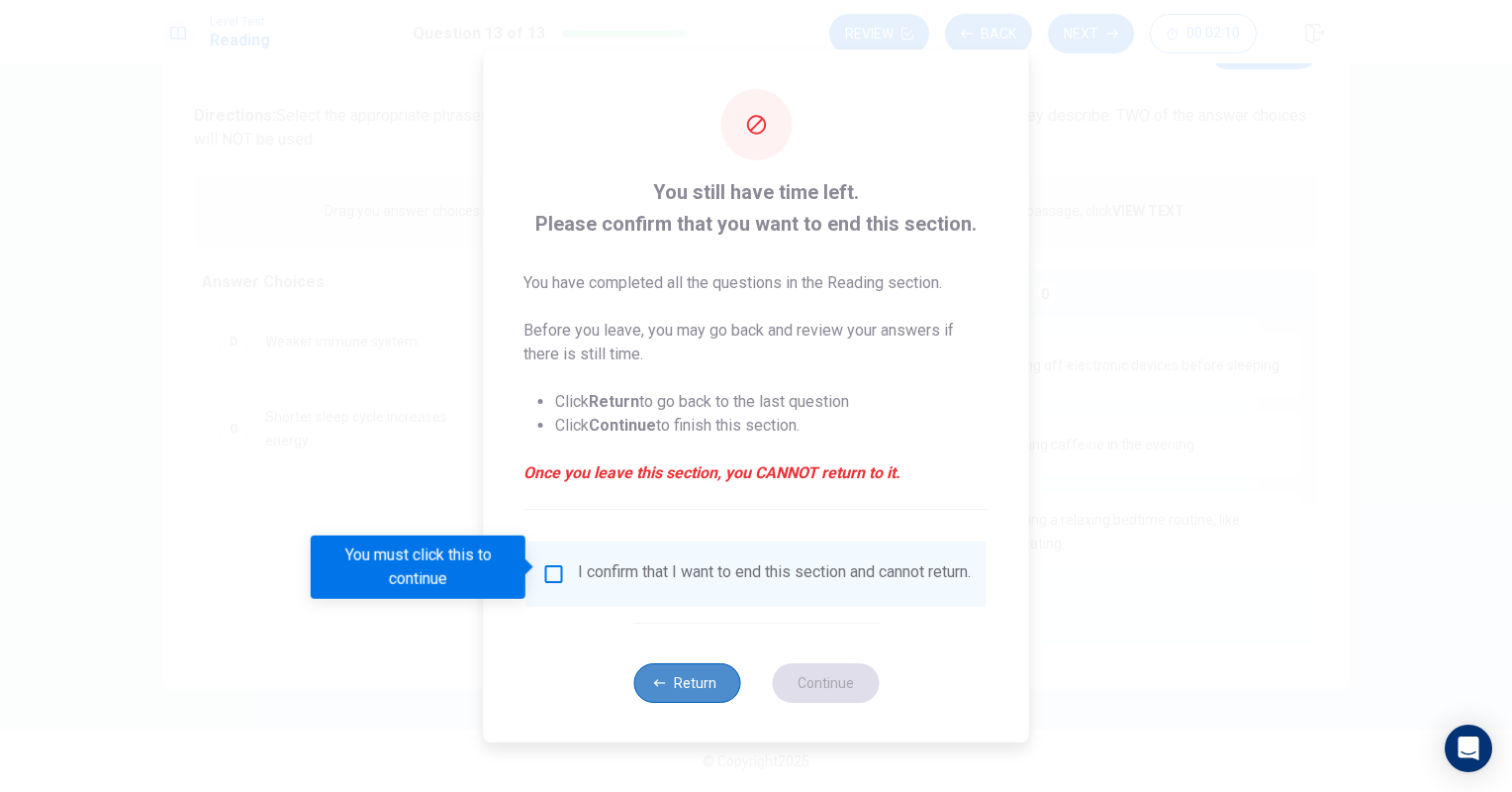 click on "Return" at bounding box center (687, 683) 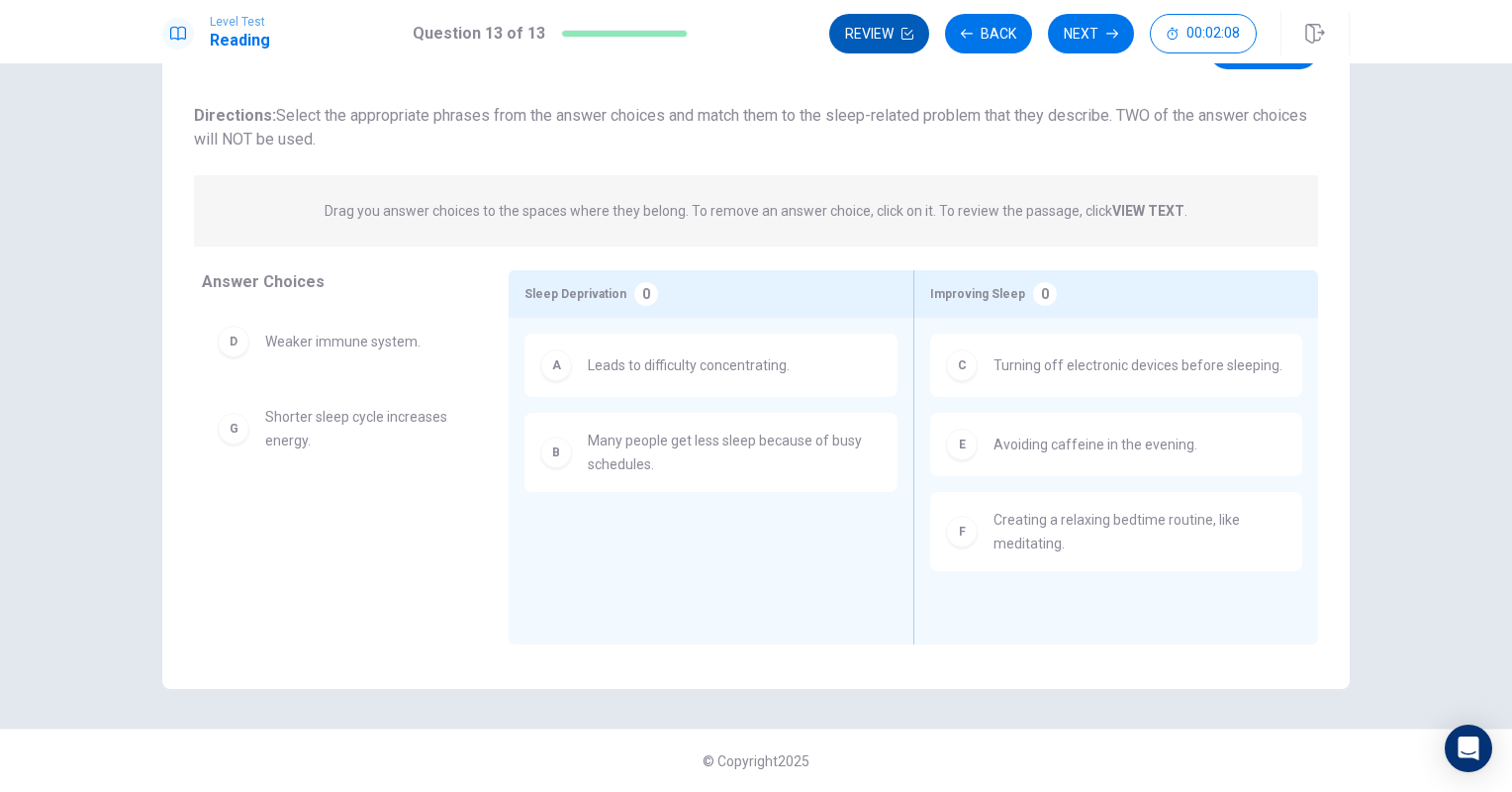 click on "Review" at bounding box center (879, 34) 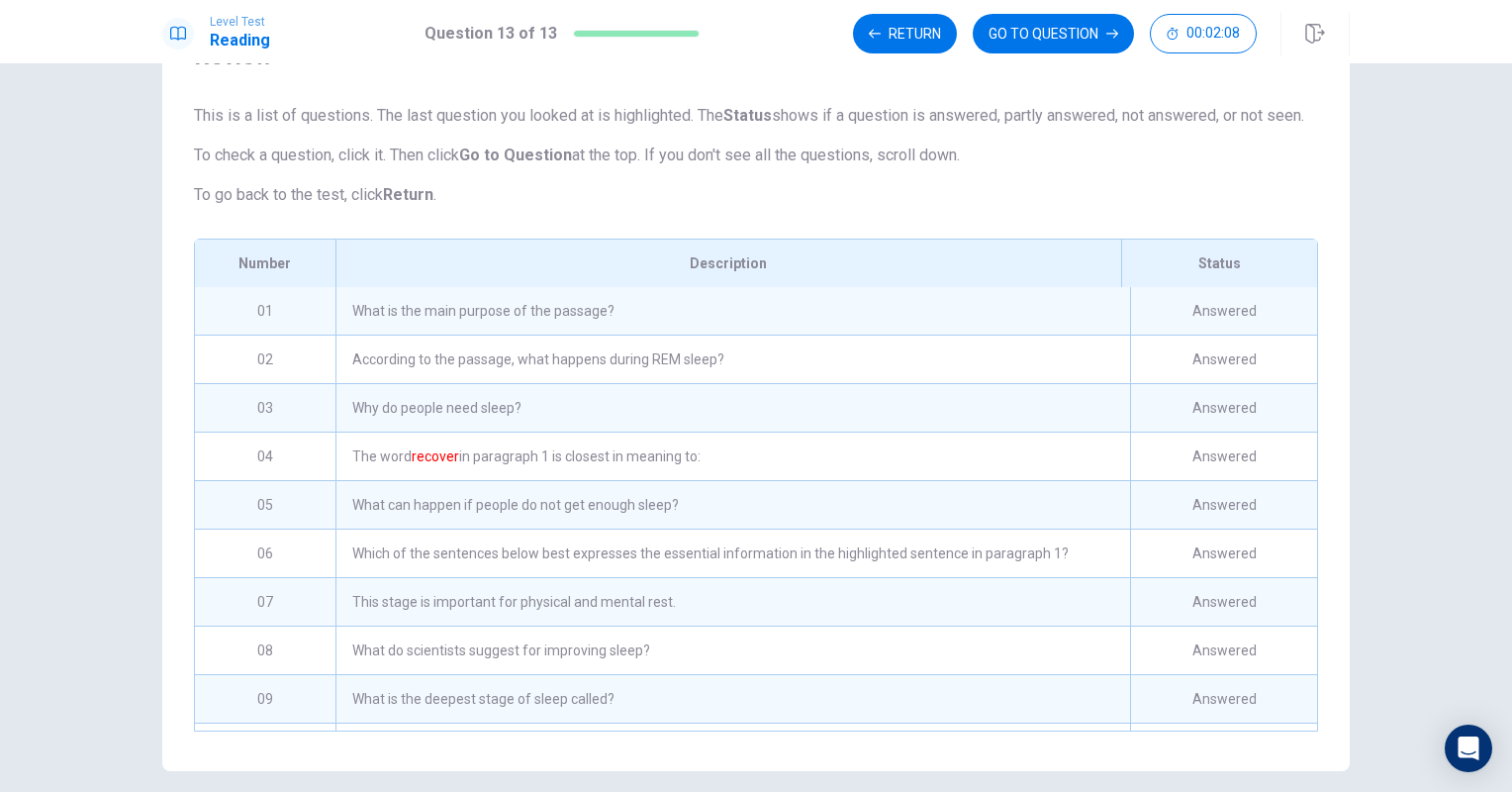 scroll, scrollTop: 203, scrollLeft: 0, axis: vertical 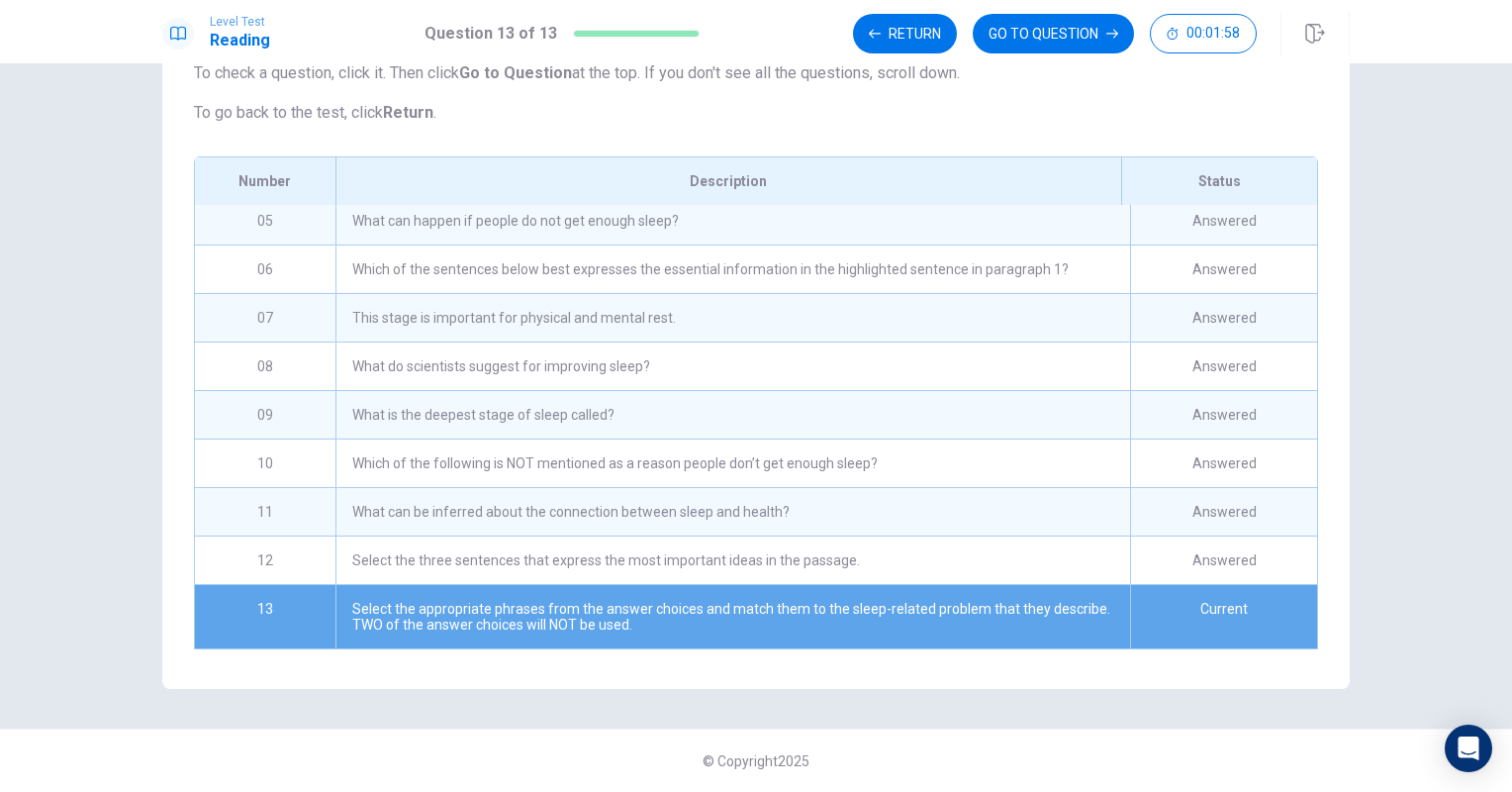 click on "Select the appropriate phrases from the answer choices and match them to the sleep-related problem that they describe. TWO of the answer choices will NOT be used." at bounding box center [732, 617] 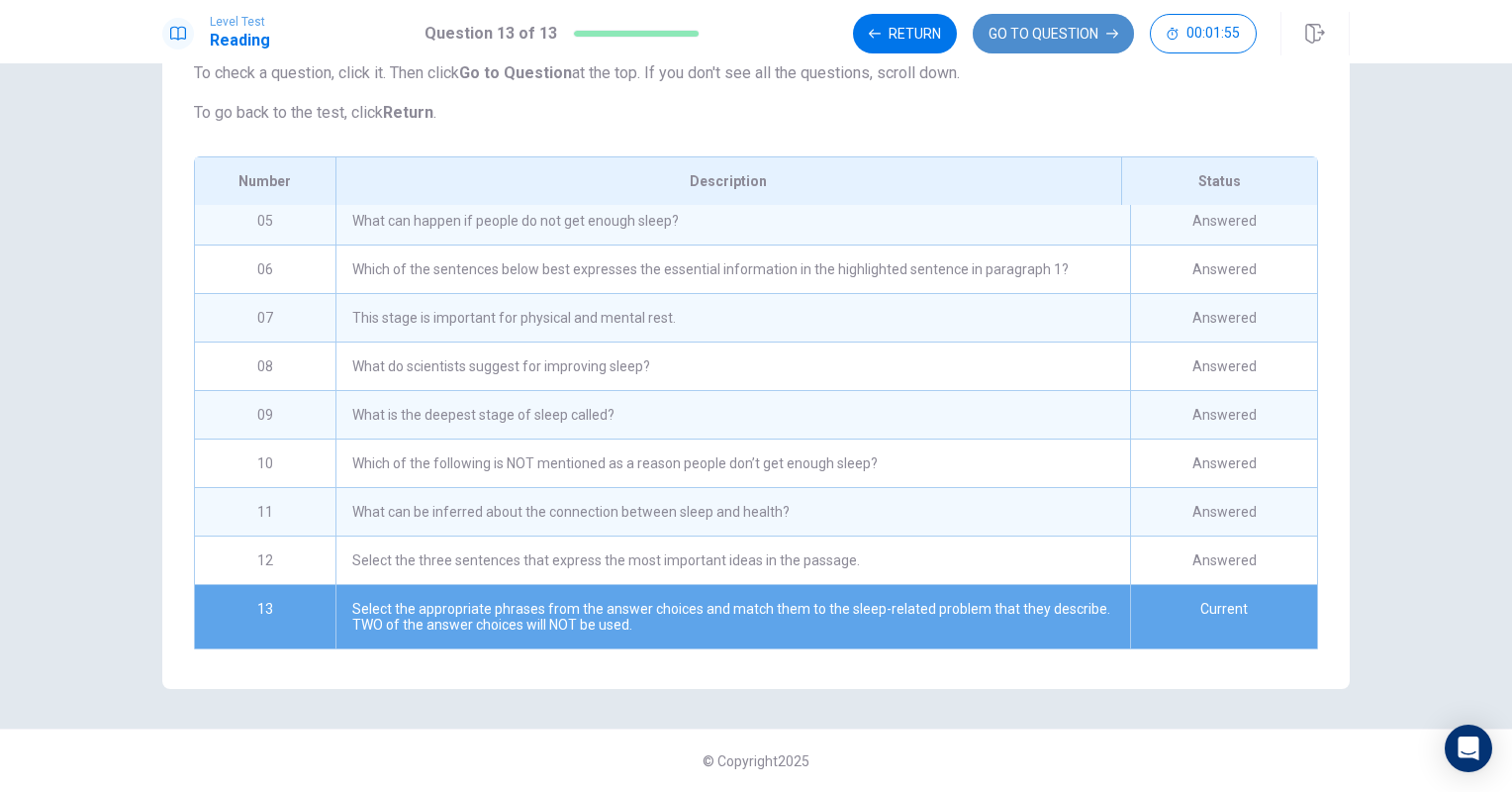 click on "GO TO QUESTION" at bounding box center (1053, 34) 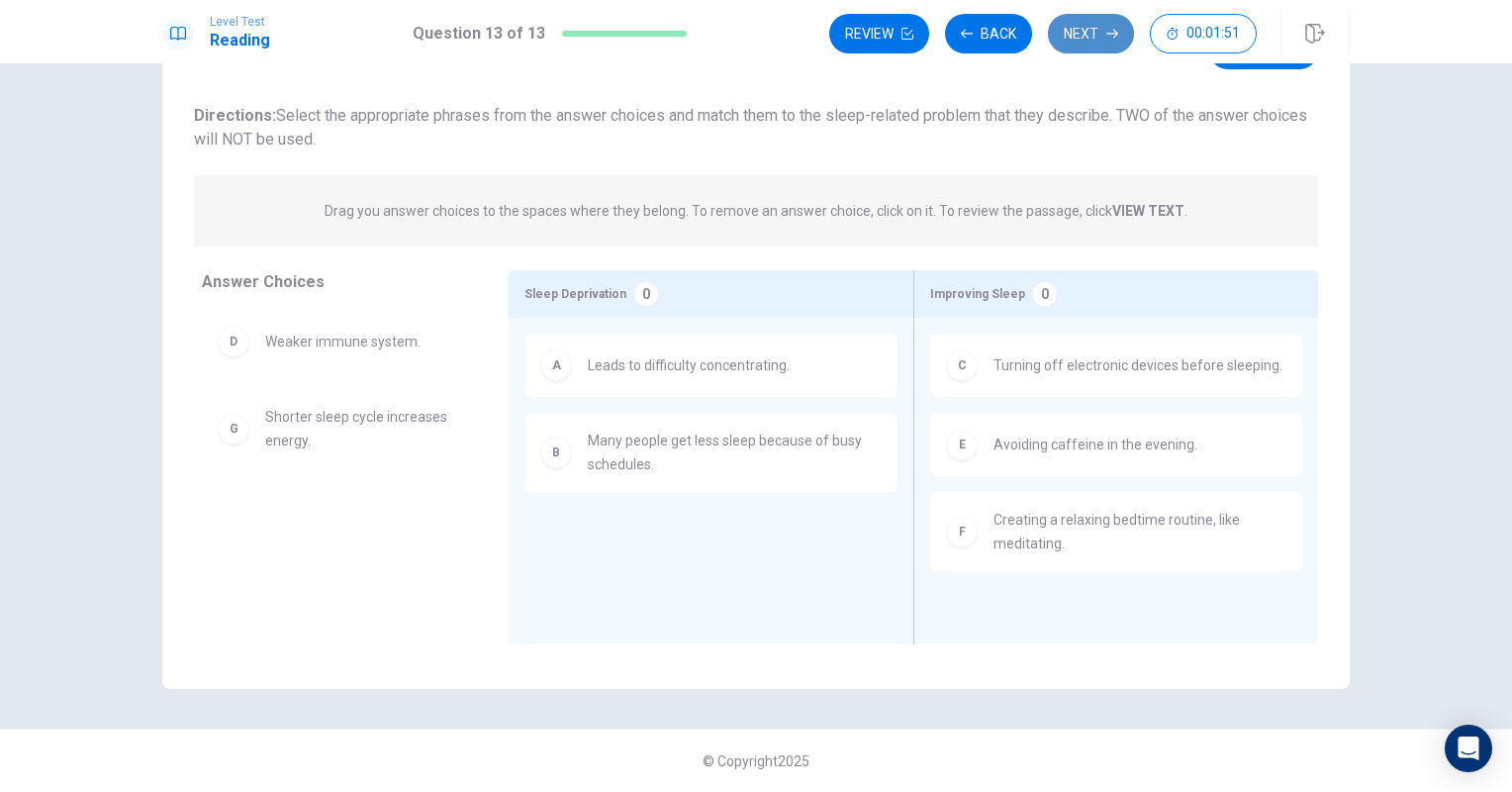 click on "Next" at bounding box center [1090, 34] 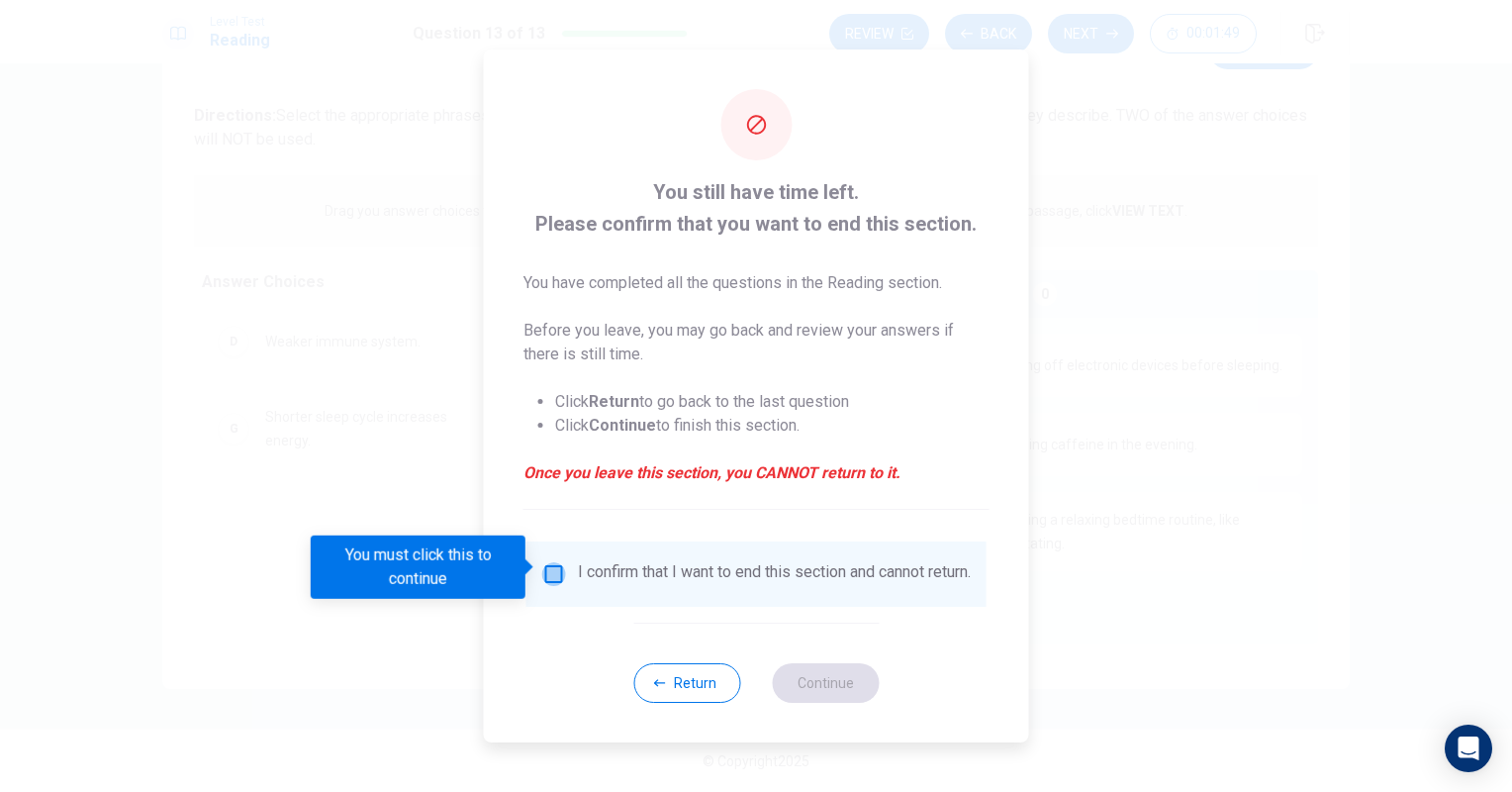 click at bounding box center (554, 574) 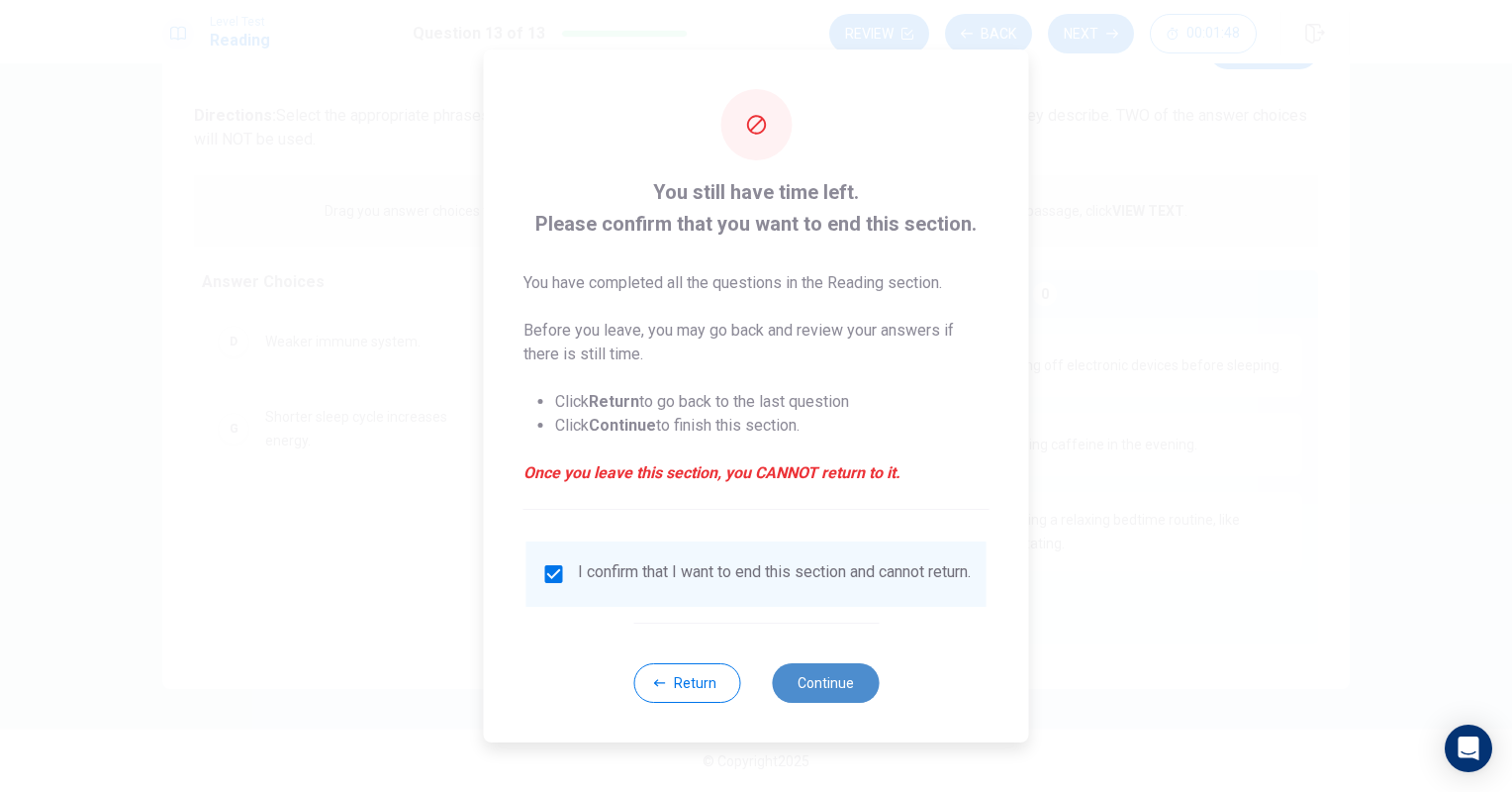 click on "Continue" at bounding box center (825, 683) 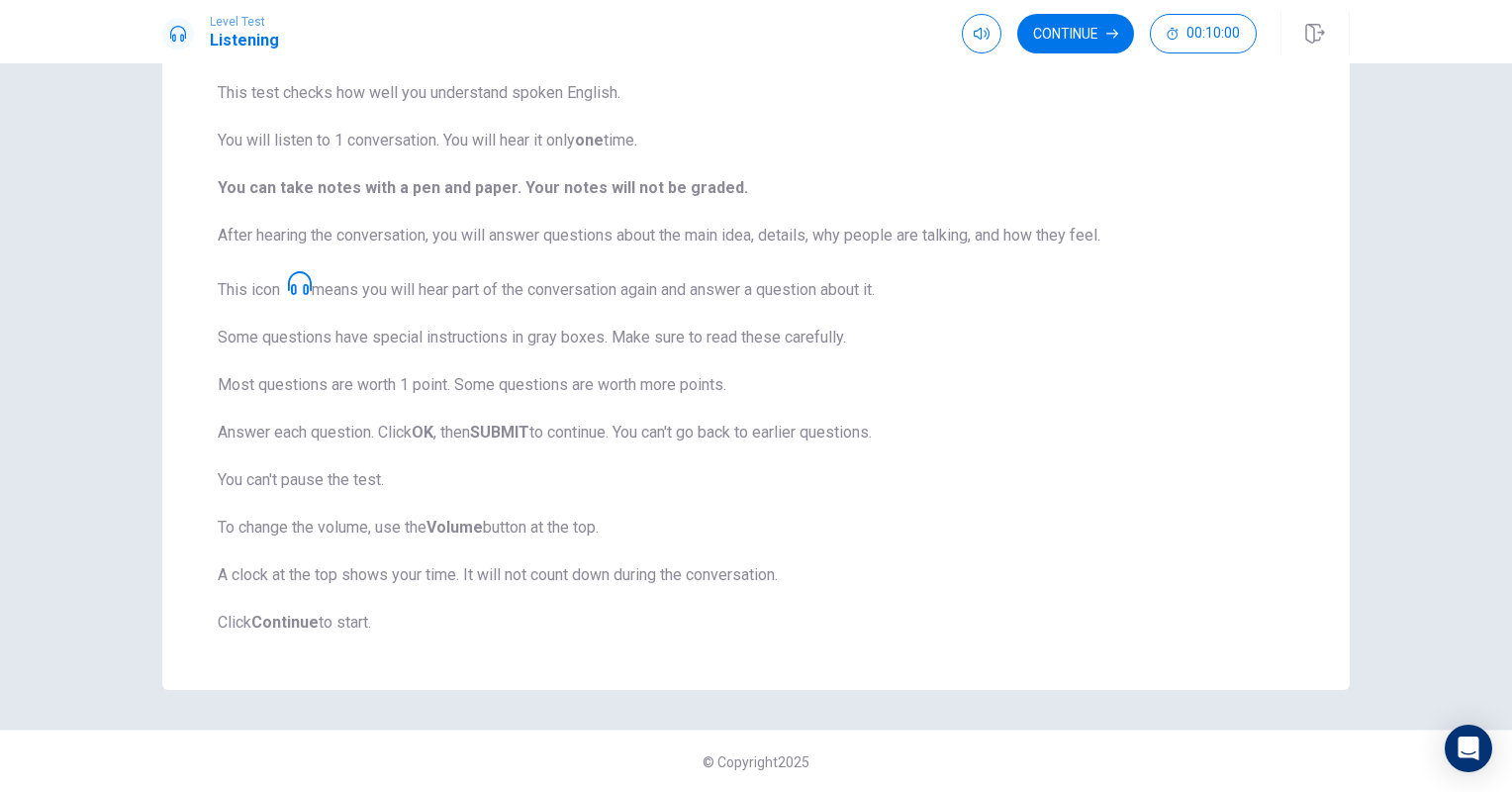 scroll, scrollTop: 156, scrollLeft: 0, axis: vertical 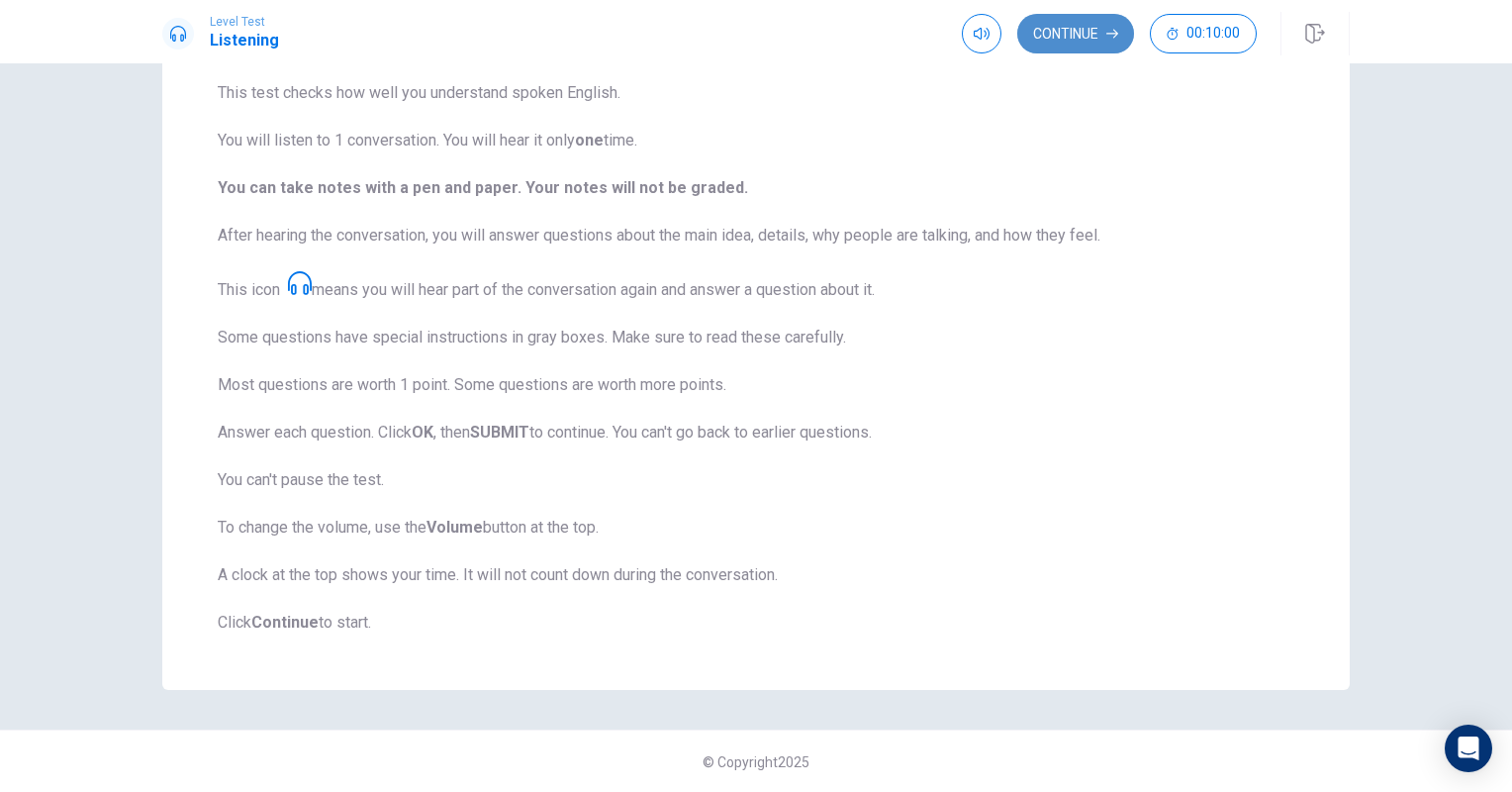 click on "Continue" at bounding box center (1076, 34) 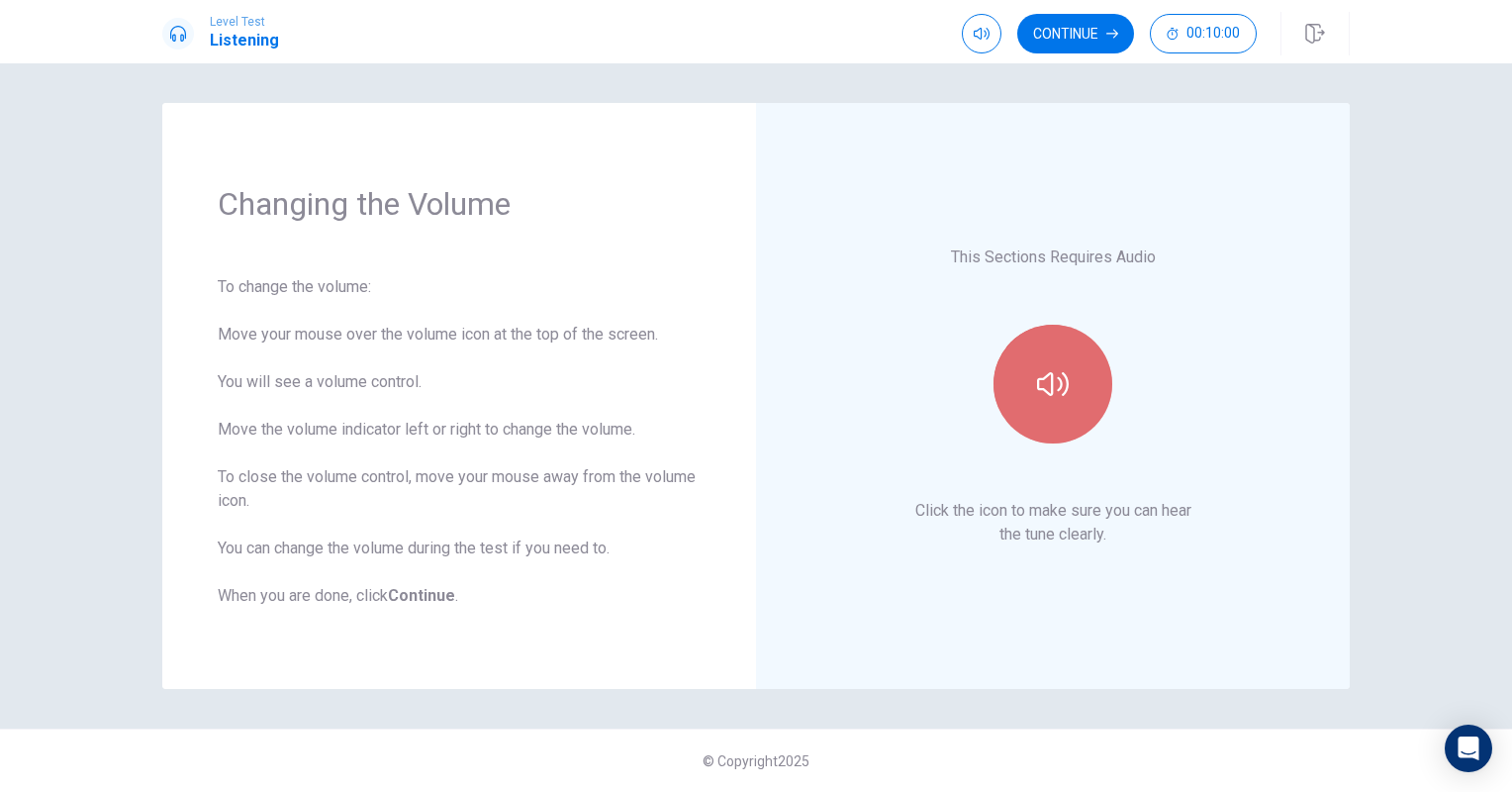 click at bounding box center [1053, 384] 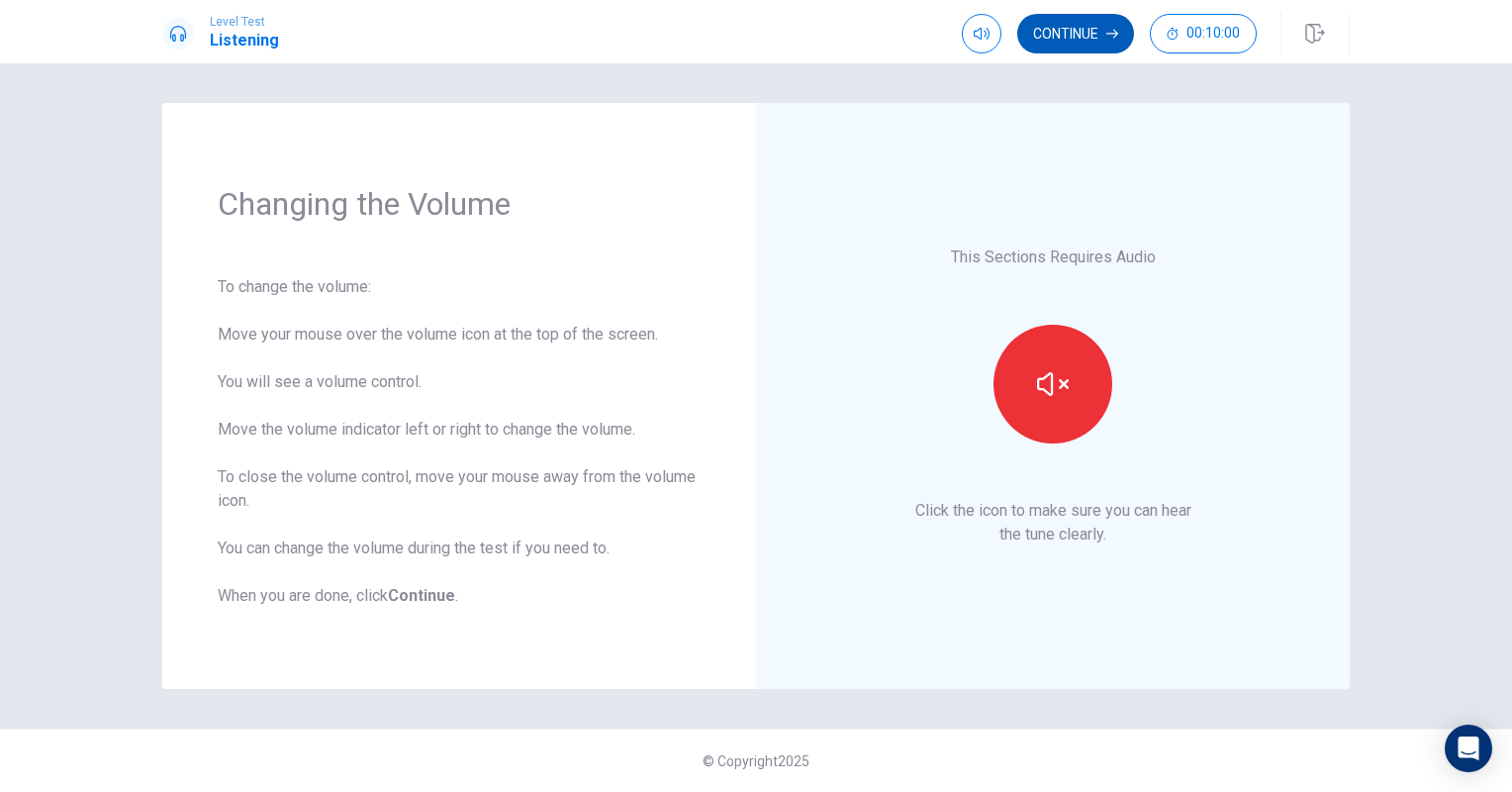 type 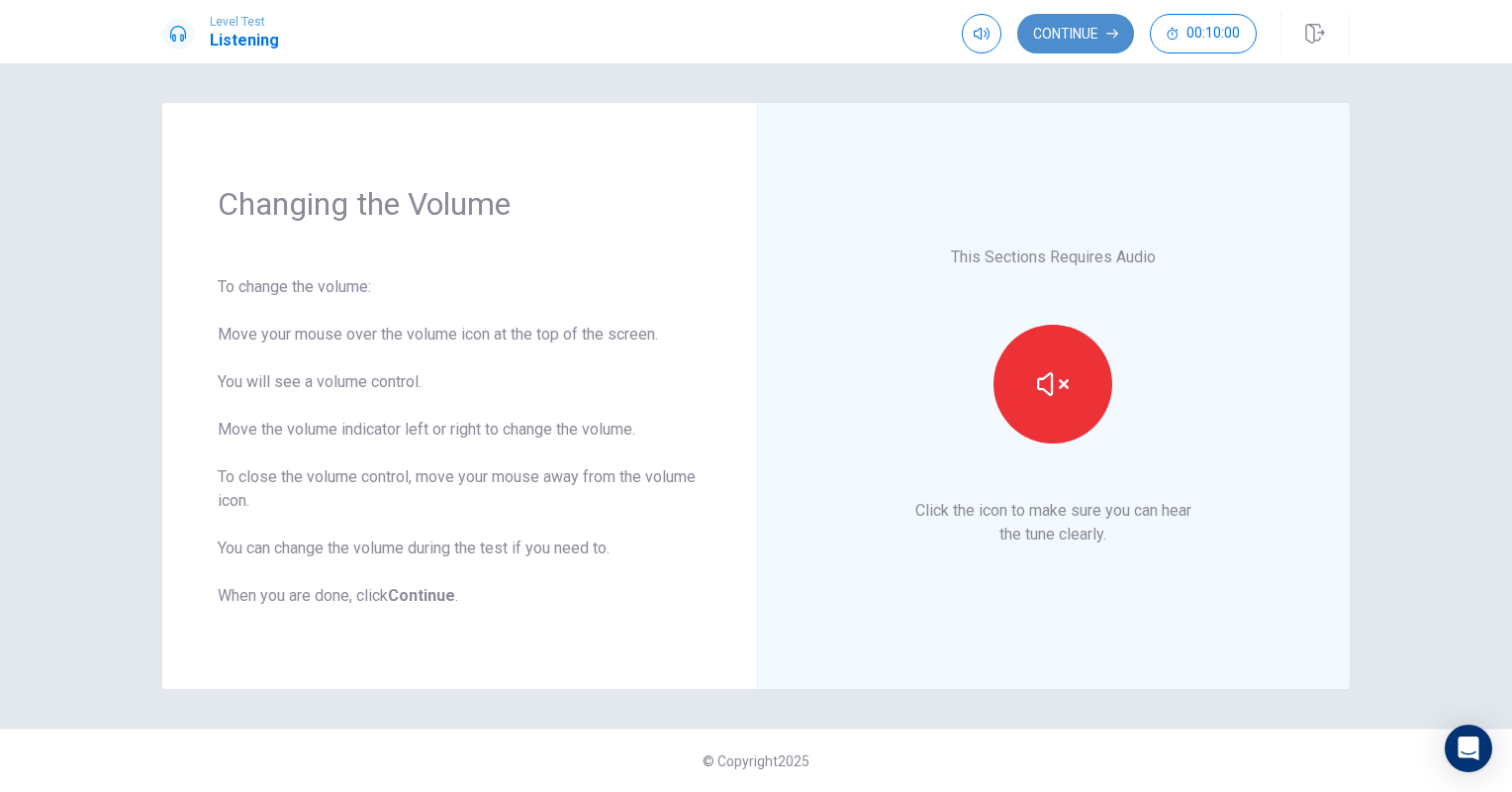 click on "Continue" at bounding box center [1076, 34] 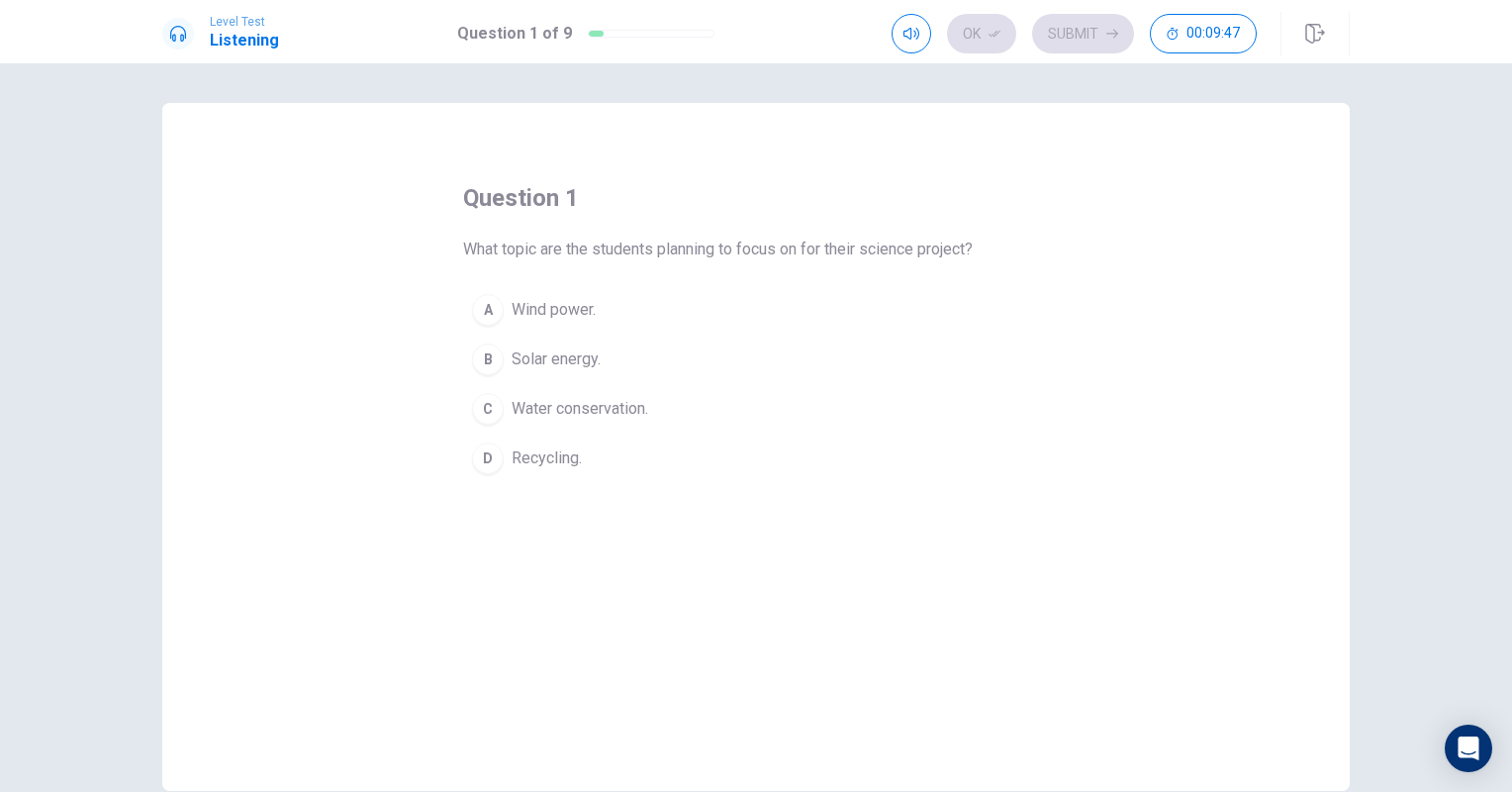 click on "Wind power." at bounding box center [553, 310] 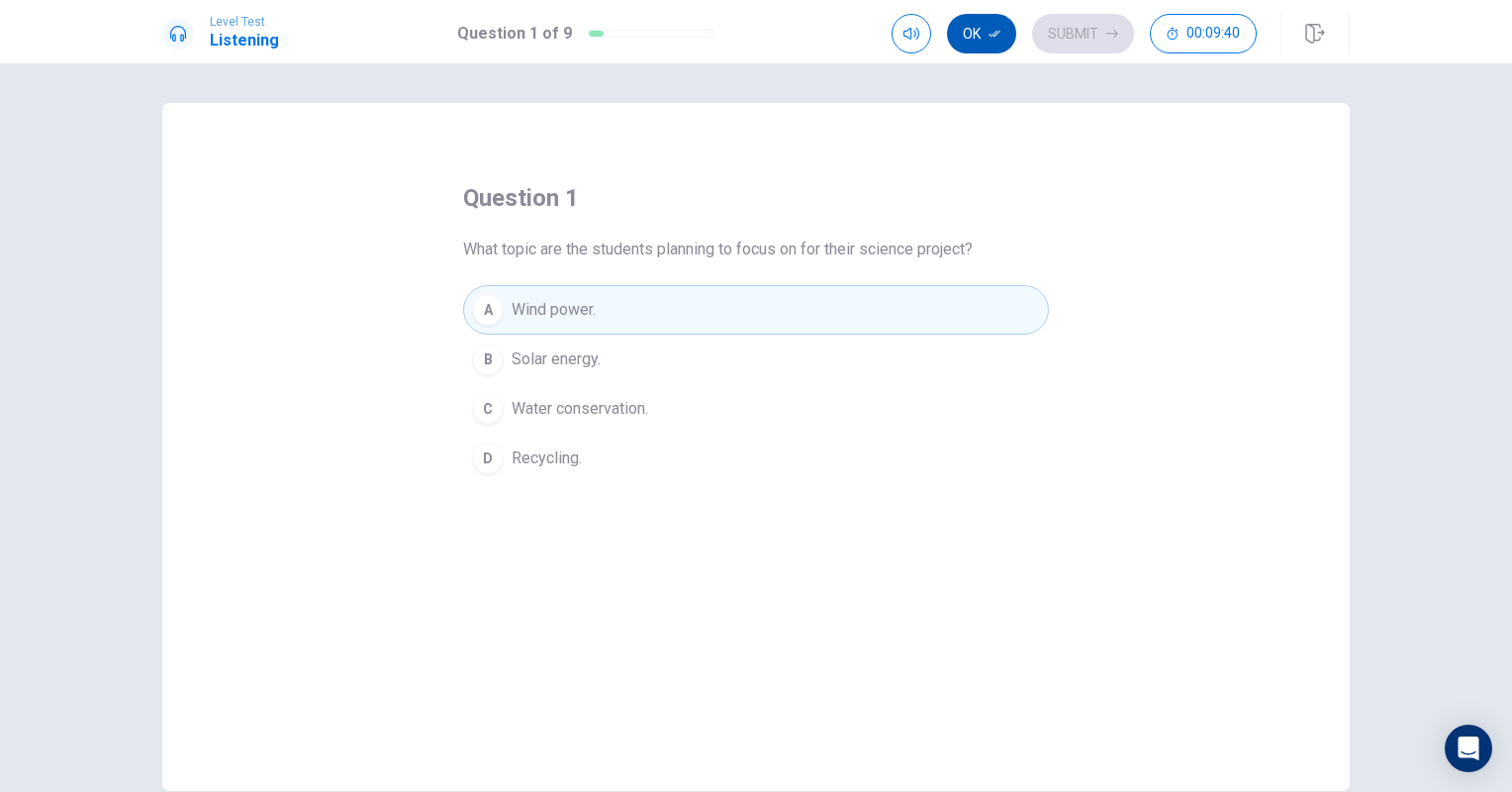 click on "Ok" at bounding box center (982, 34) 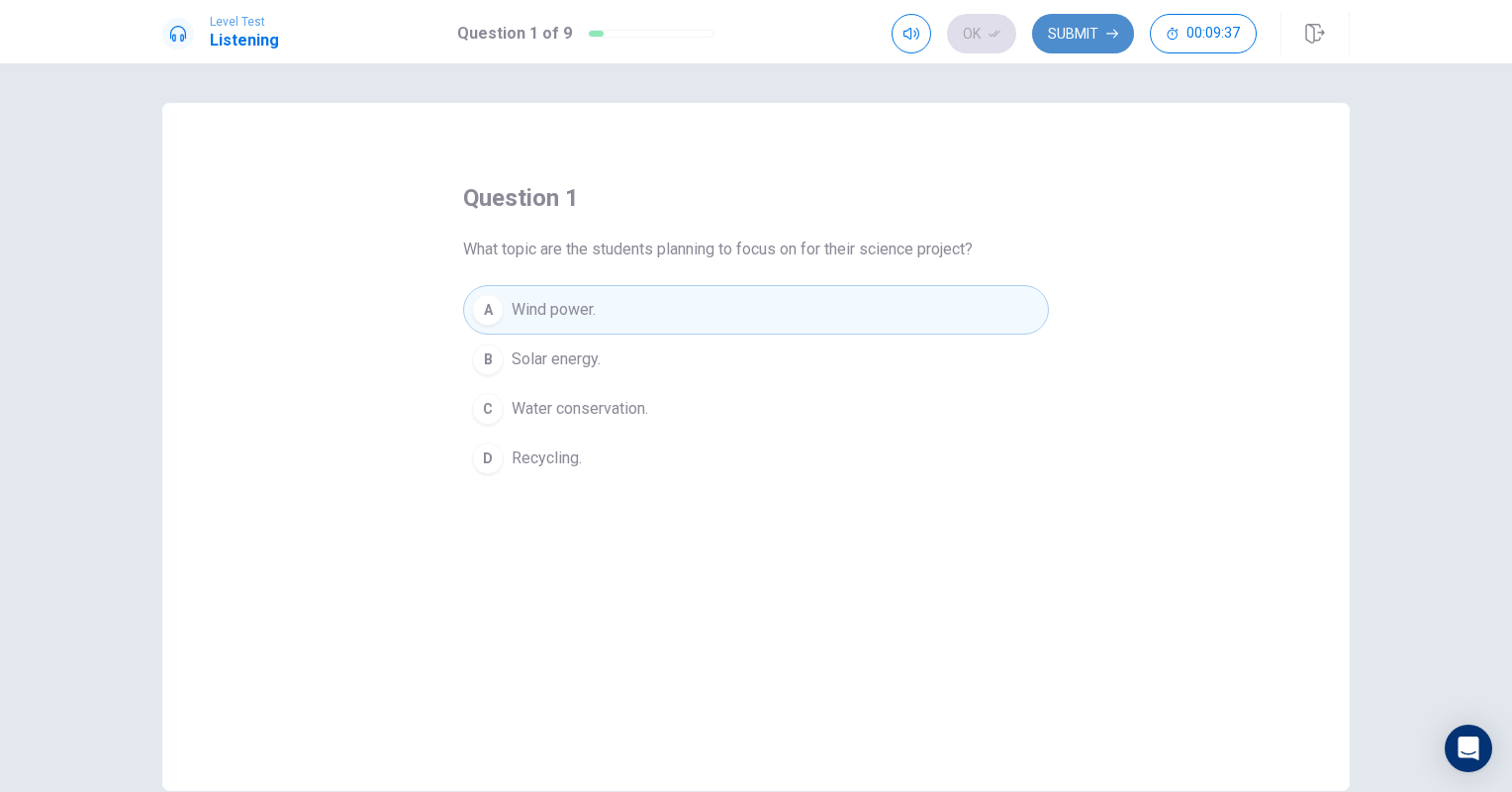 click on "Submit" at bounding box center [1083, 34] 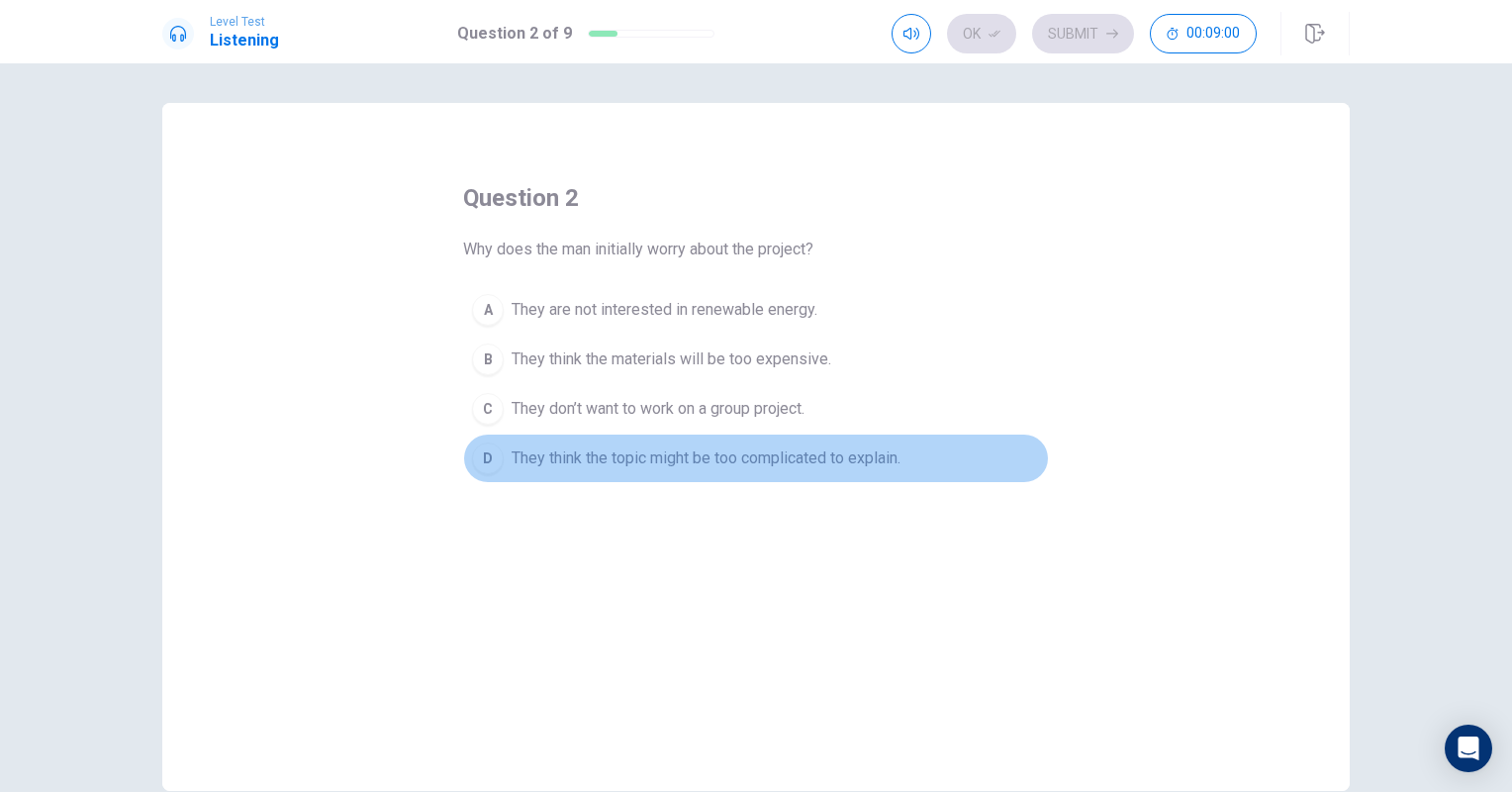 click on "They think the topic might be too complicated to explain." at bounding box center (706, 458) 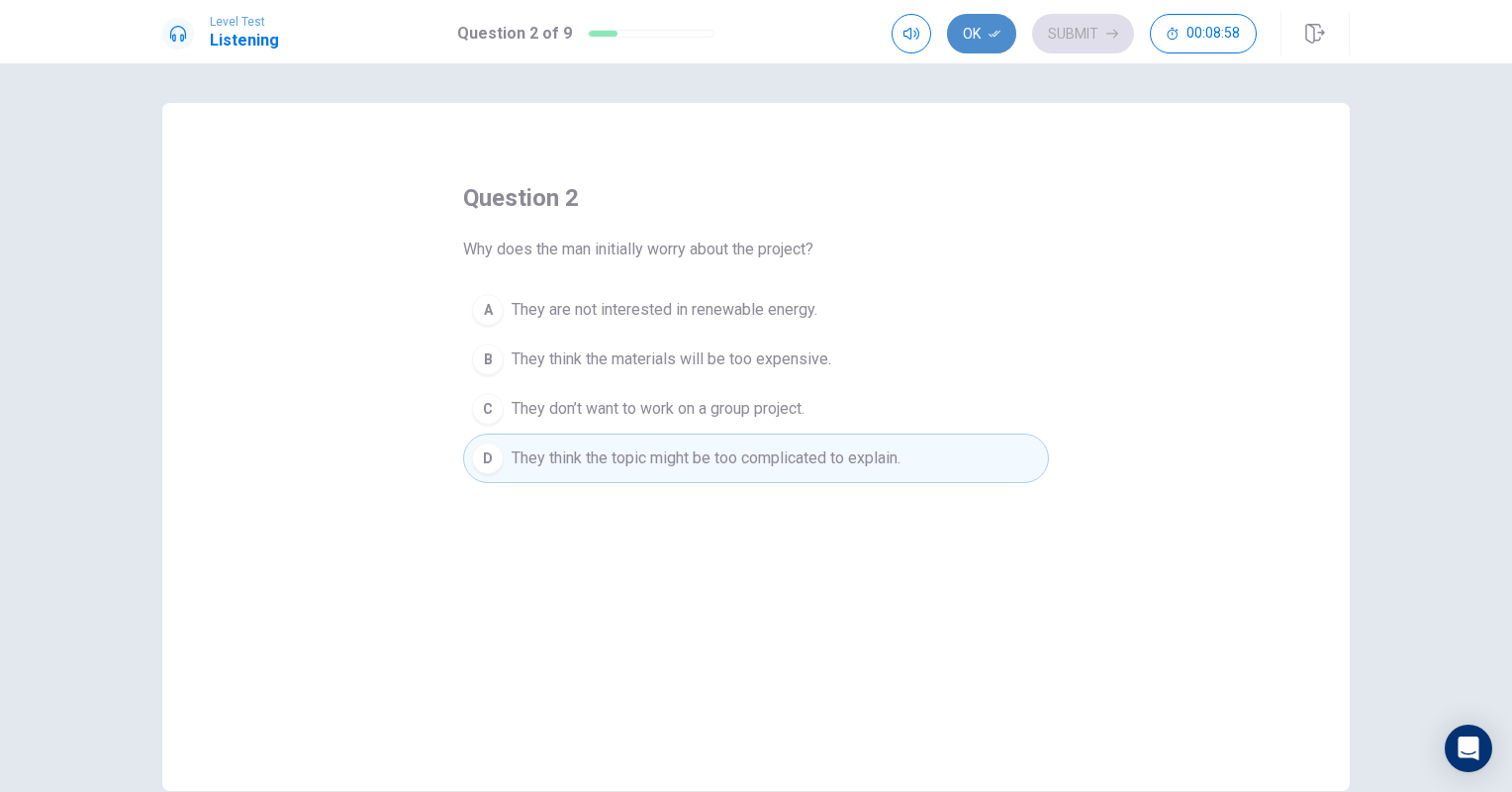 click on "Ok" at bounding box center [982, 34] 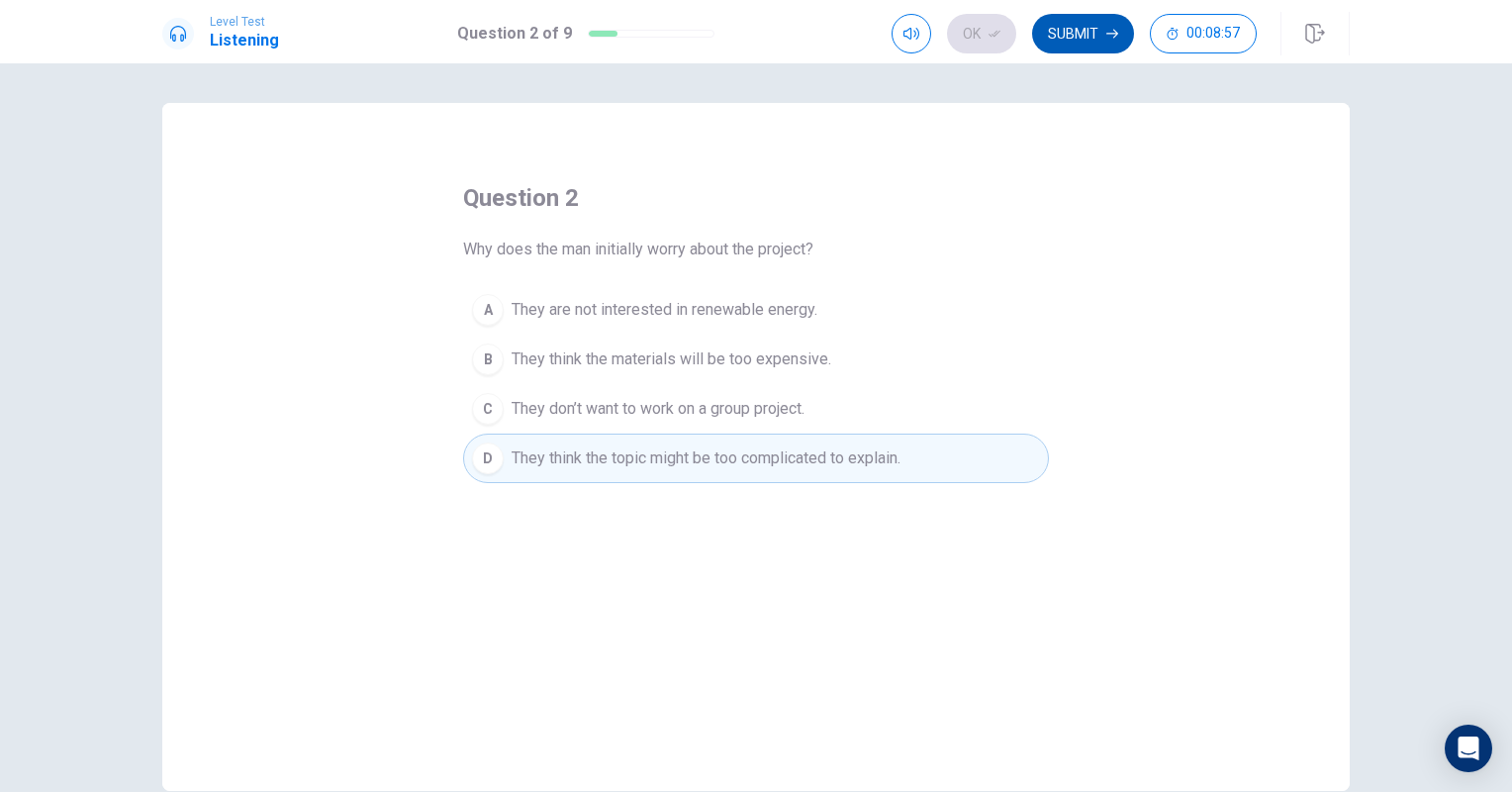 click on "Submit" at bounding box center (1083, 34) 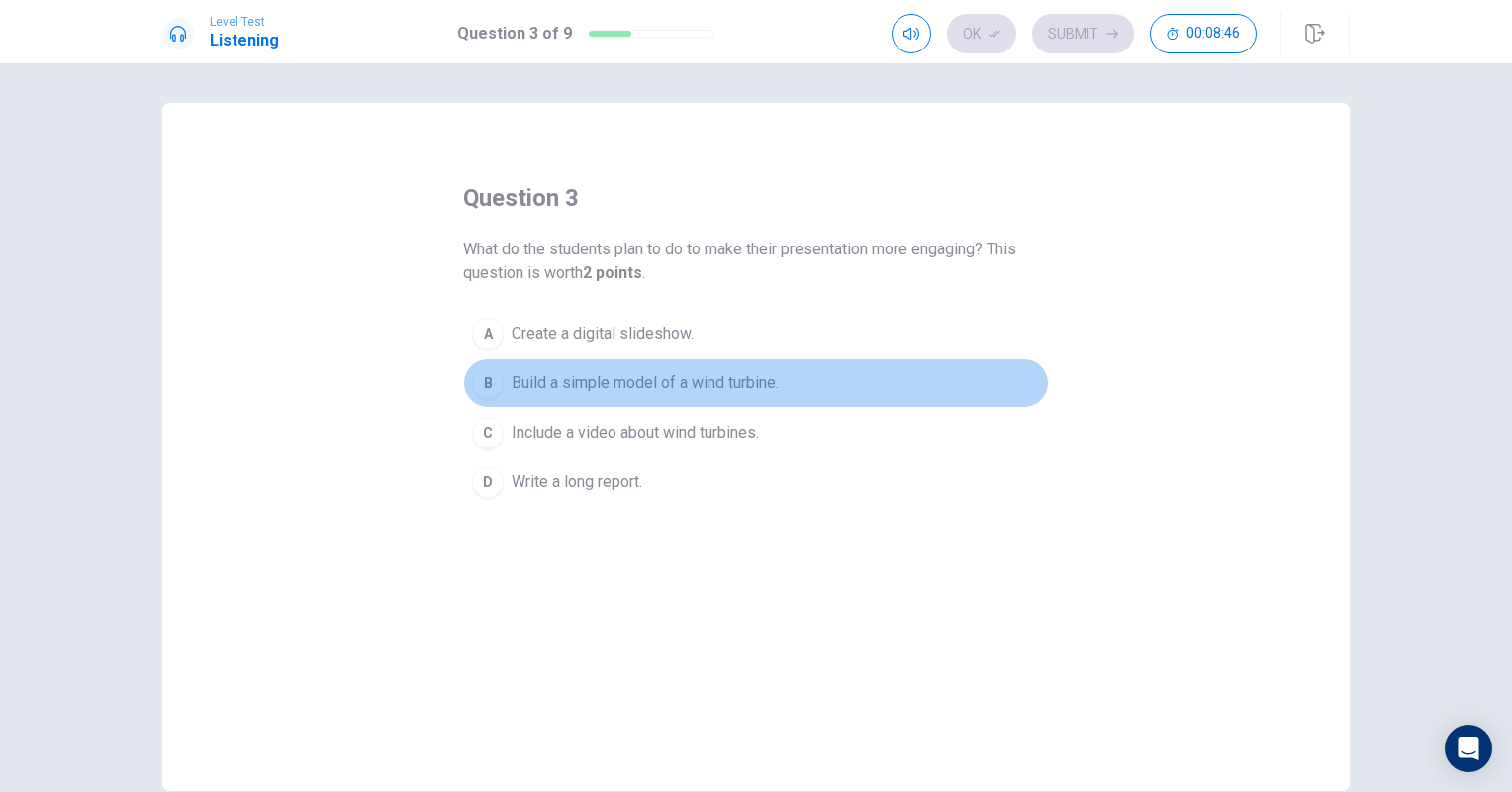 click on "Build a simple model of a wind turbine." at bounding box center [645, 383] 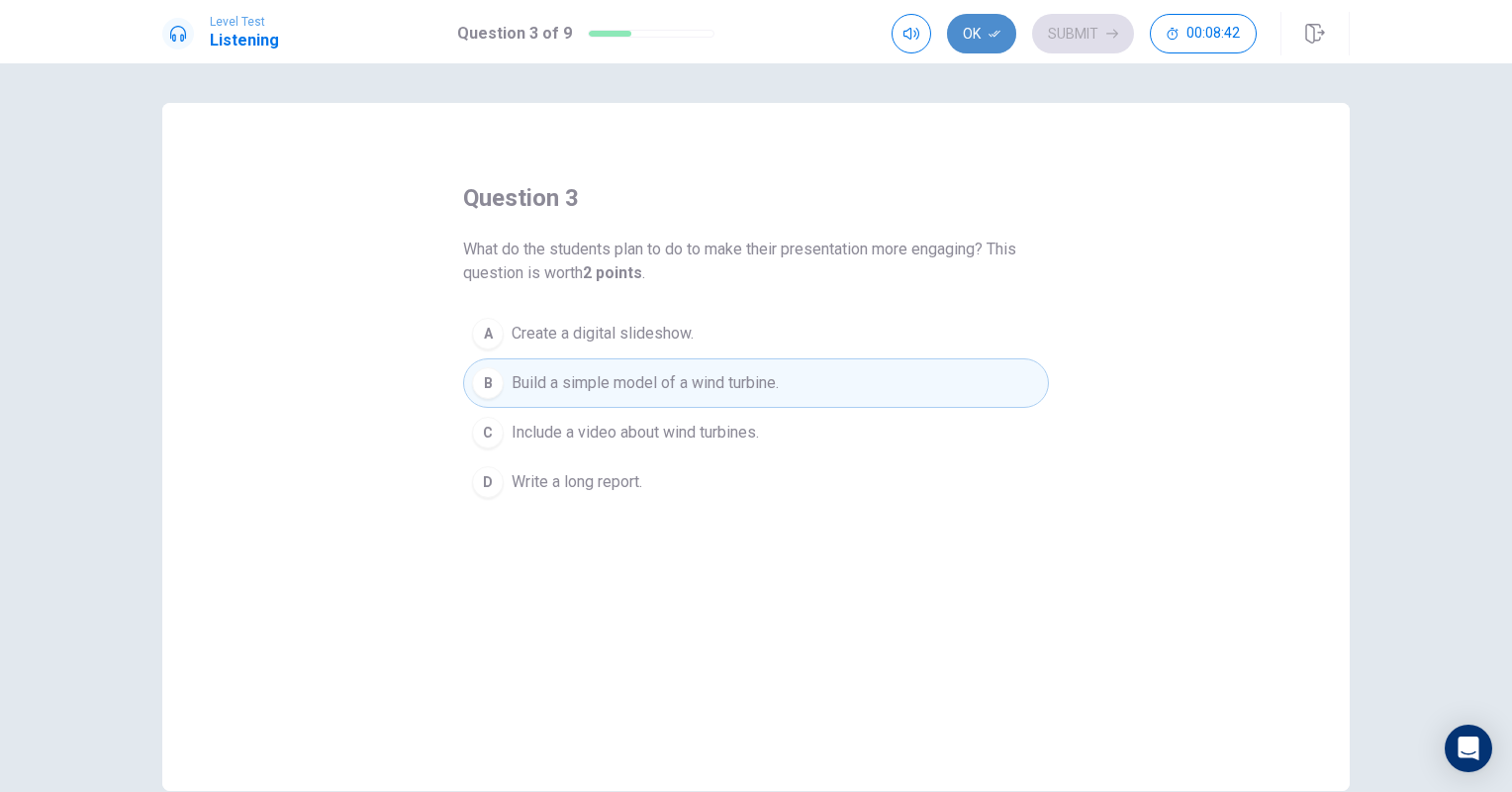 click on "Ok" at bounding box center [982, 34] 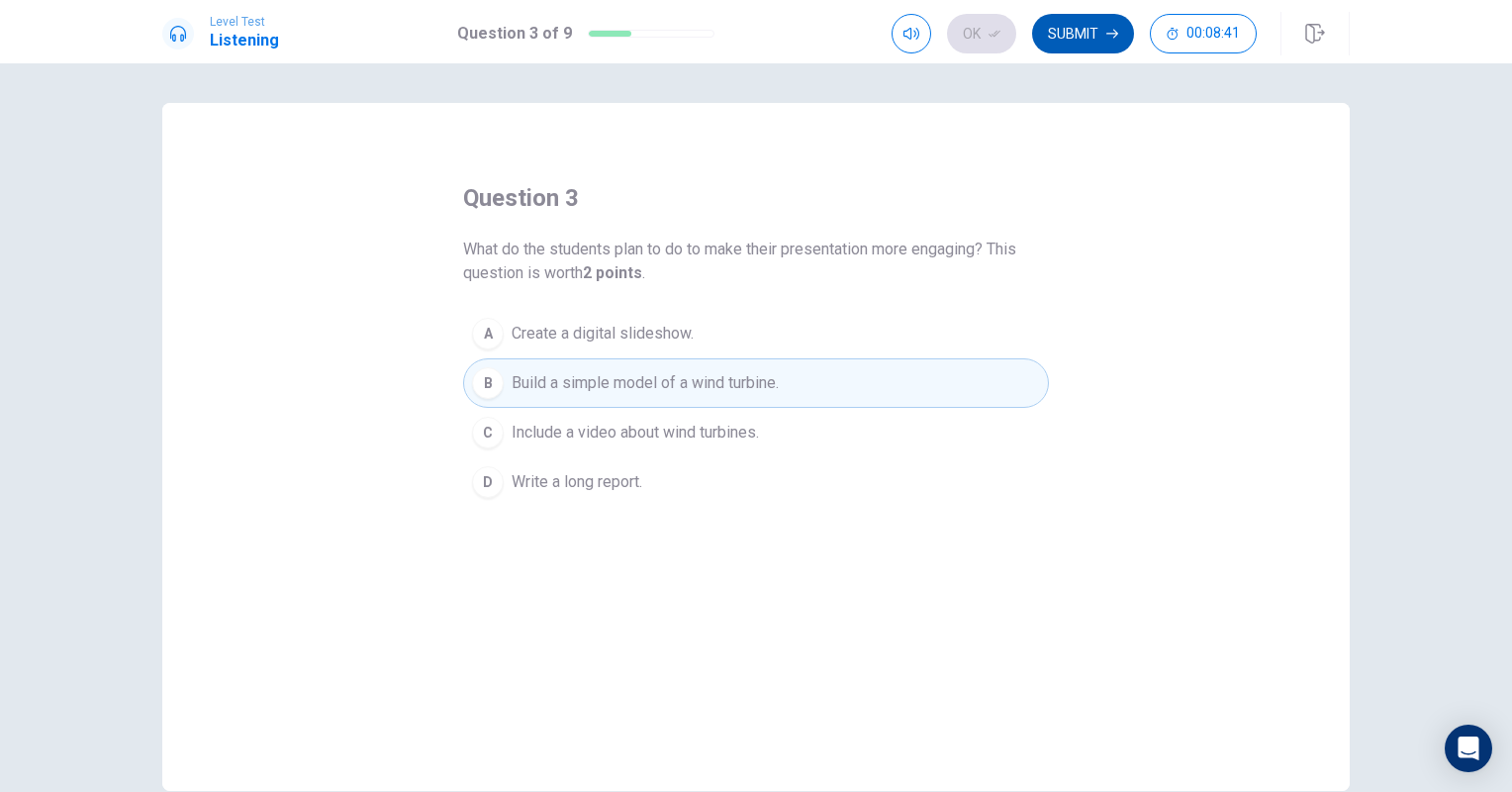 click on "Submit" at bounding box center (1083, 34) 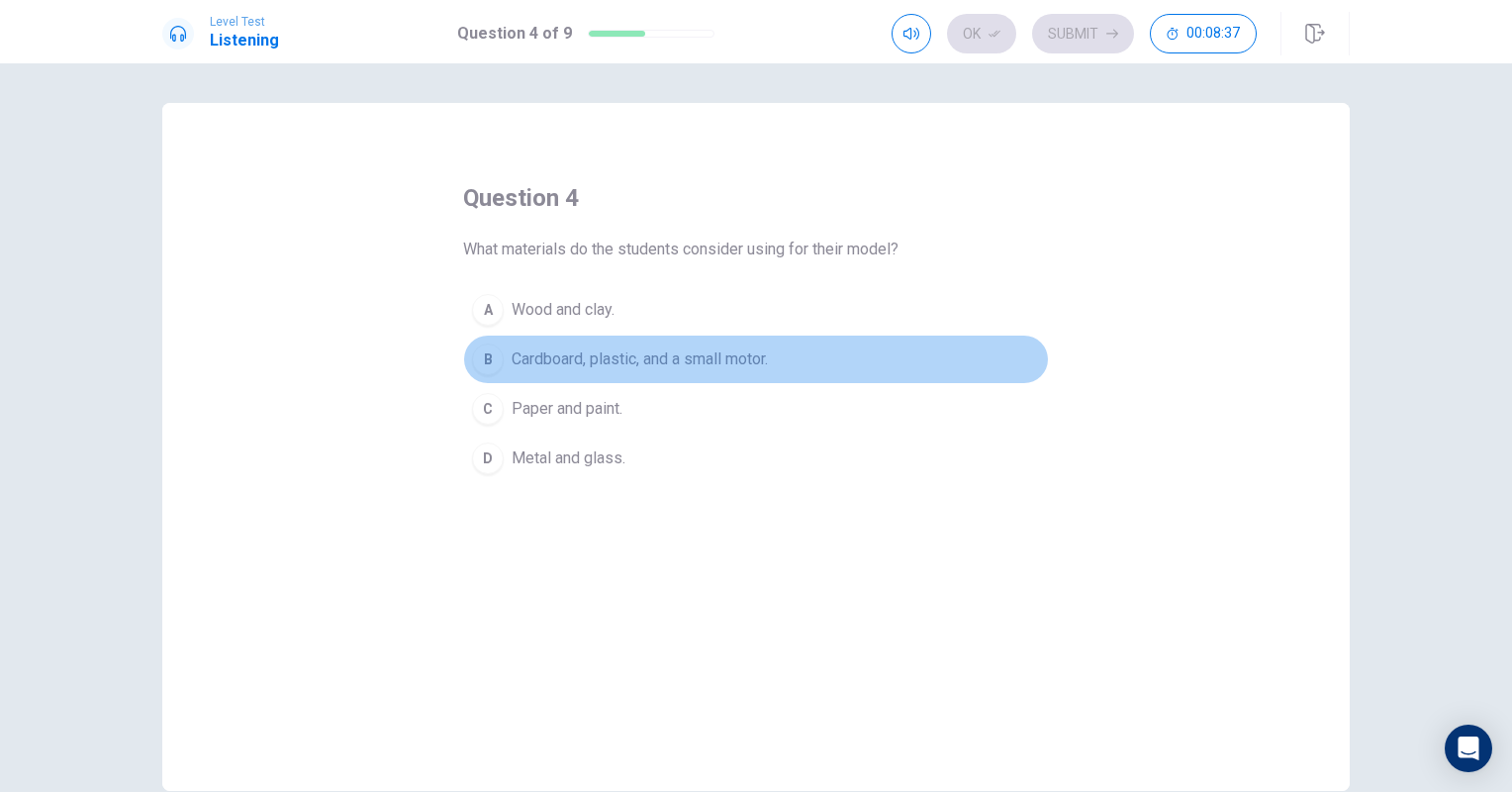 click on "Cardboard, plastic, and a small motor." at bounding box center (639, 359) 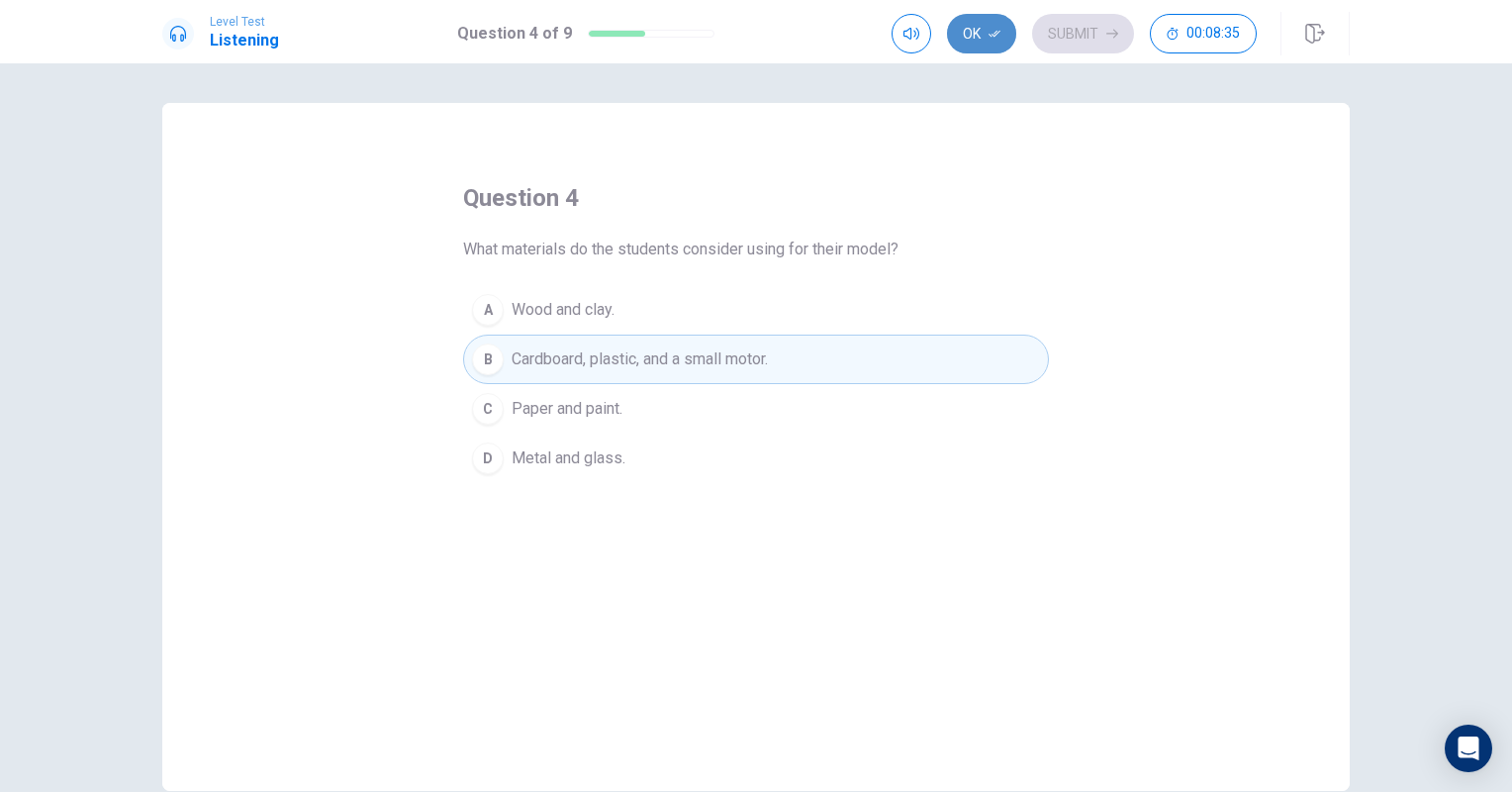 click on "Ok" at bounding box center [982, 34] 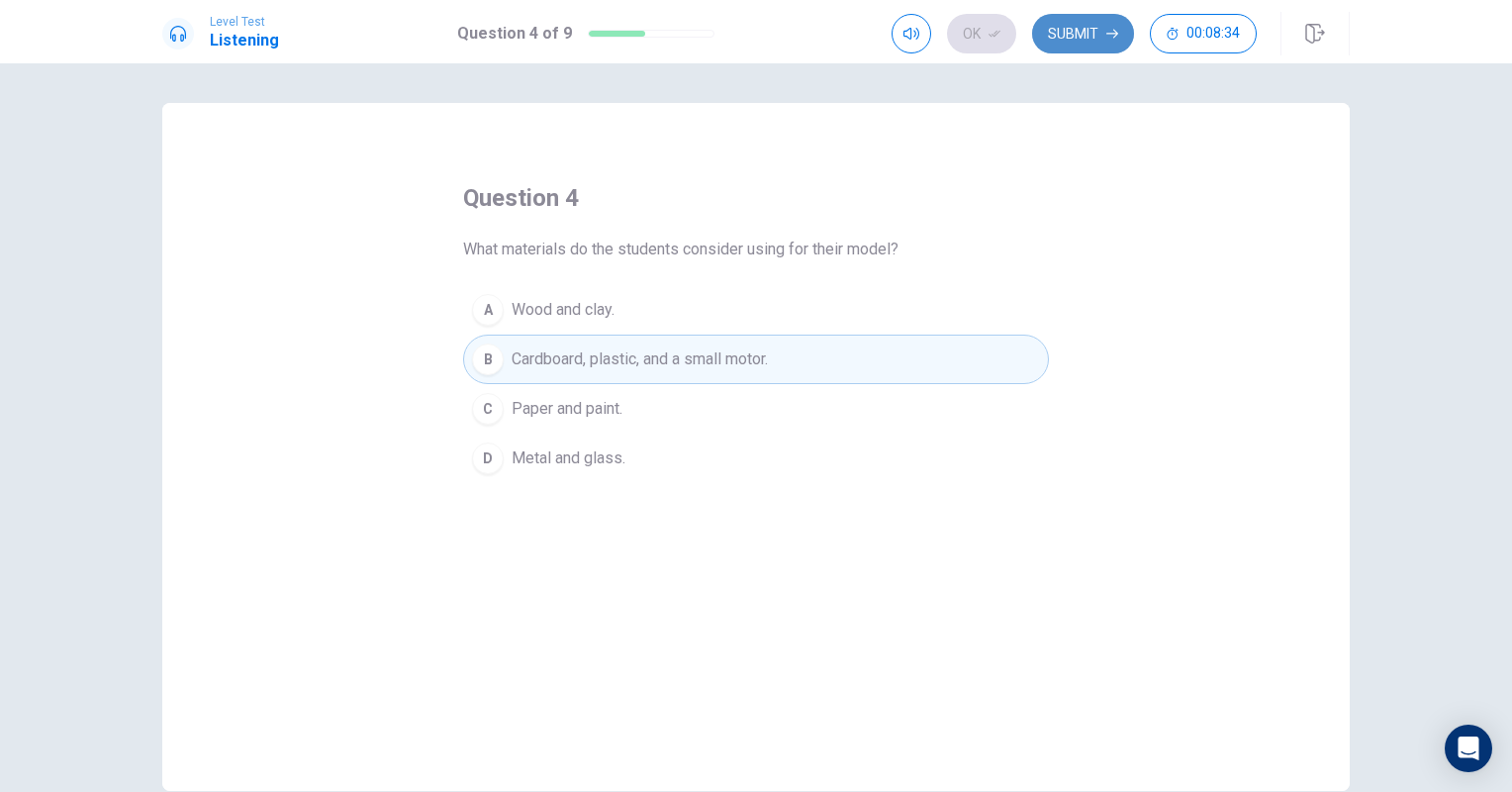 click on "Submit" at bounding box center (1083, 34) 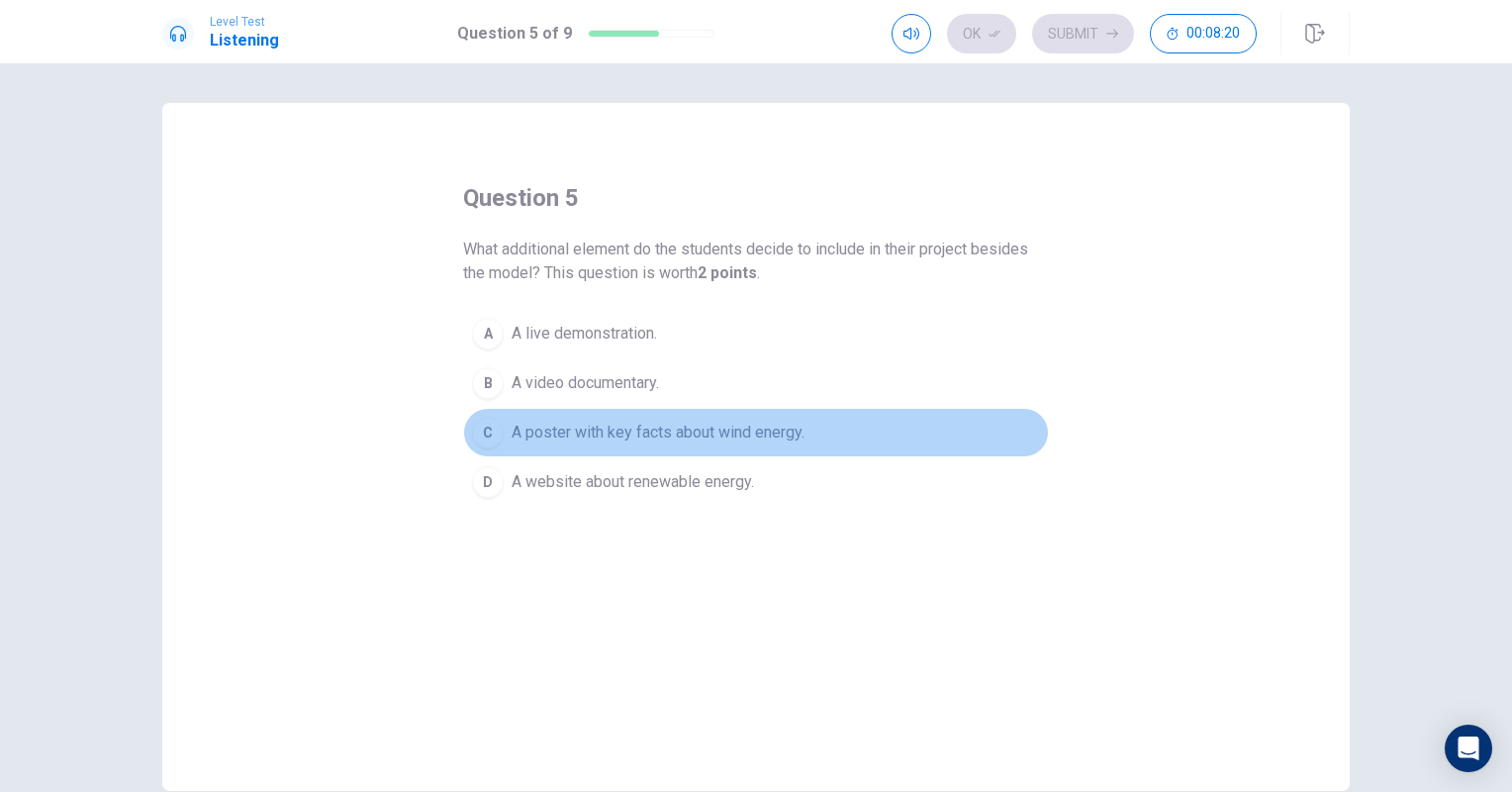 click on "A poster with key facts about wind energy." at bounding box center [658, 433] 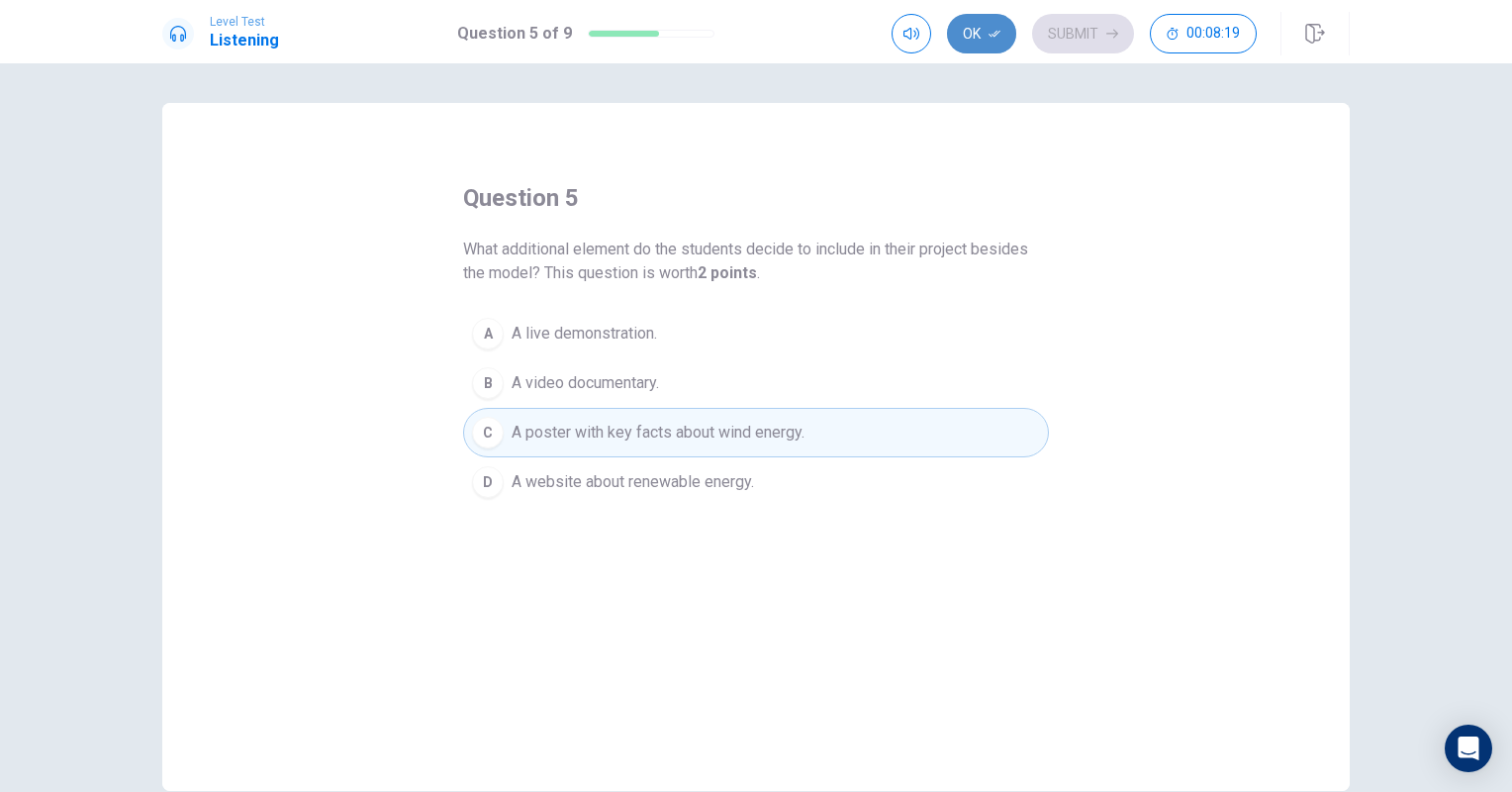 click on "Ok" at bounding box center [982, 34] 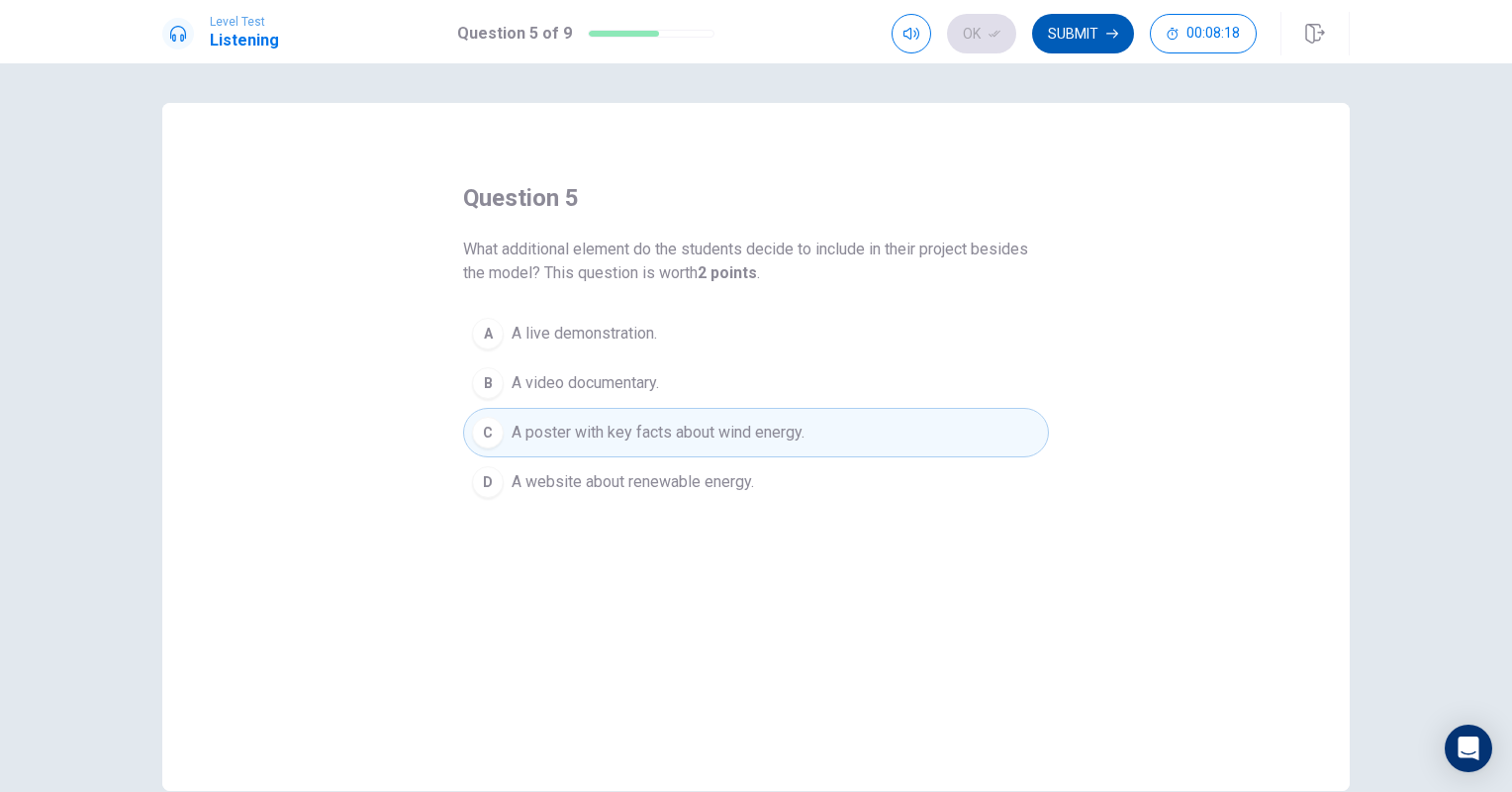 click on "Submit" at bounding box center (1083, 34) 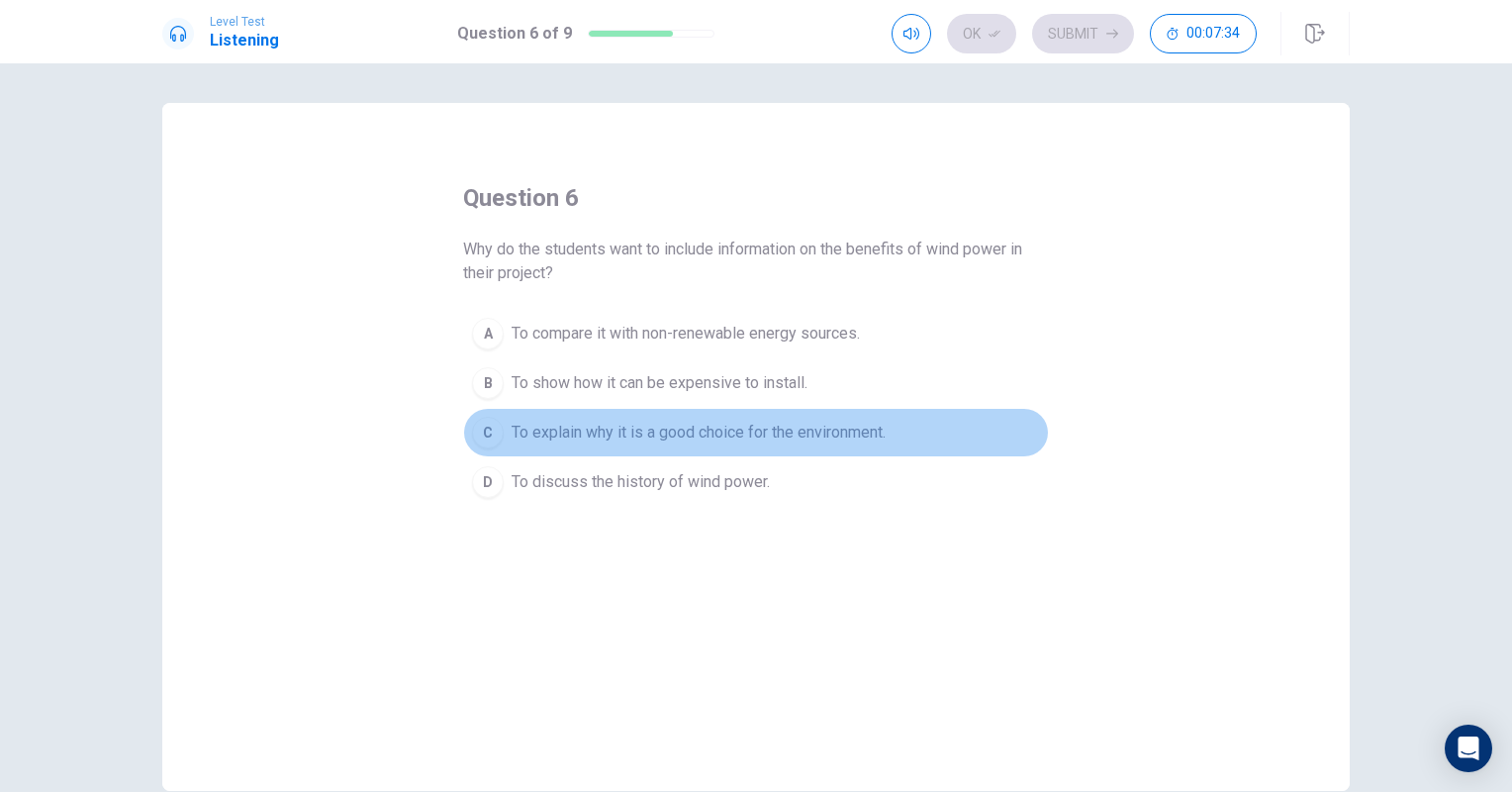 click on "To explain why it is a good choice for the environment." at bounding box center (699, 433) 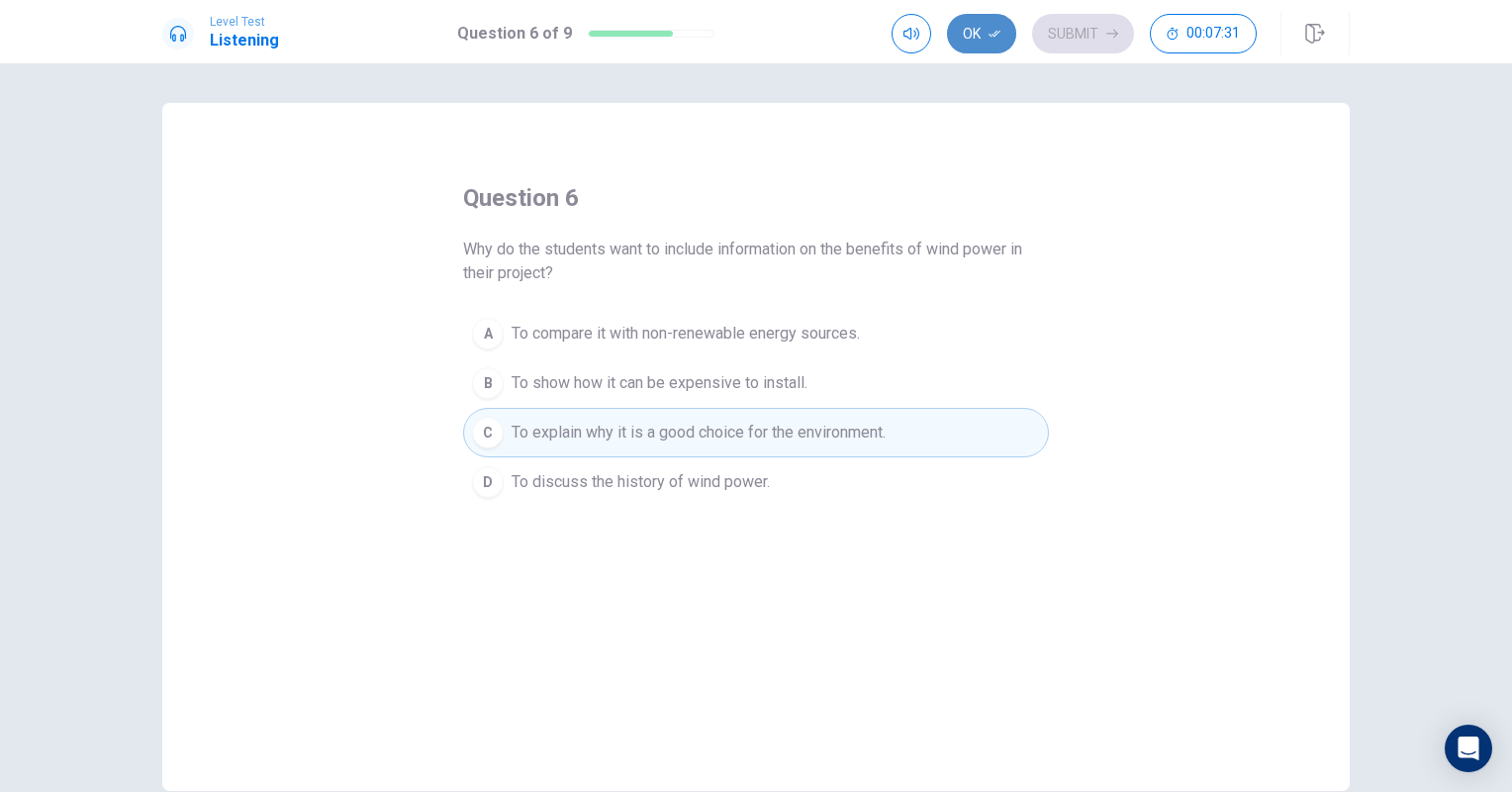 click on "Ok" at bounding box center [982, 34] 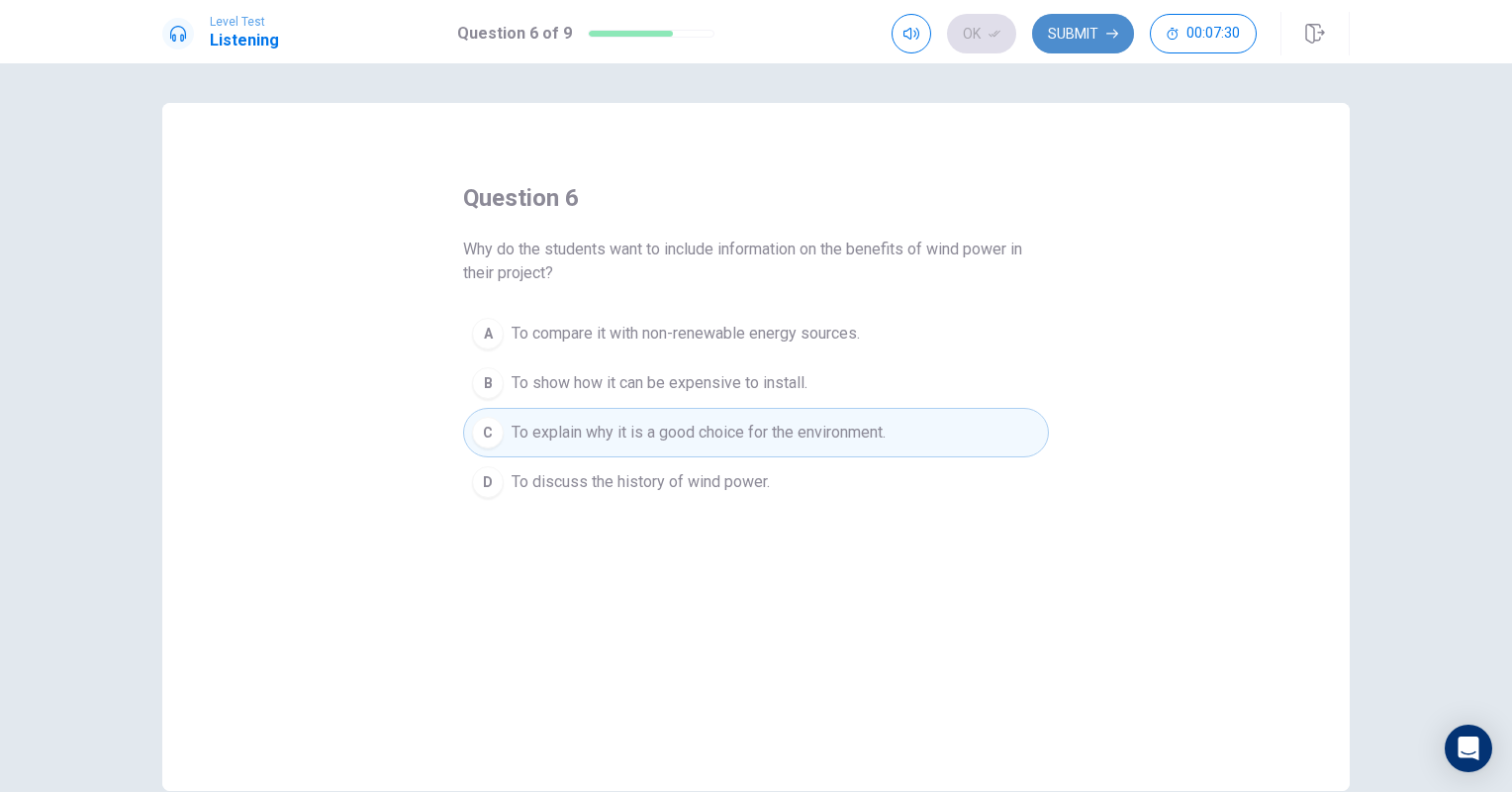 click on "Submit" at bounding box center (1083, 34) 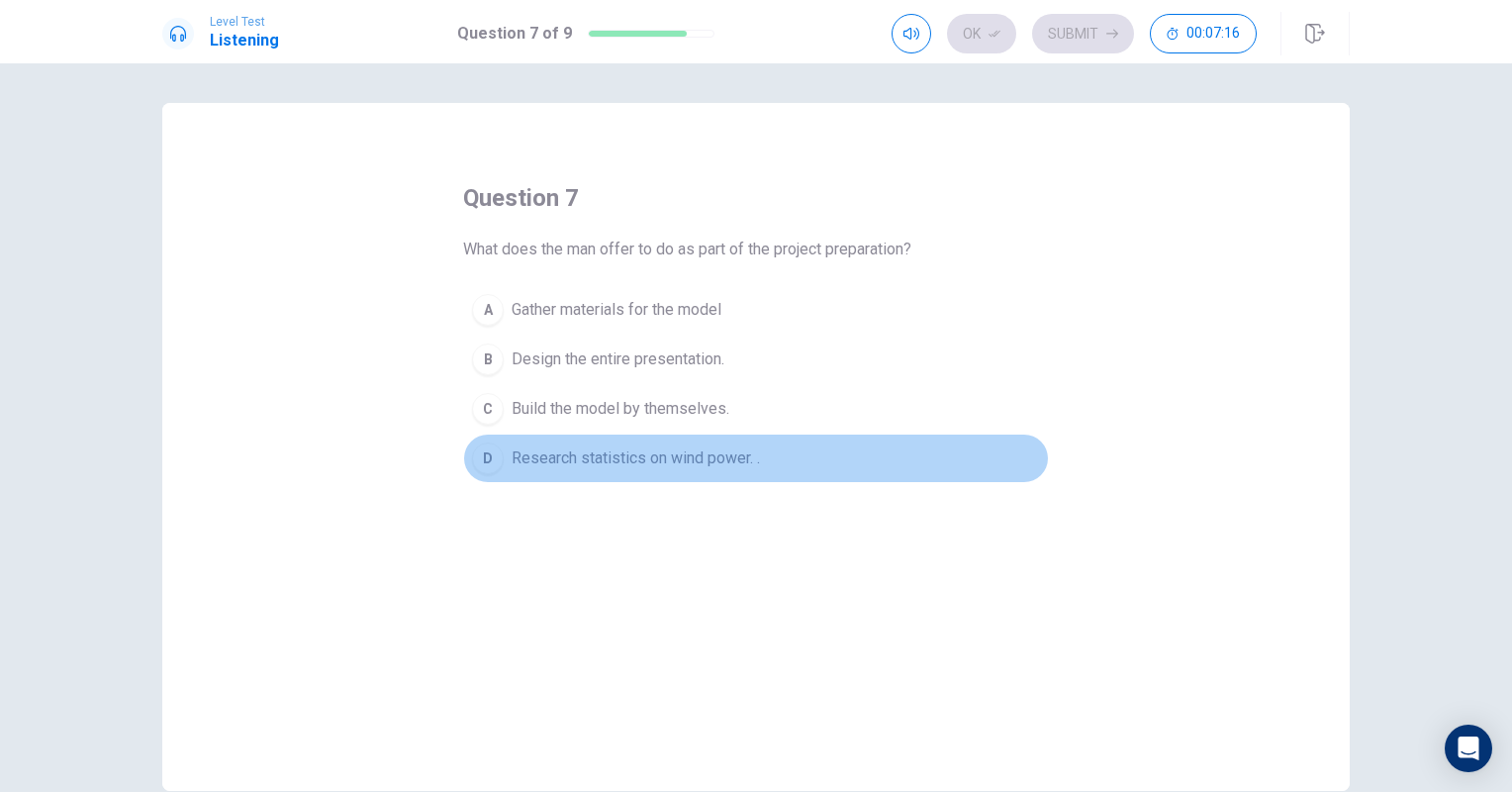 click on "Research statistics on wind power.
." at bounding box center [635, 458] 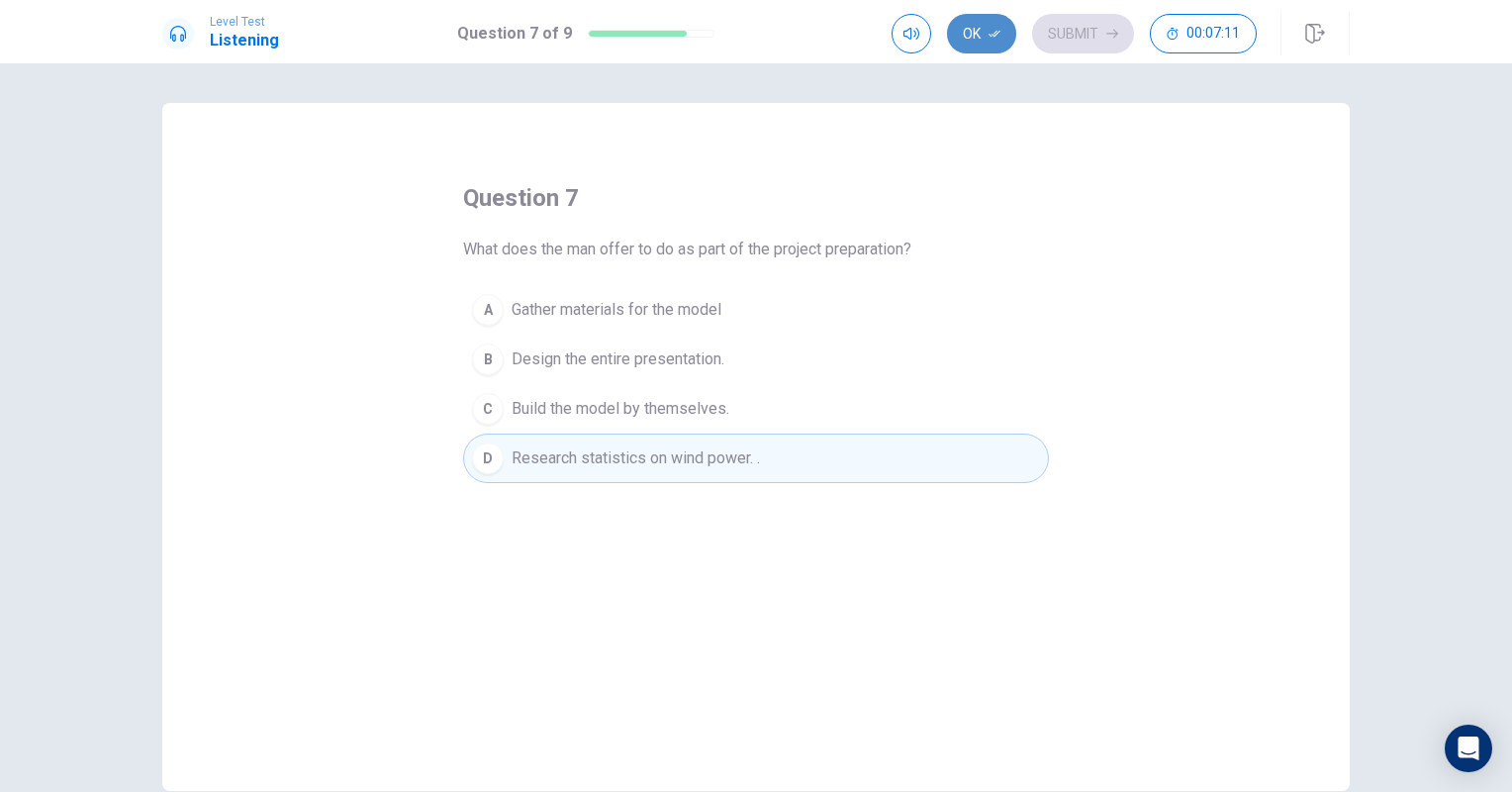 click on "Ok" at bounding box center [982, 34] 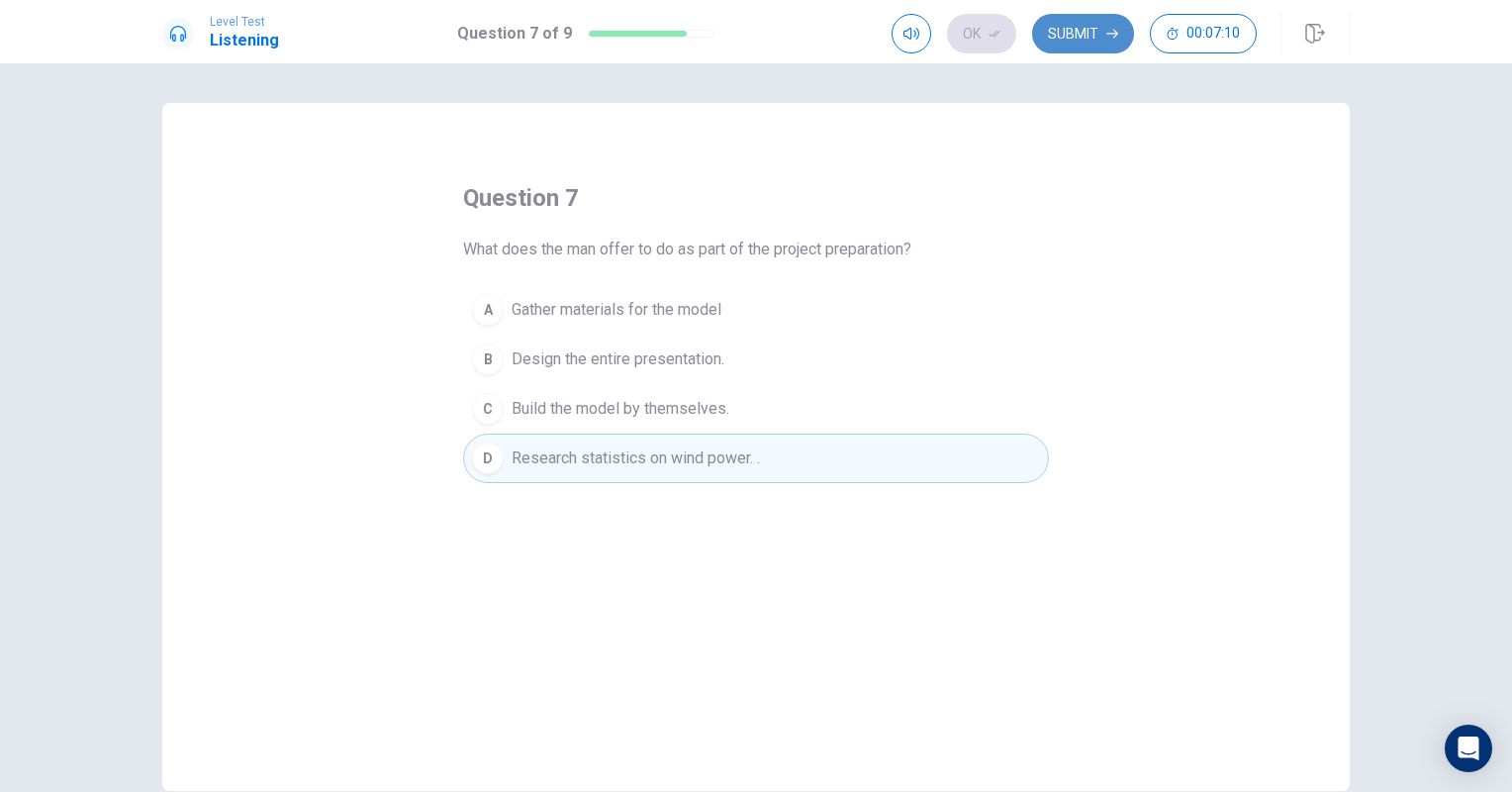 click on "Submit" at bounding box center (1083, 34) 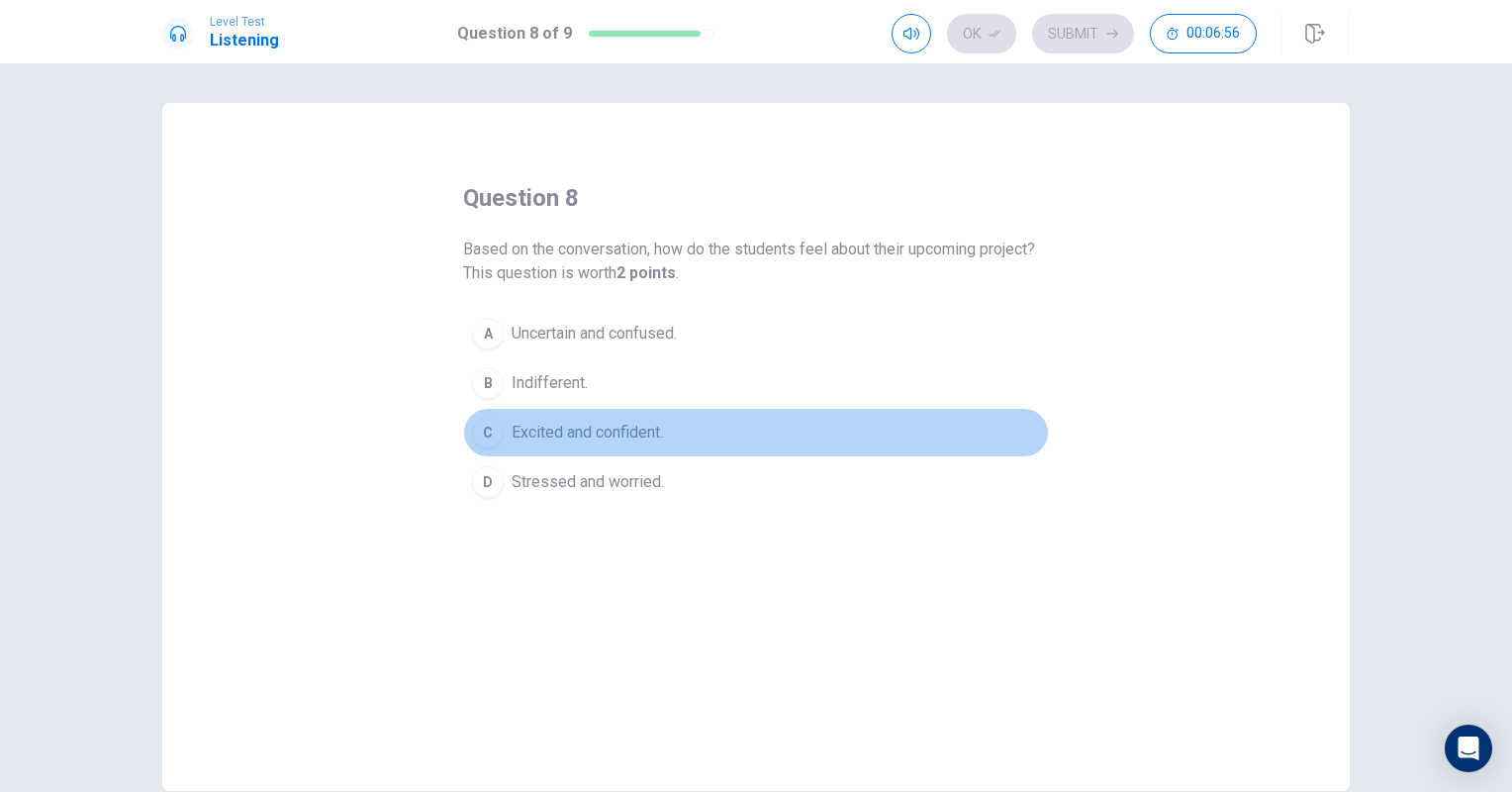 click on "Excited and confident." at bounding box center (587, 433) 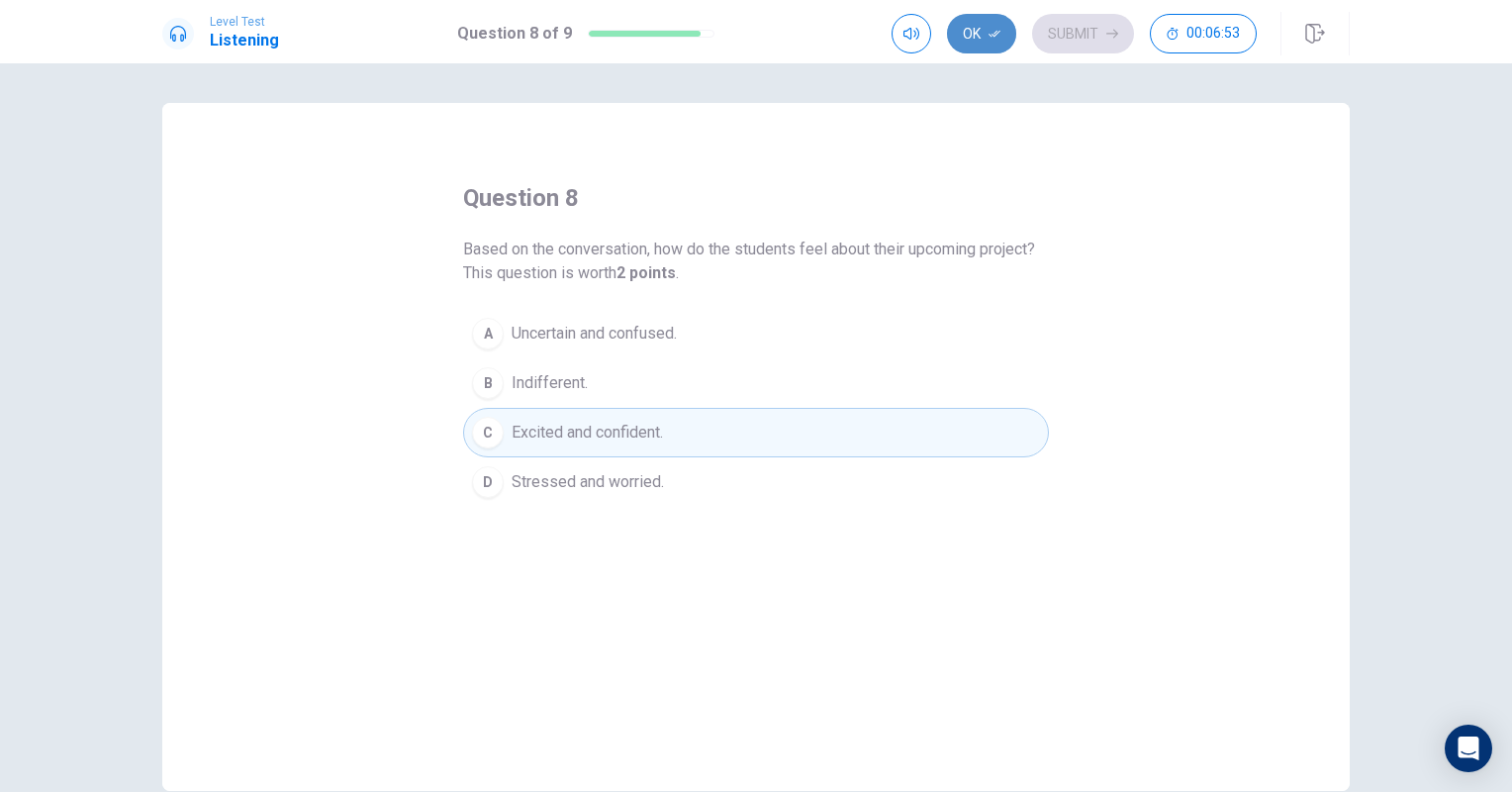 click on "Ok" at bounding box center [982, 34] 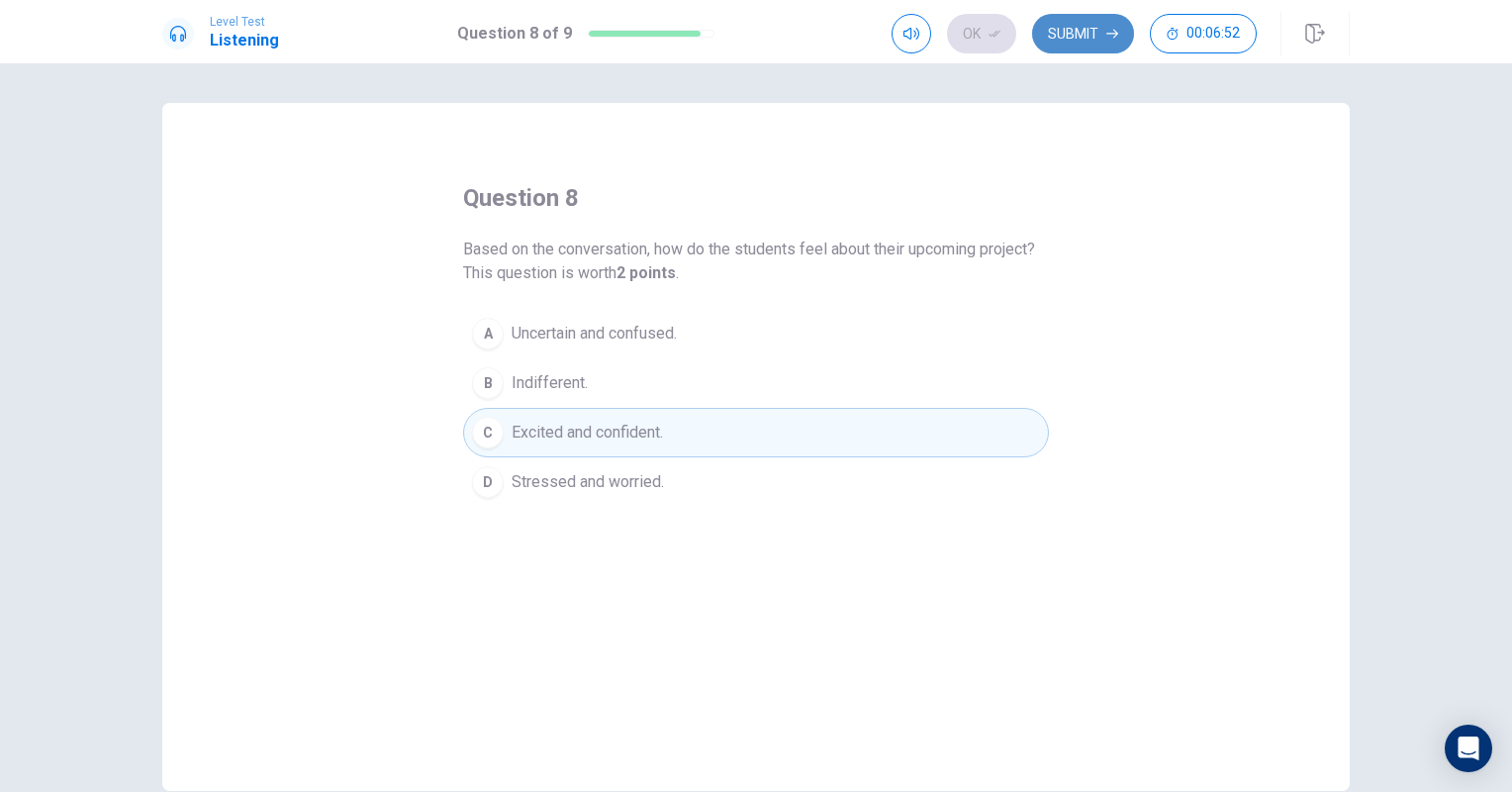 click on "Submit" at bounding box center [1083, 34] 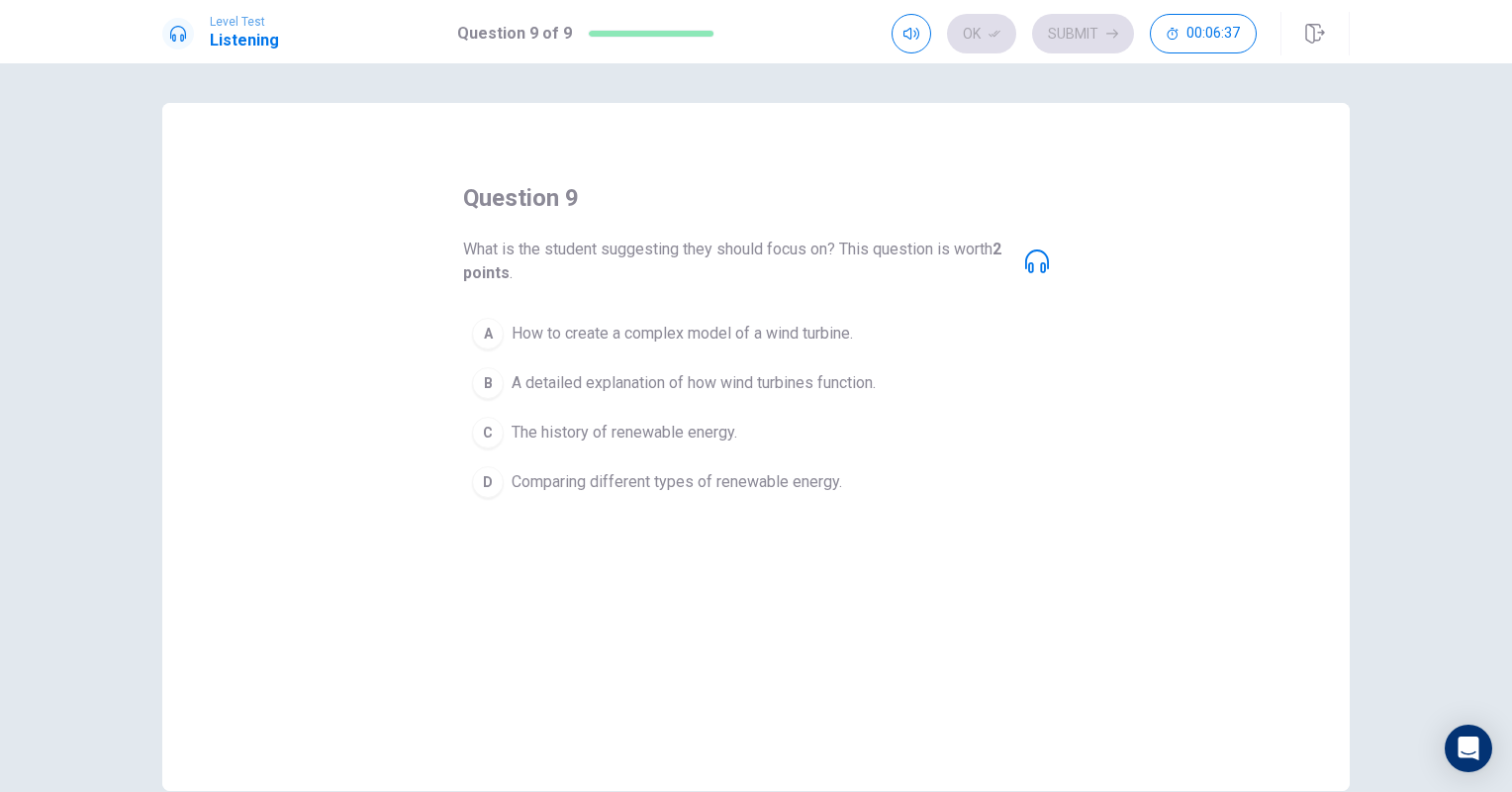 click 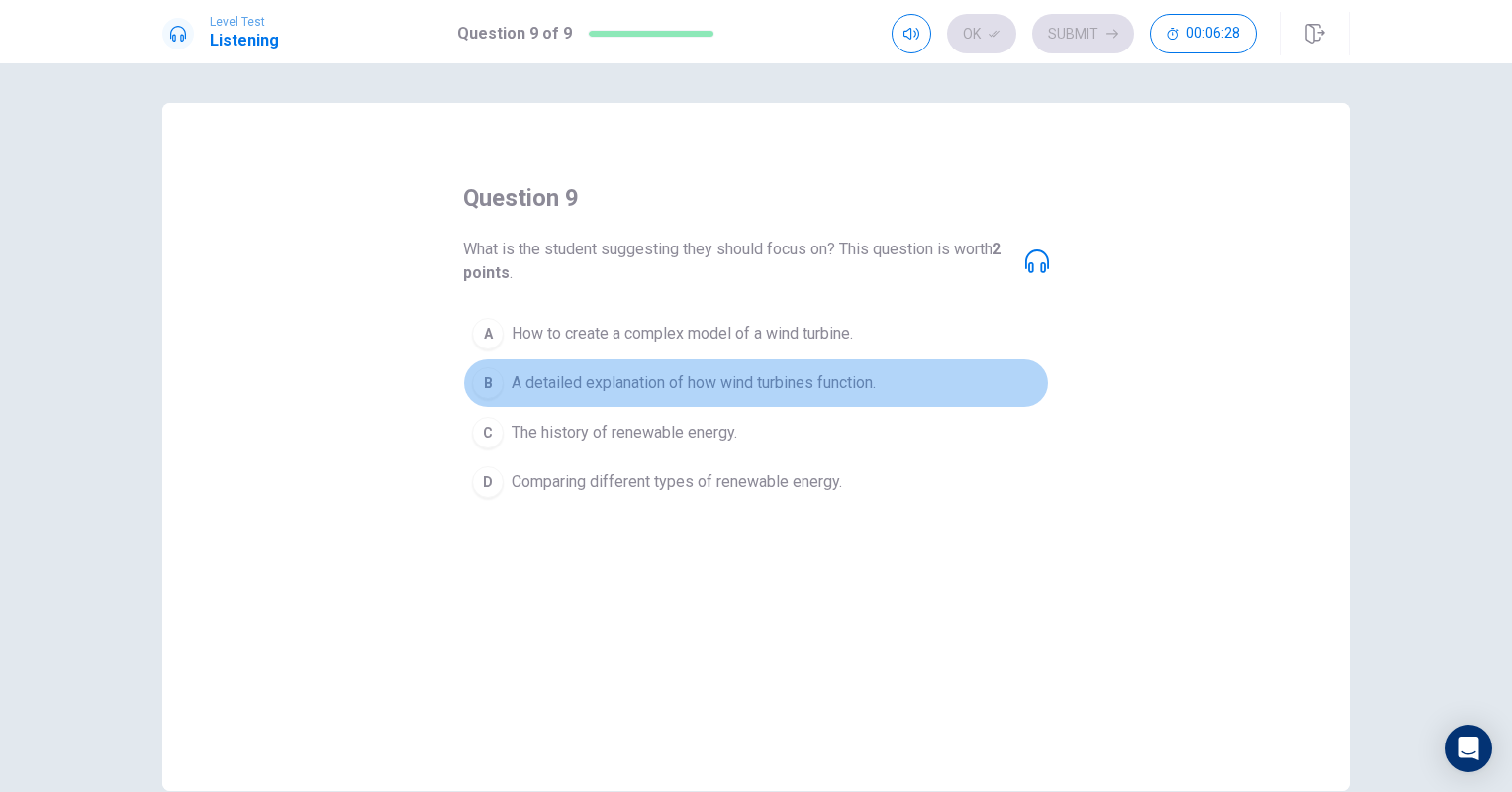 click on "A detailed explanation of how wind turbines function." at bounding box center (694, 383) 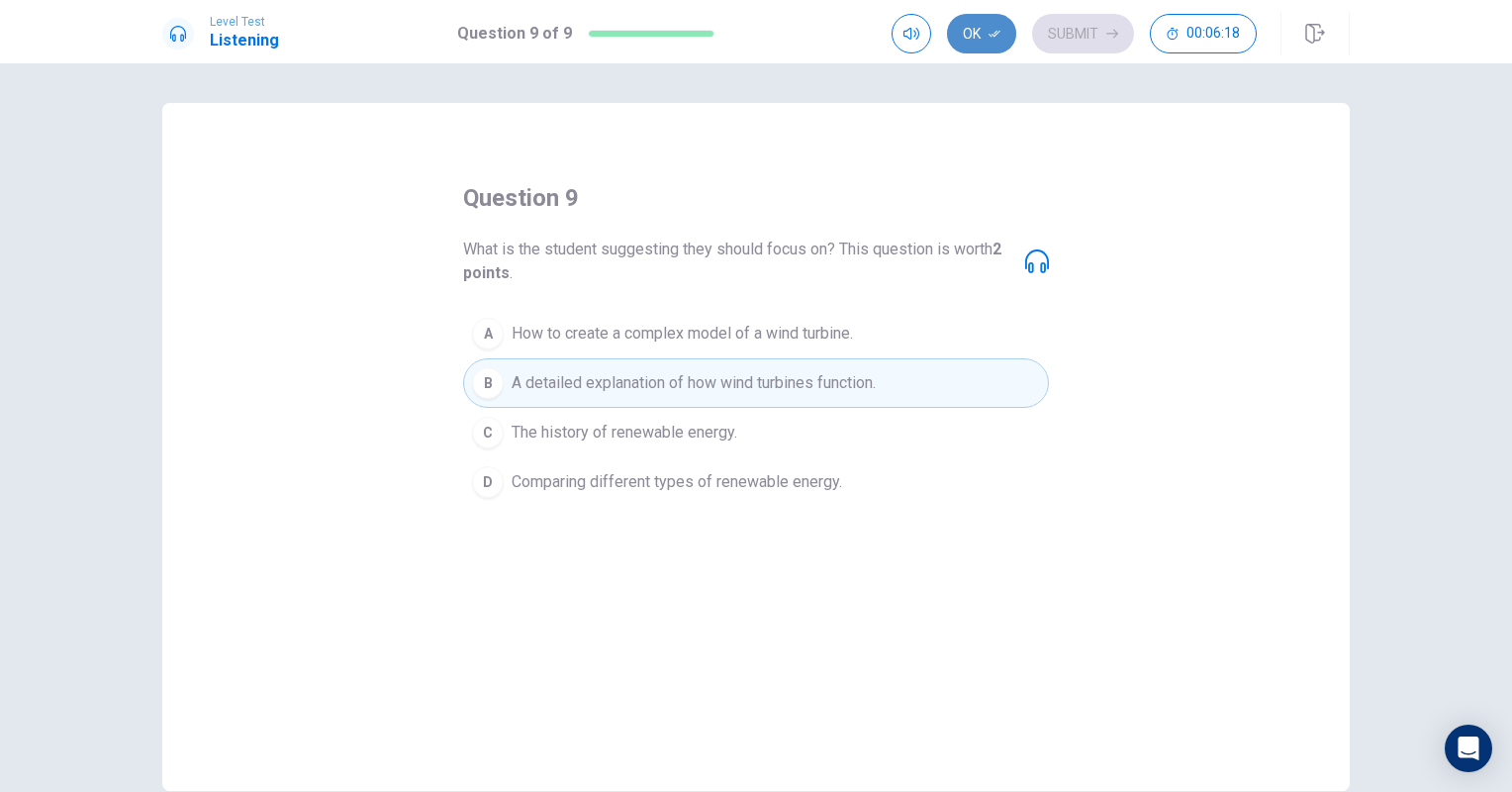 click on "Ok" at bounding box center [982, 34] 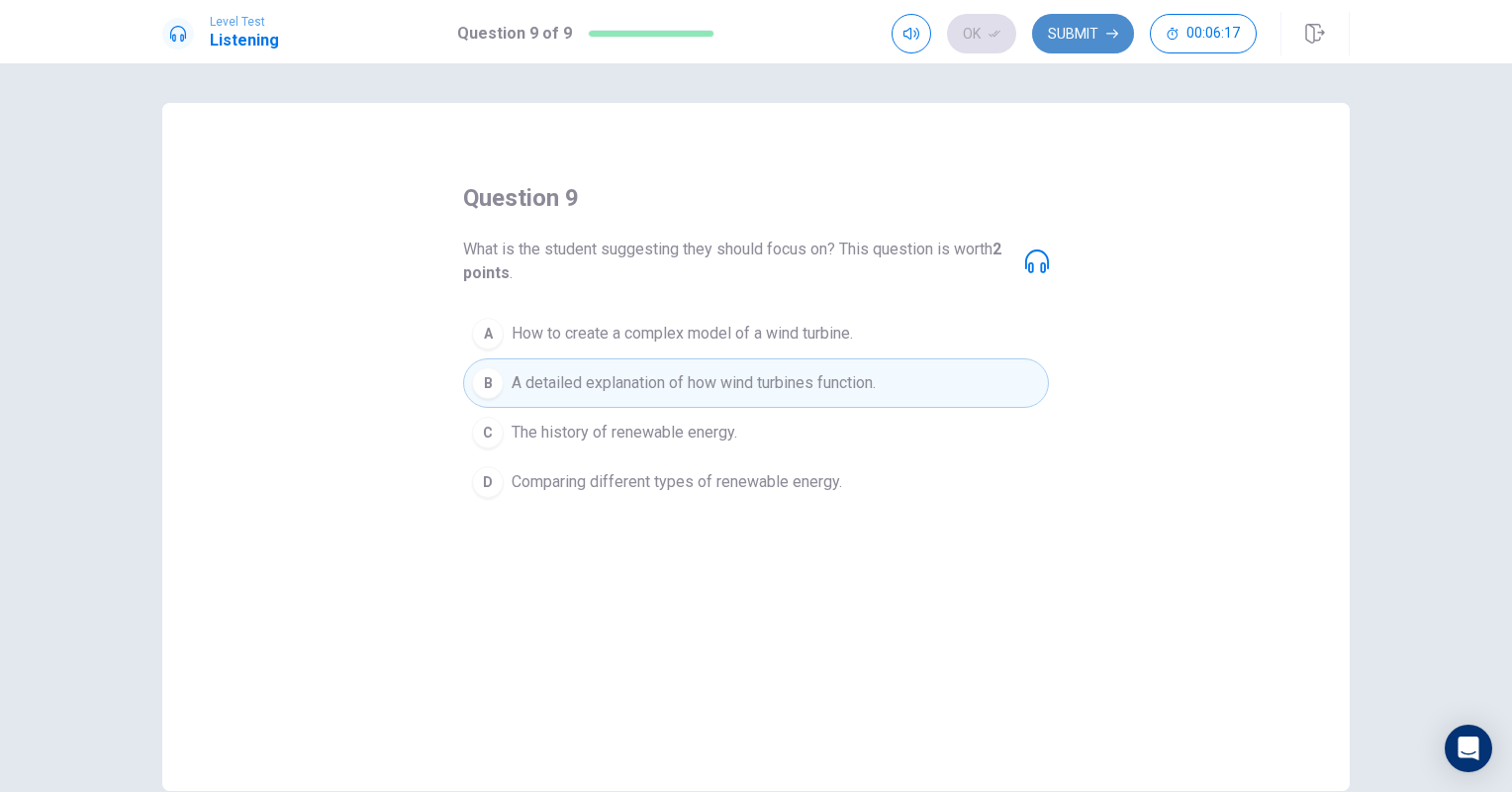 click on "Submit" at bounding box center [1083, 34] 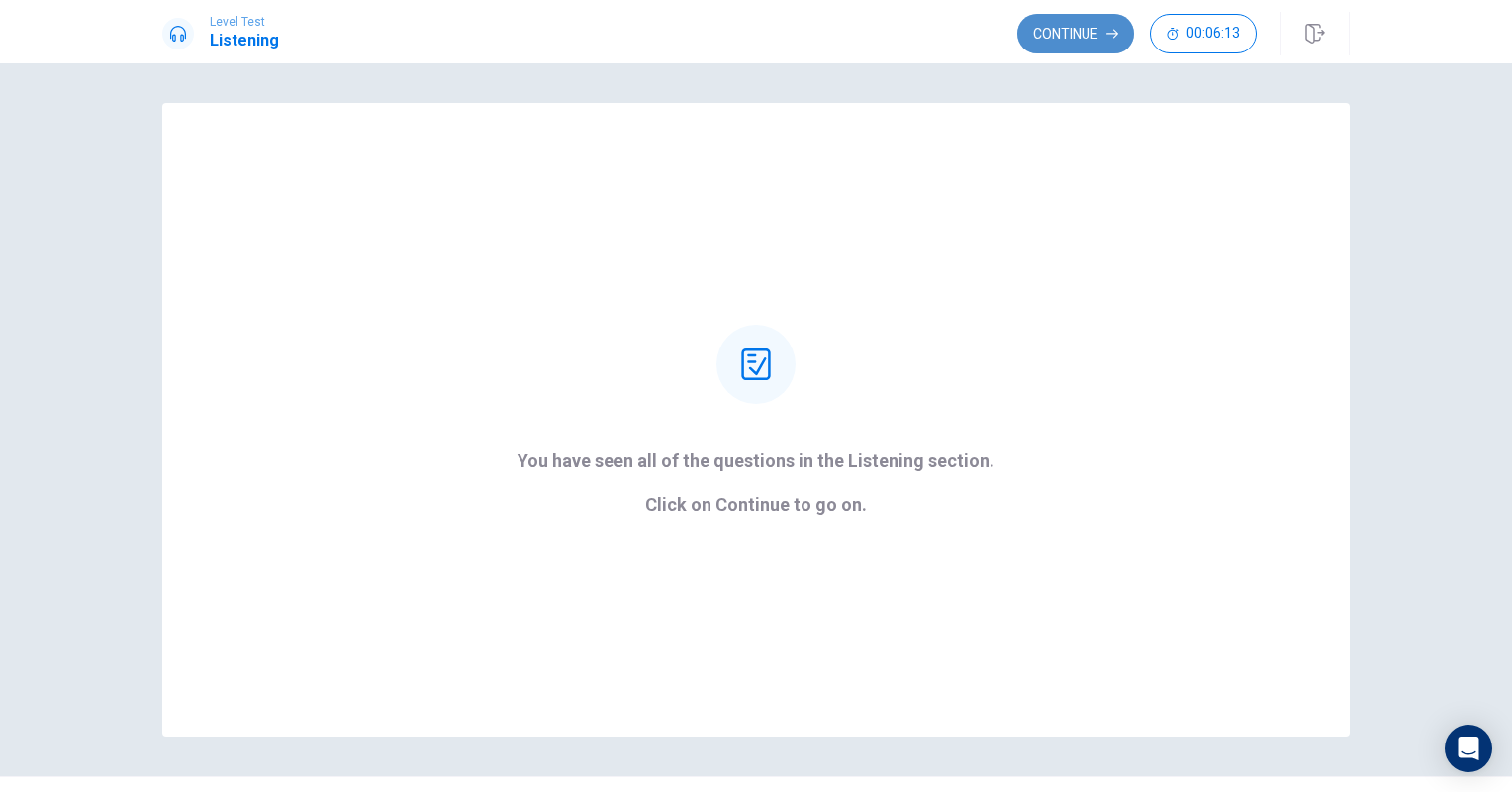 click on "Continue" at bounding box center (1076, 34) 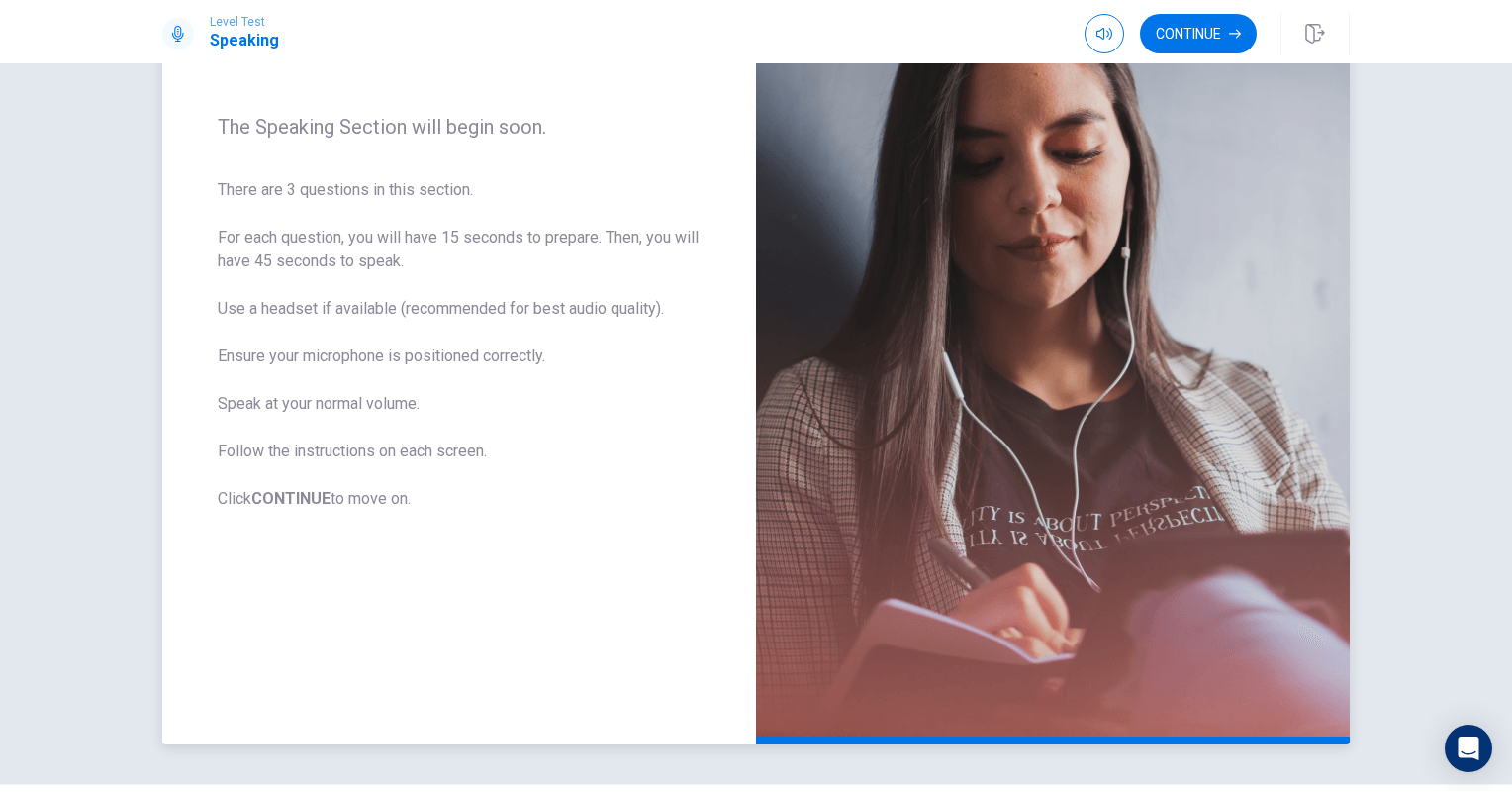 scroll, scrollTop: 224, scrollLeft: 0, axis: vertical 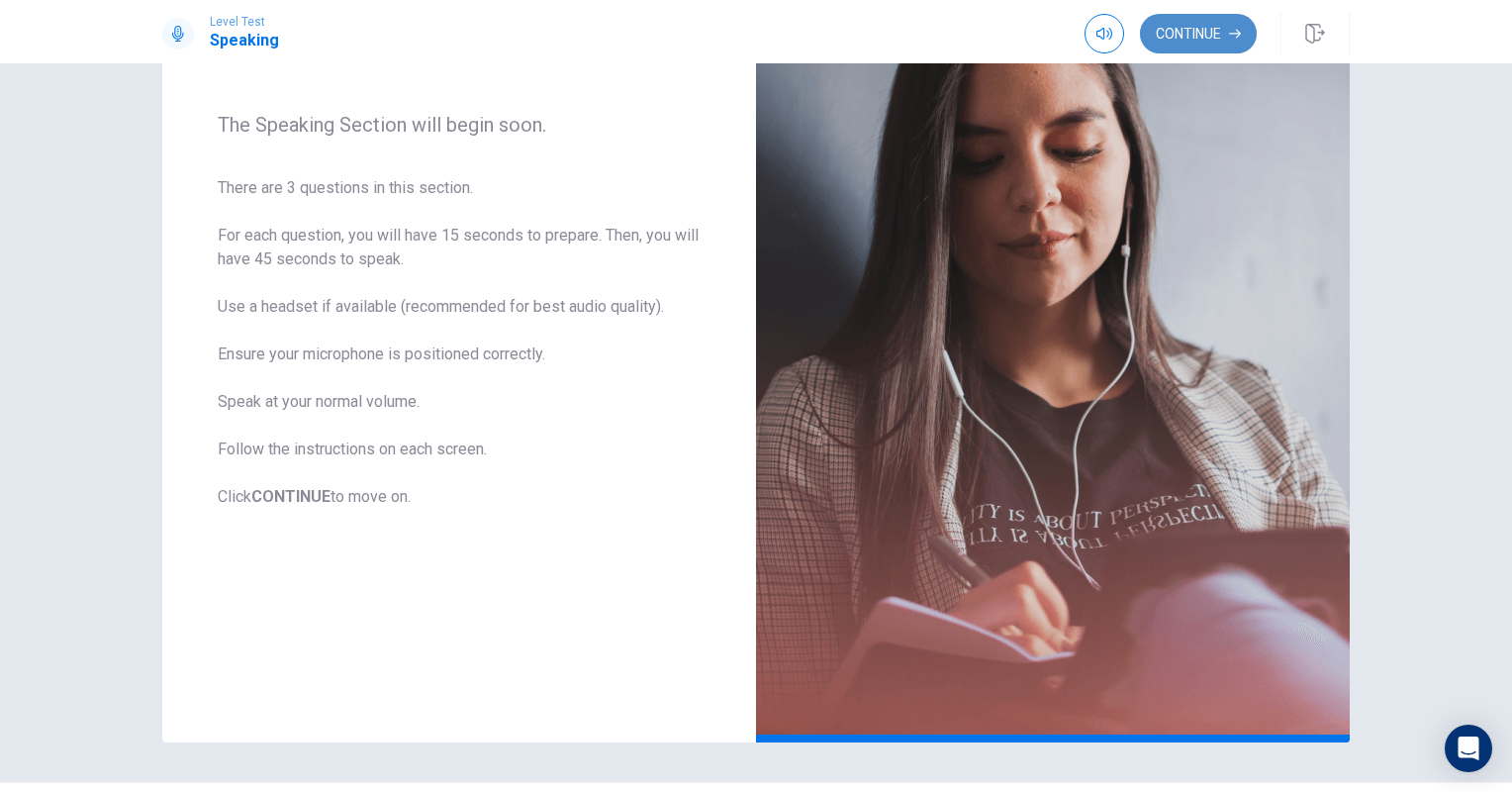 click on "Continue" at bounding box center [1198, 34] 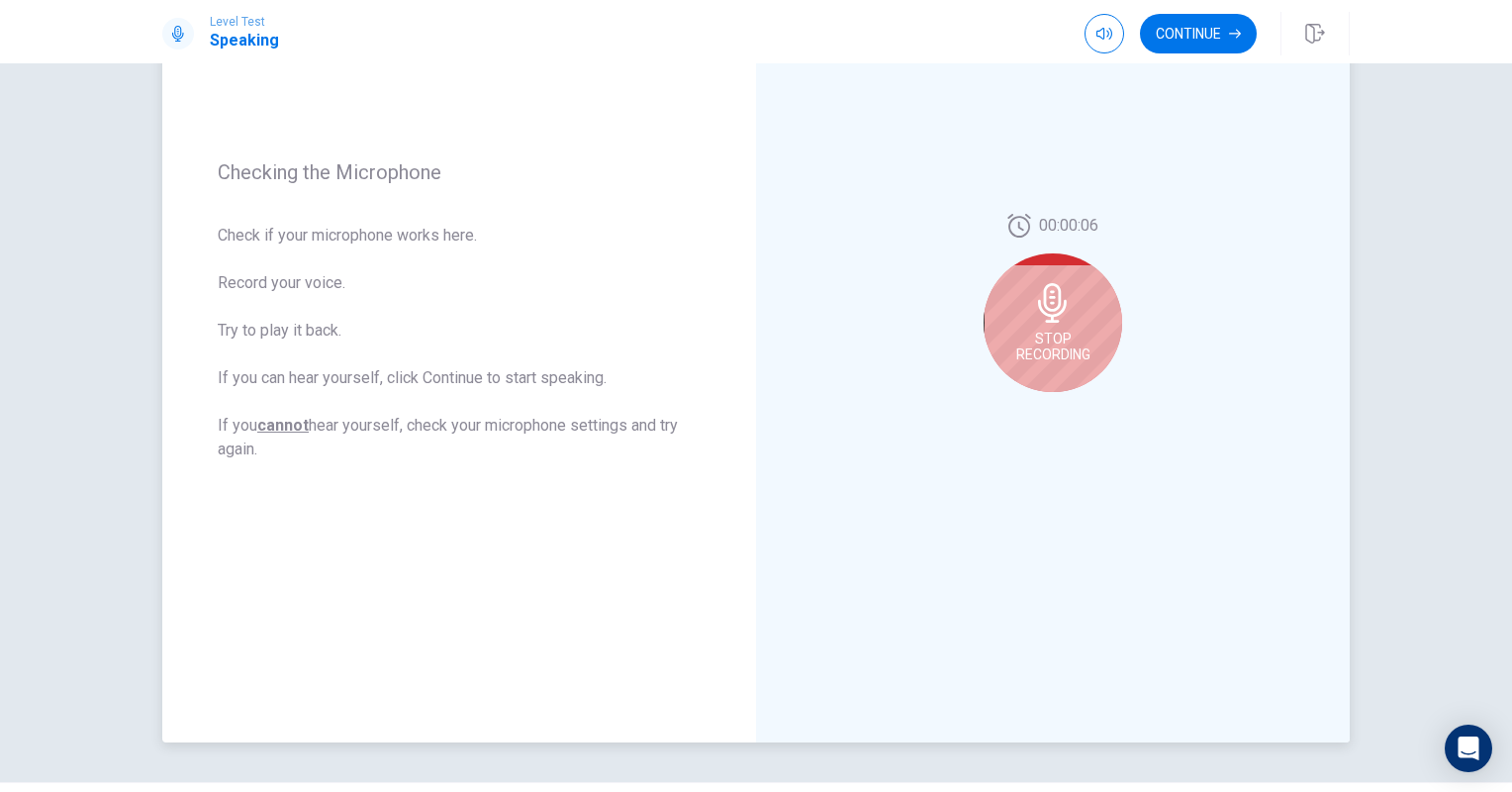 click 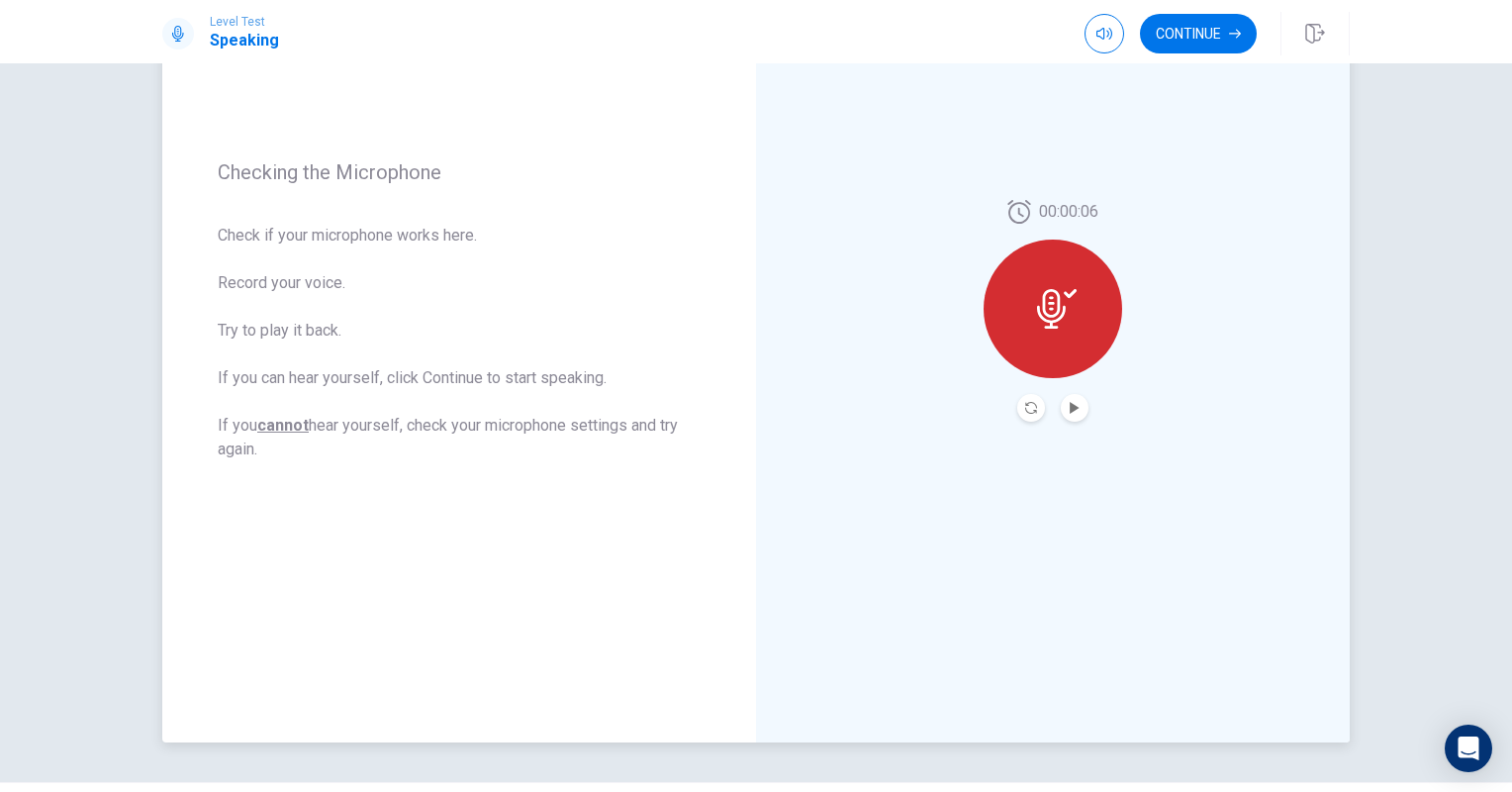click 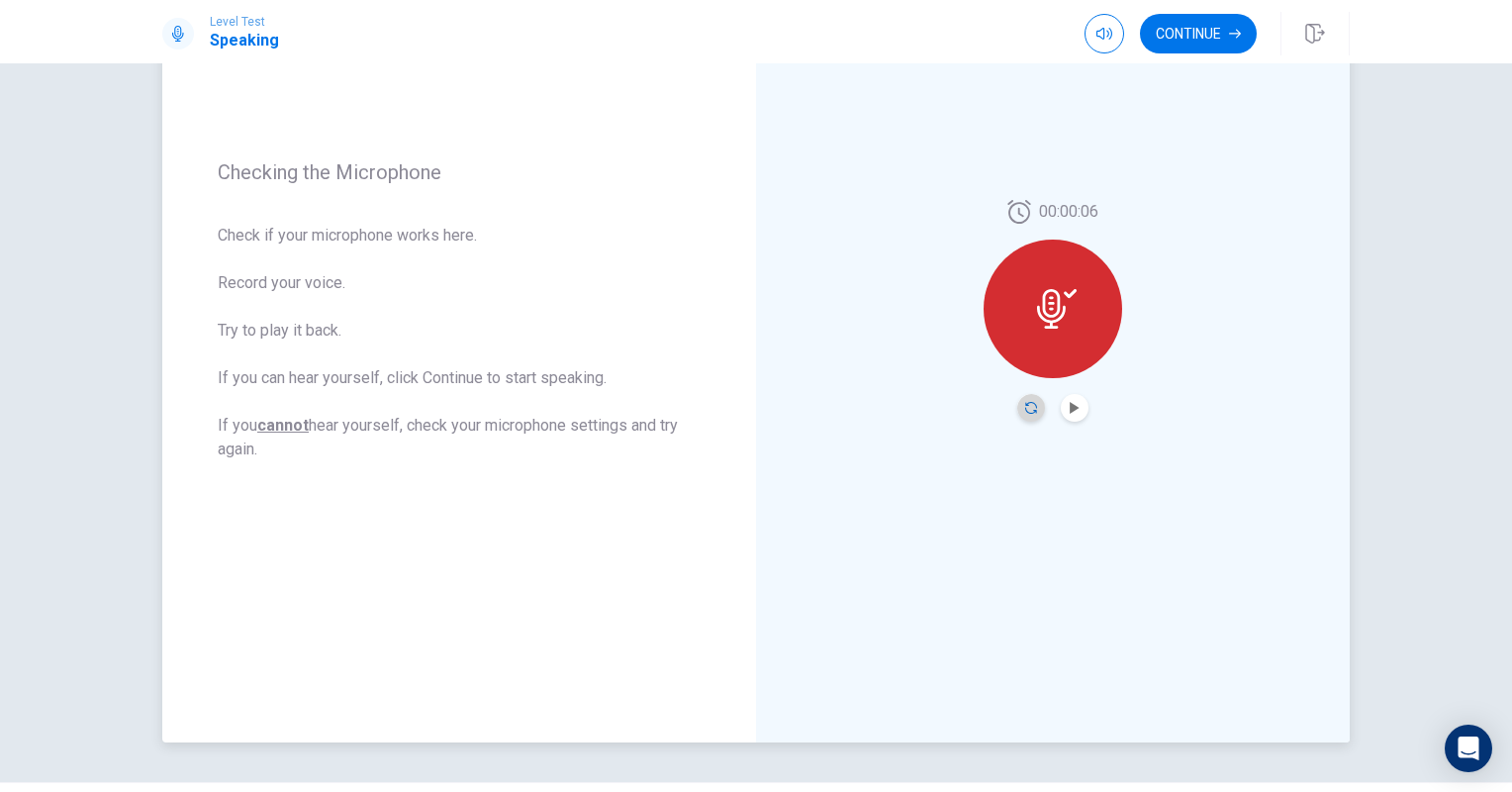 click 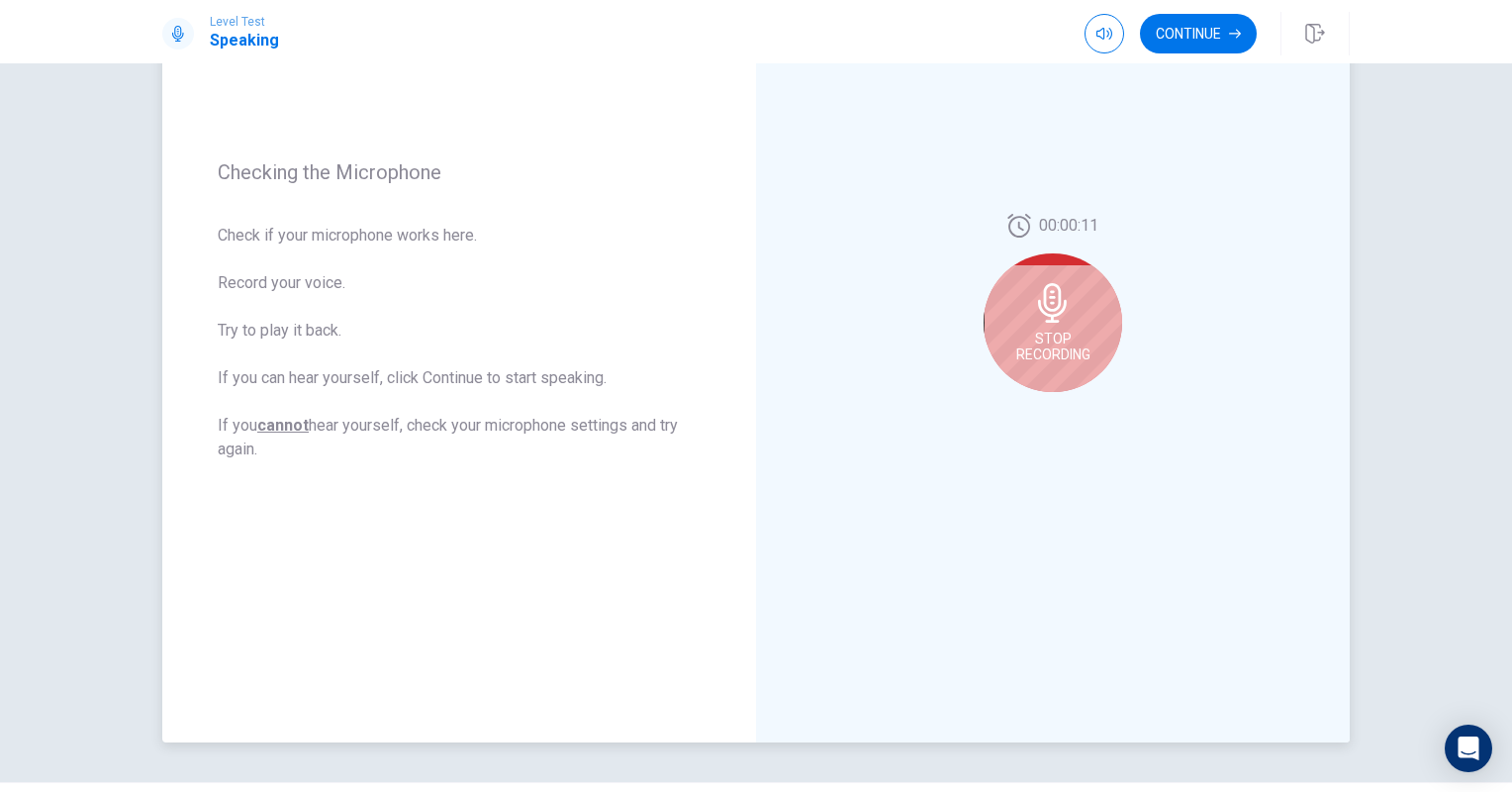 click 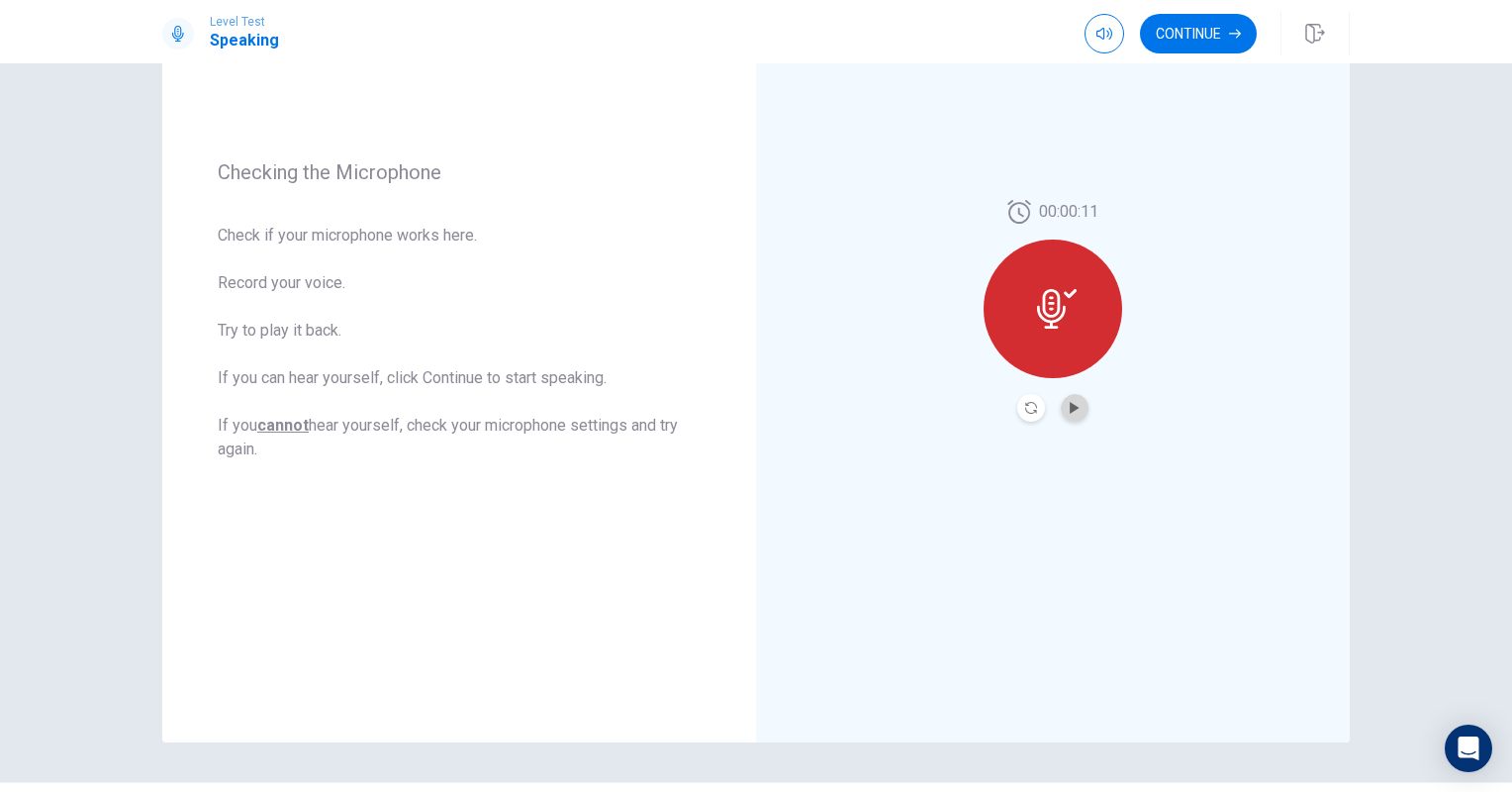 click at bounding box center [1075, 408] 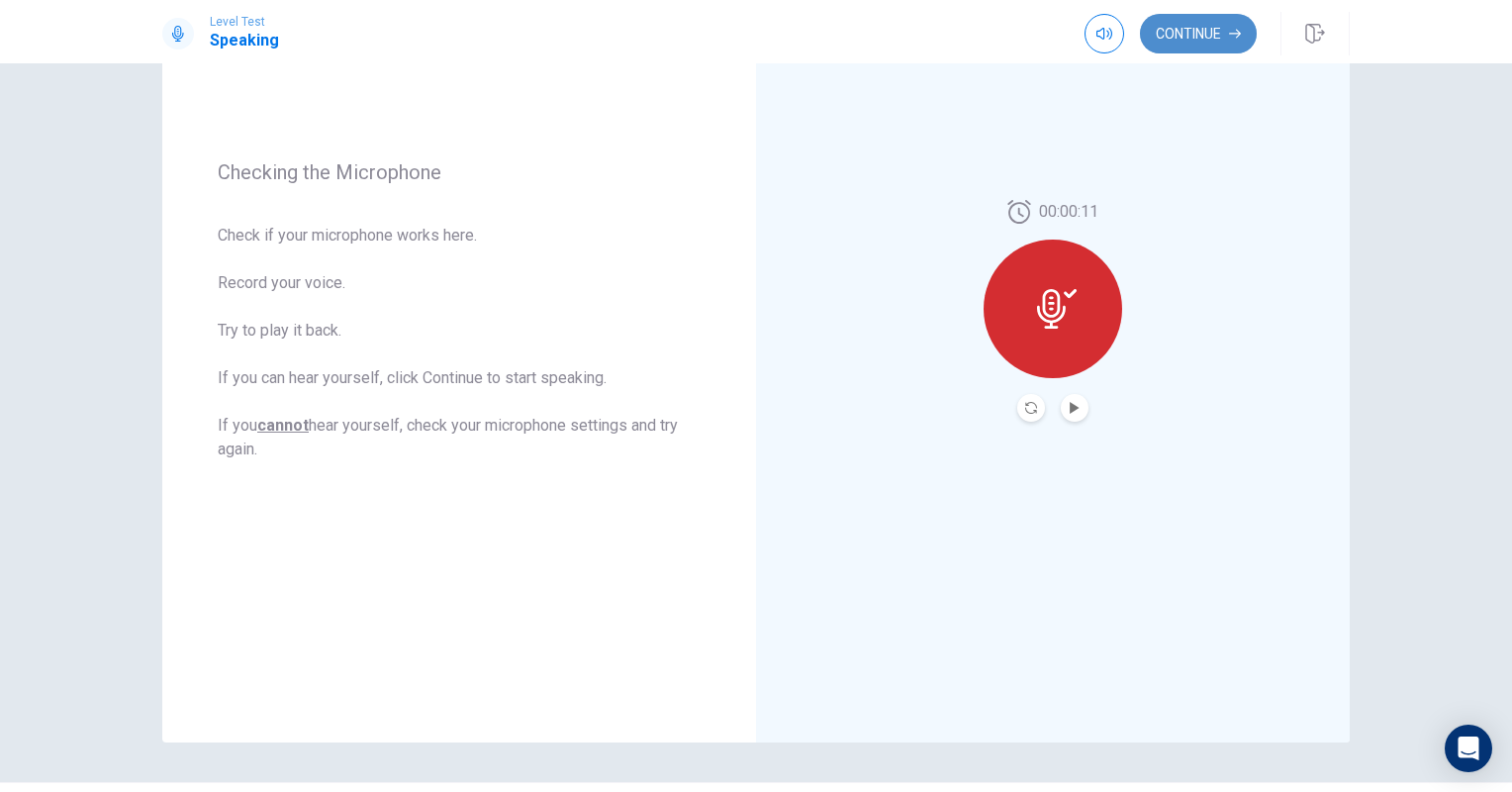 click on "Continue" at bounding box center (1198, 34) 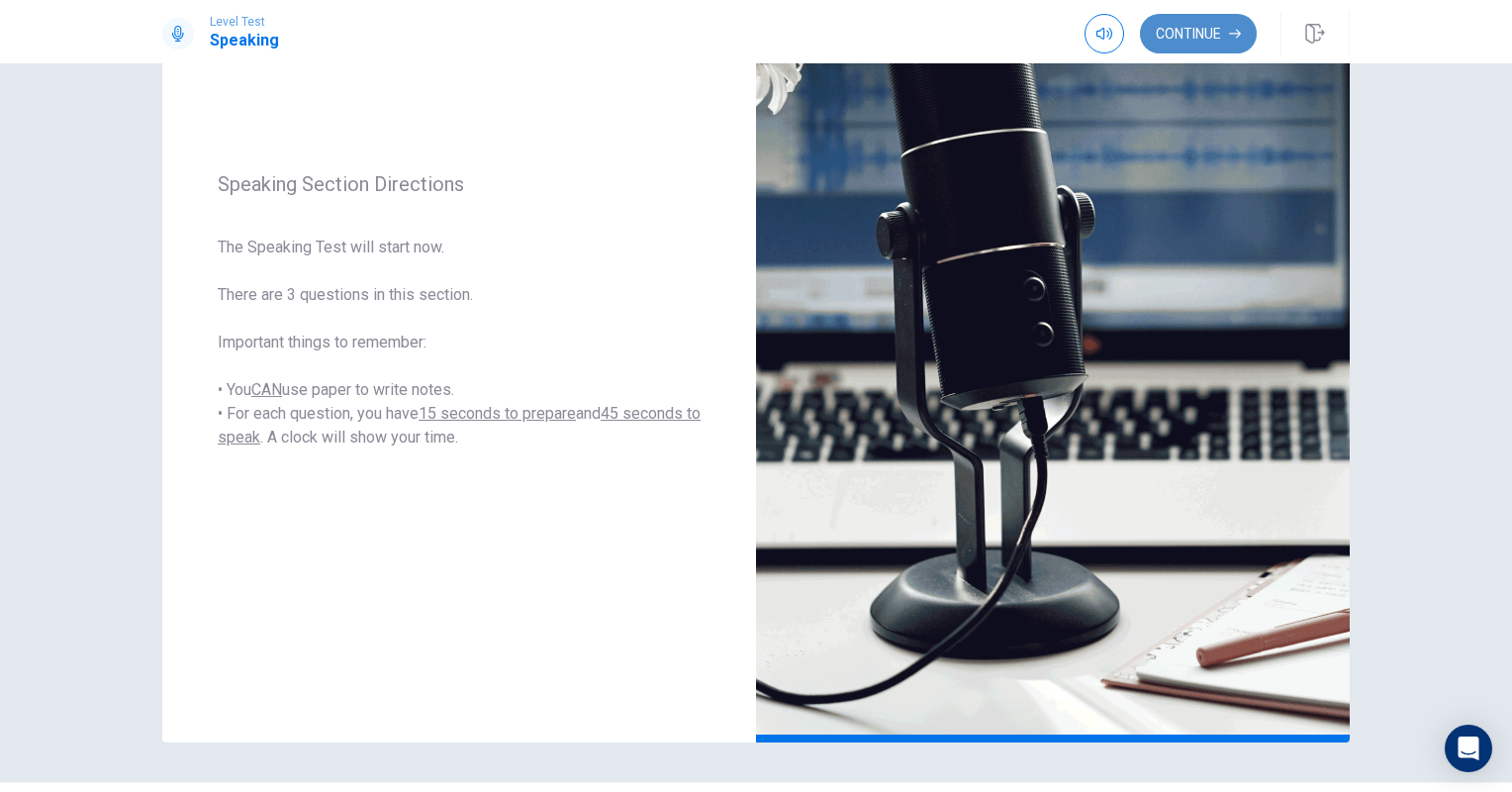 click on "Continue" at bounding box center (1198, 34) 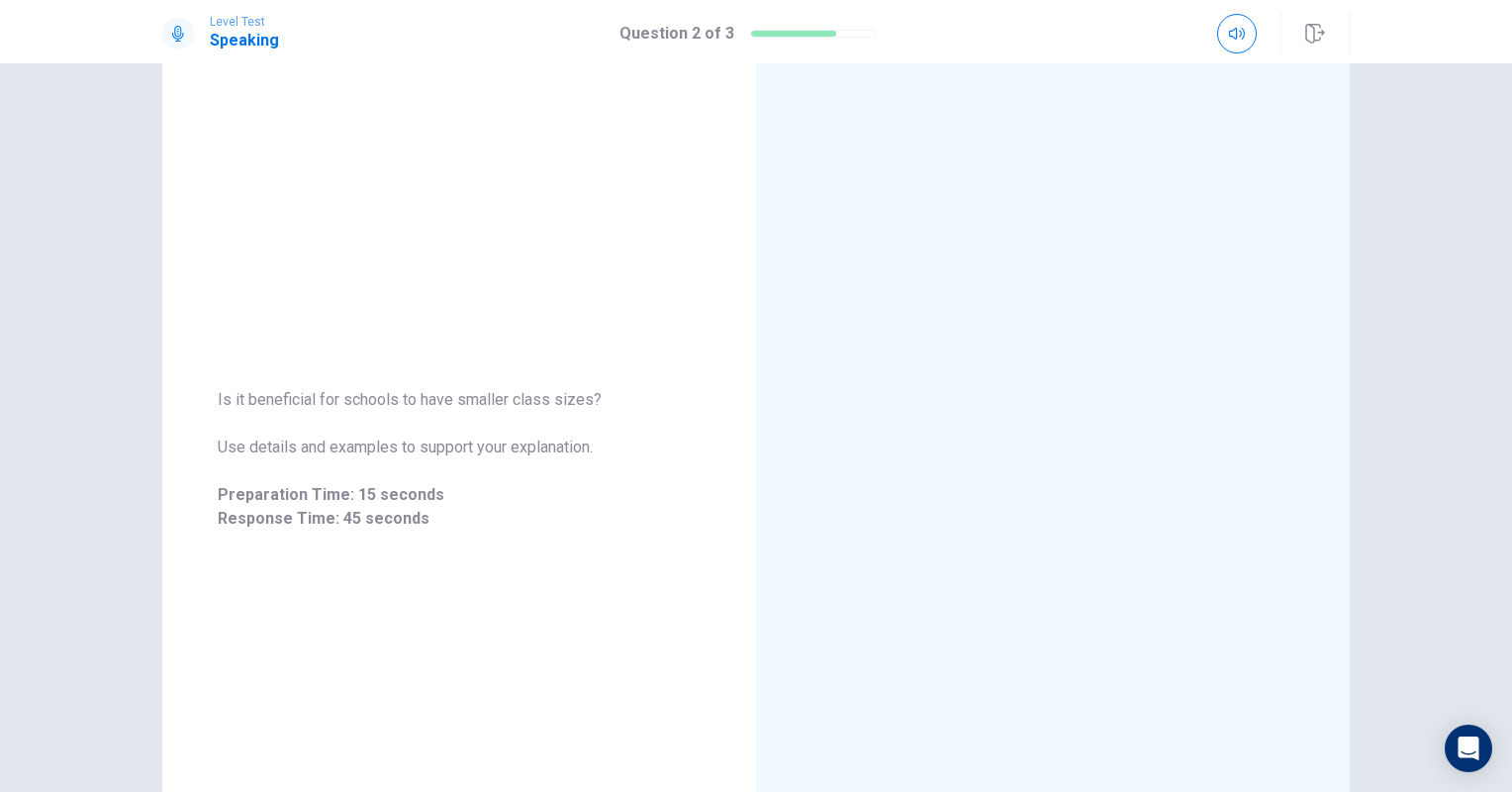 scroll, scrollTop: 224, scrollLeft: 0, axis: vertical 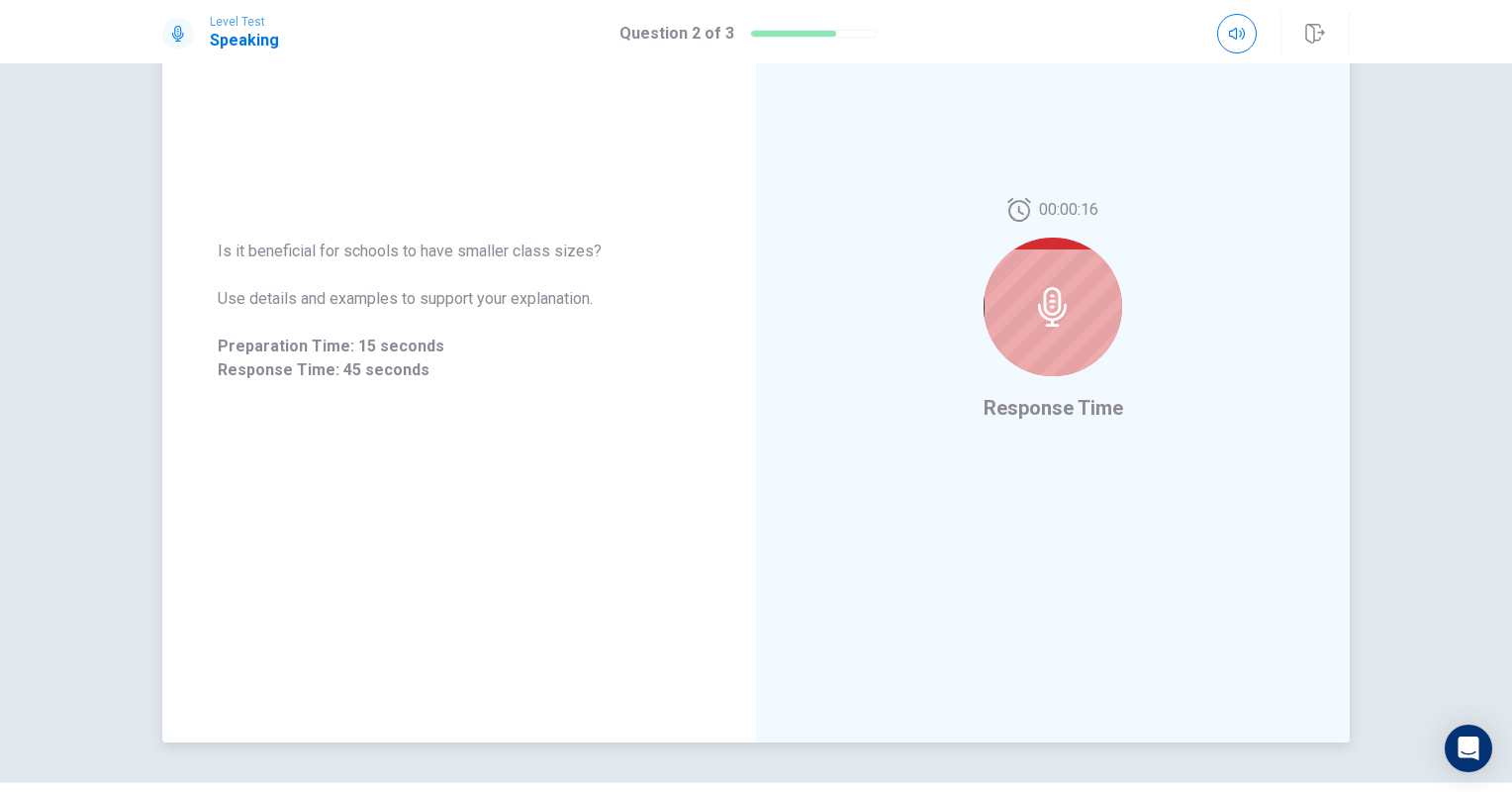 drag, startPoint x: 1129, startPoint y: 439, endPoint x: 1061, endPoint y: 395, distance: 80.9938 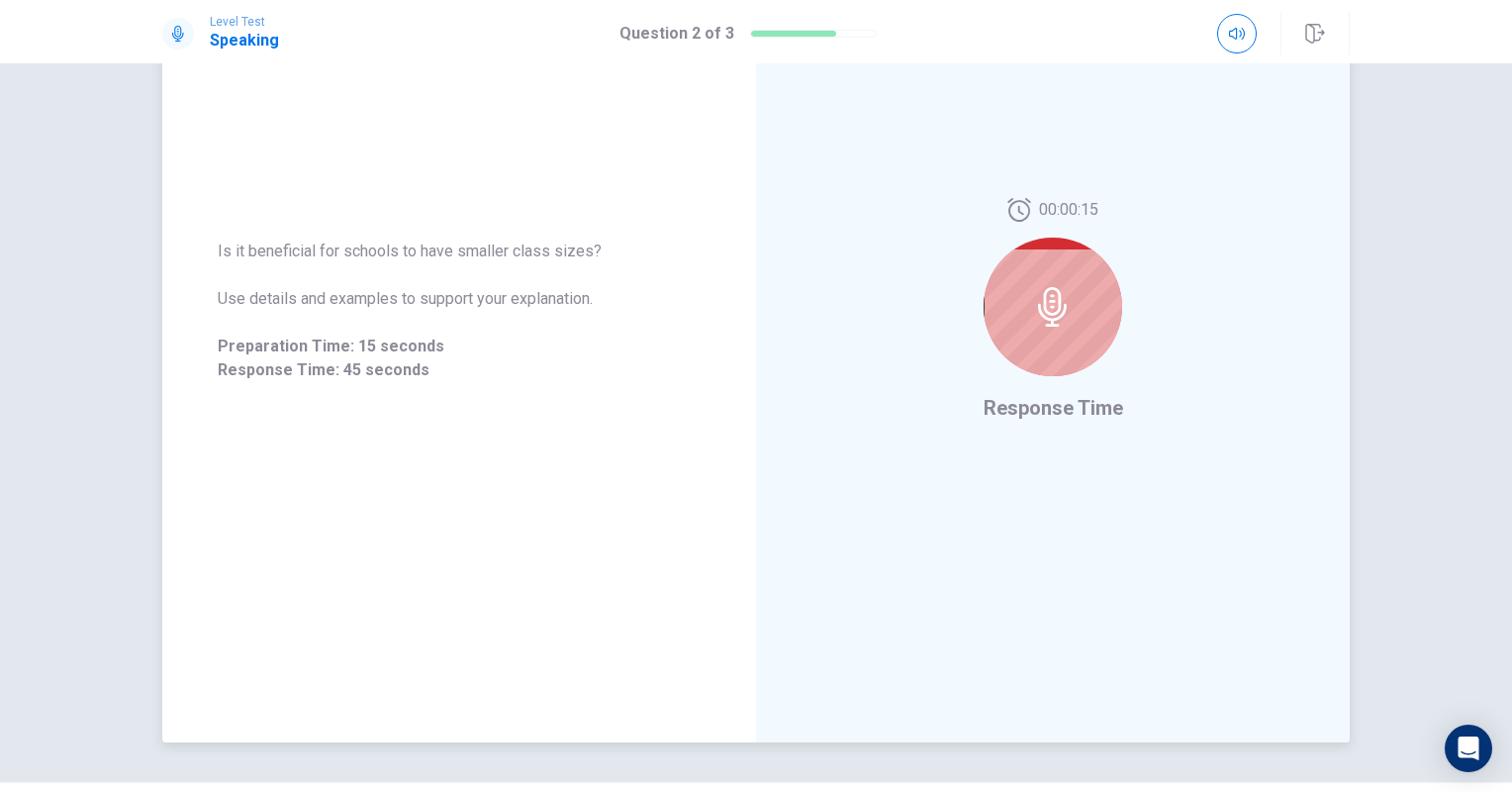 click 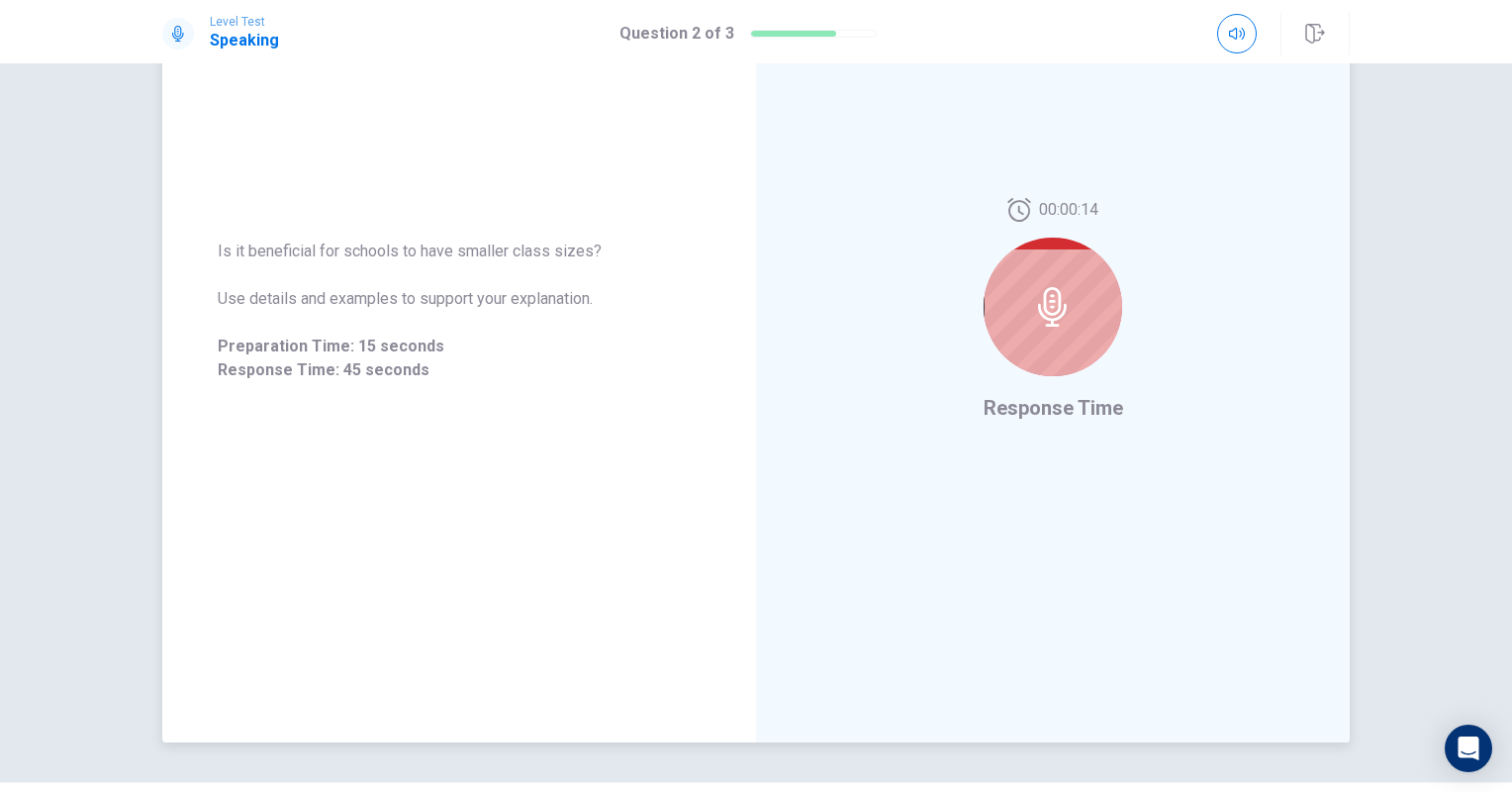 click 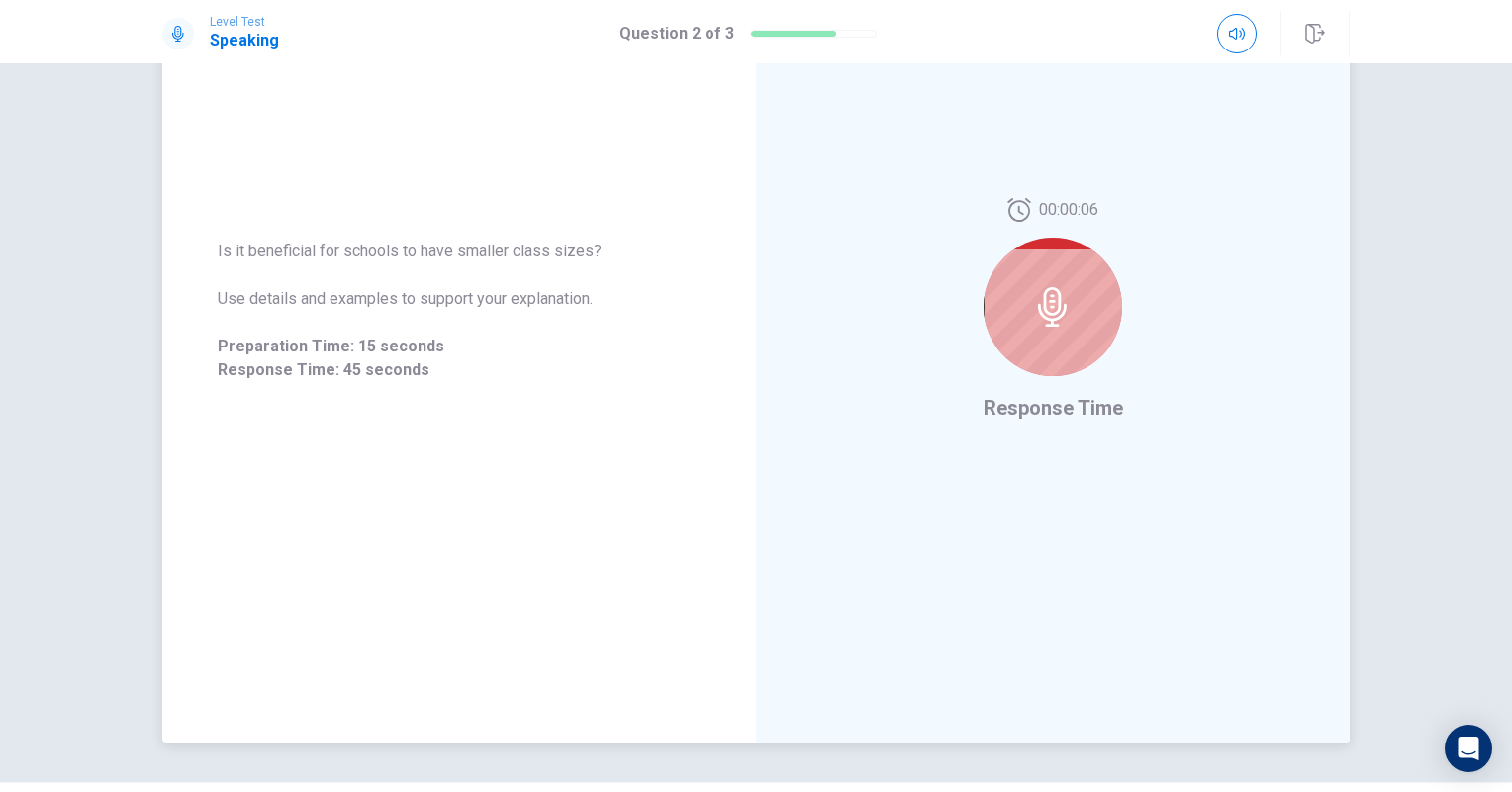 click at bounding box center (1053, 307) 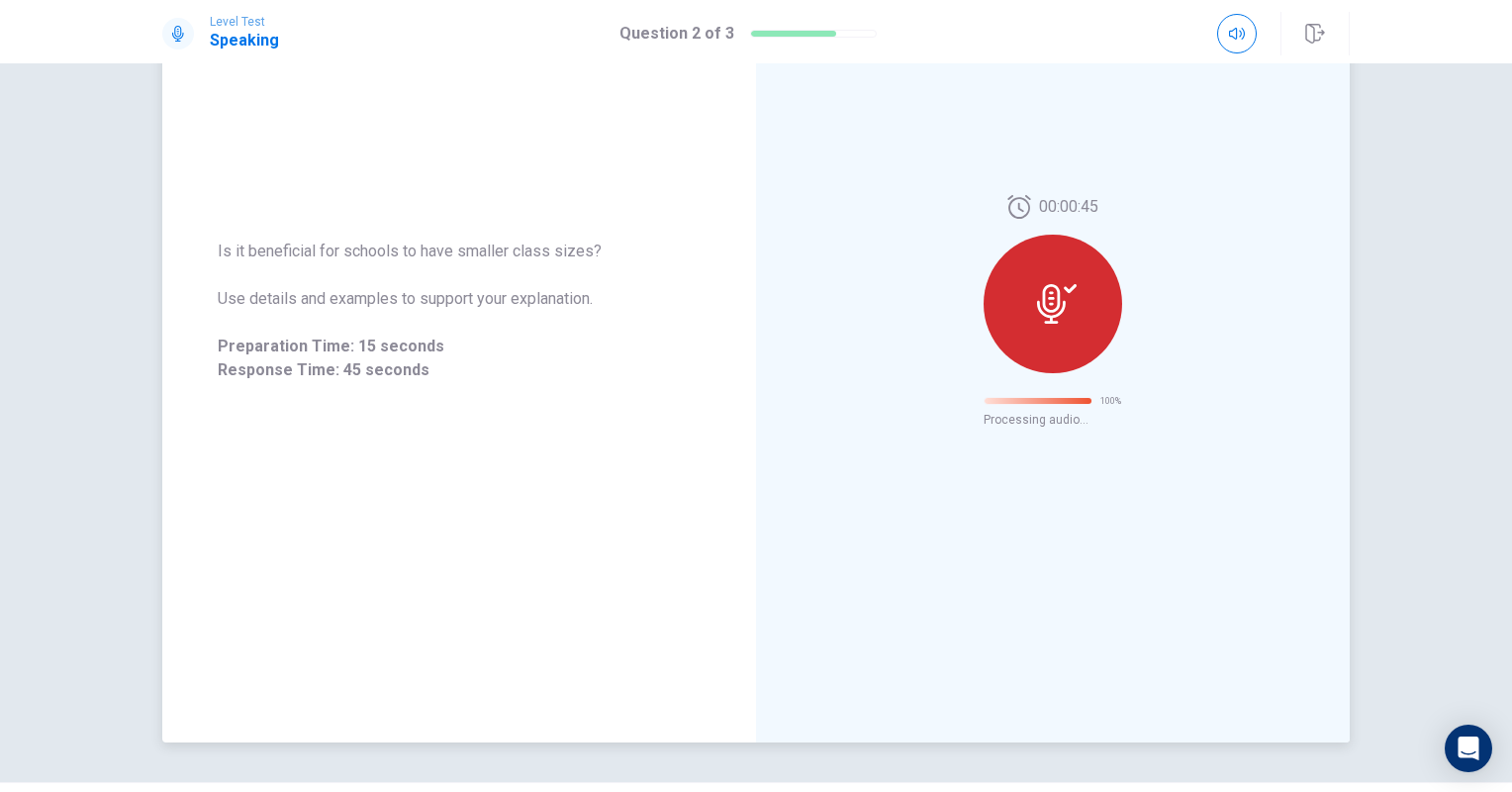 scroll, scrollTop: 75, scrollLeft: 0, axis: vertical 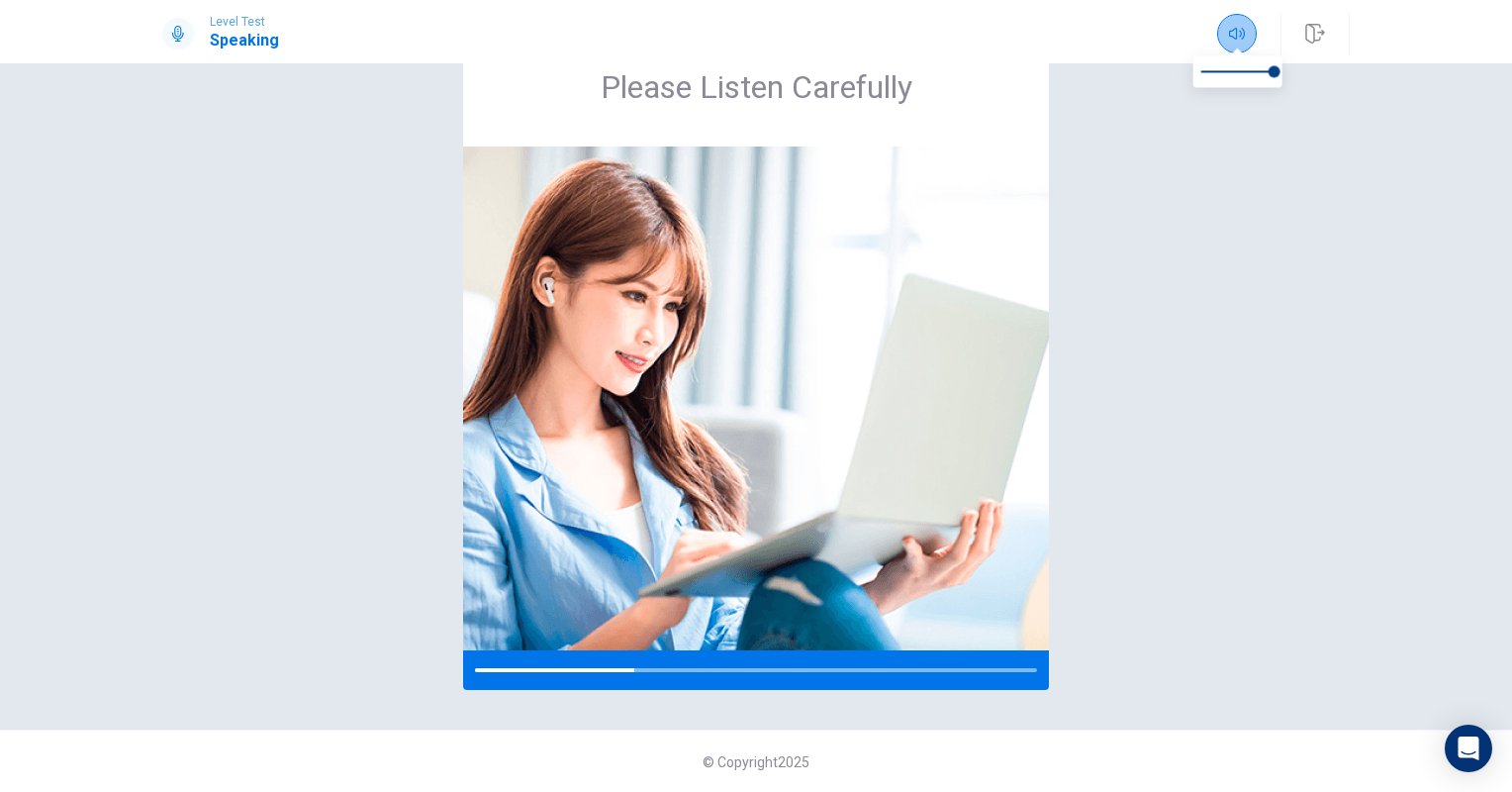 click 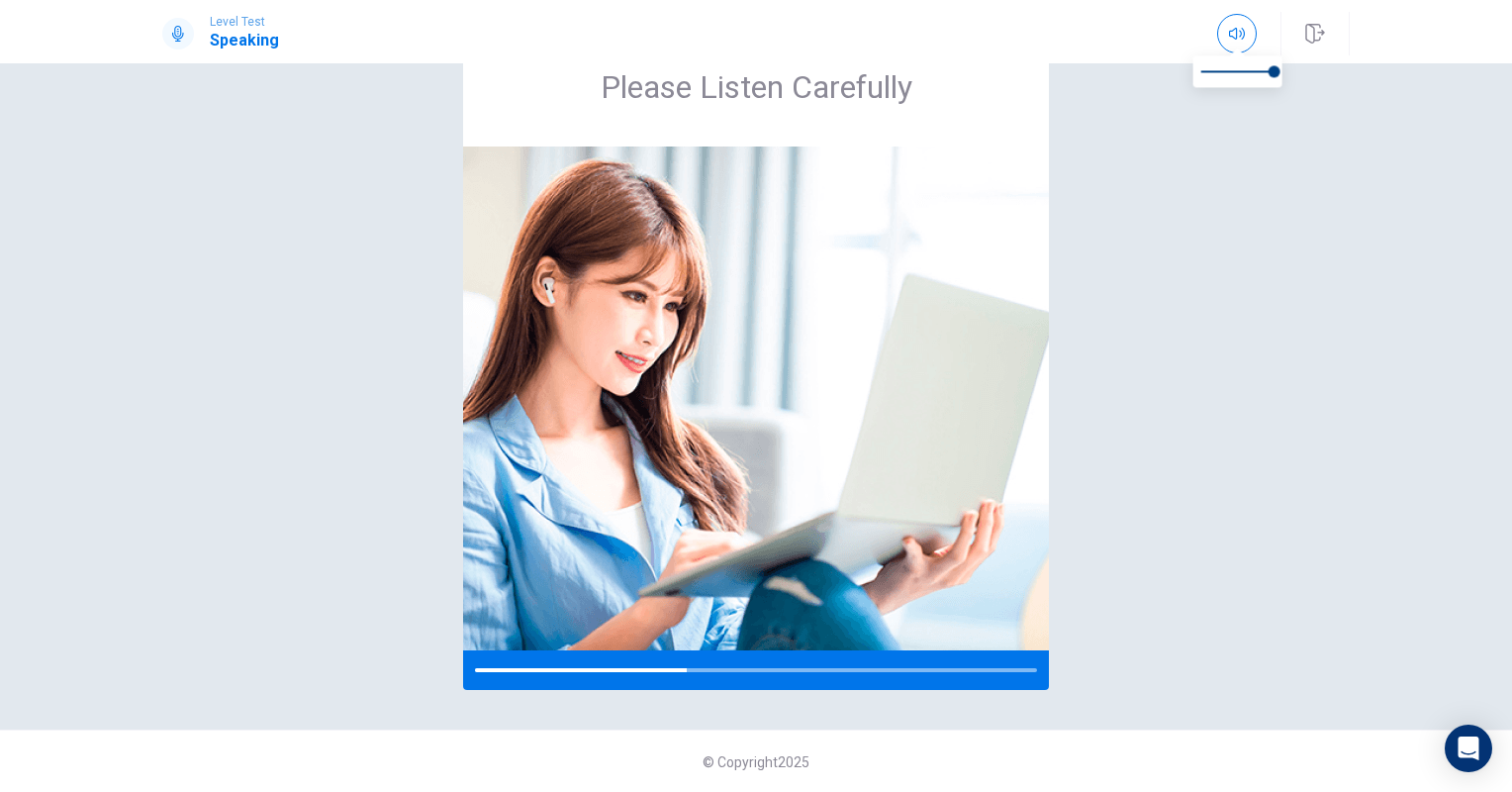 click on "Please Listen Carefully" at bounding box center (756, 358) 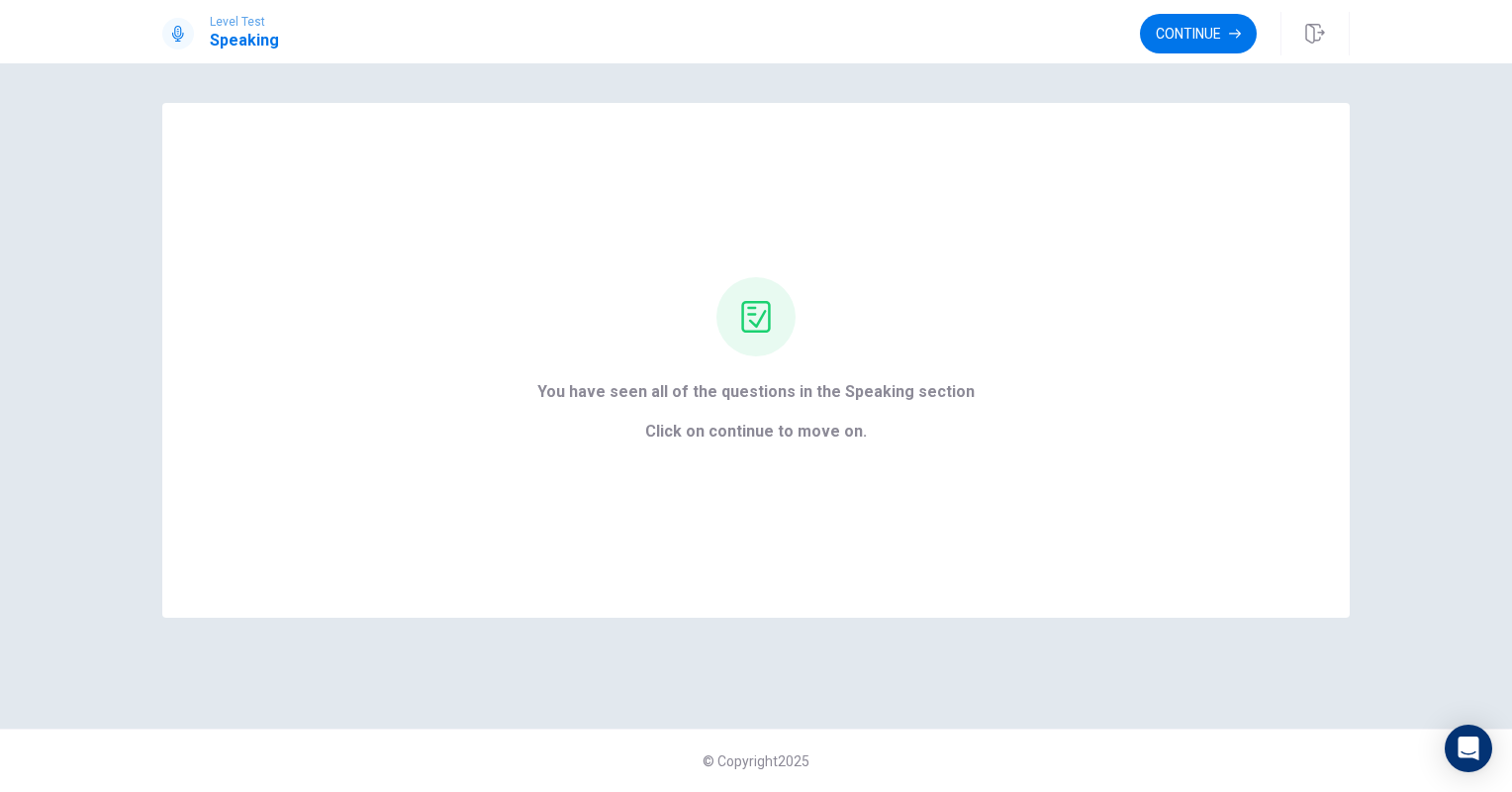 scroll, scrollTop: 0, scrollLeft: 0, axis: both 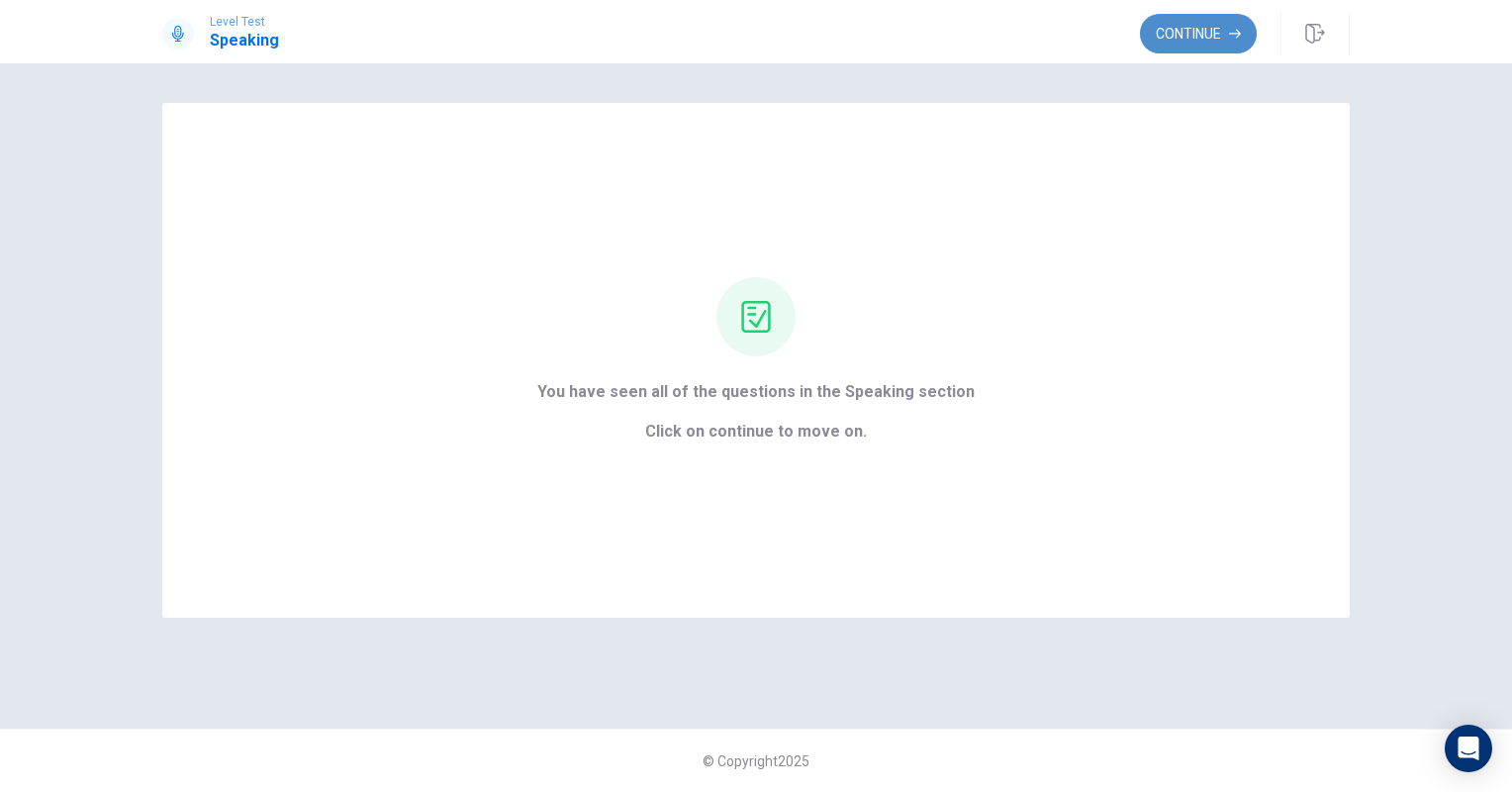 click on "Continue" at bounding box center (1198, 34) 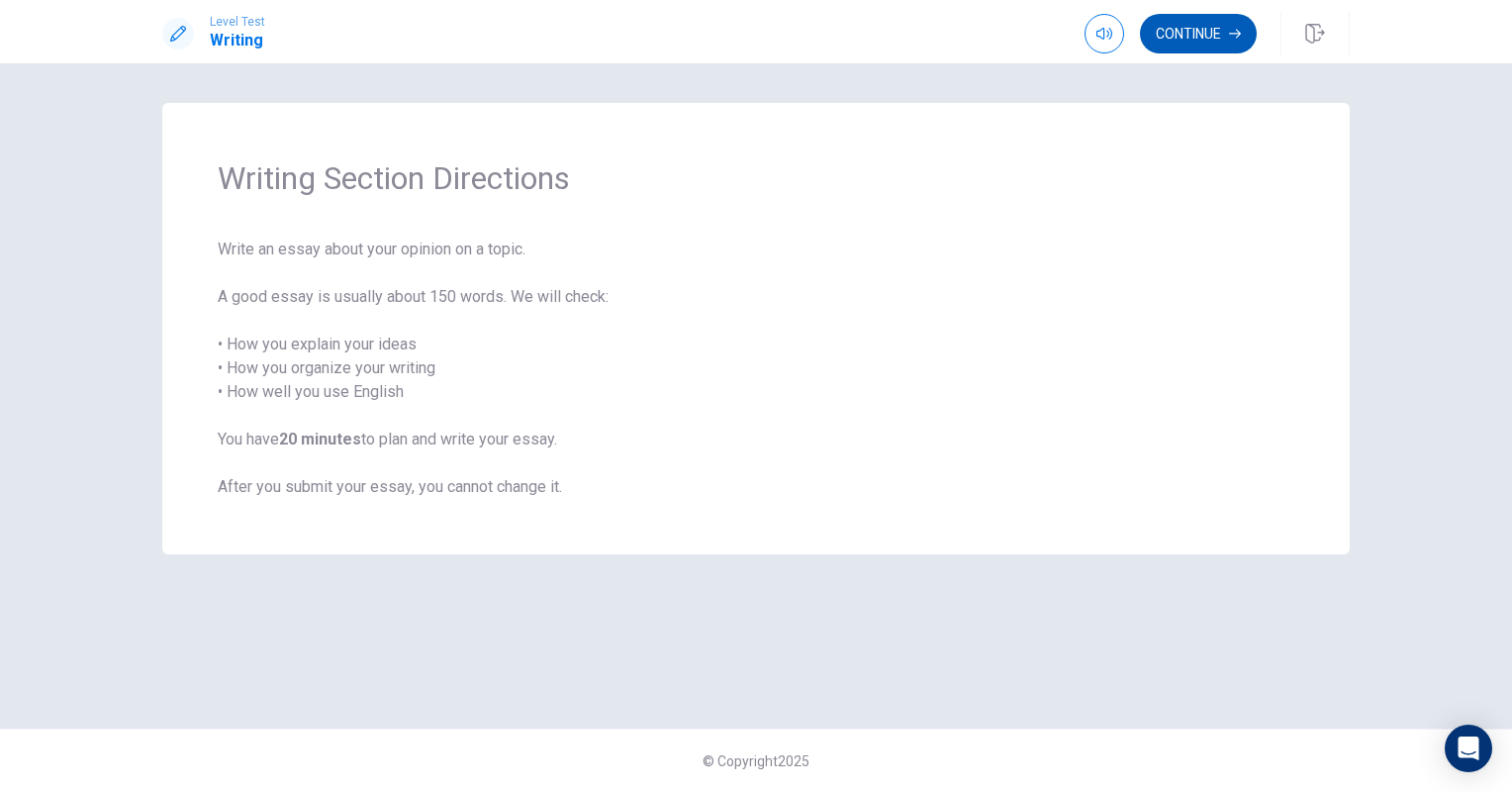 click on "Continue" at bounding box center (1198, 34) 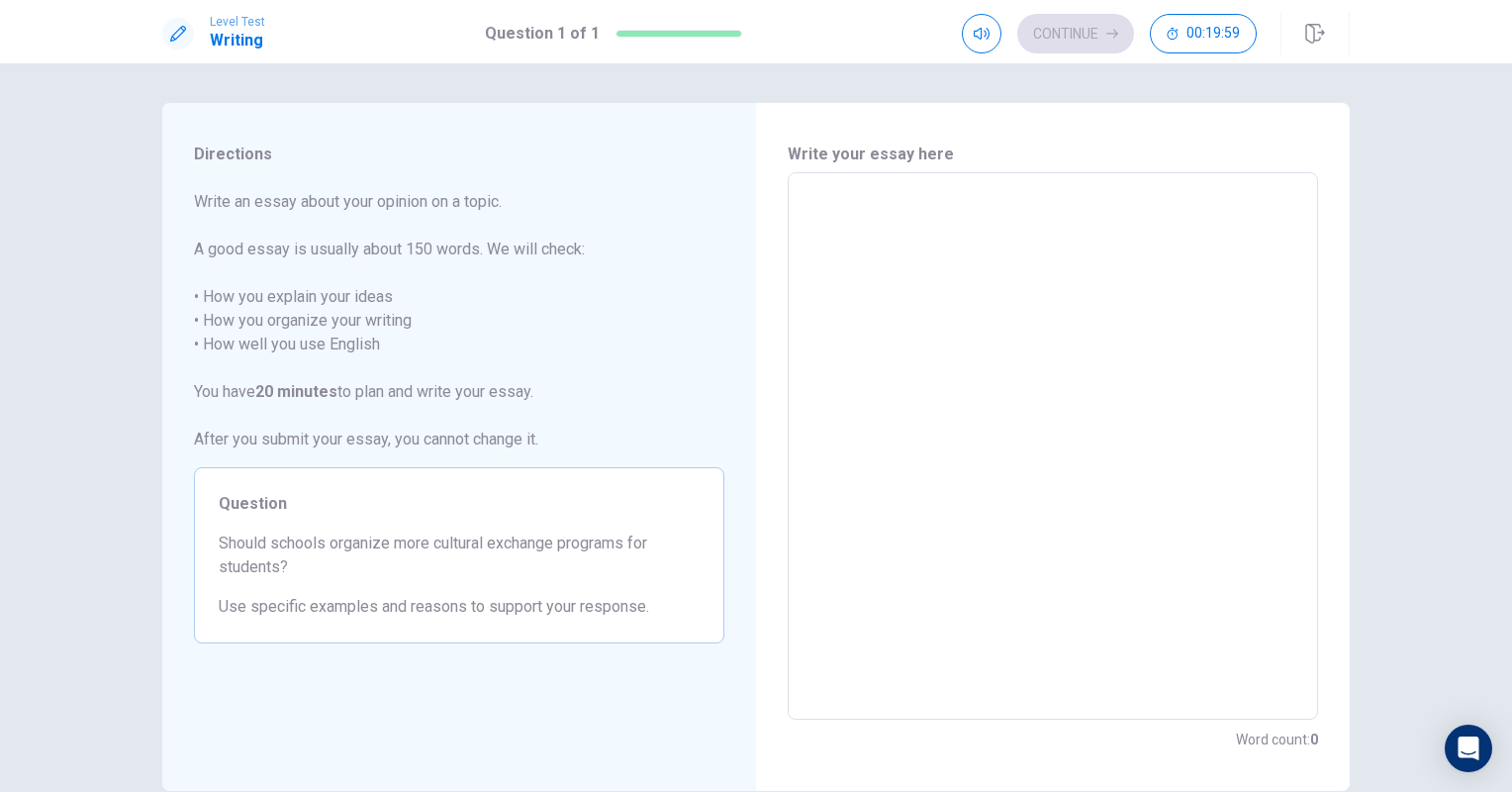 click at bounding box center (1053, 446) 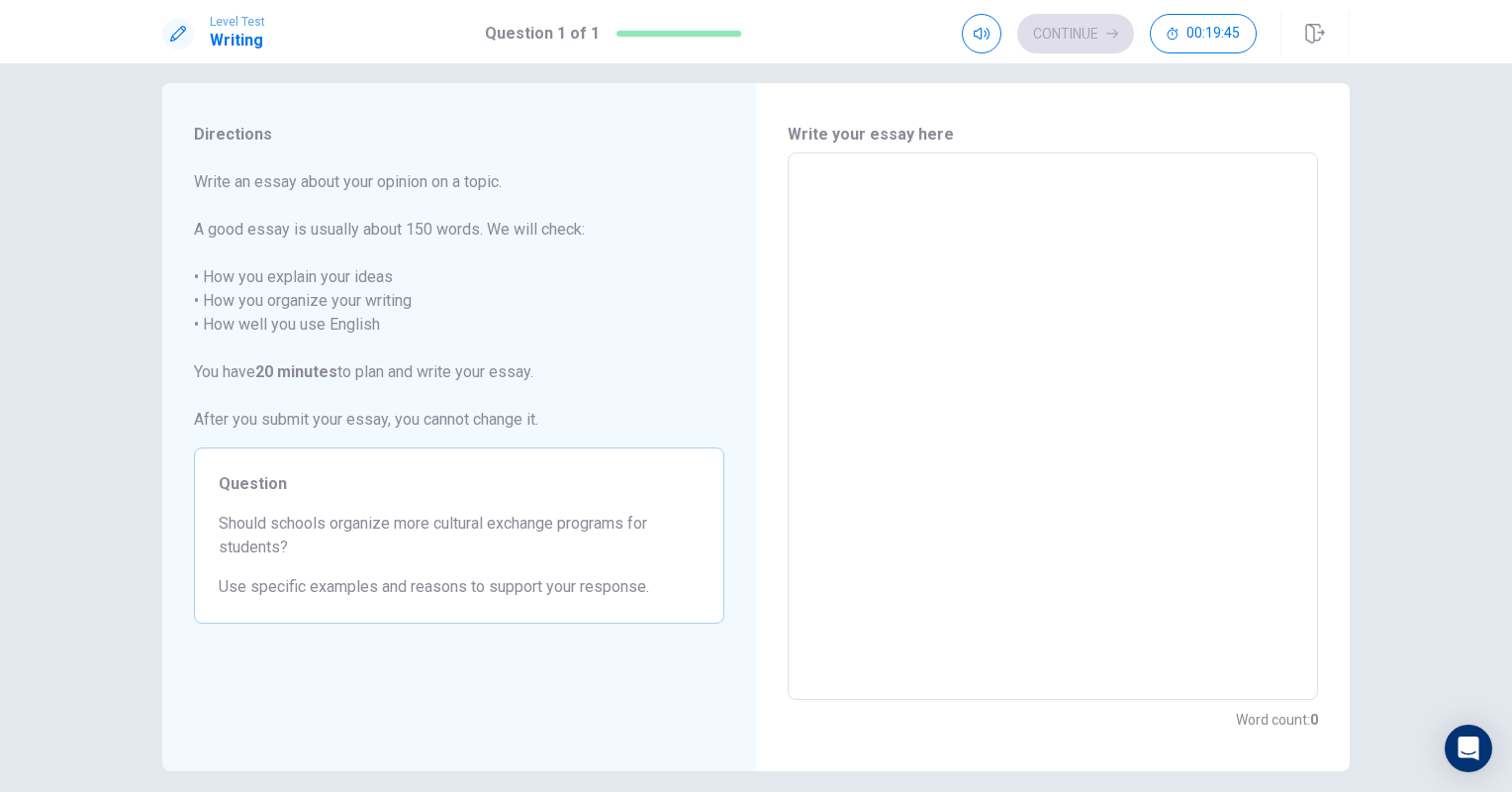 scroll, scrollTop: 19, scrollLeft: 0, axis: vertical 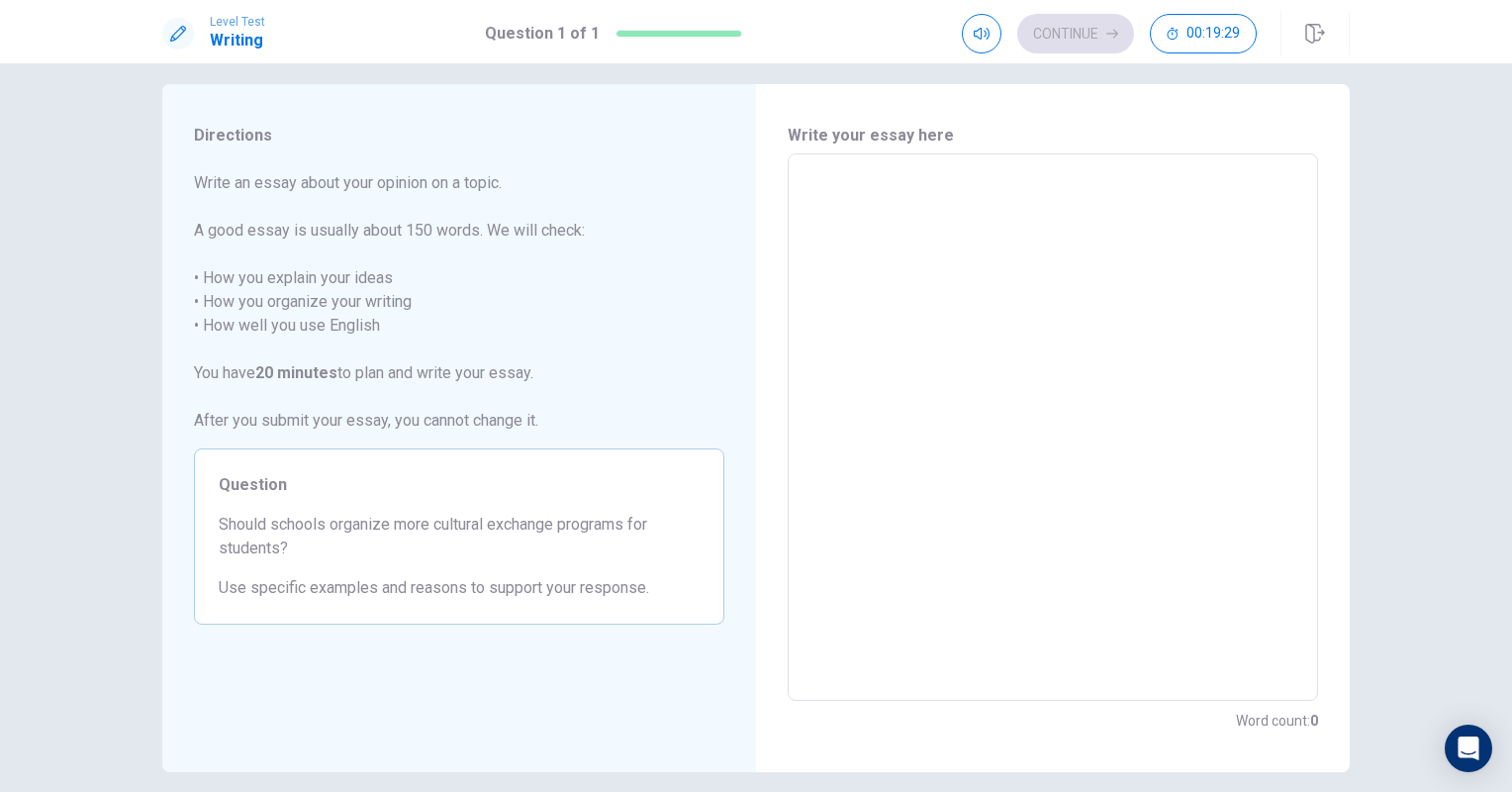 click at bounding box center [1053, 428] 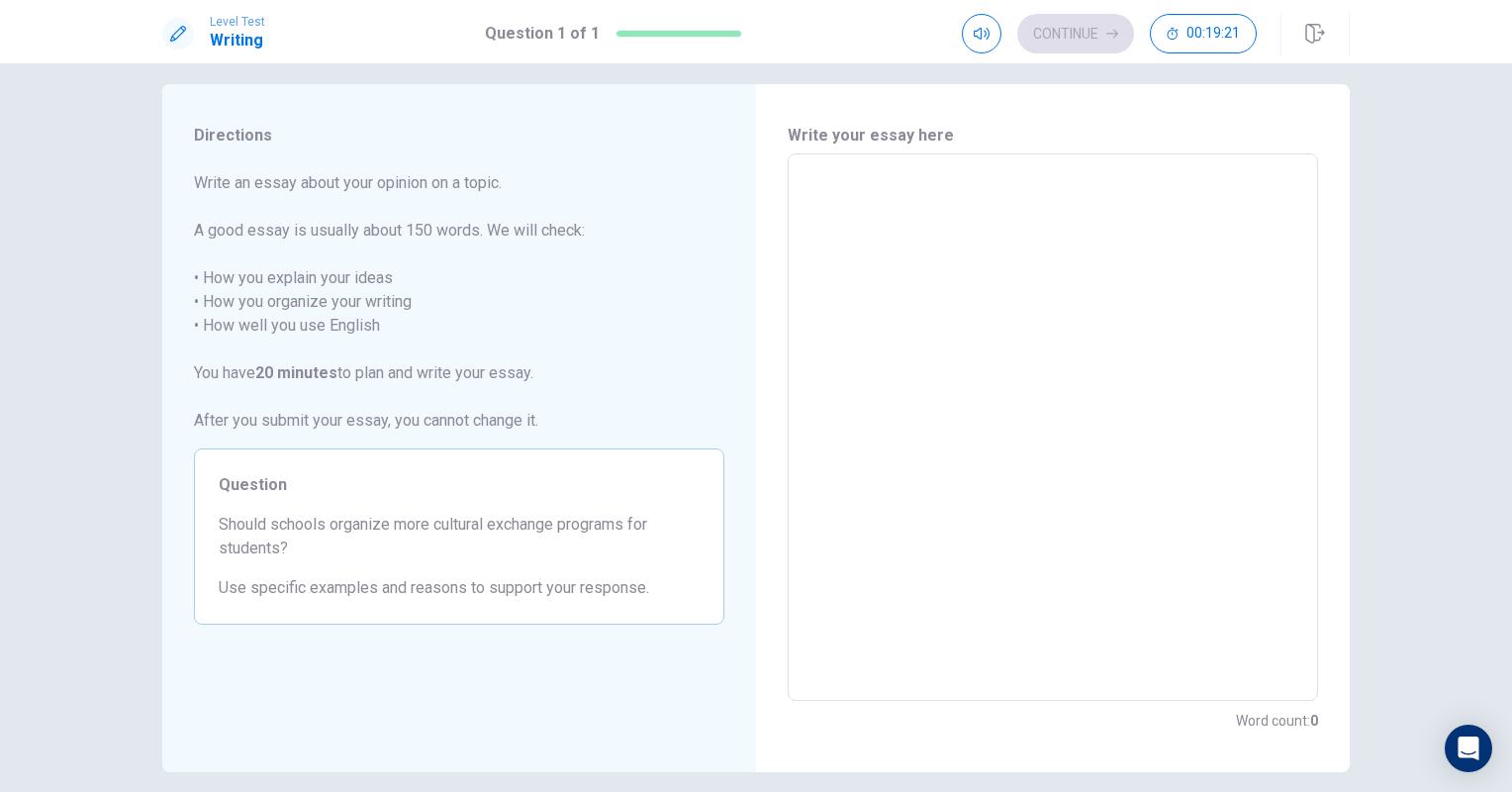 type on "I" 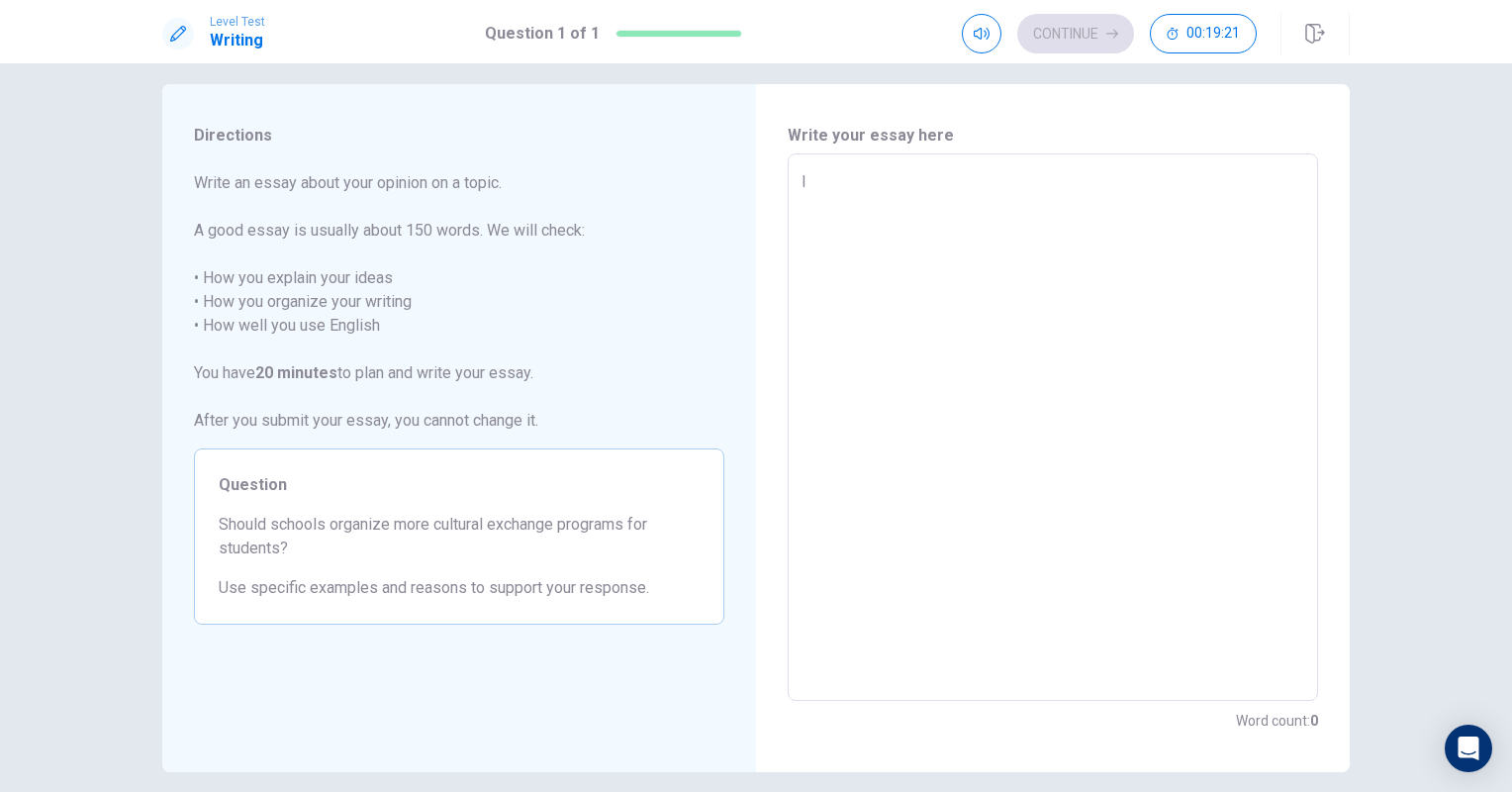type on "x" 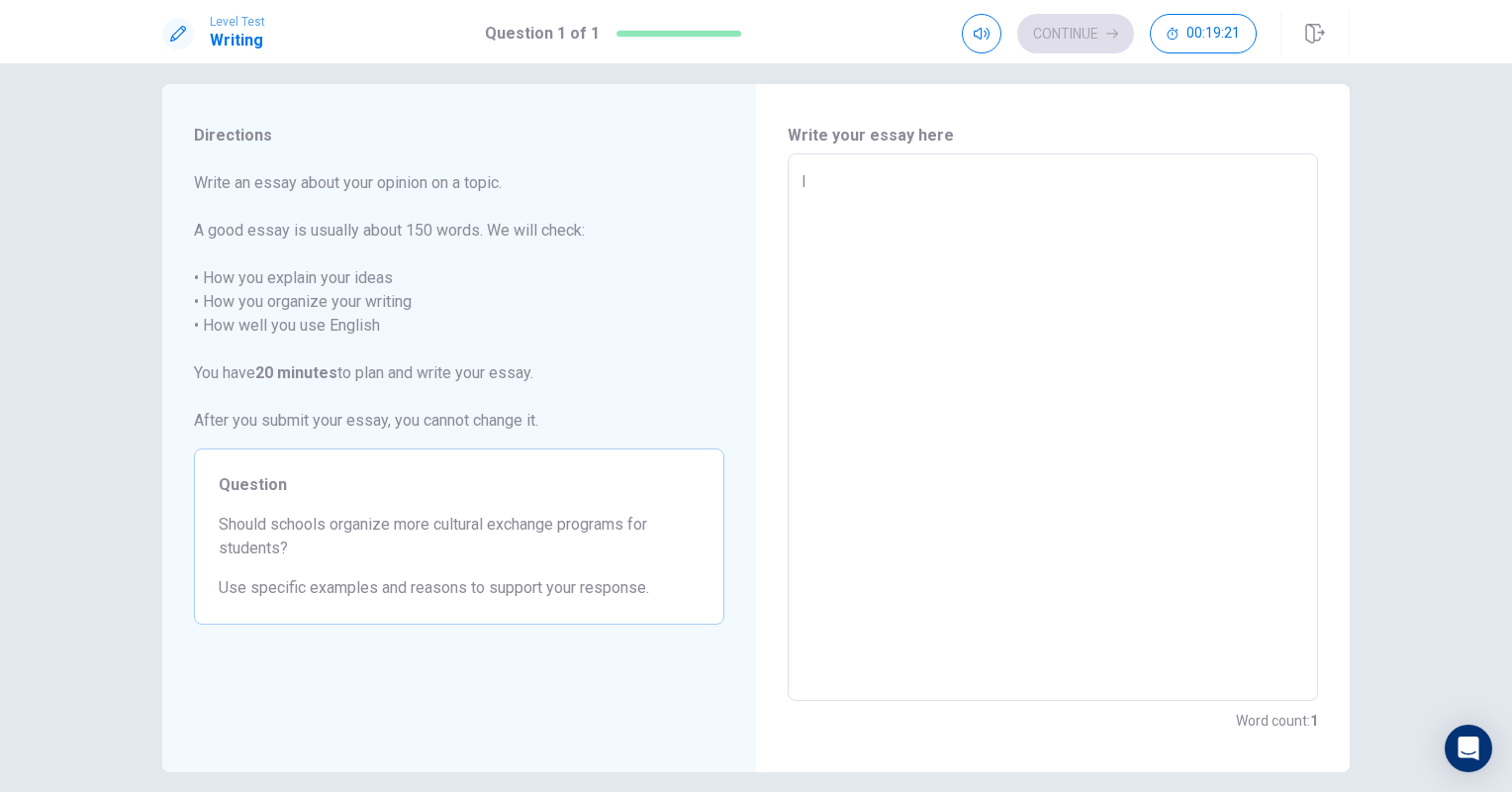 type on "In" 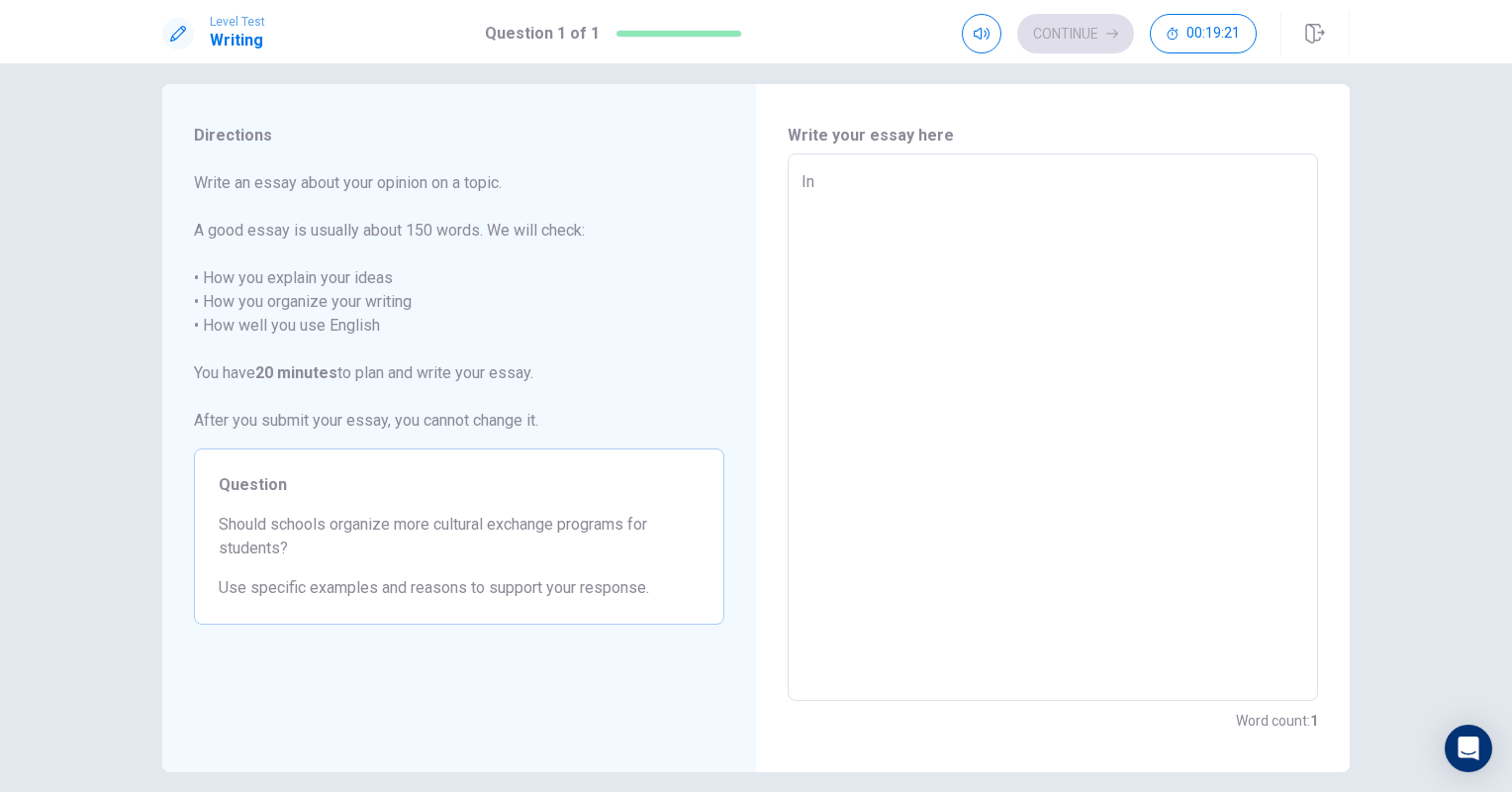 type on "x" 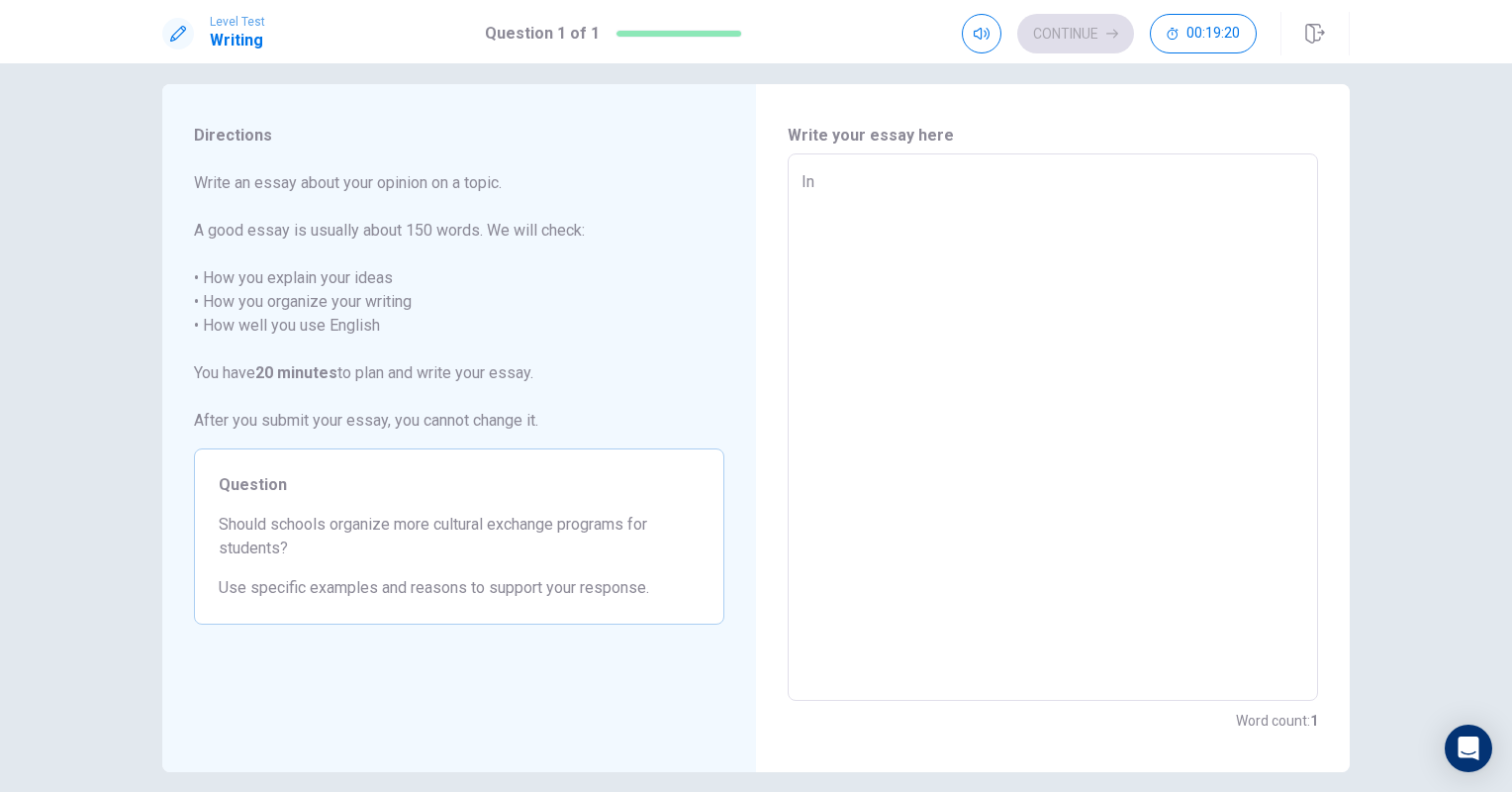 type on "In" 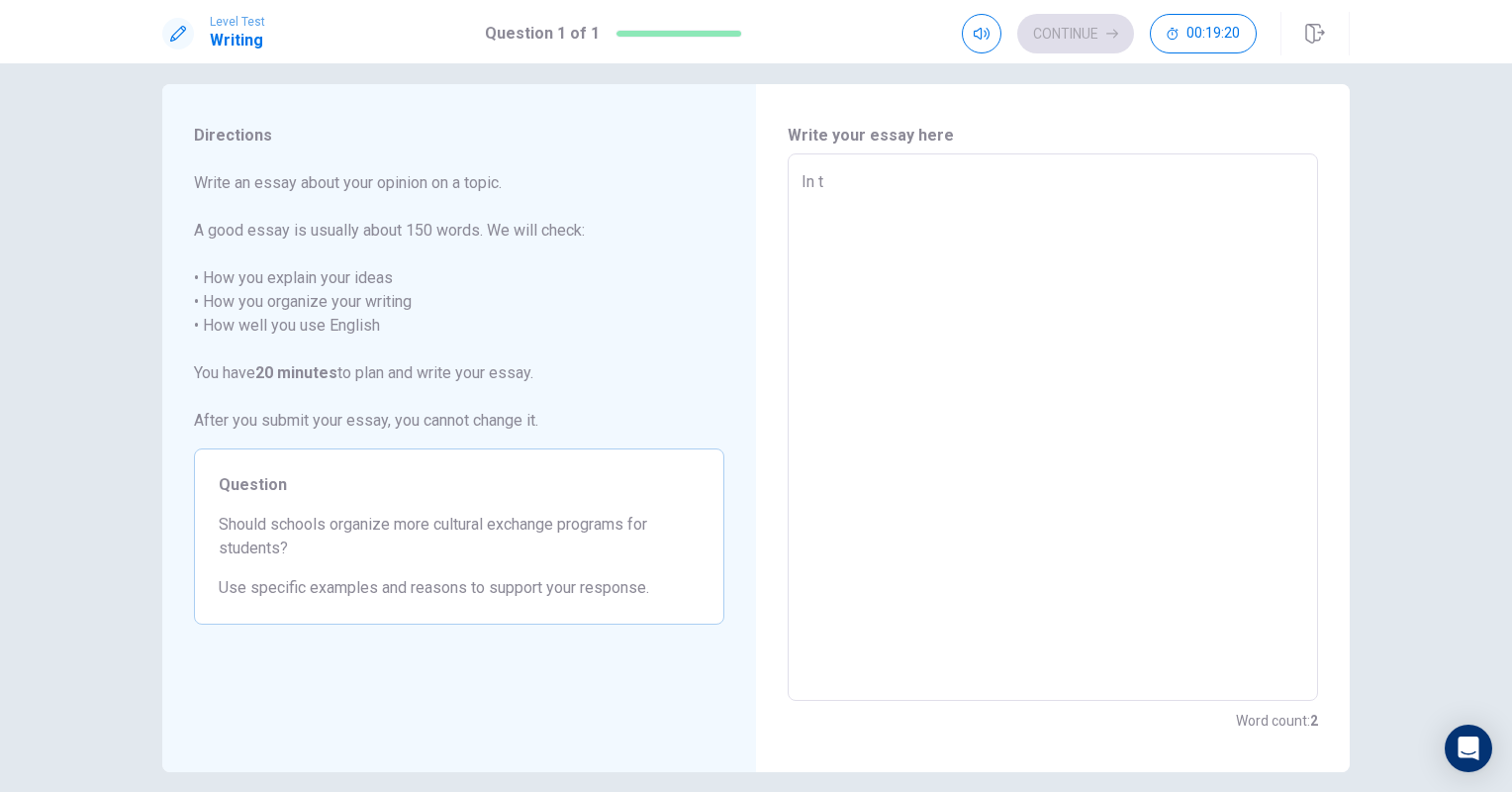 type on "In th" 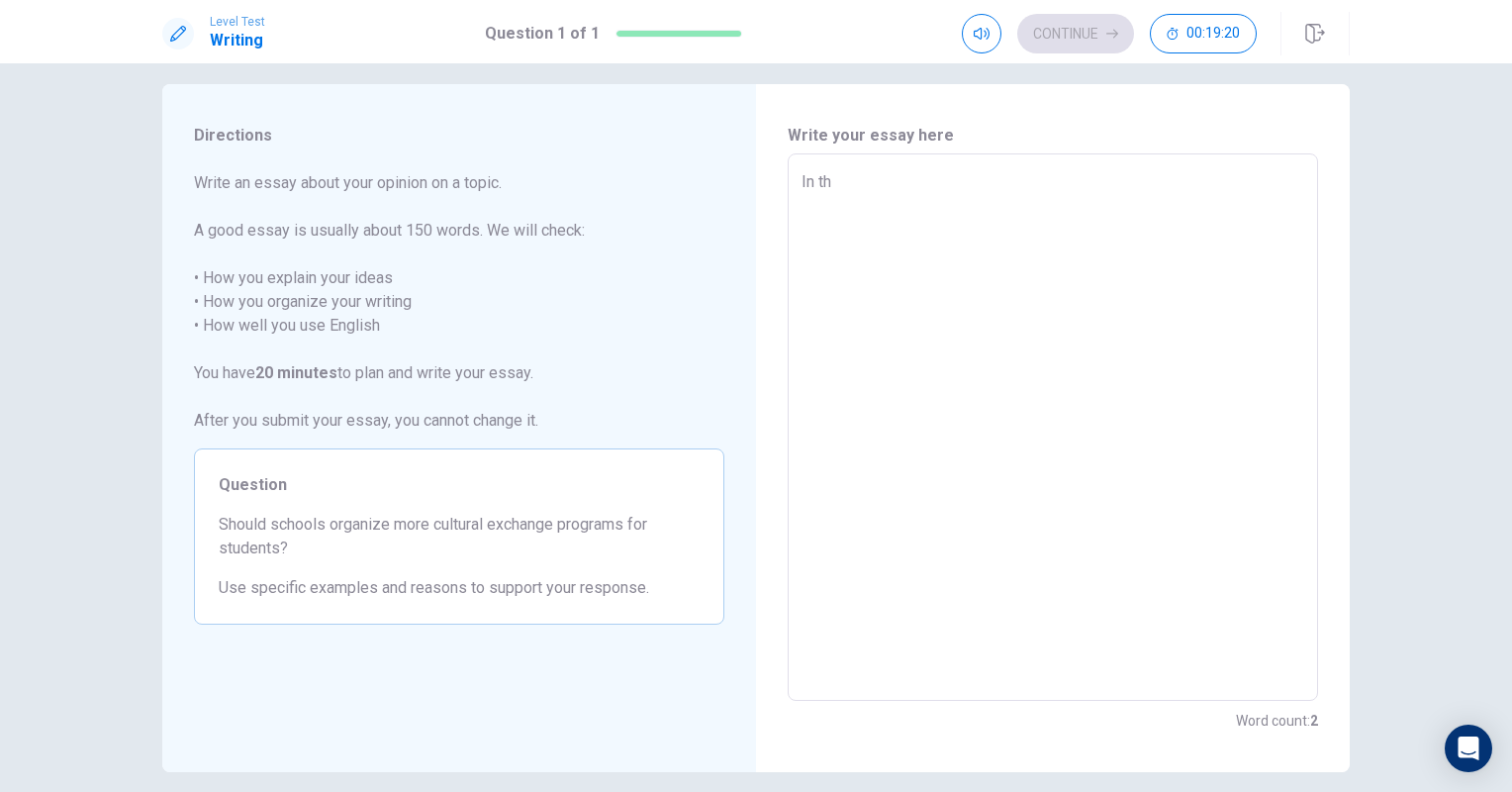 type on "x" 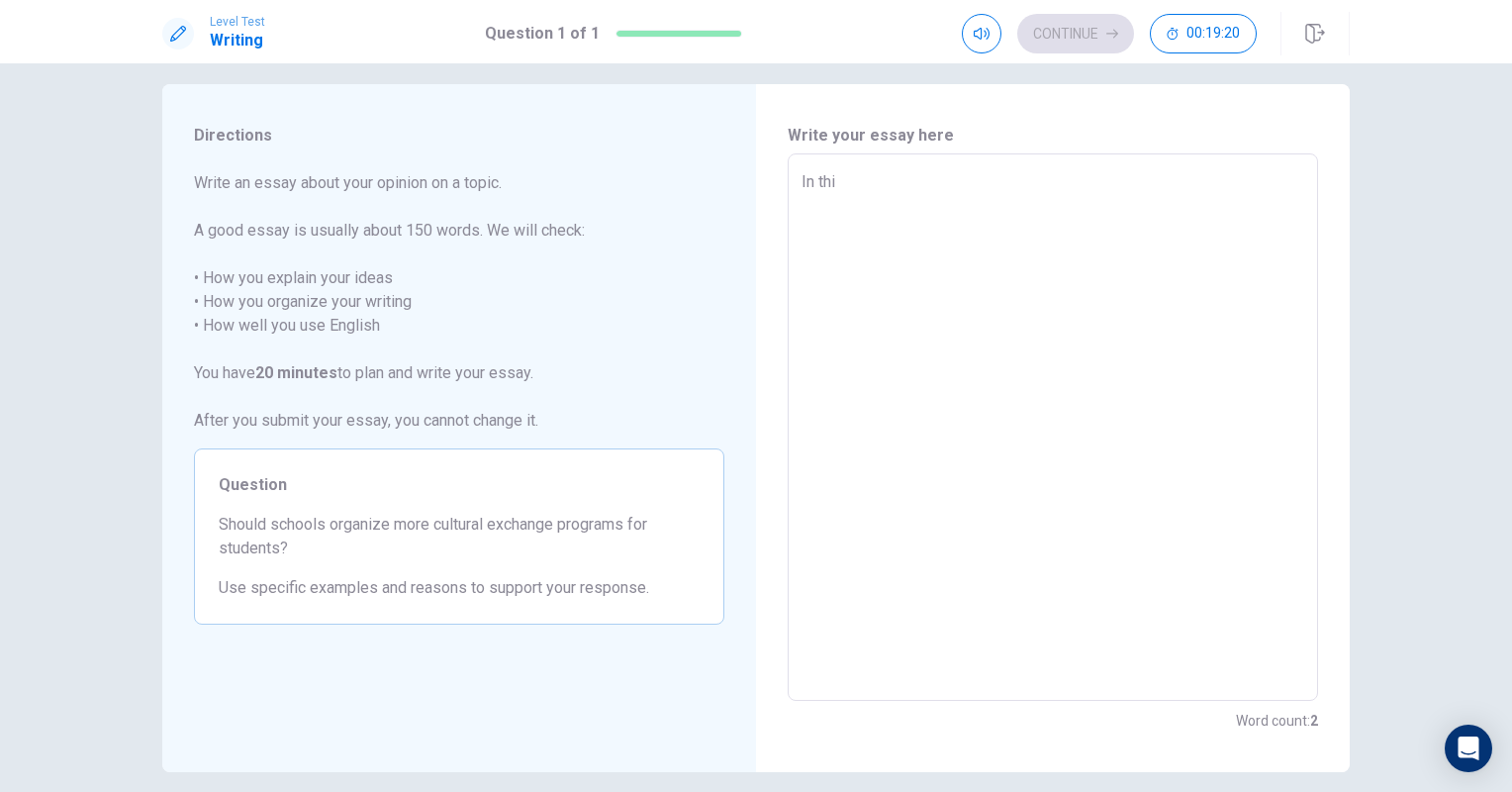 type on "x" 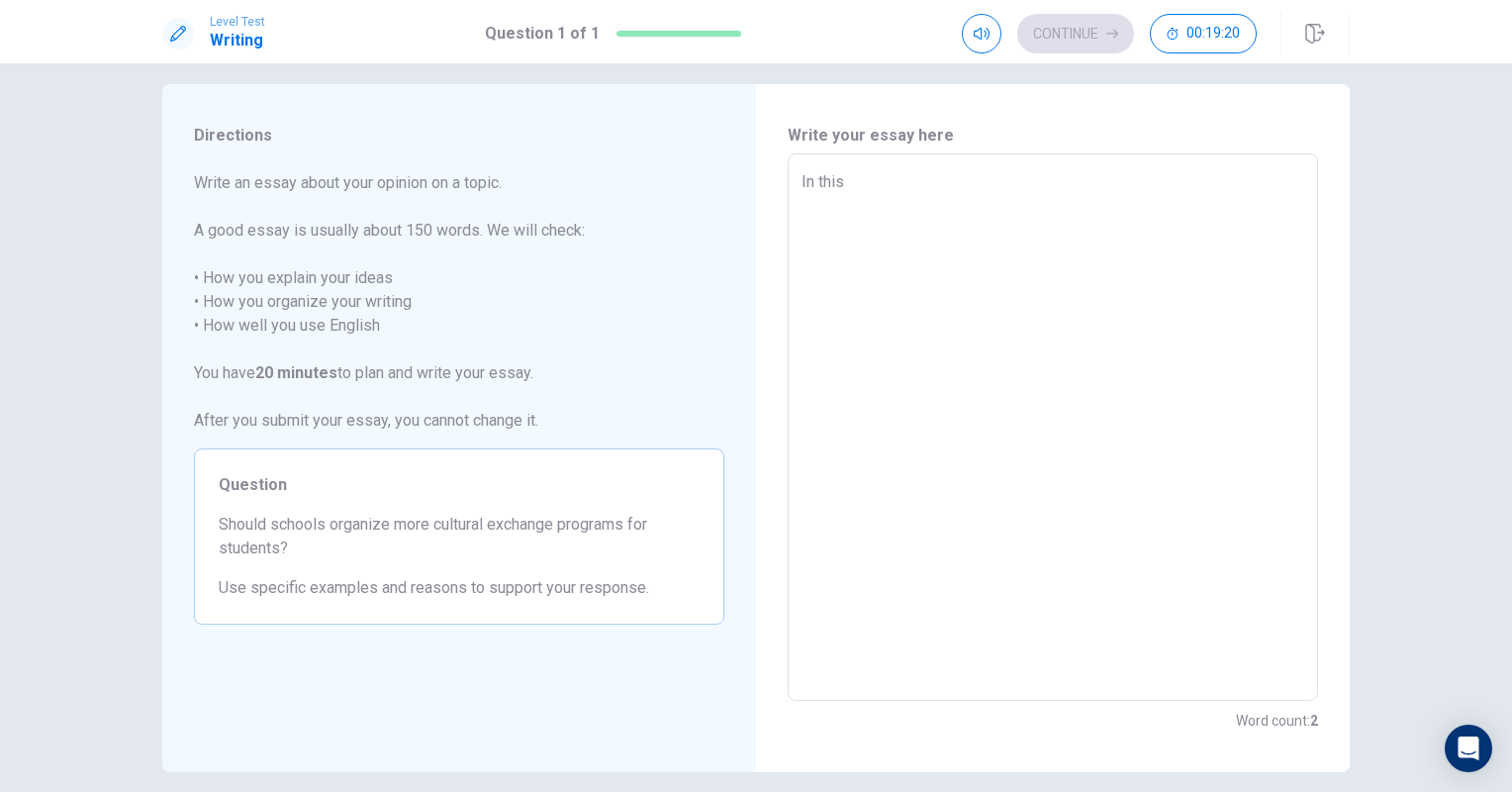 type on "x" 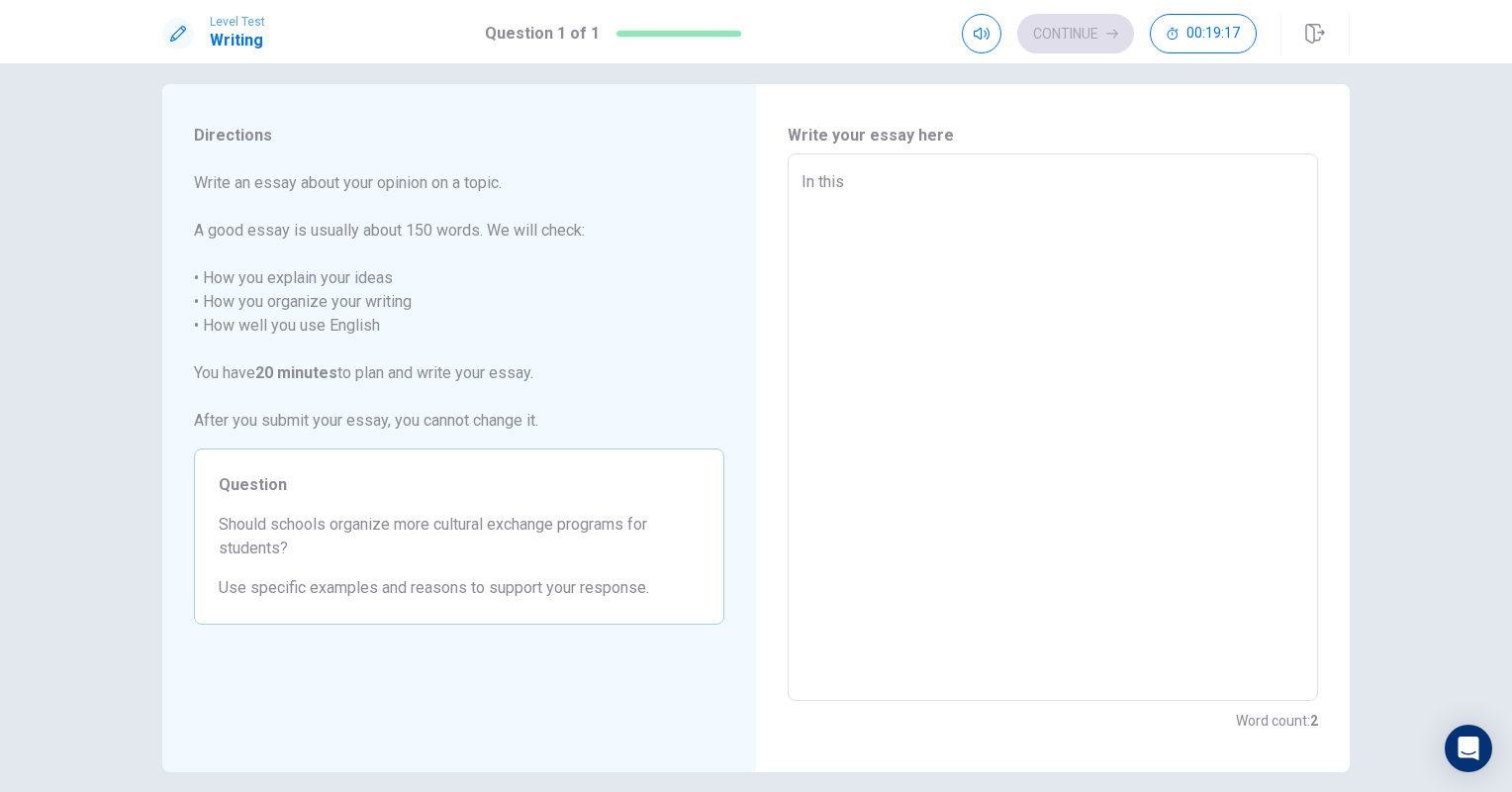 type on "x" 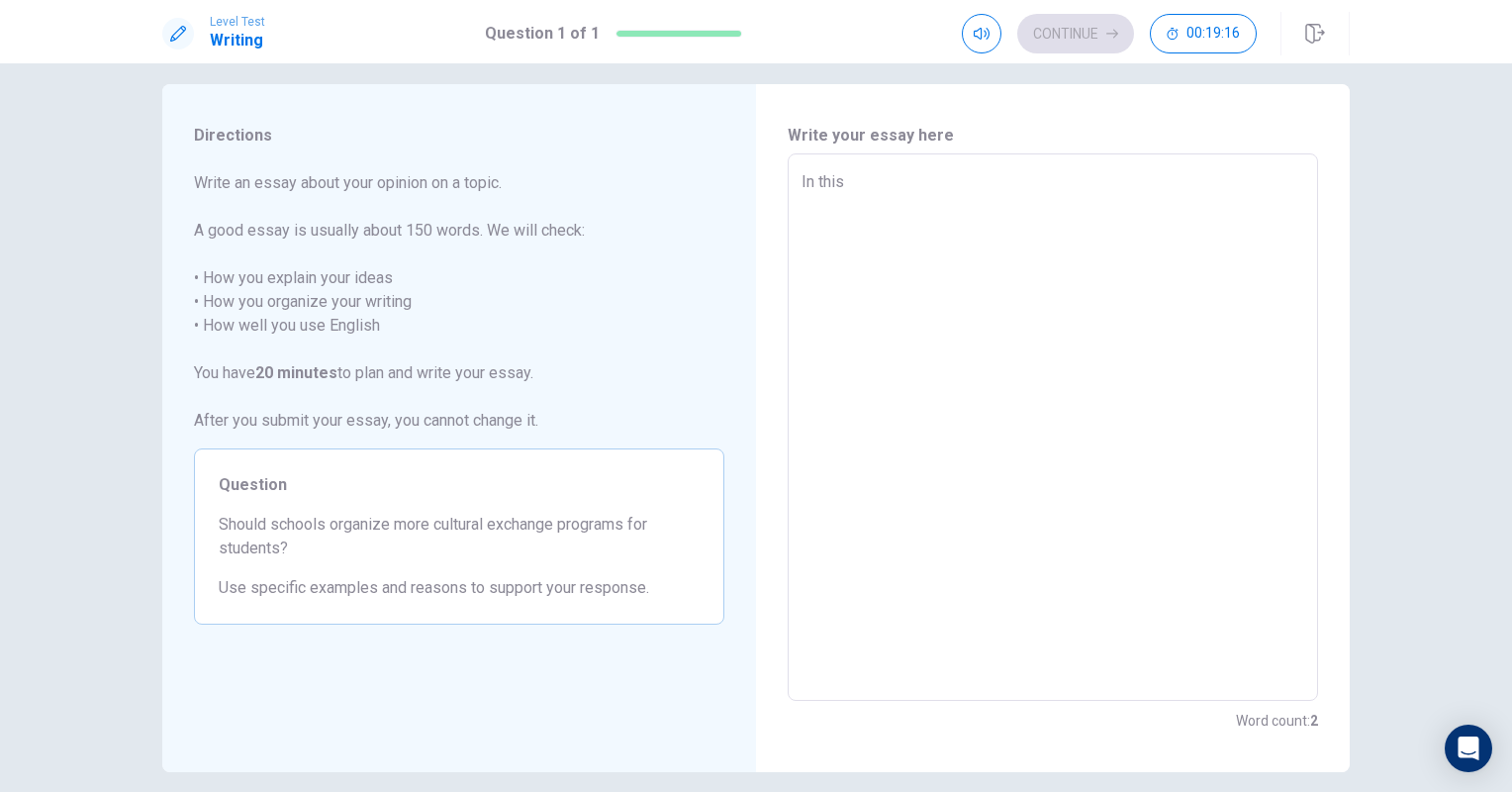 type on "In this e" 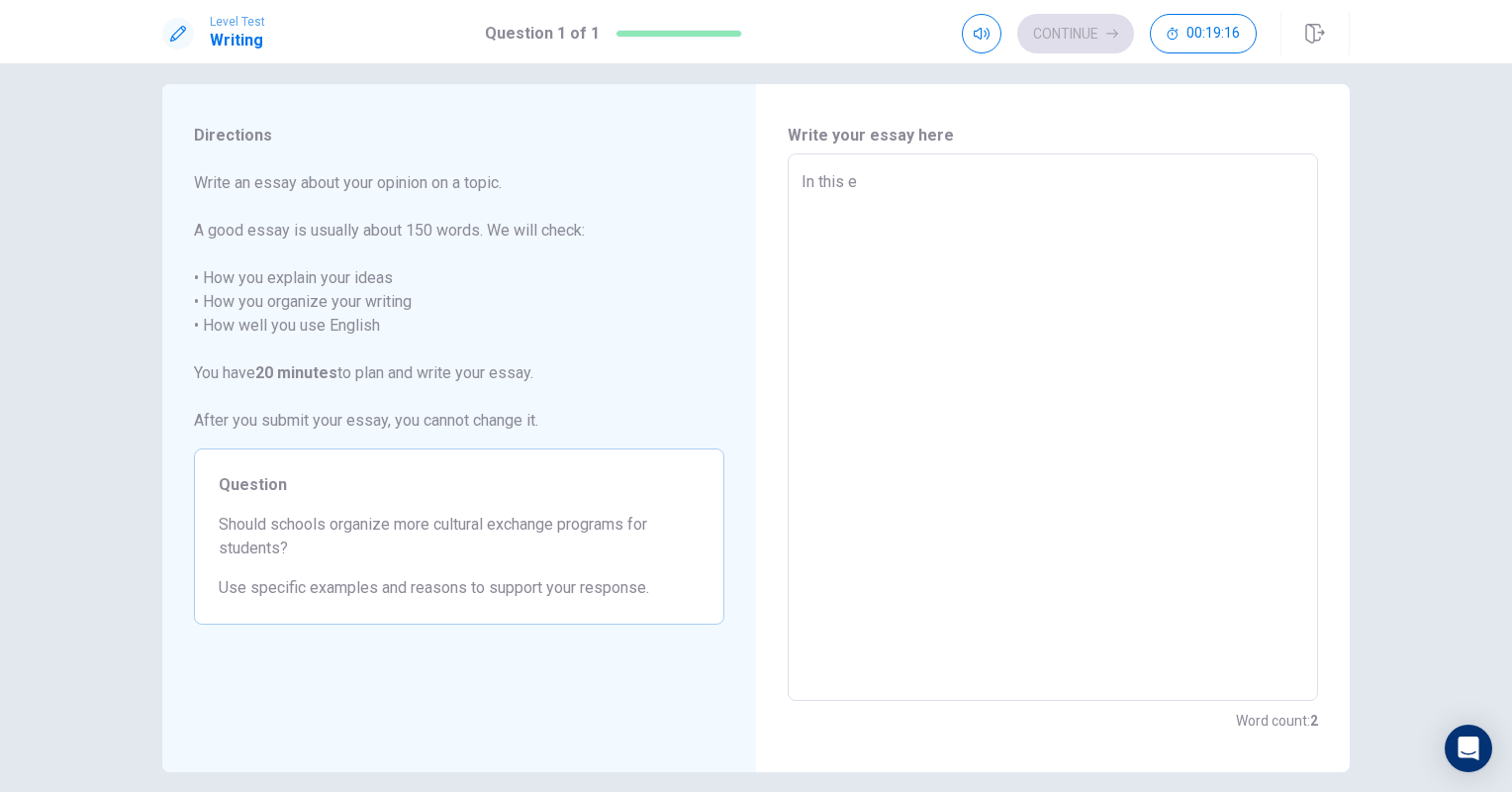 type on "x" 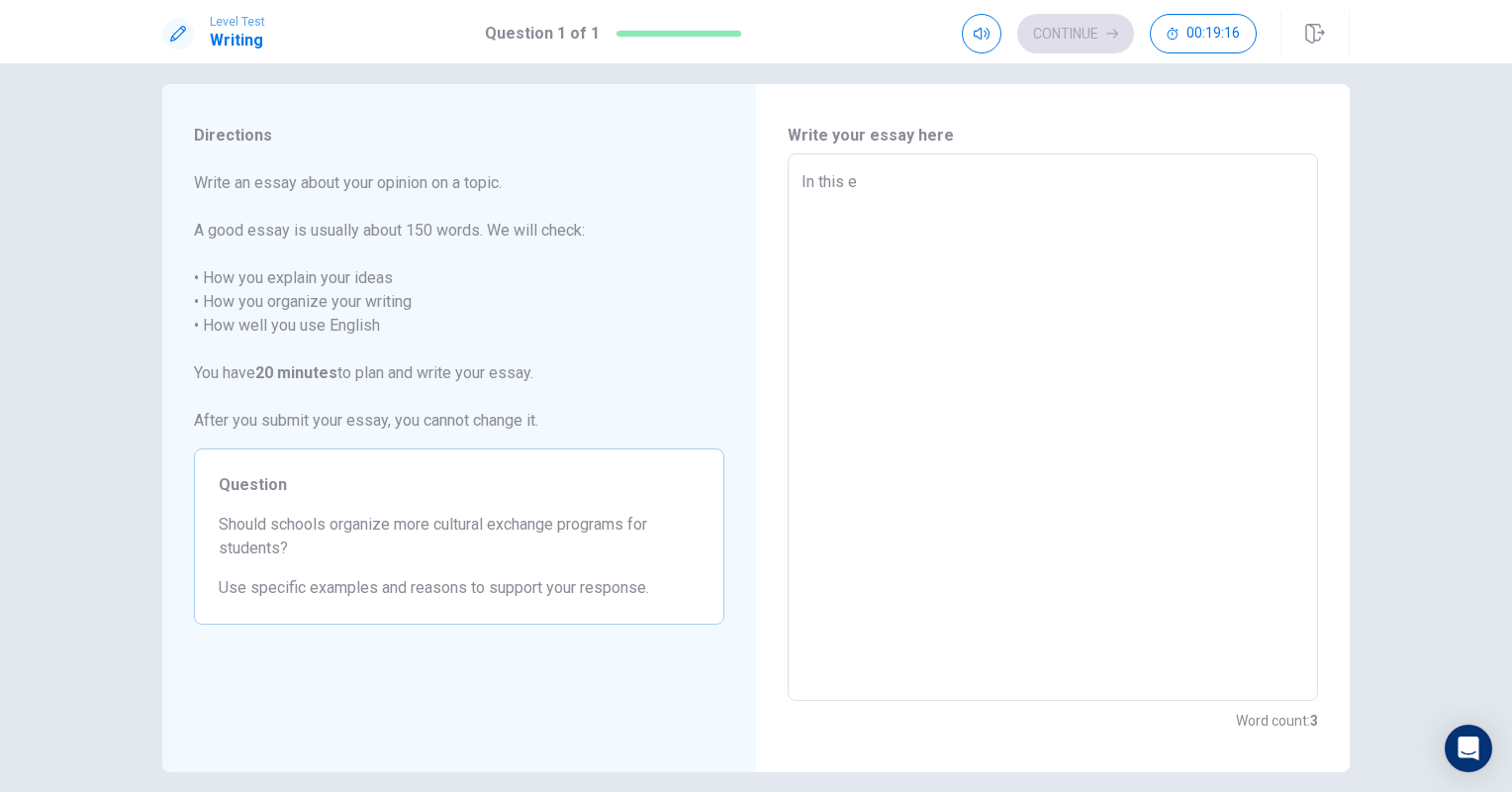 type on "In this es" 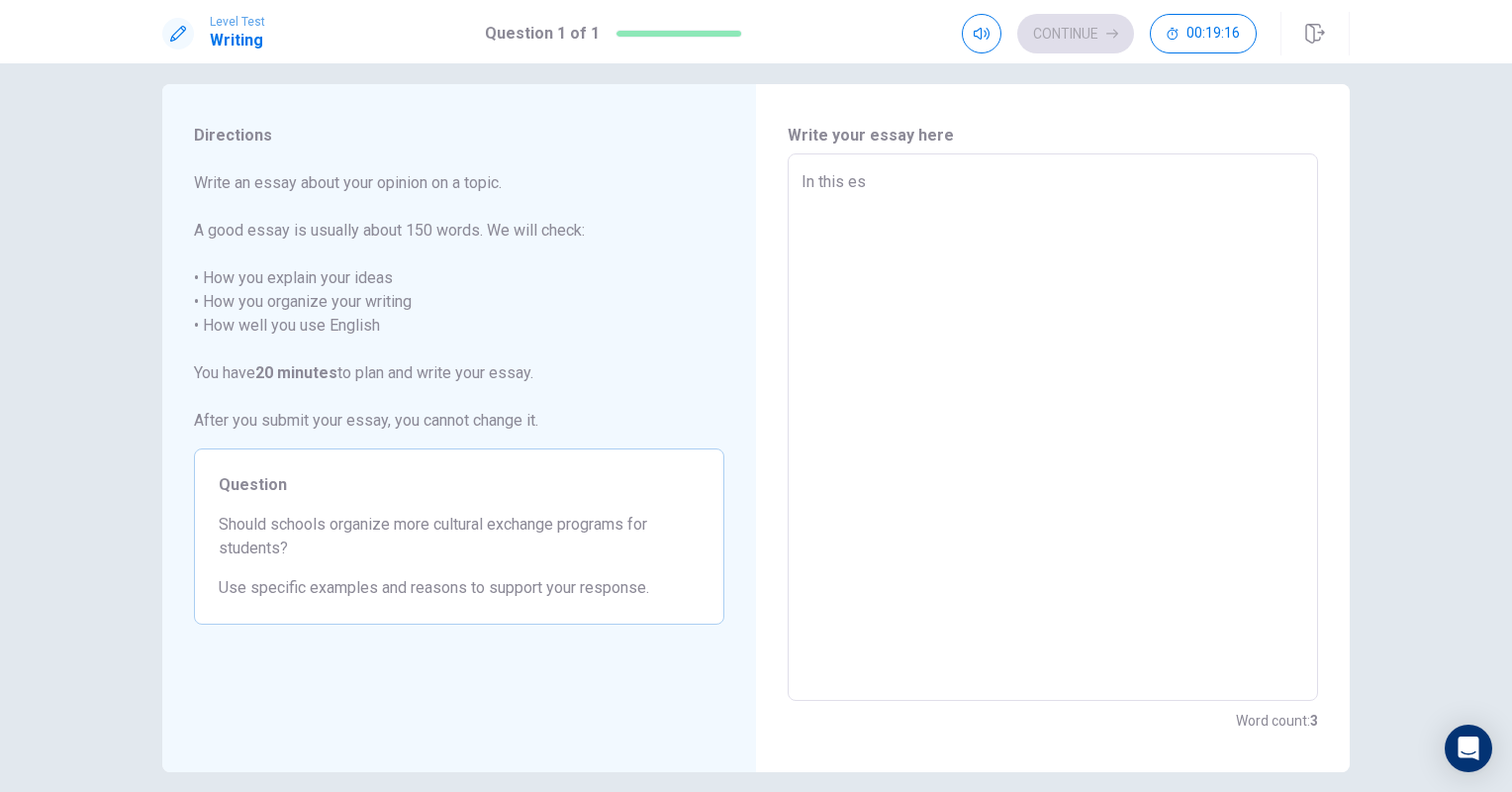 type on "x" 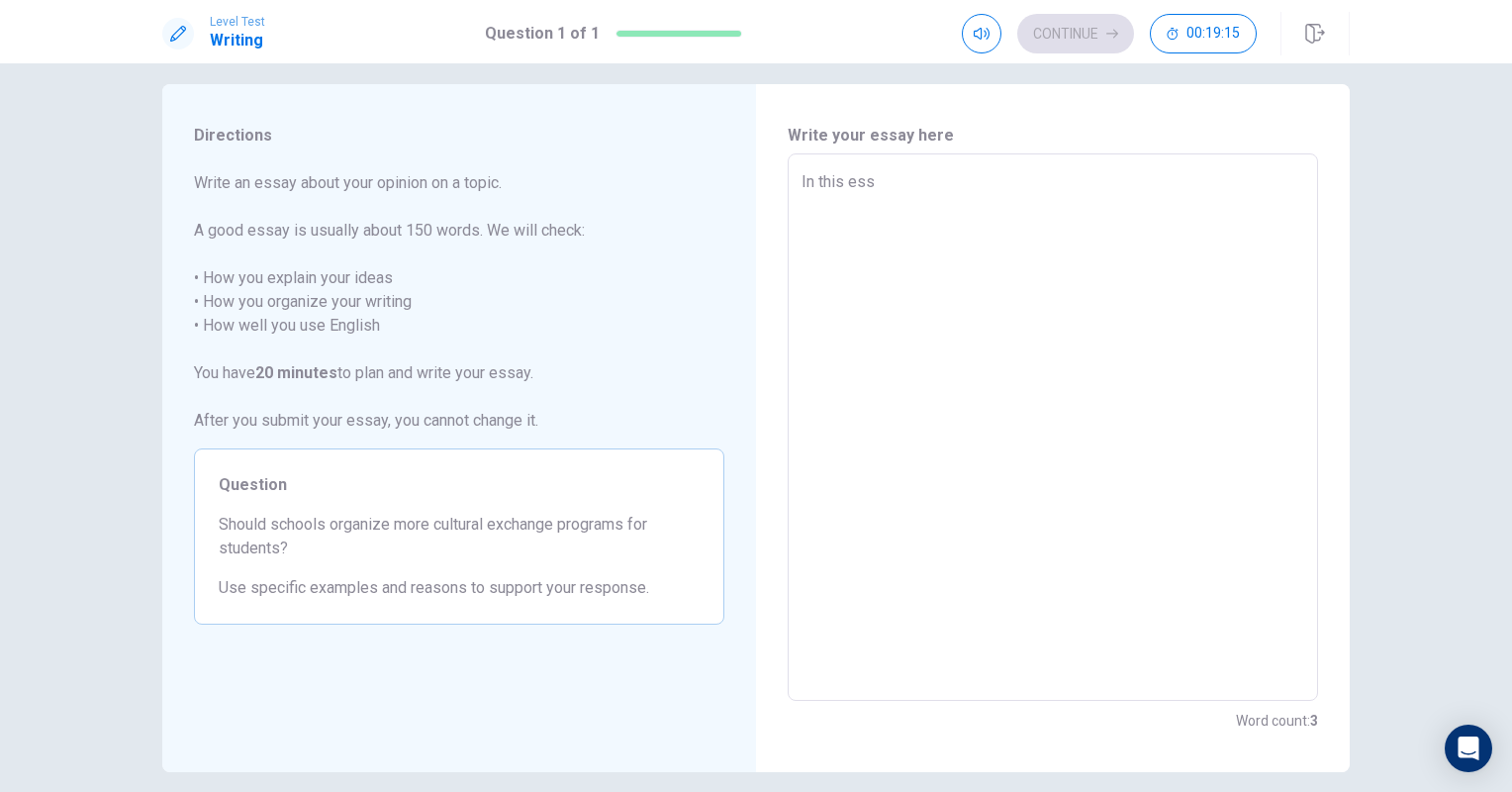type on "x" 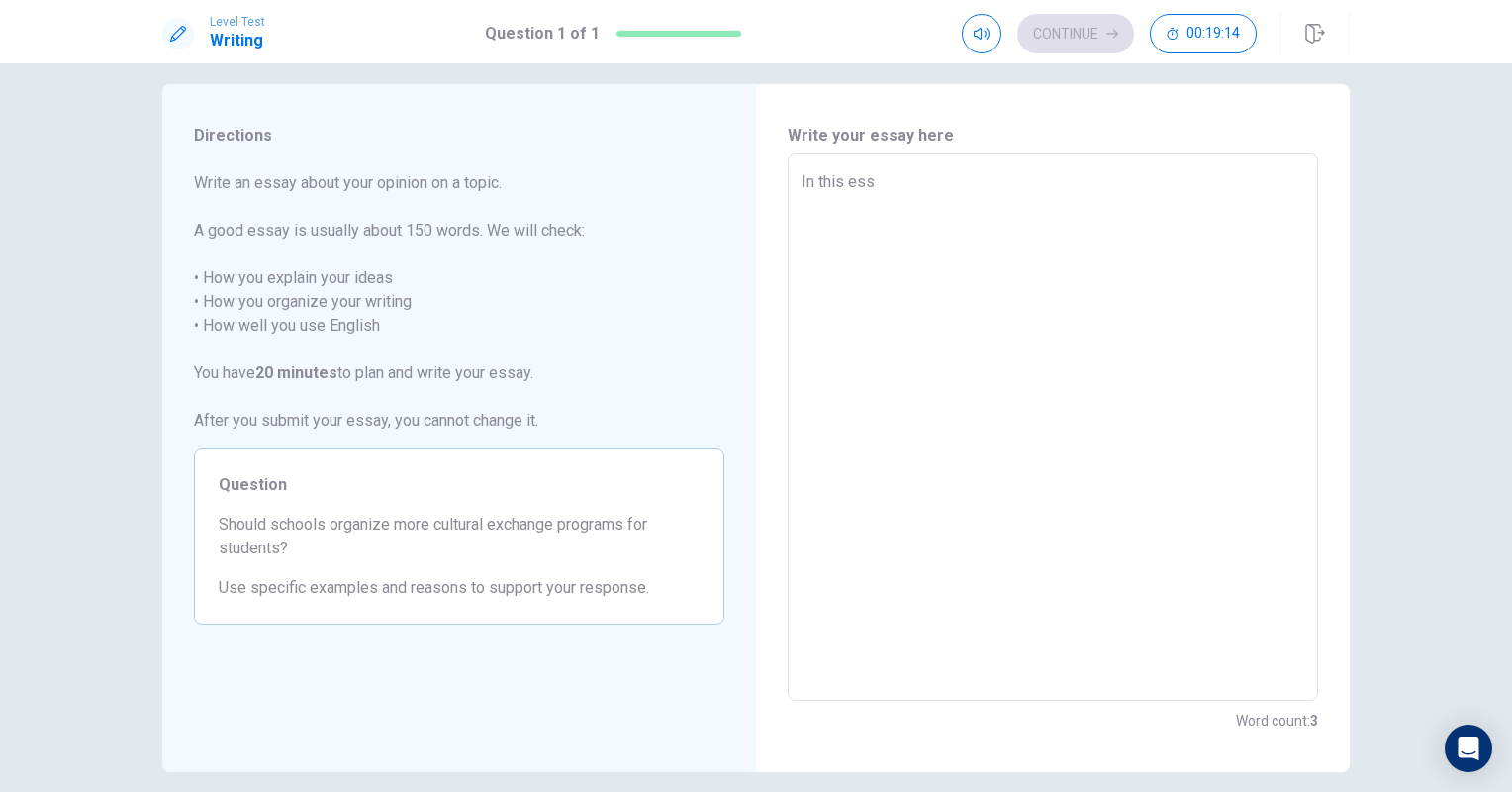 type on "In this essa" 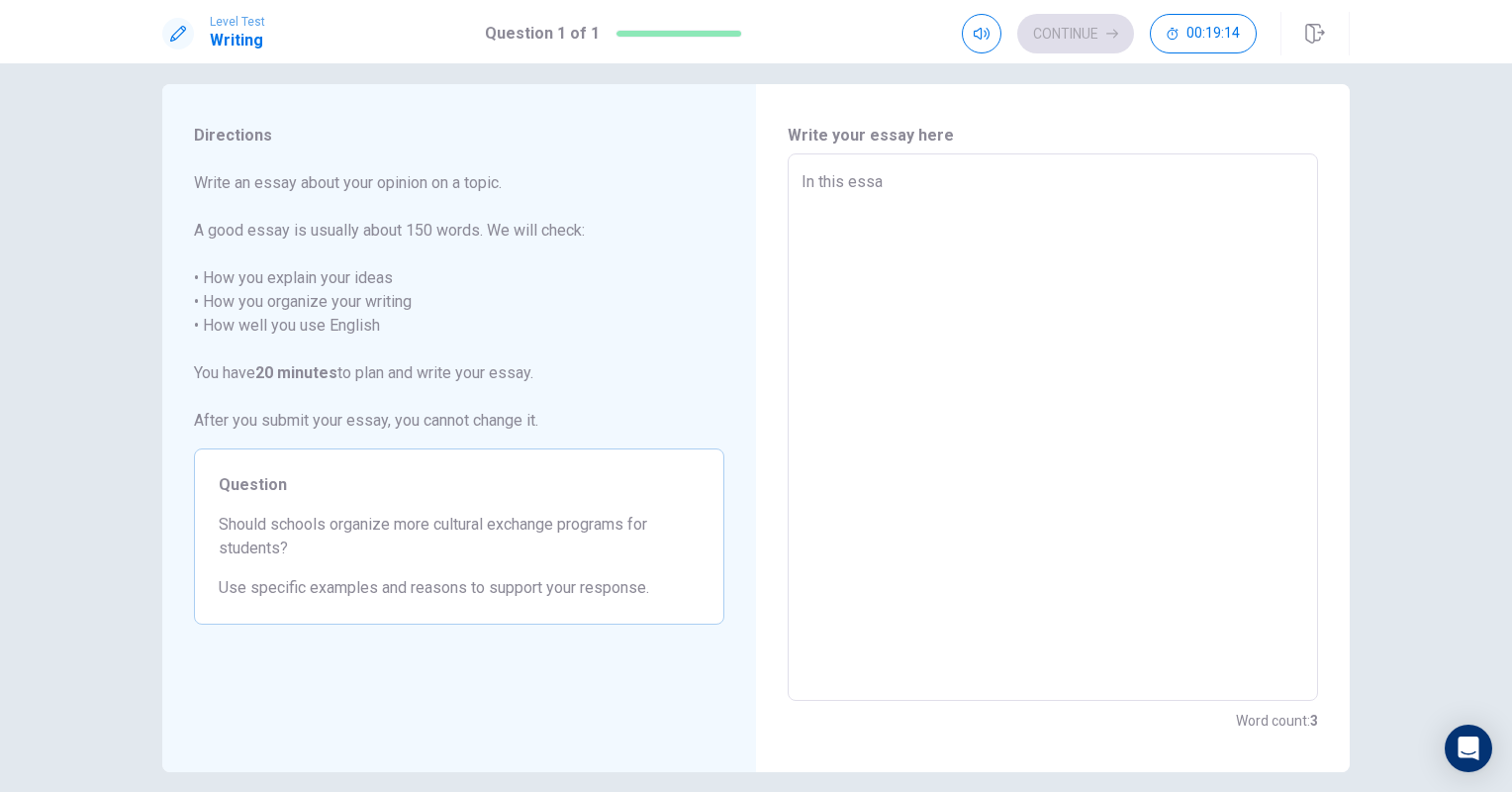 type on "x" 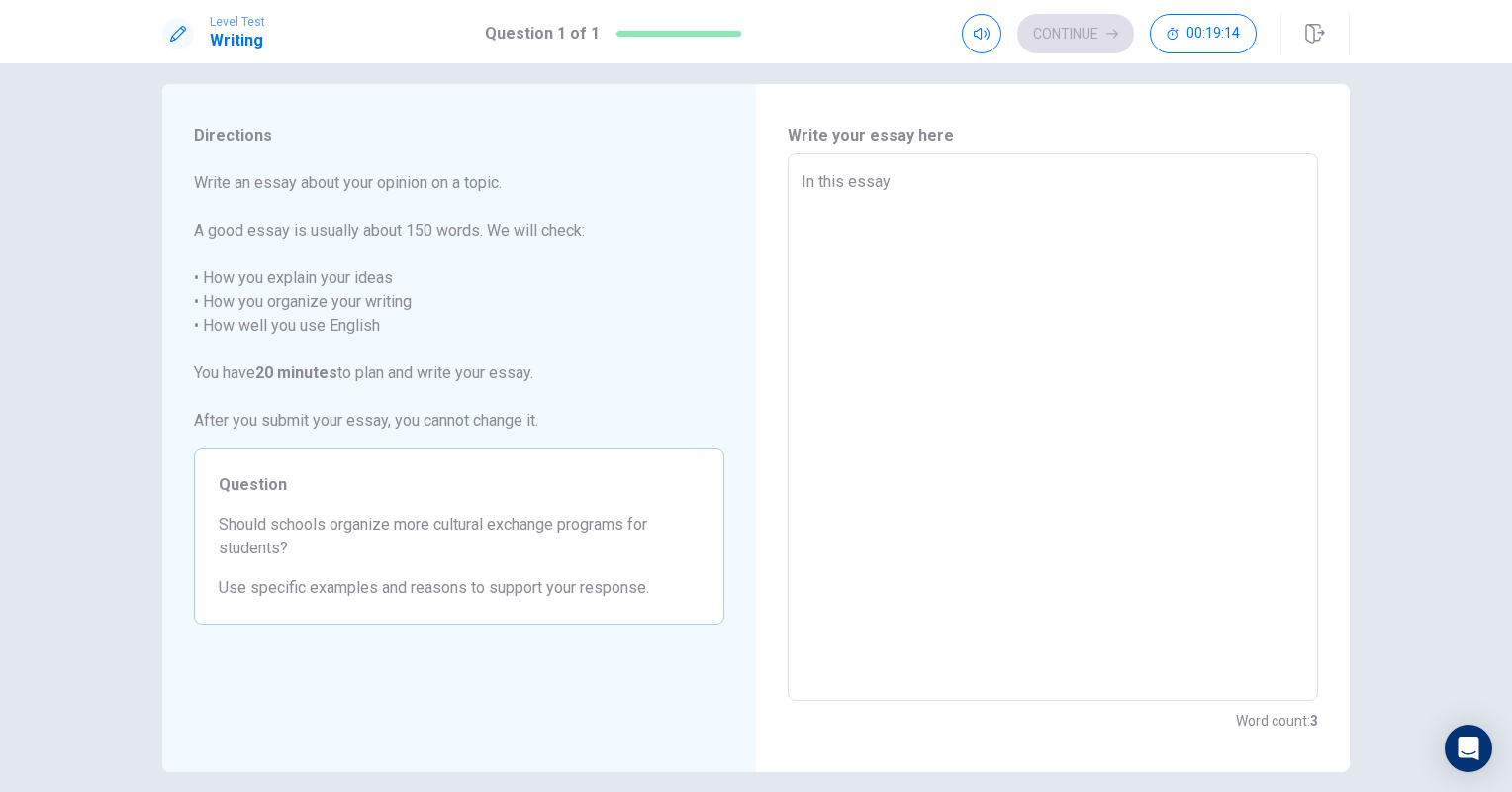 type on "x" 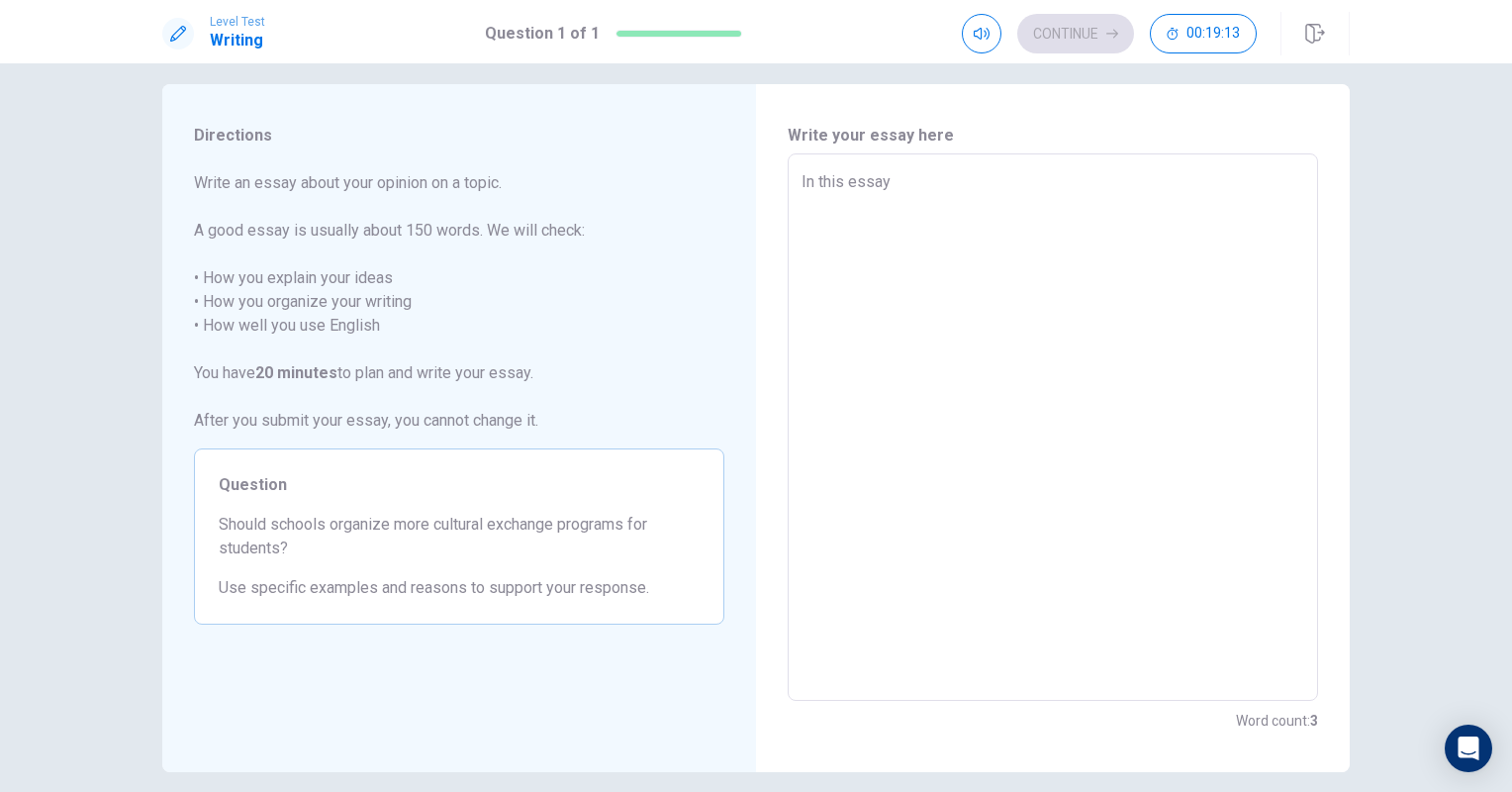 type on "In this essay" 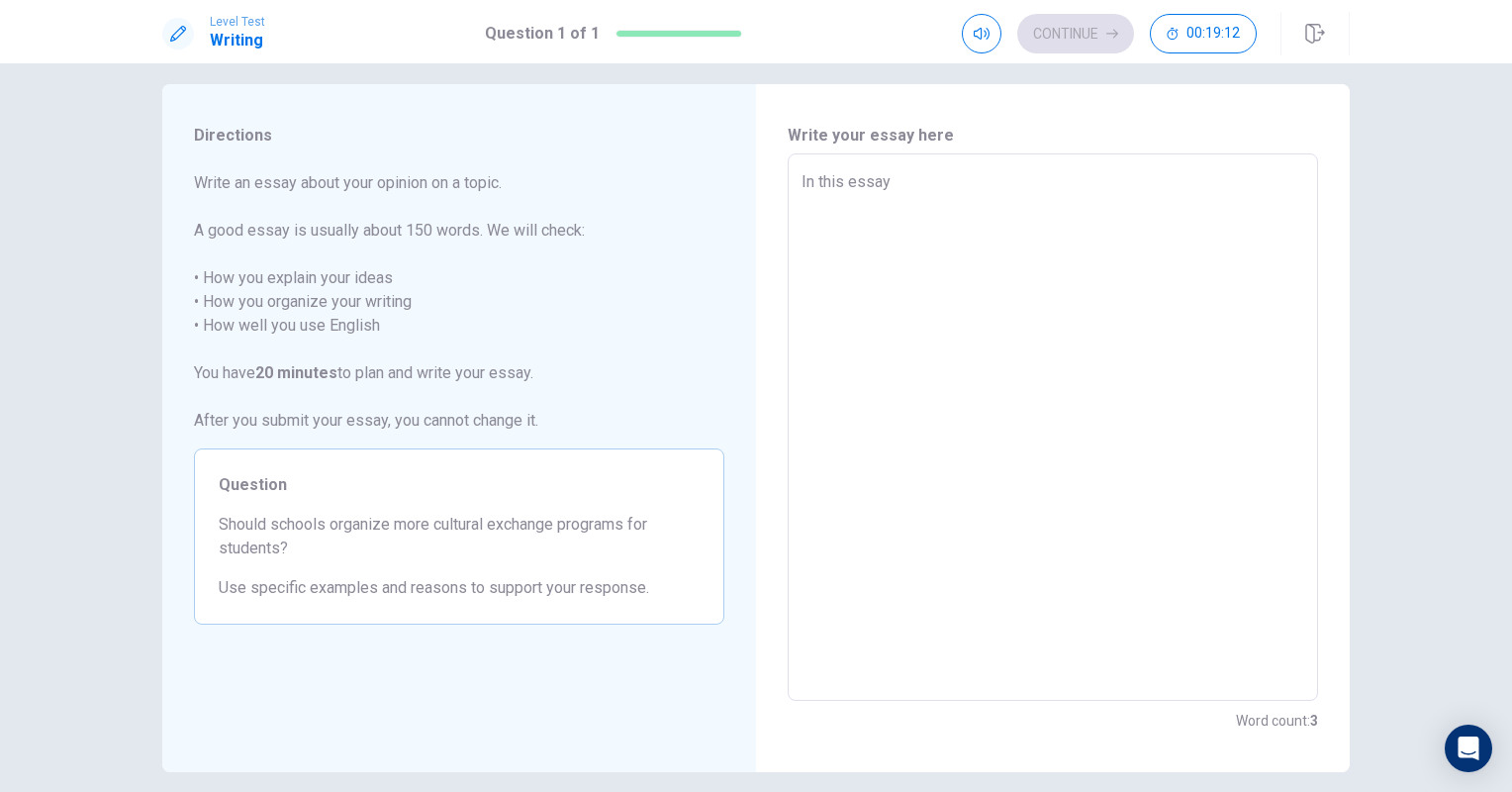 type on "In this essay I will" 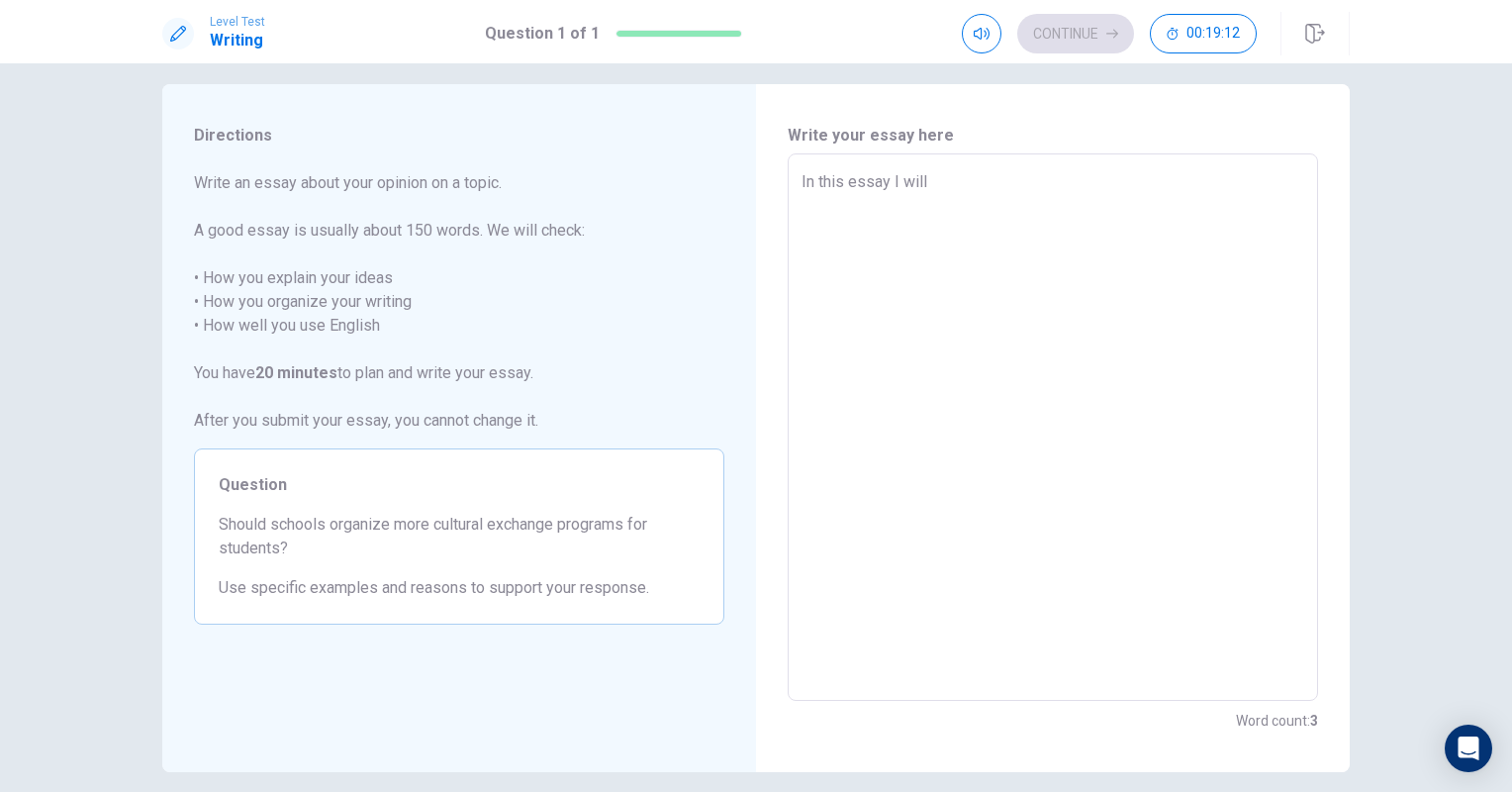 type on "x" 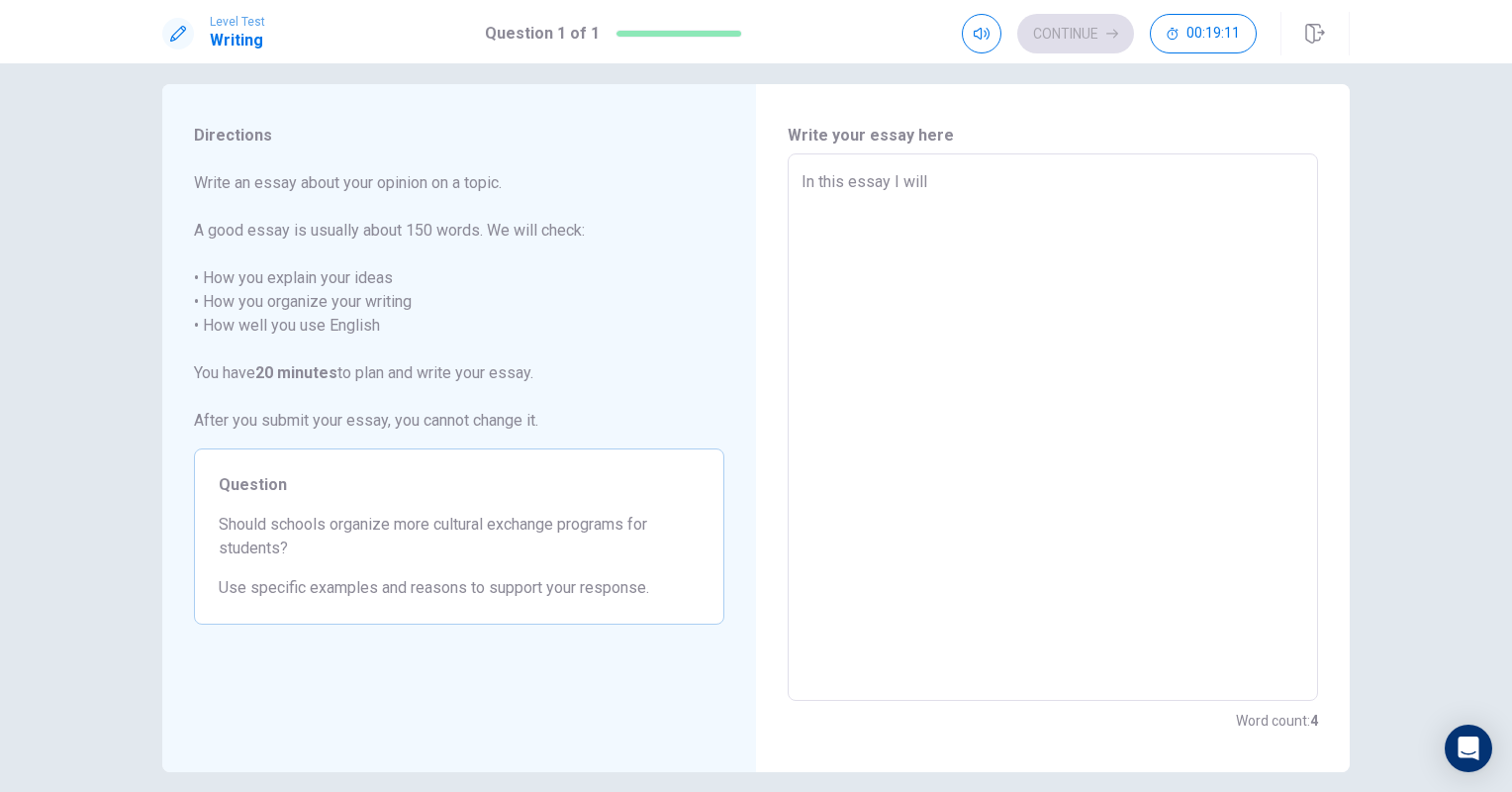 type on "In this essay I will" 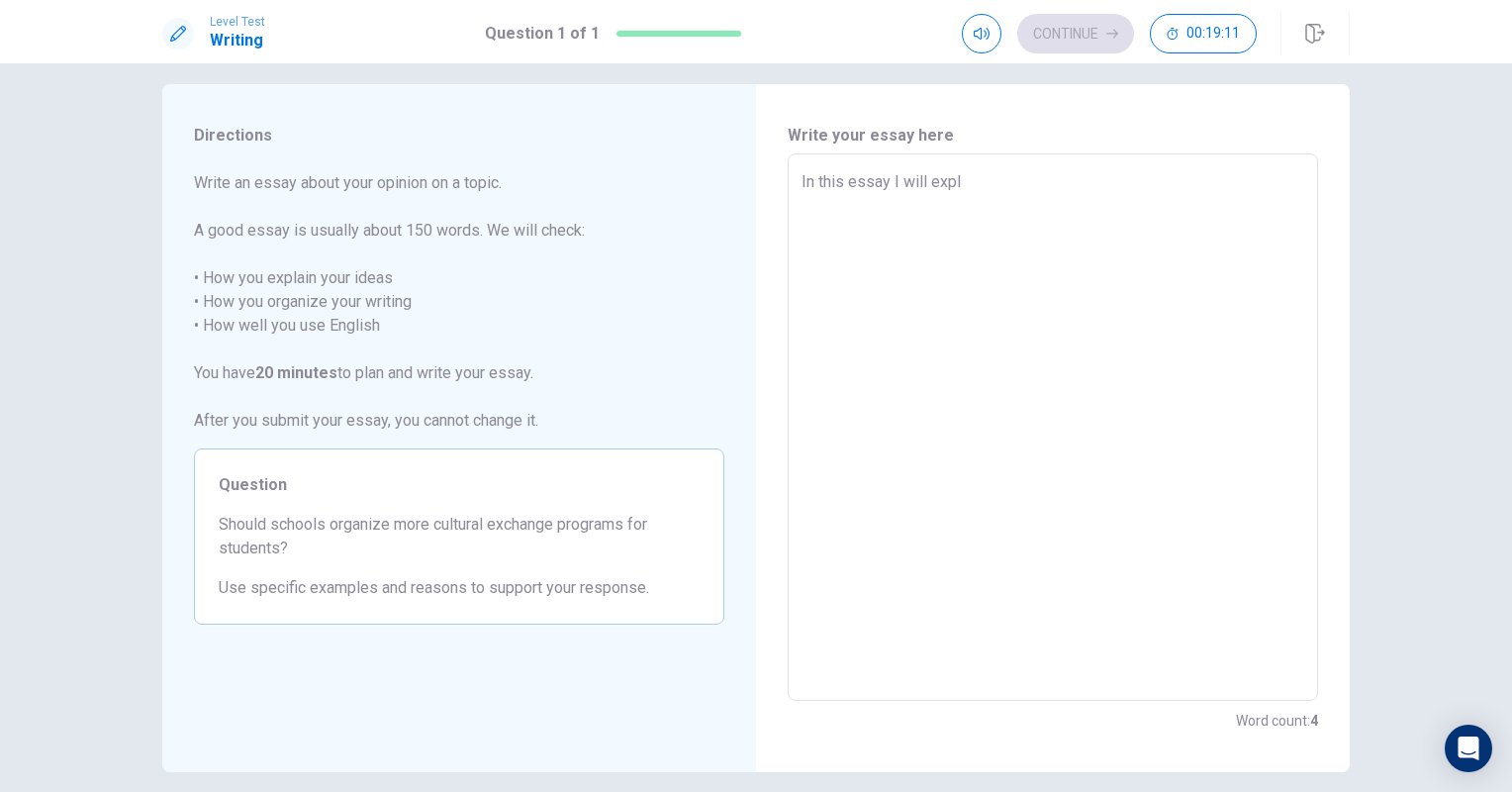 type on "x" 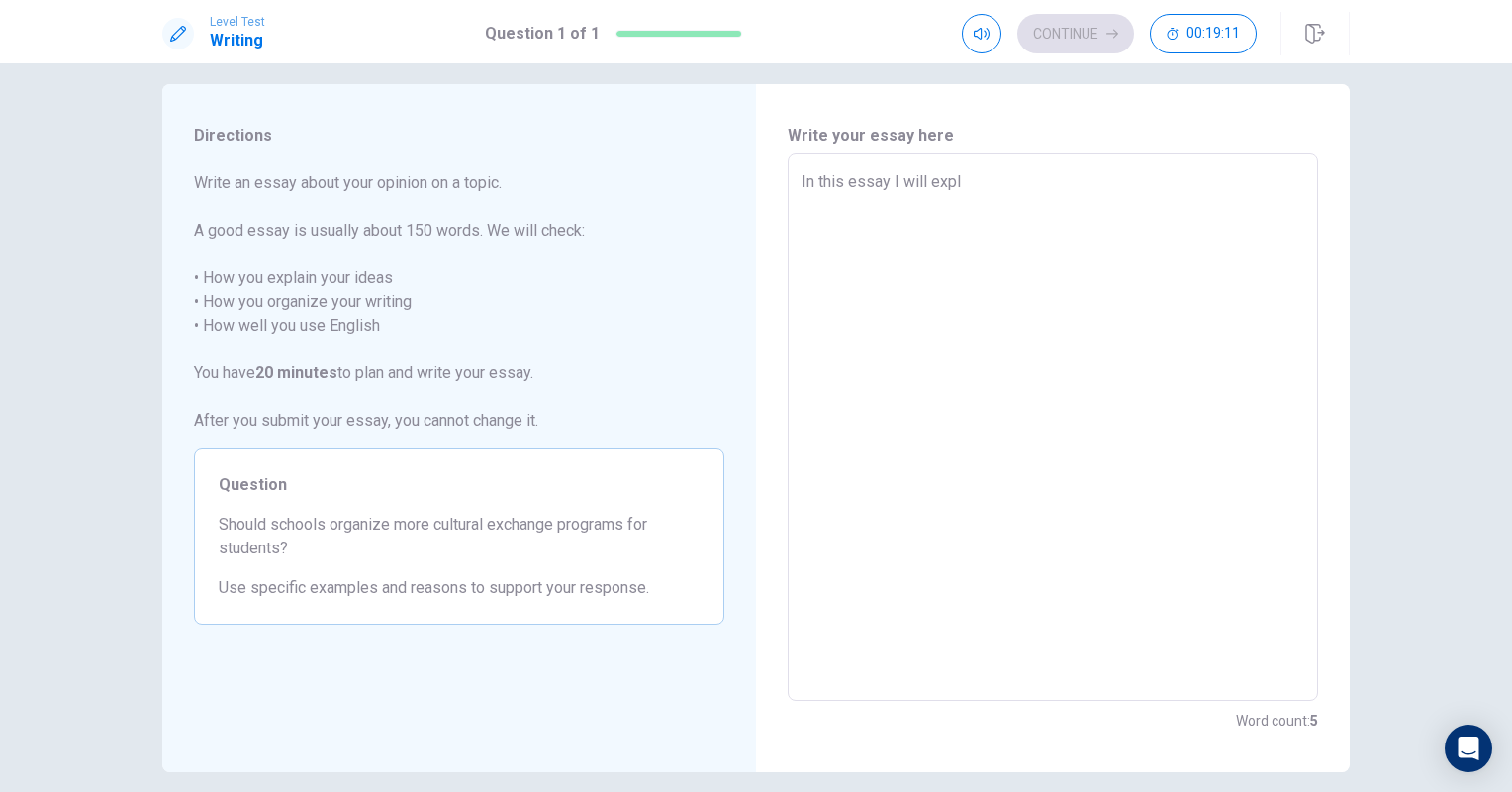 type on "In this essay I wi" 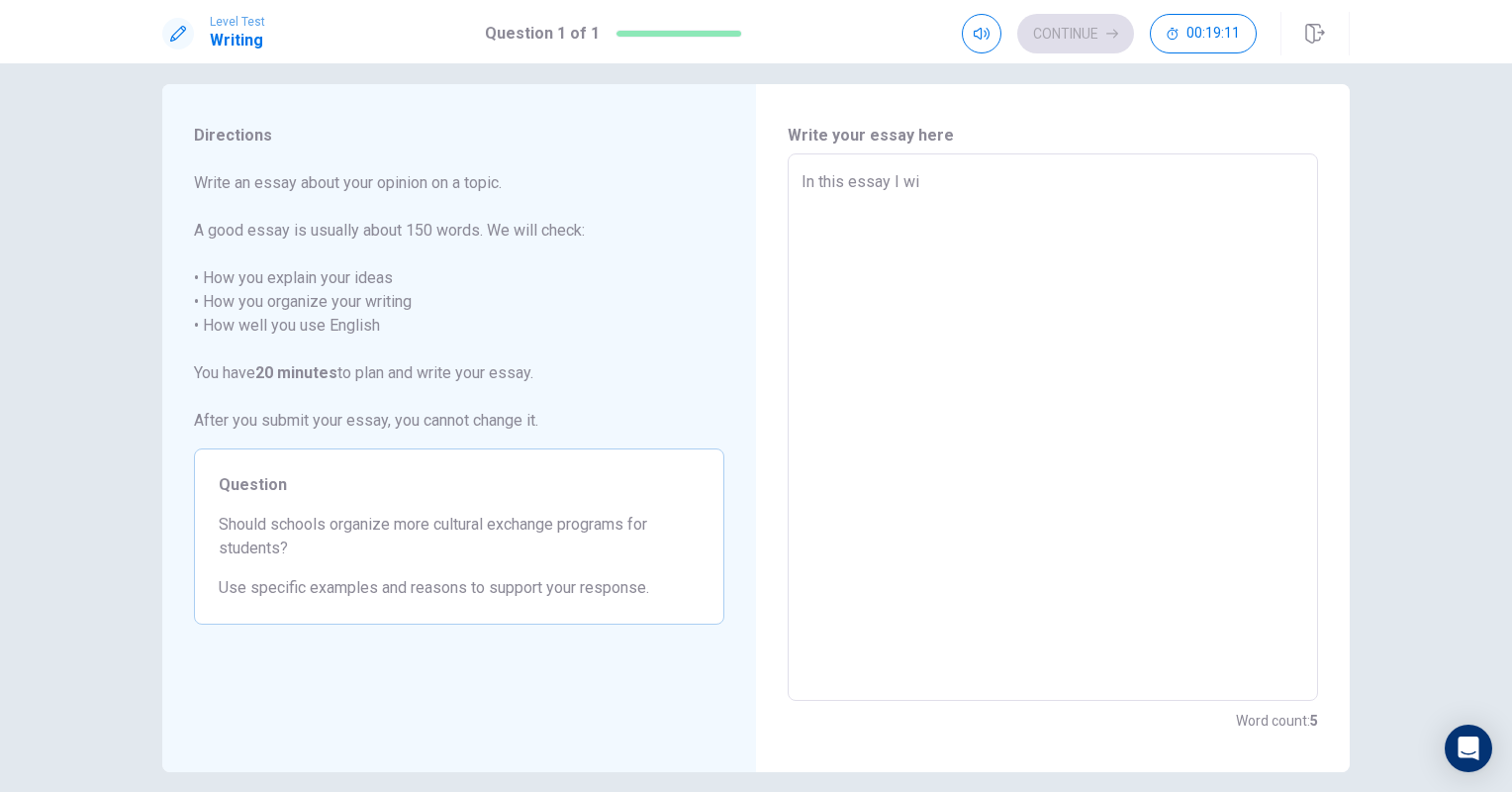 type on "x" 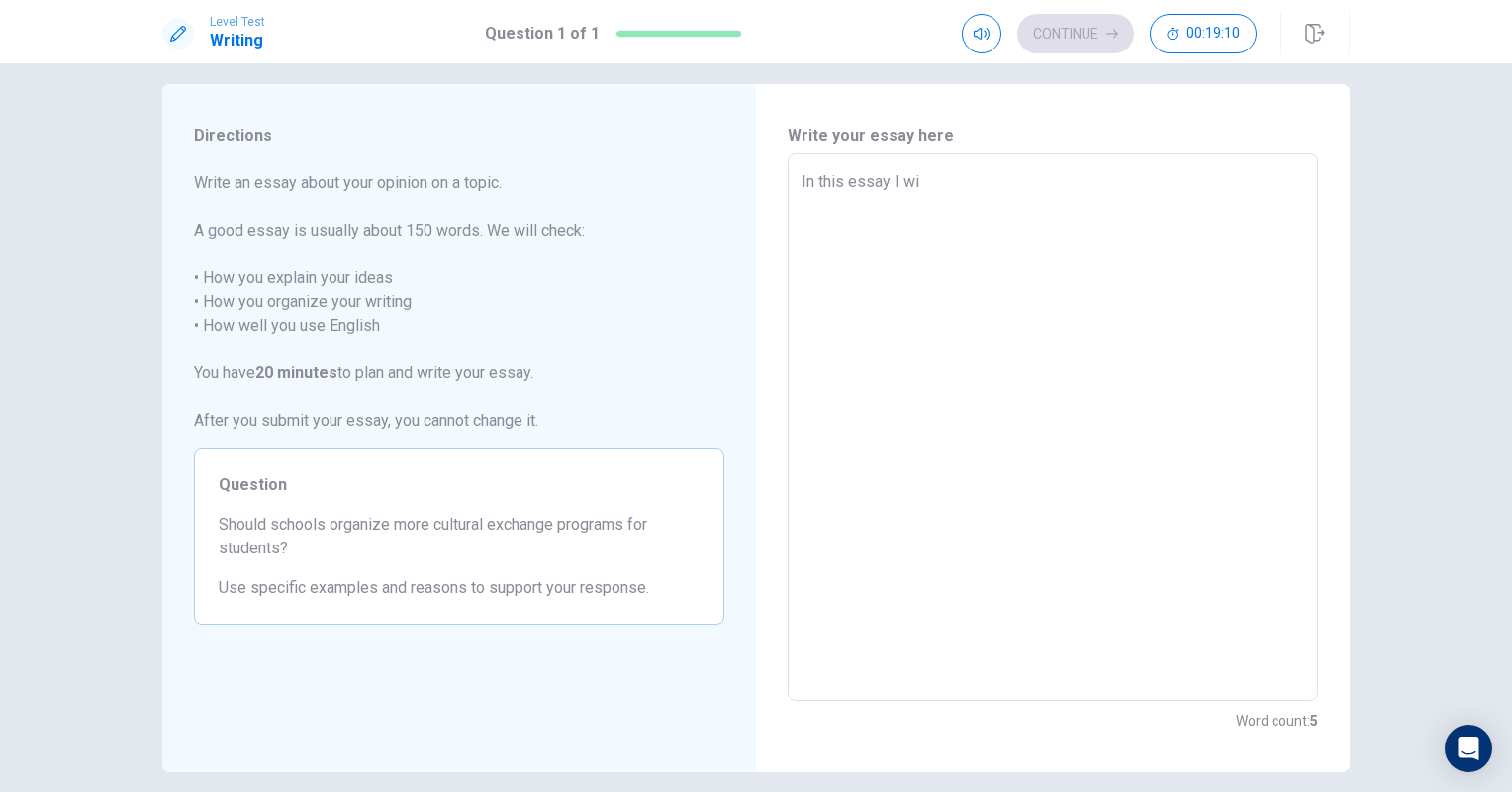 type on "In this essay I wil" 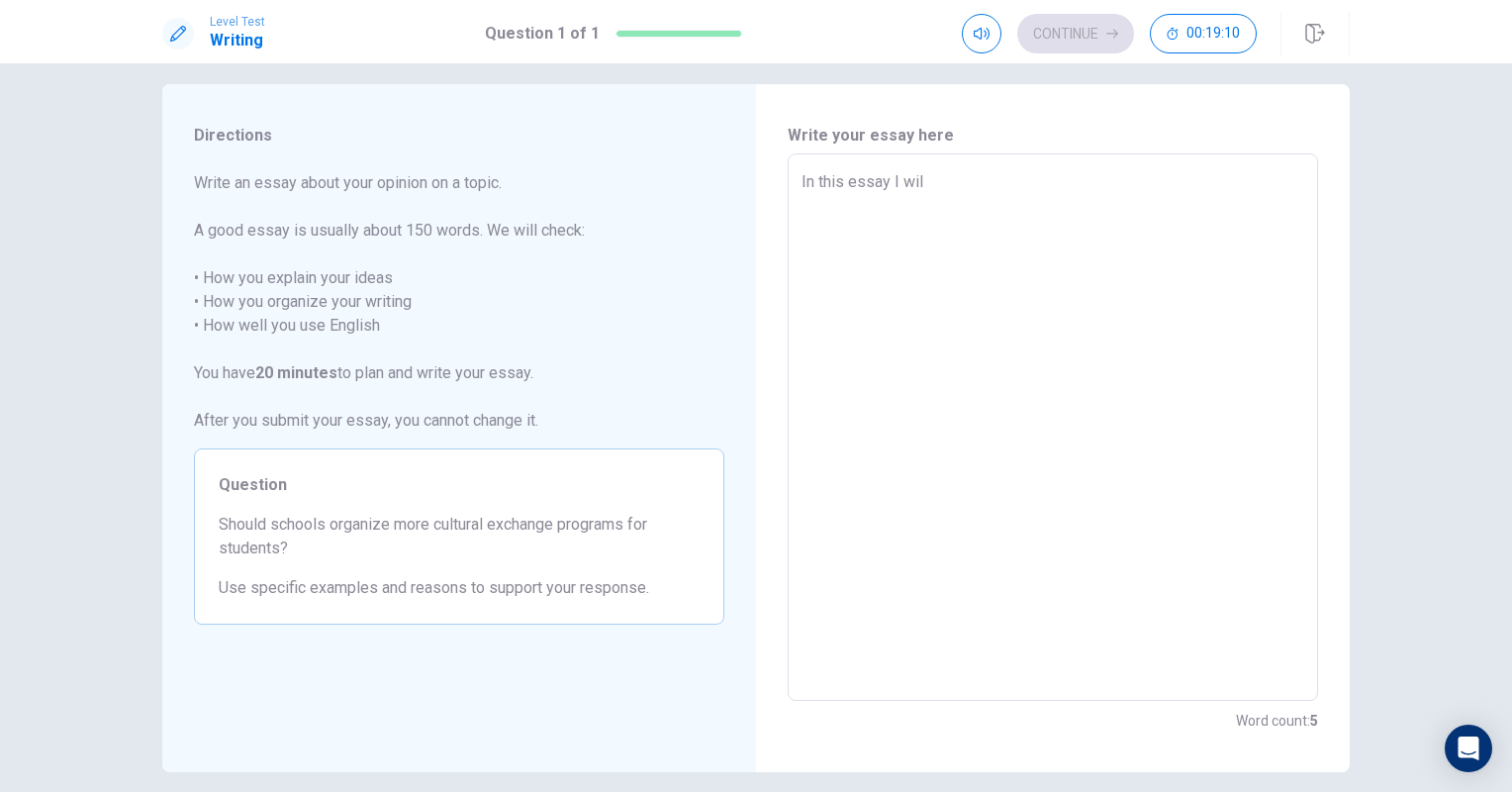 type on "x" 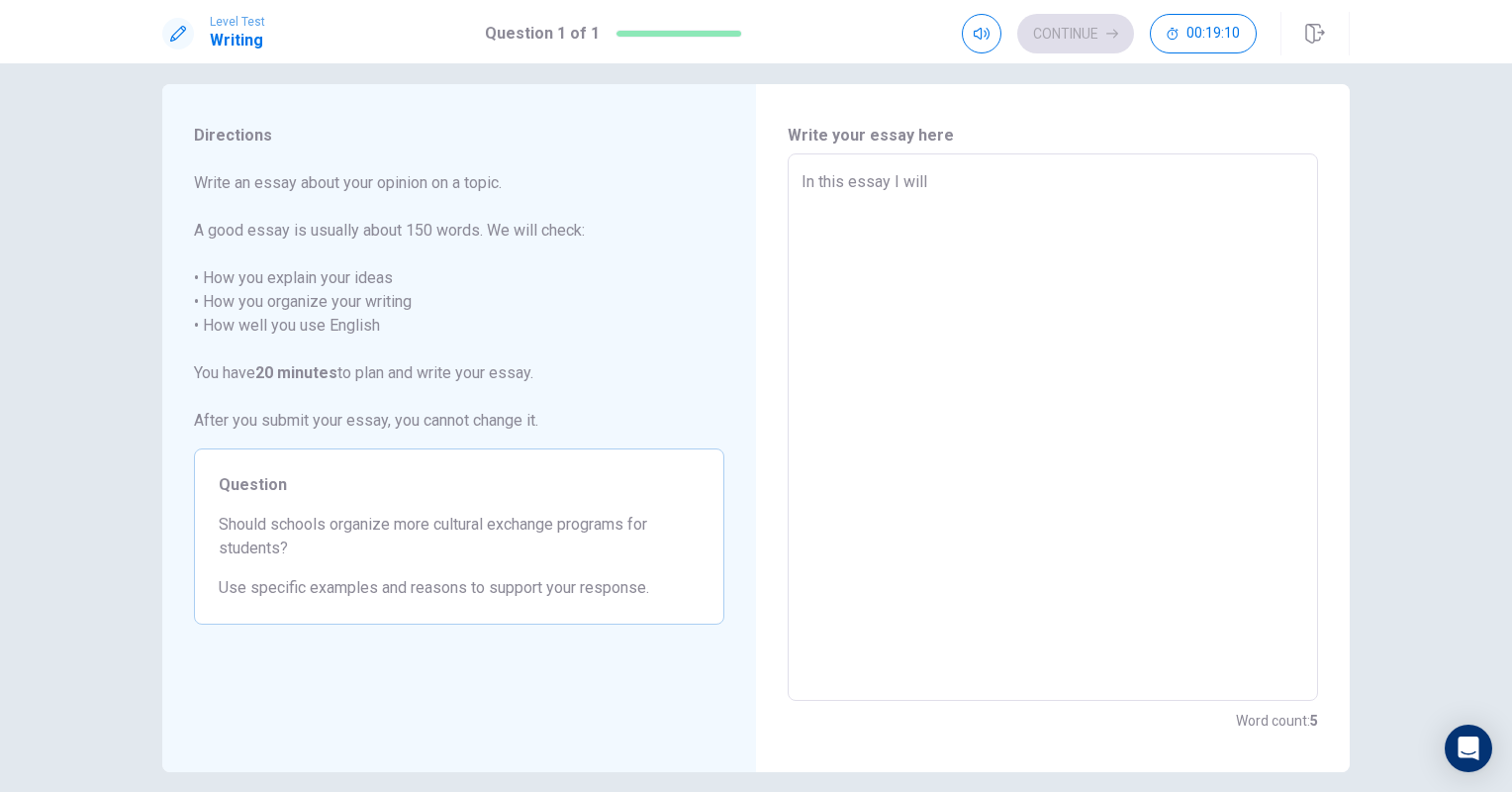 type on "x" 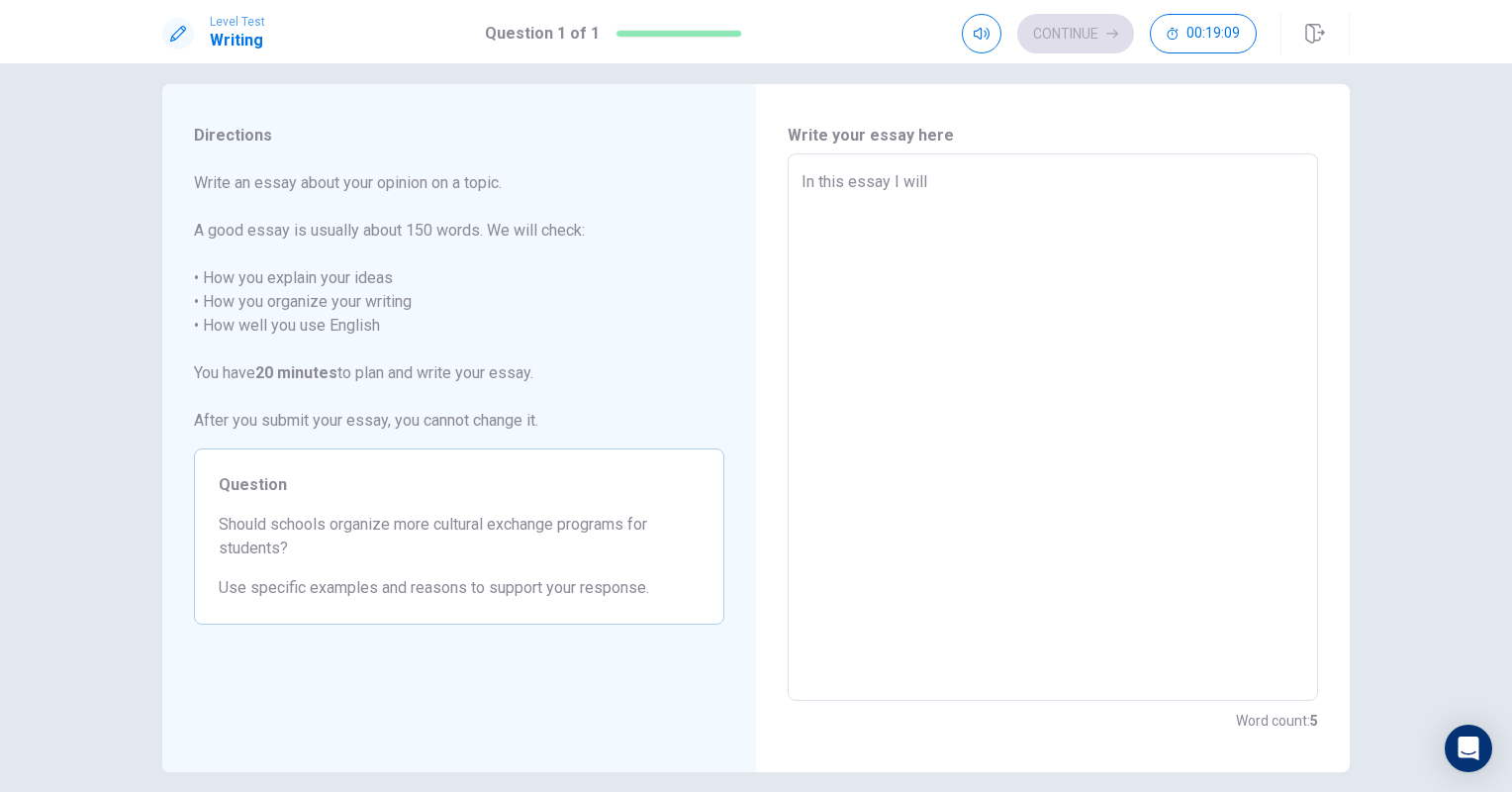 type on "In this essay I will" 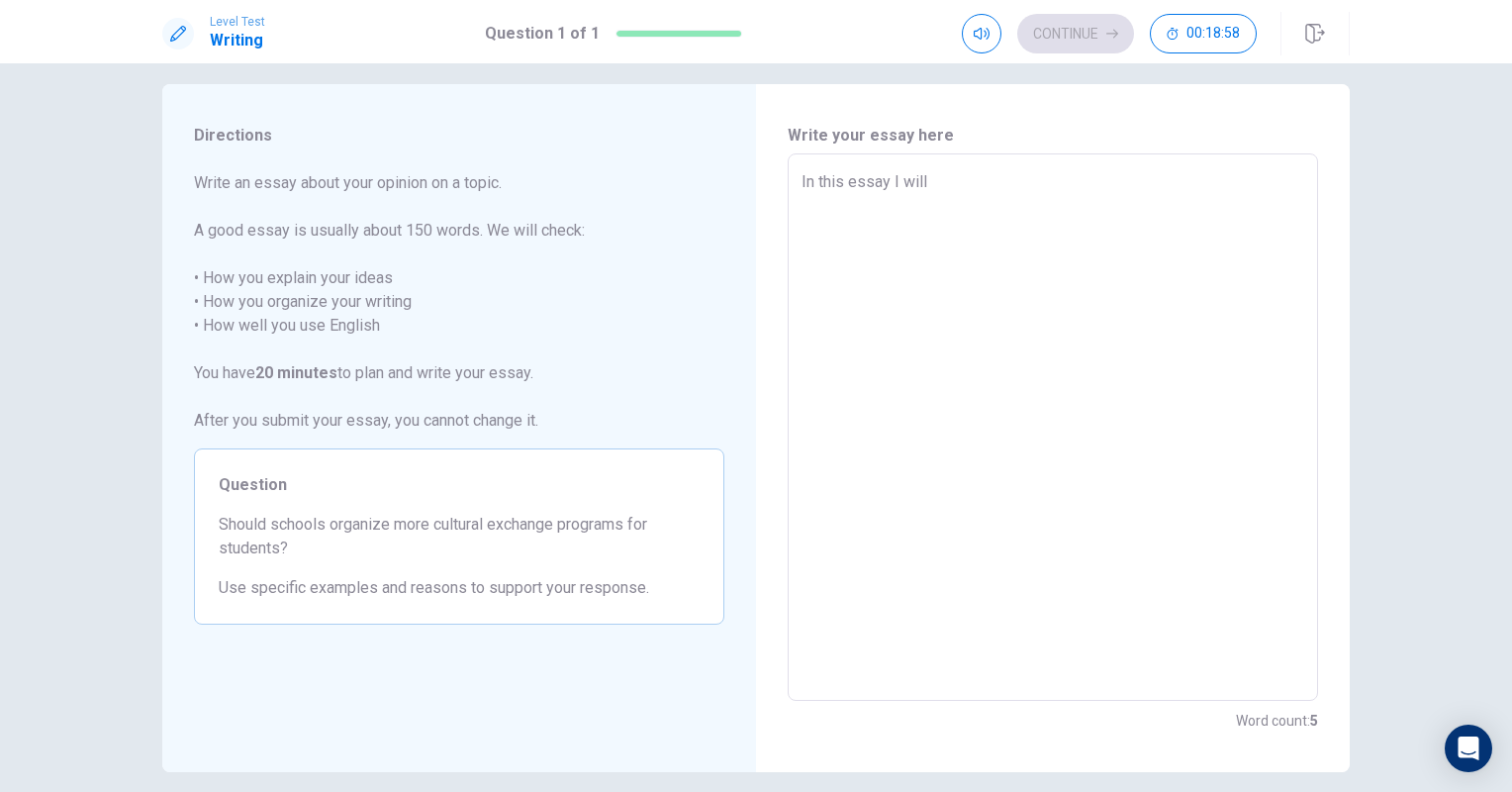 type on "x" 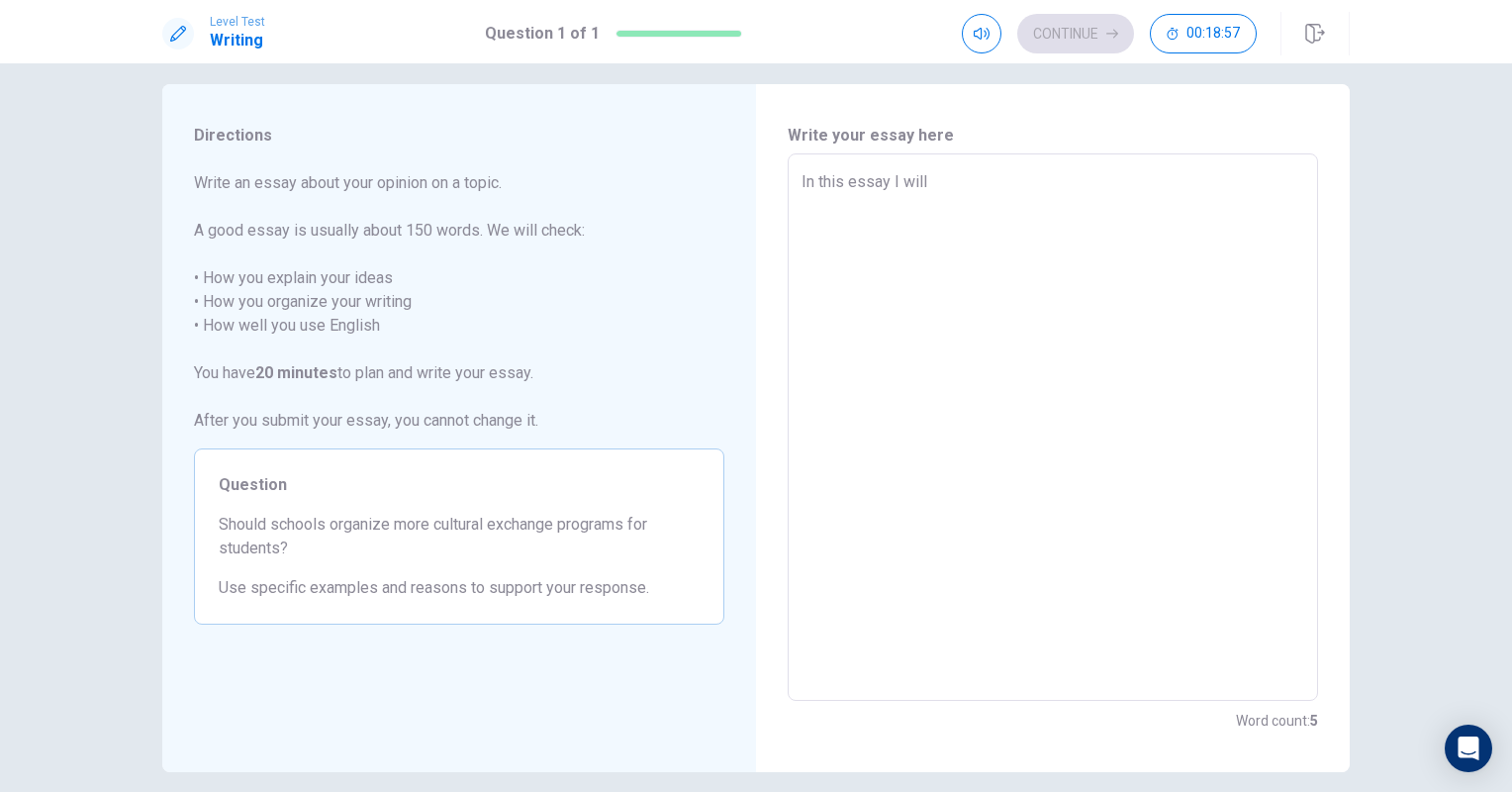type on "In this essay I will d" 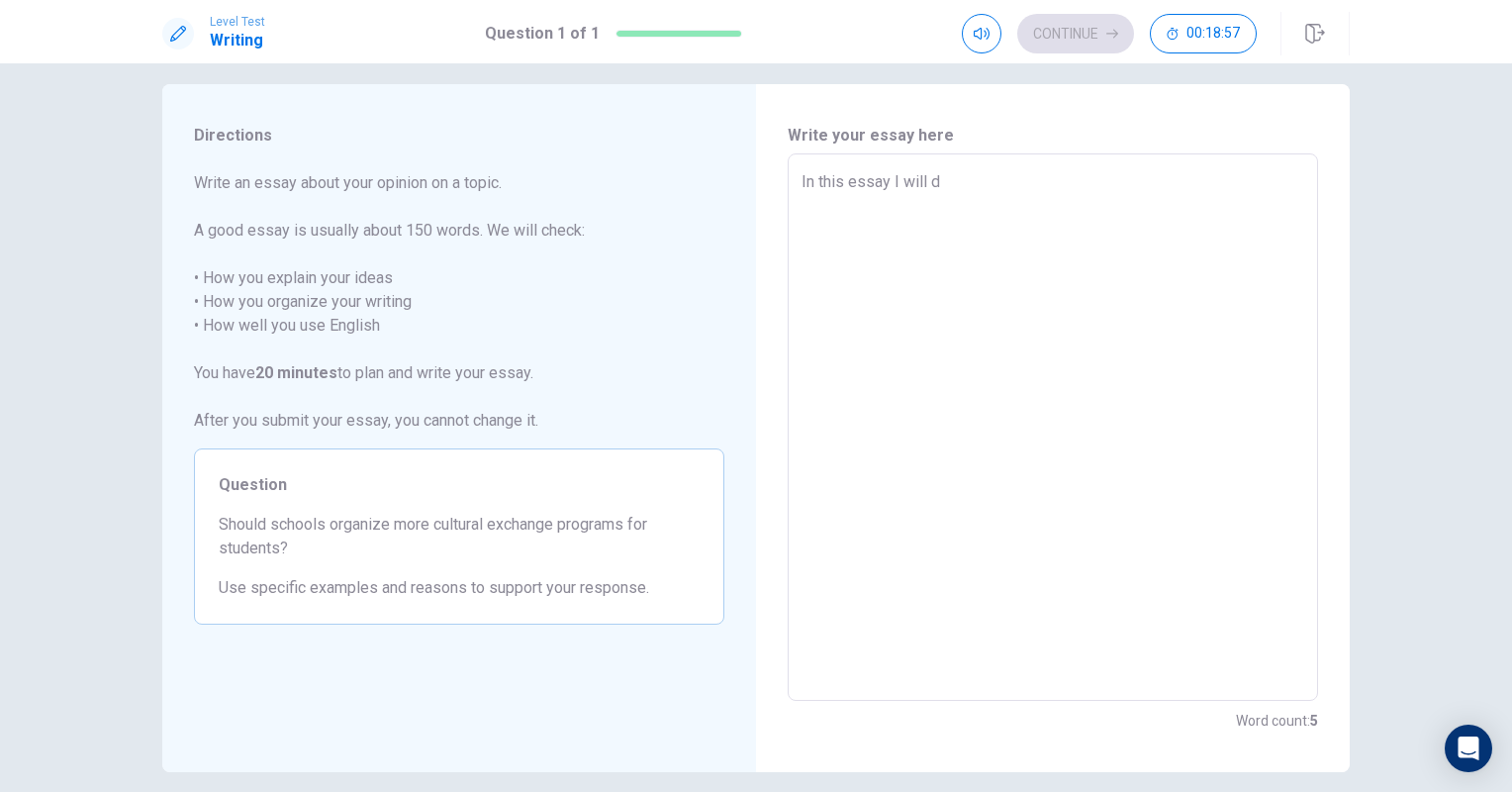 type on "x" 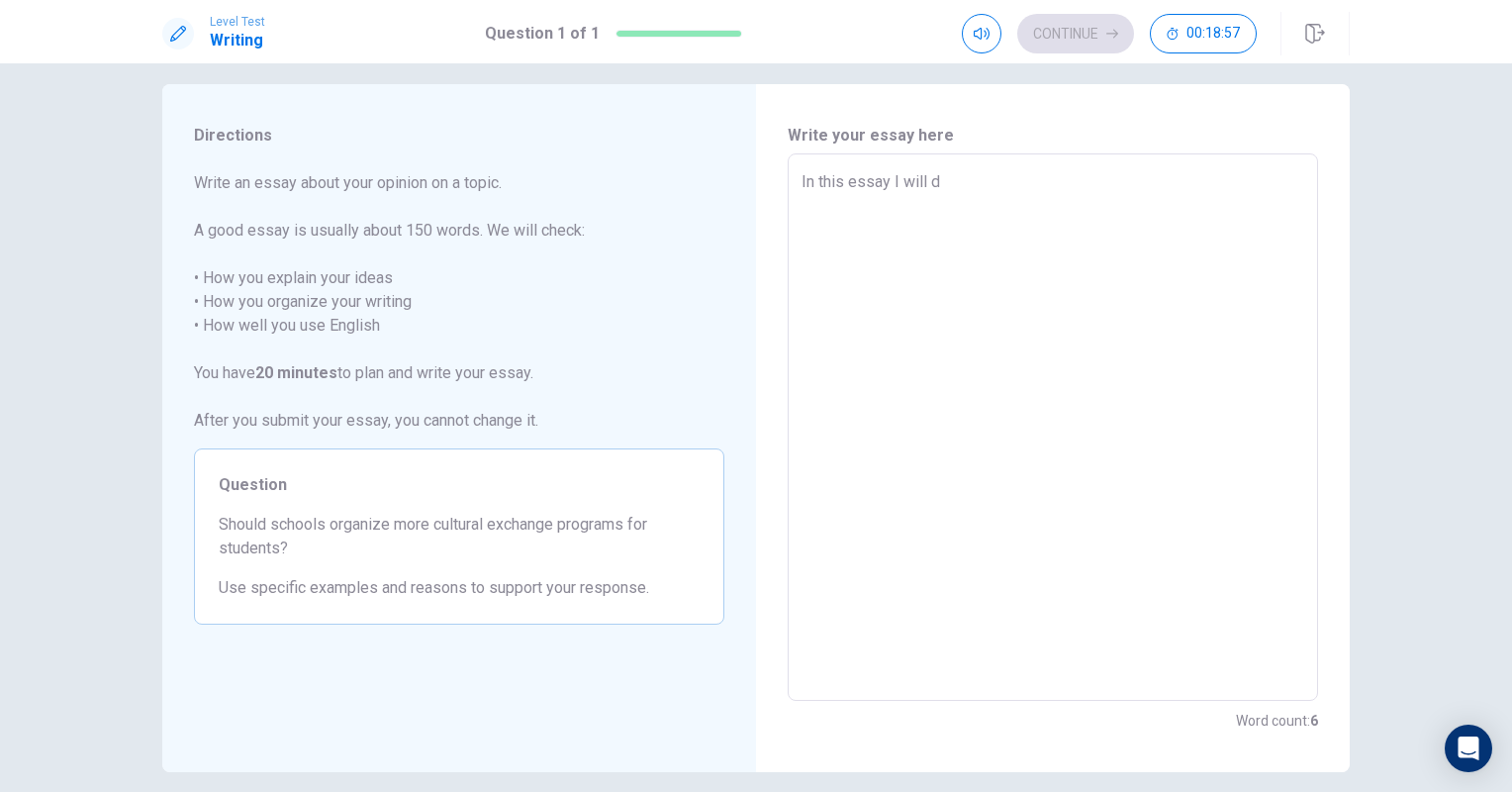 type on "In this essay I will di" 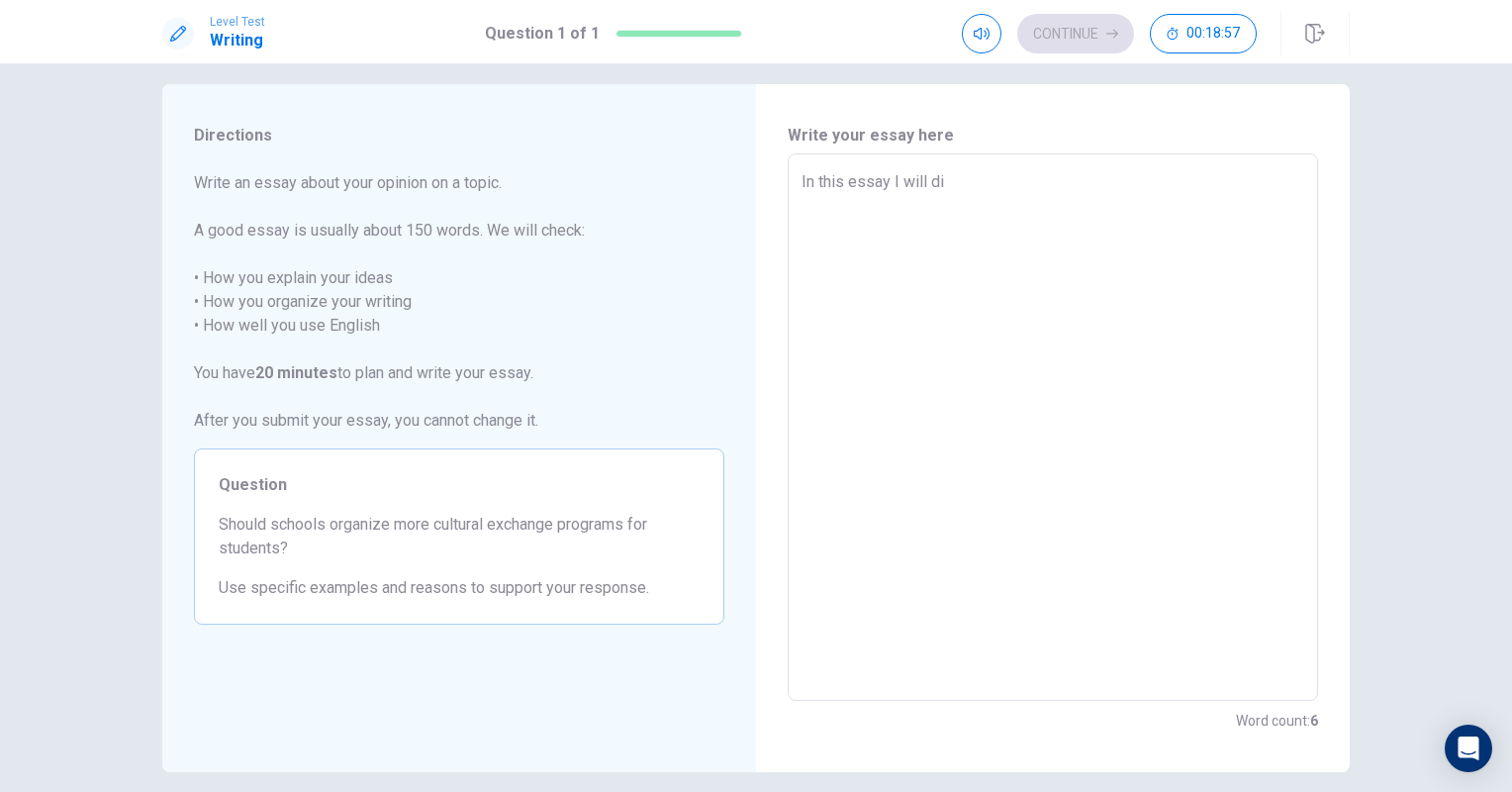 type on "x" 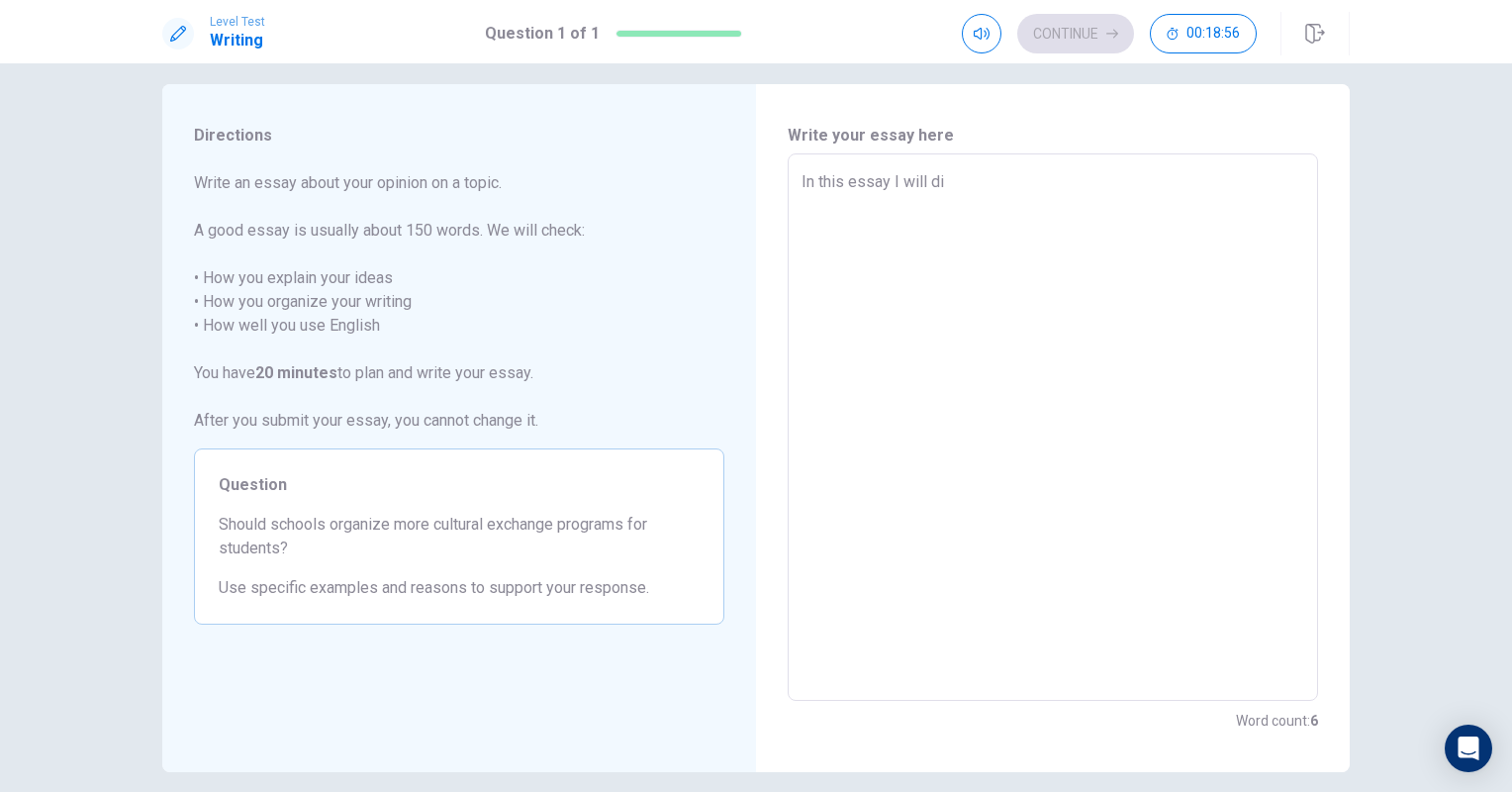 type on "In this essay I will dis" 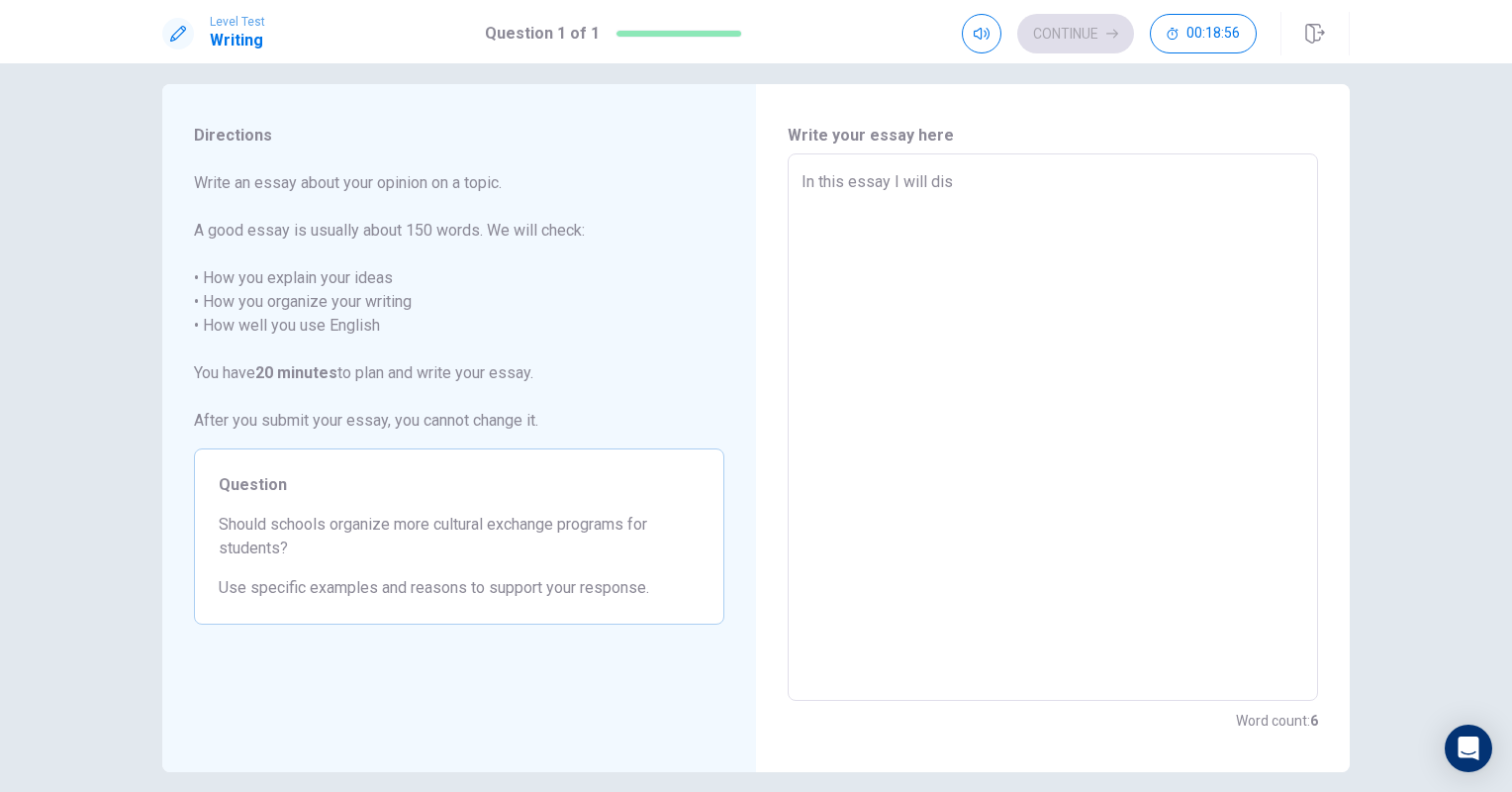 type on "x" 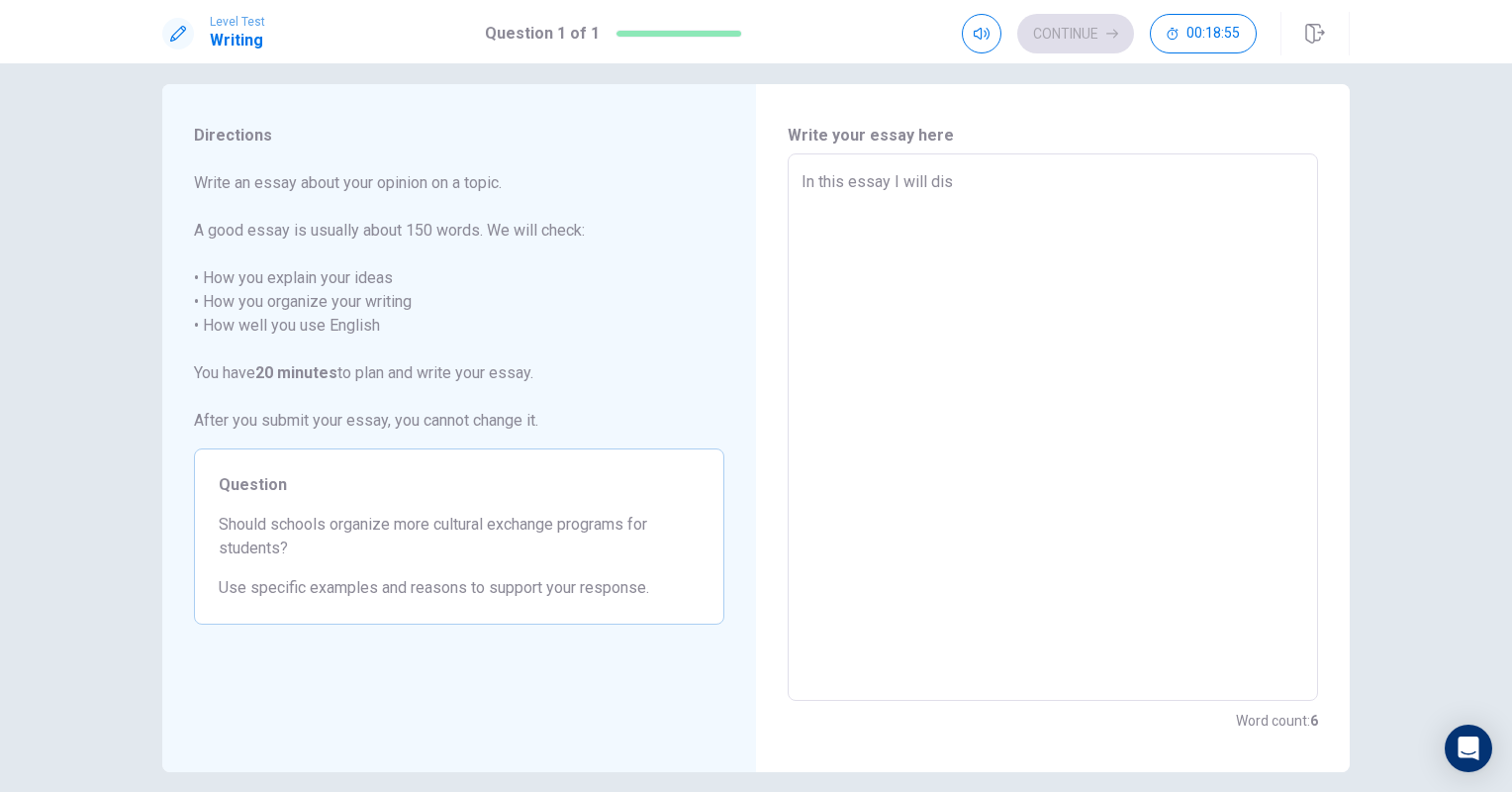 type on "In this essay I will disu" 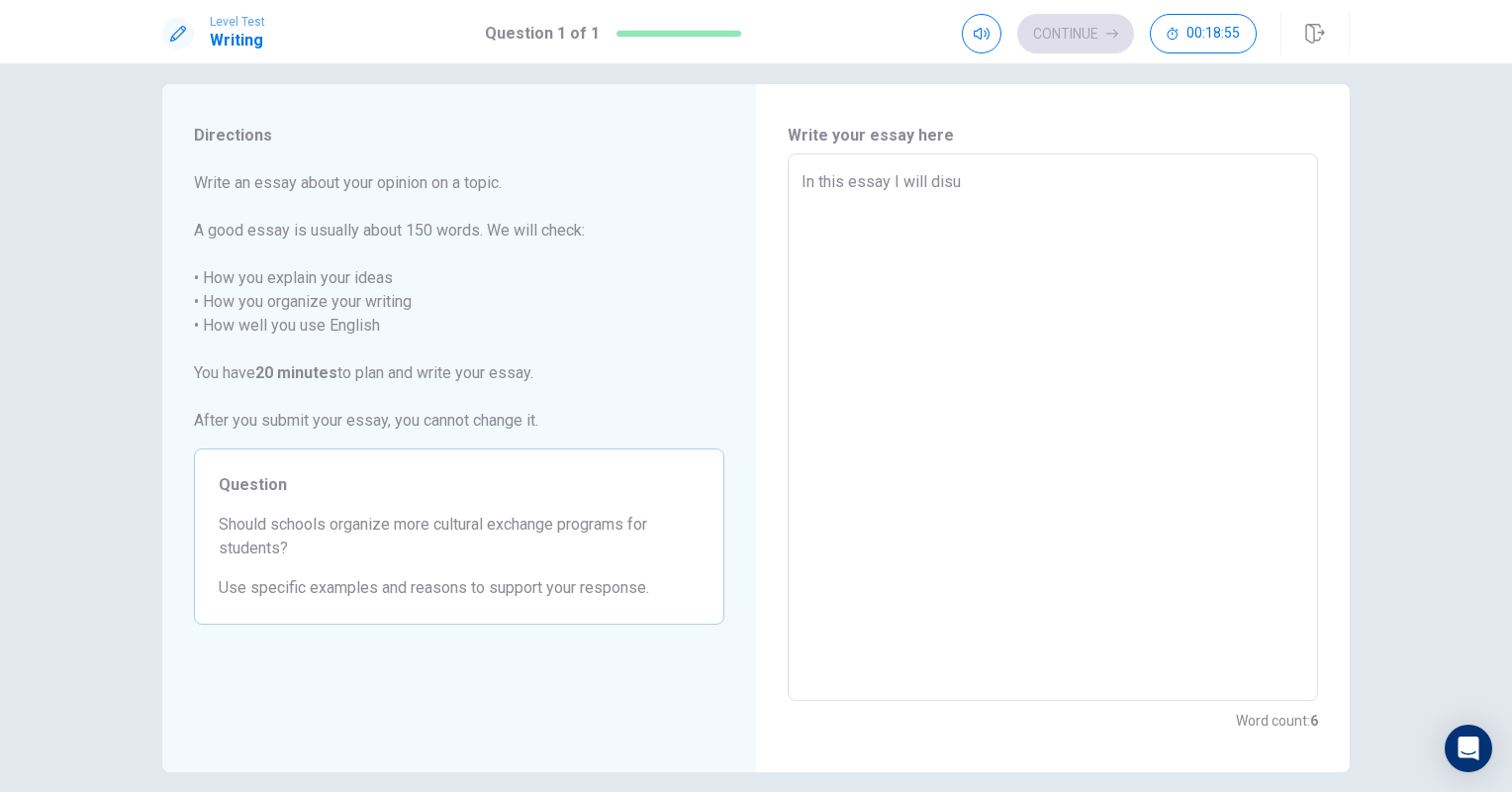 type on "x" 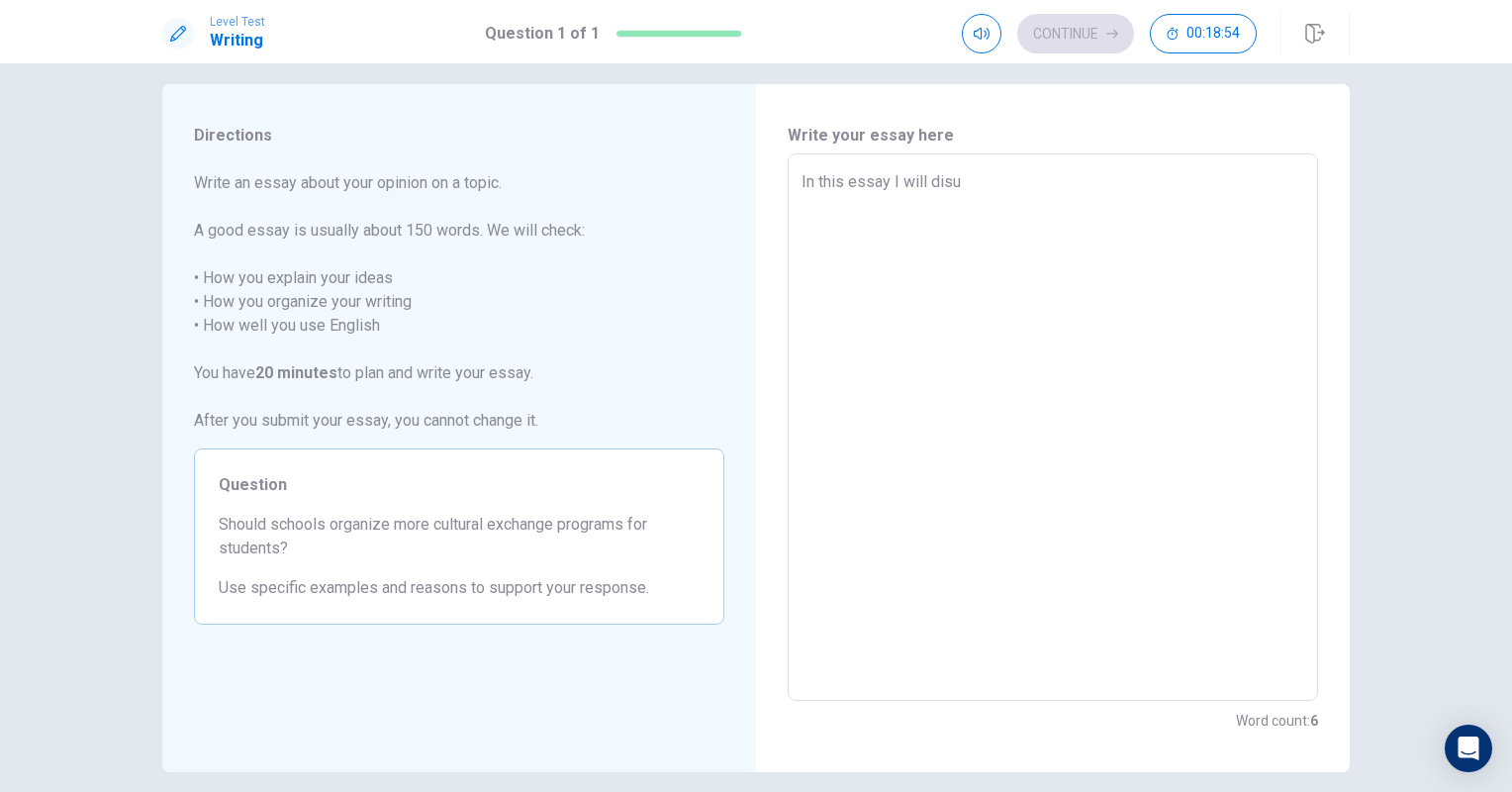 type on "In this essay I will disus" 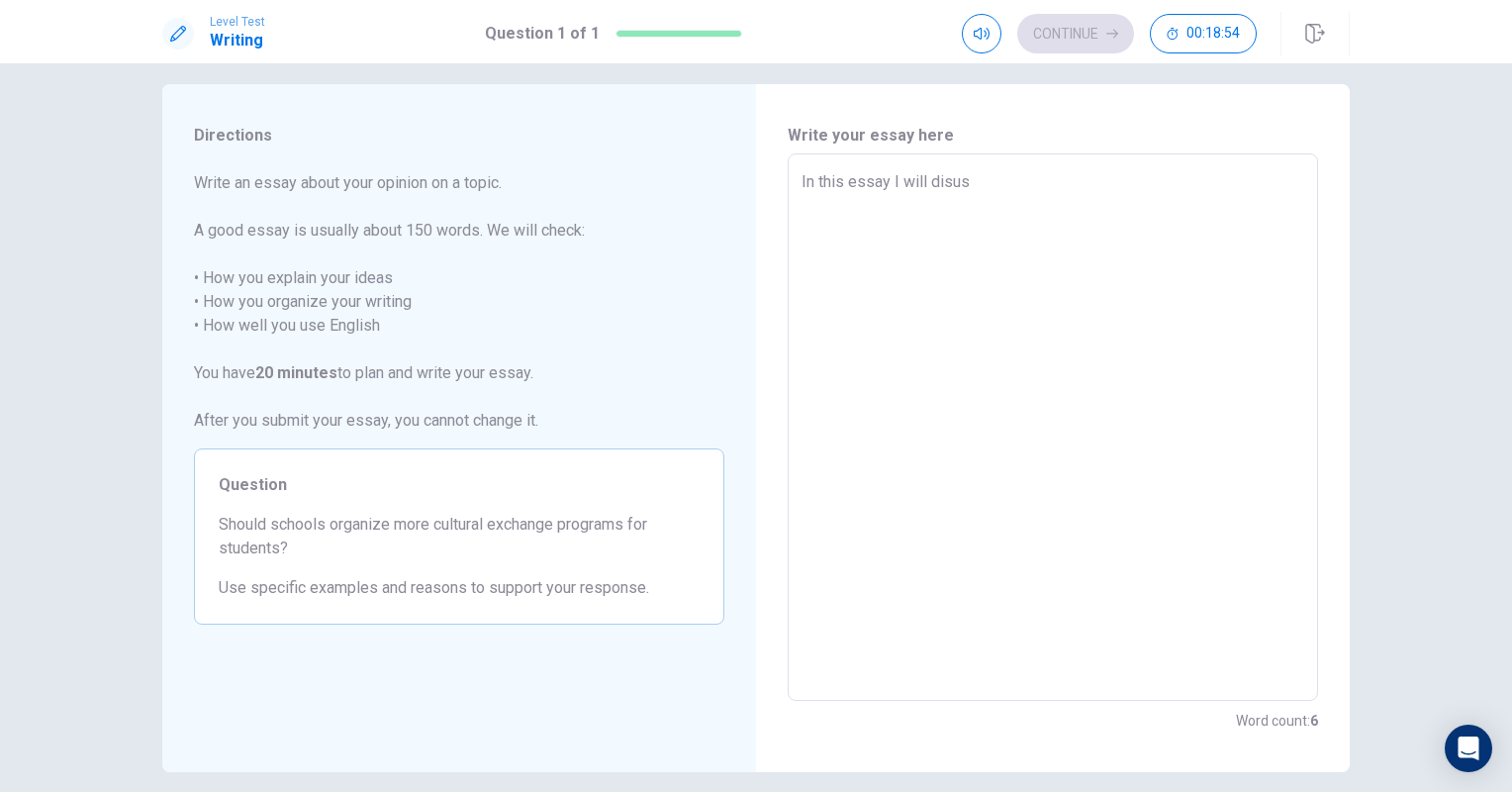 type on "x" 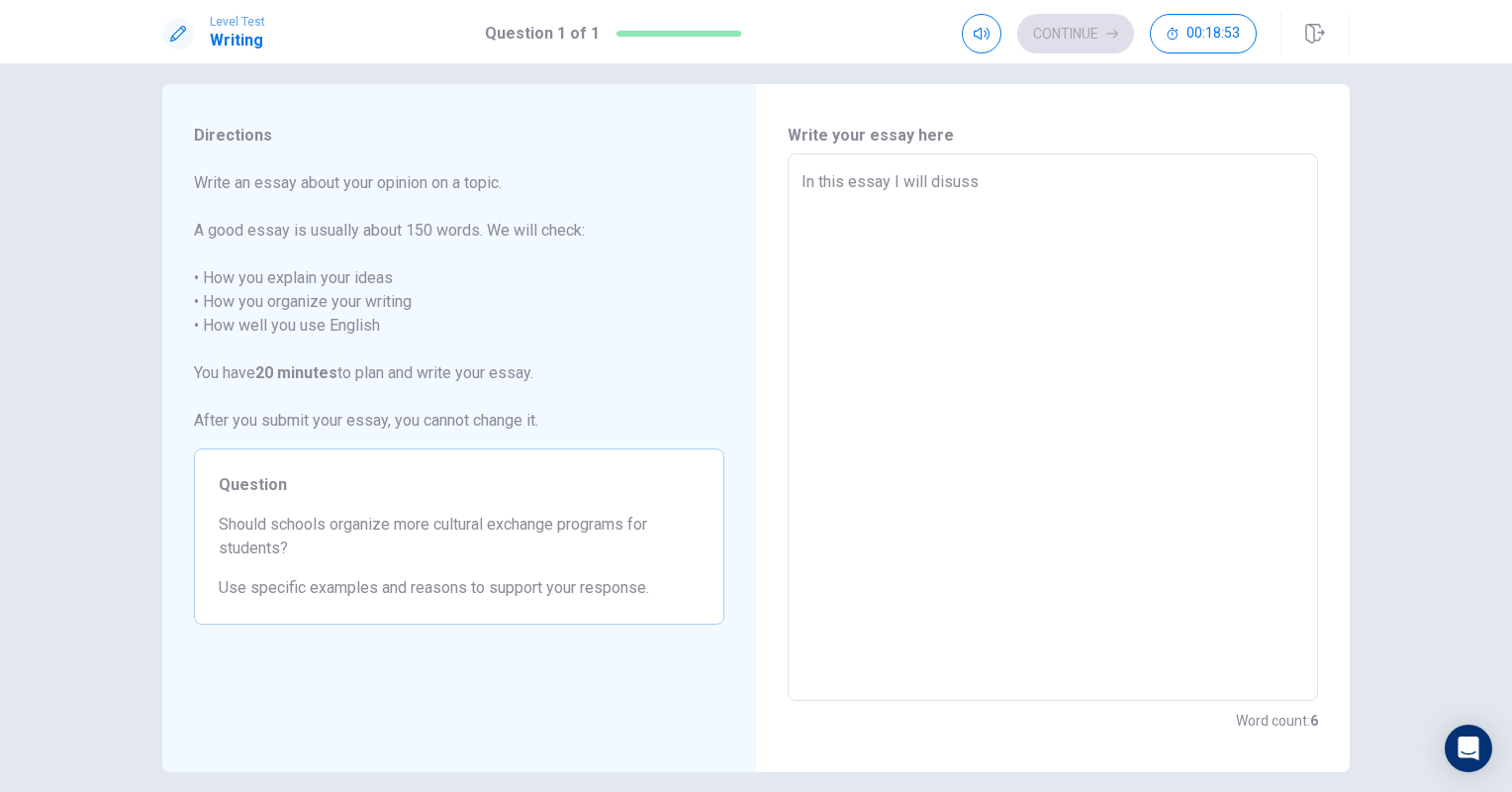type on "x" 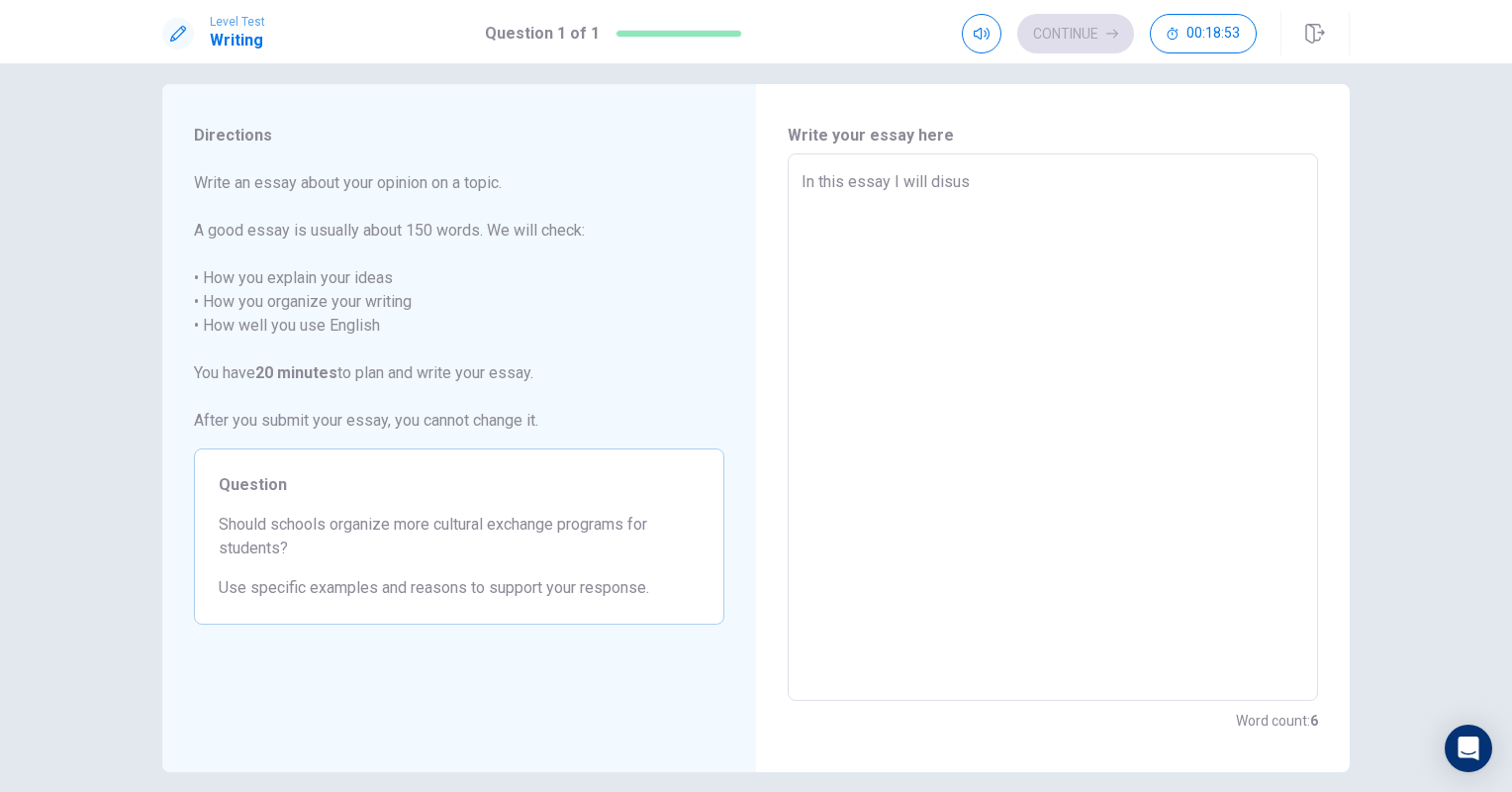 type on "x" 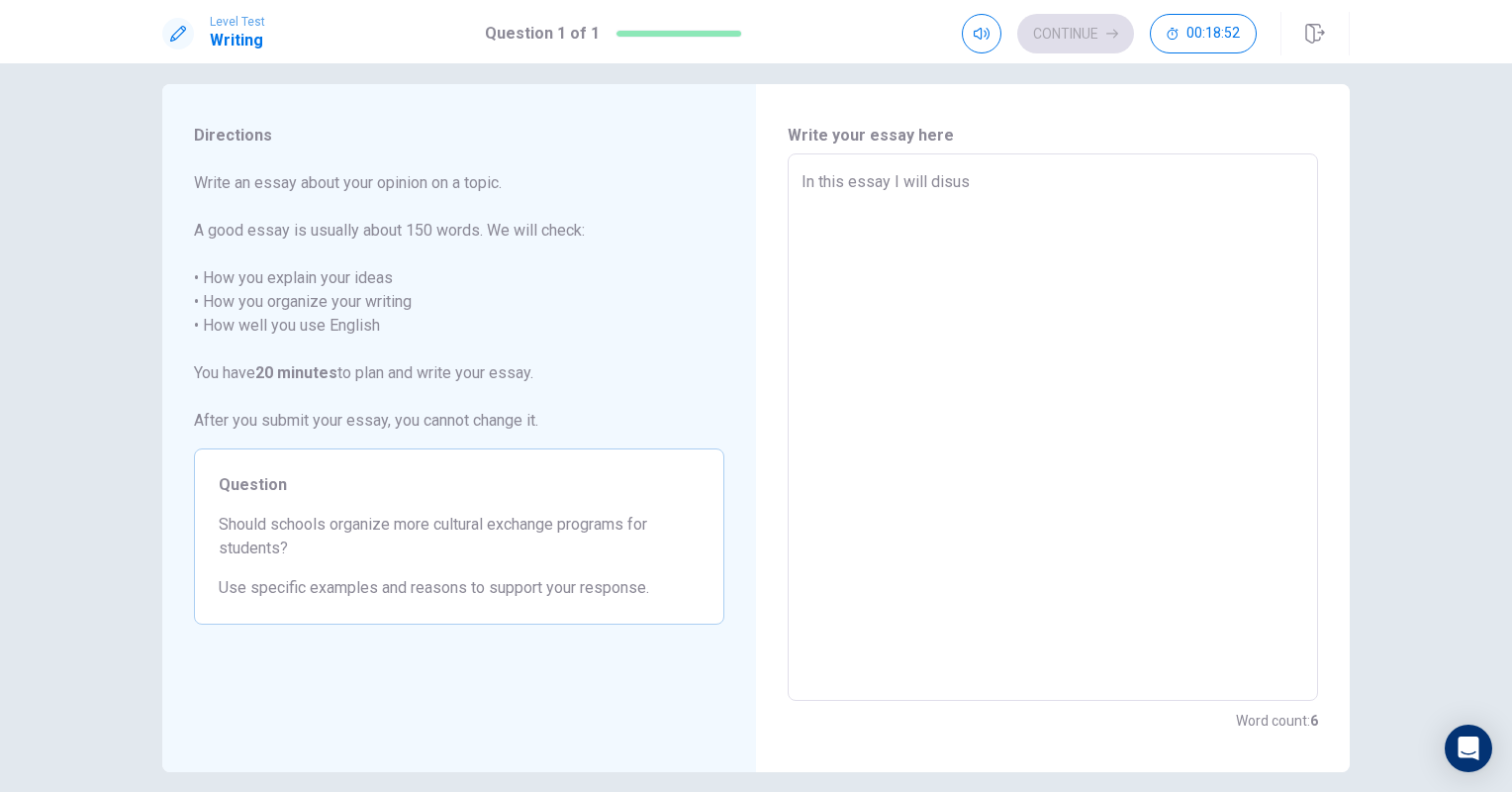 type on "In this essay I will disu" 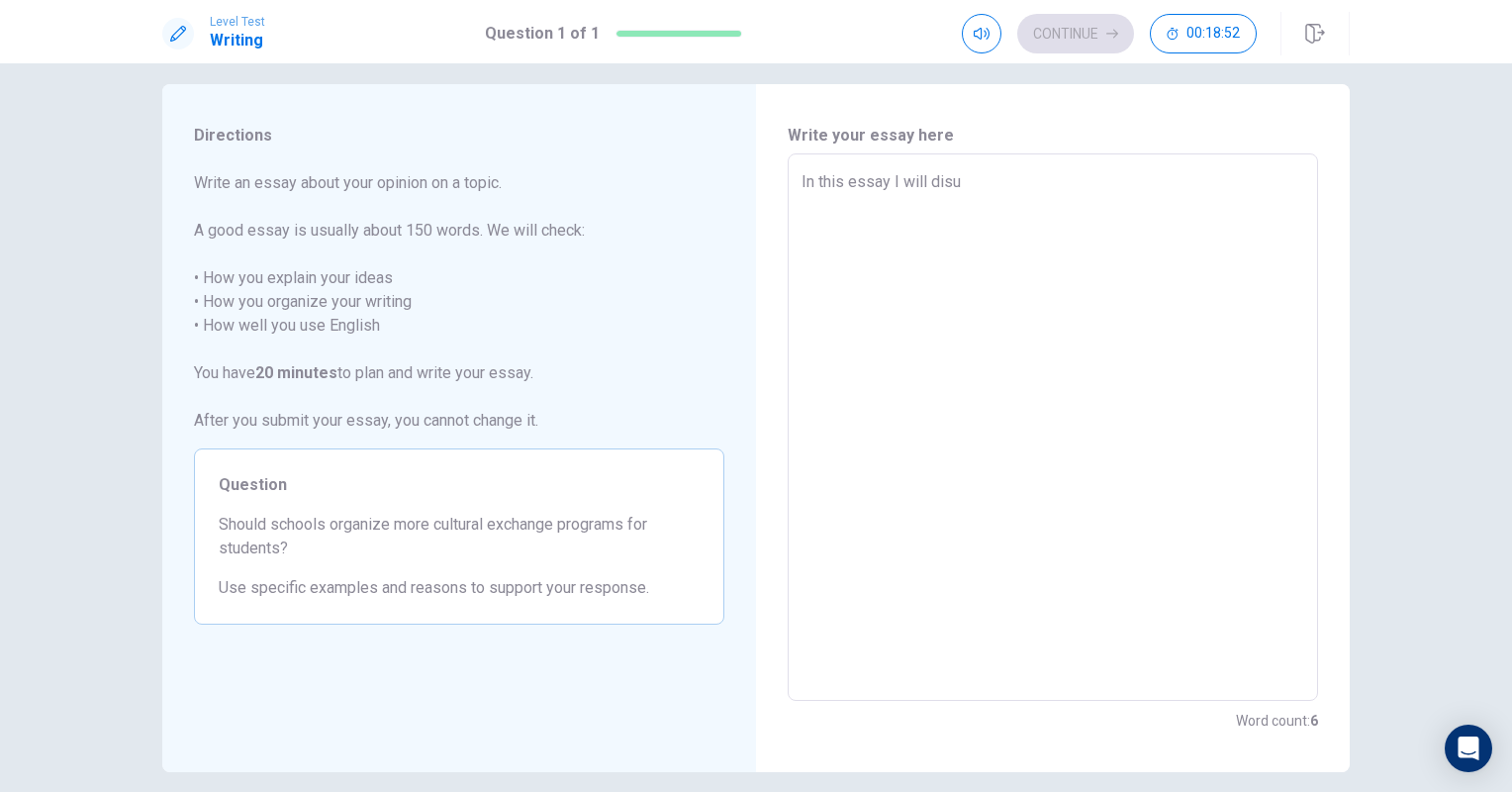 type on "x" 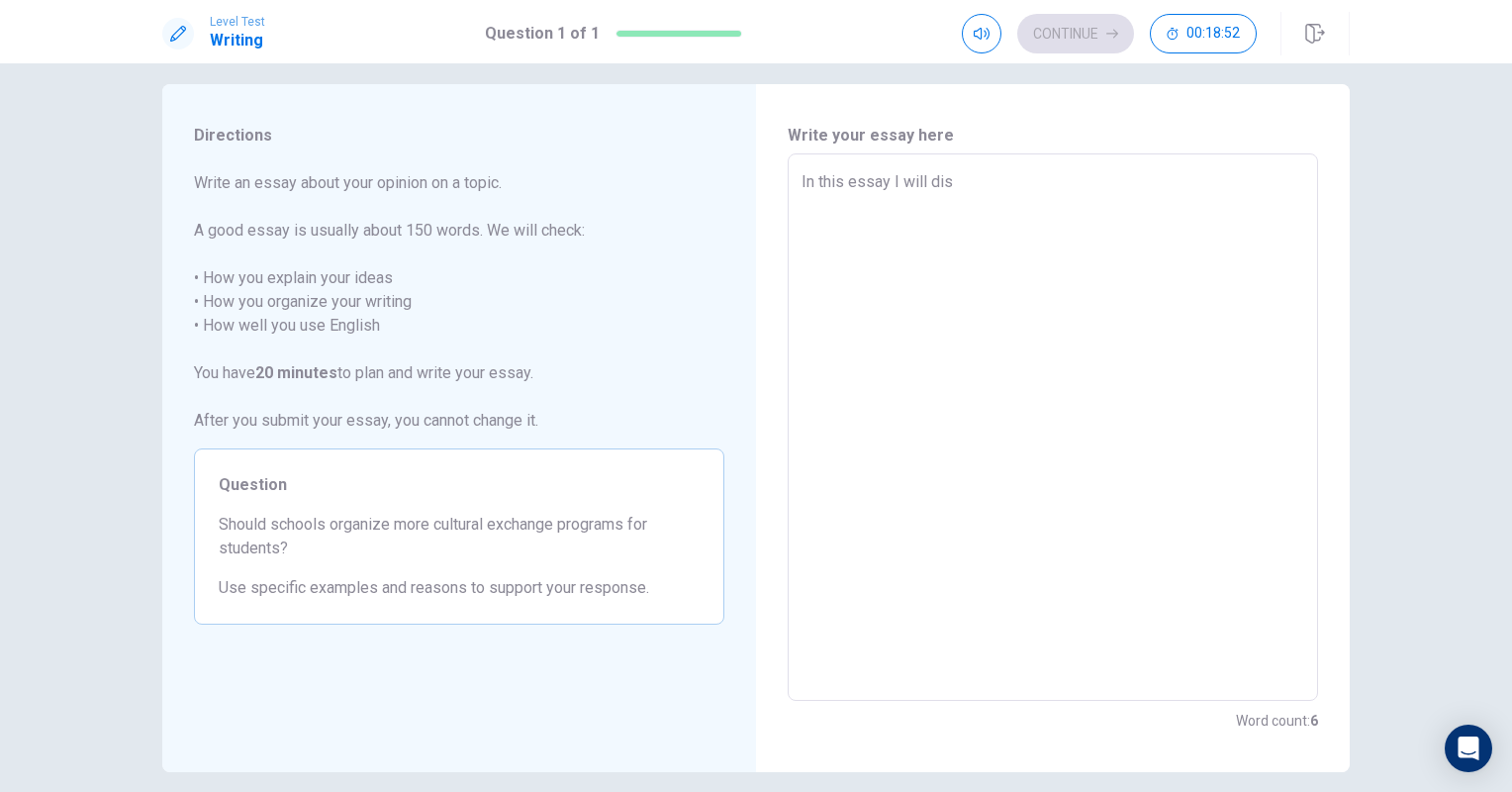 type on "x" 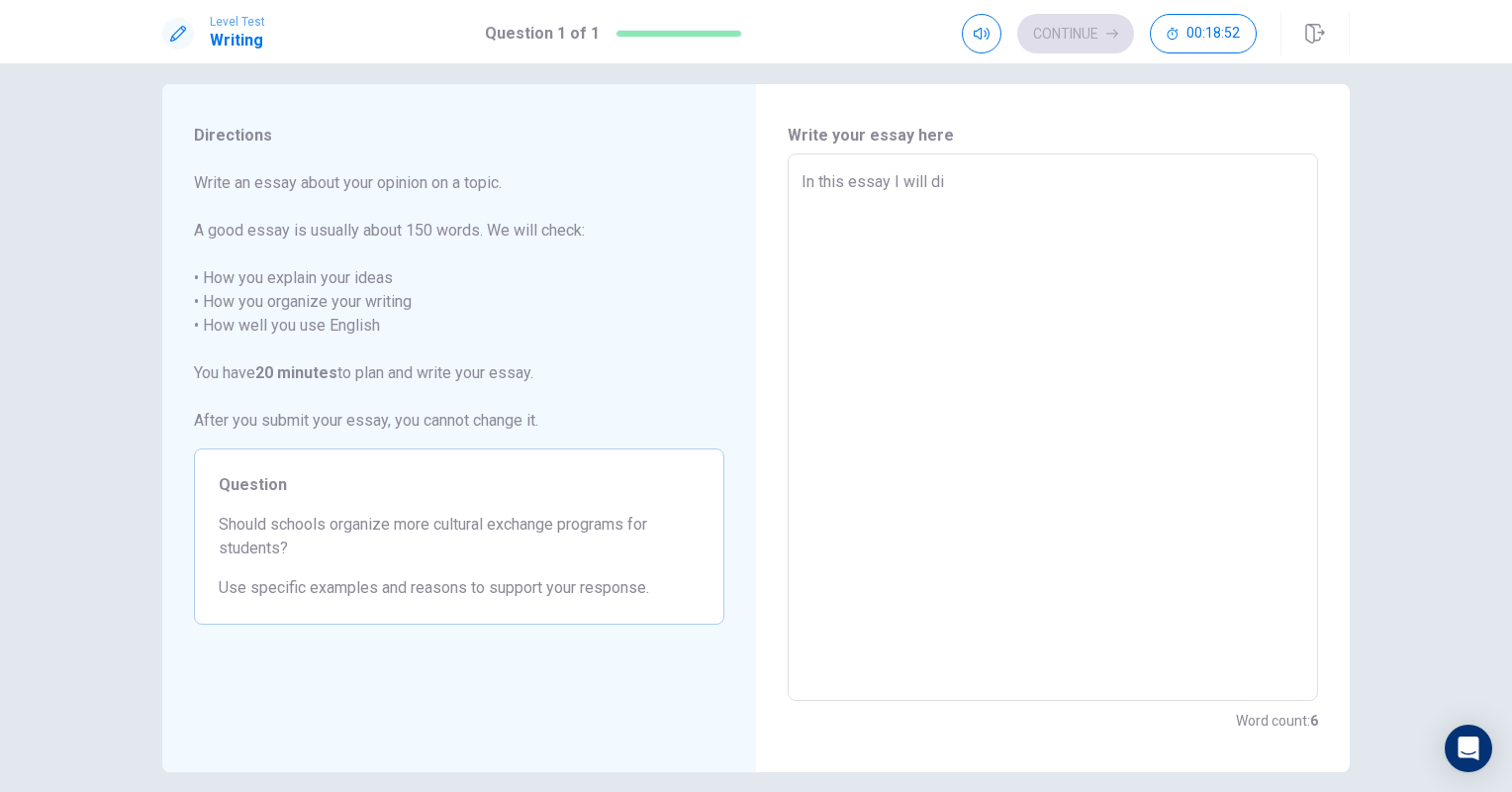 type on "x" 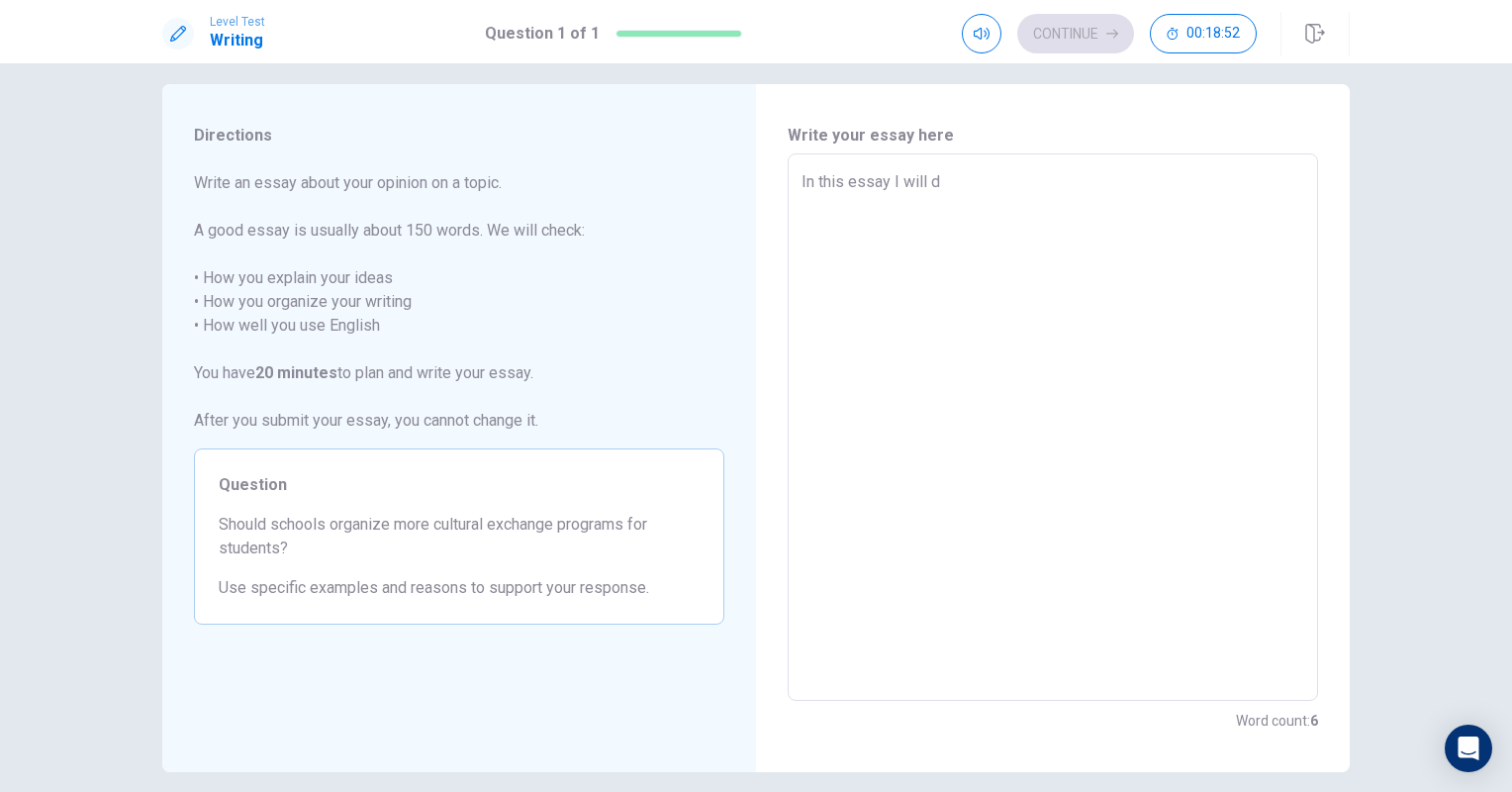 type on "x" 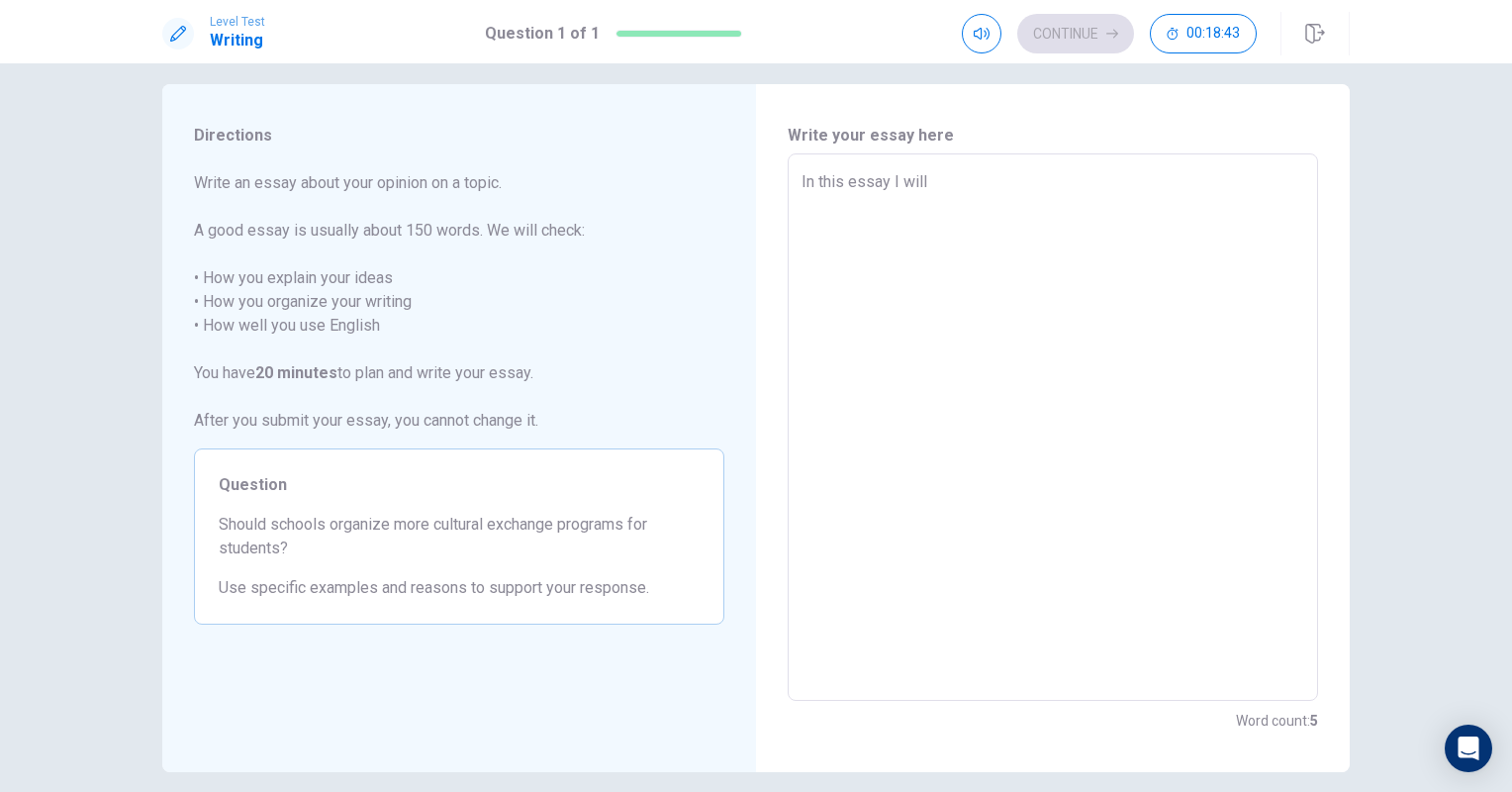type on "x" 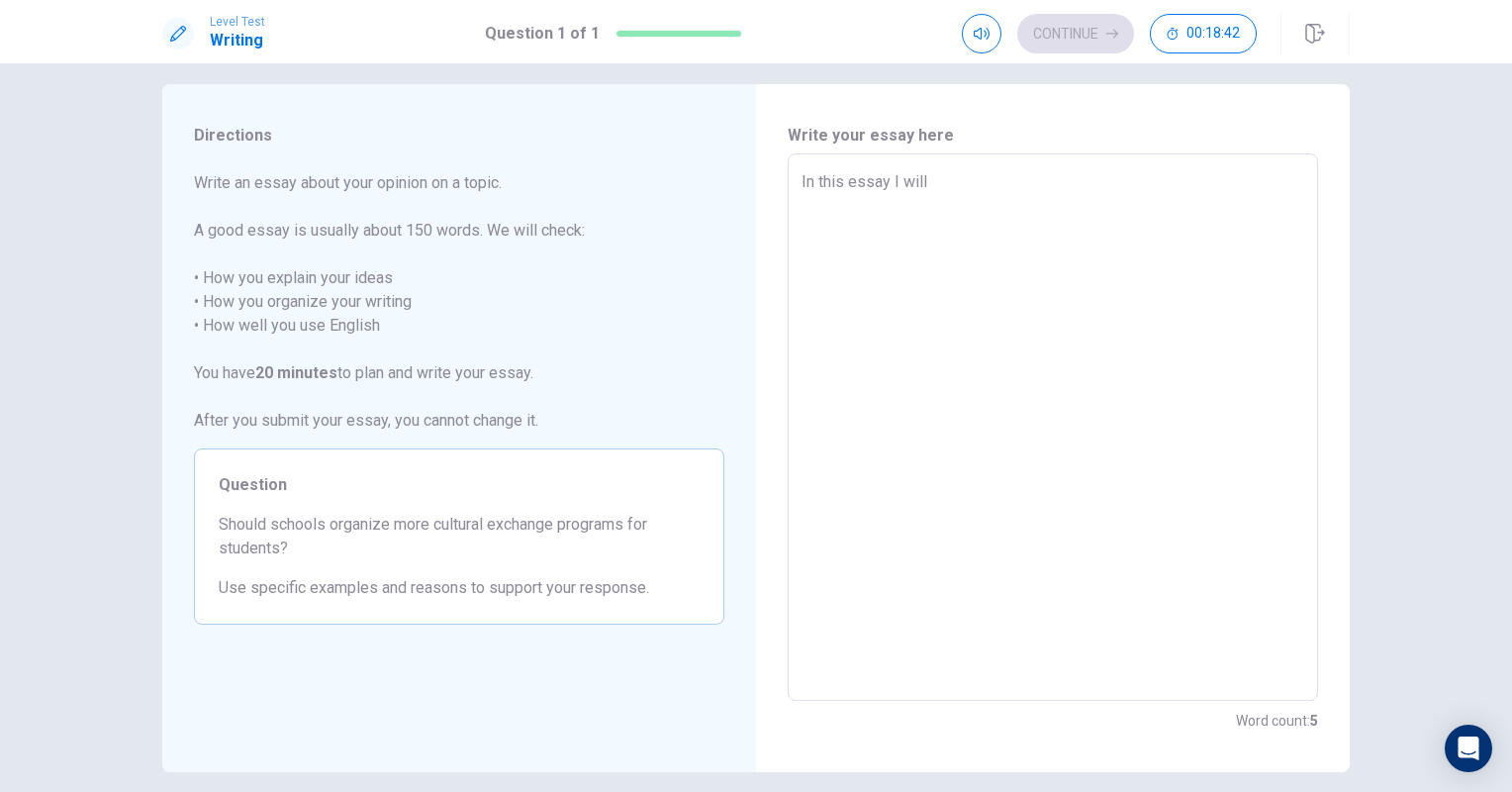 type on "In this essay I will" 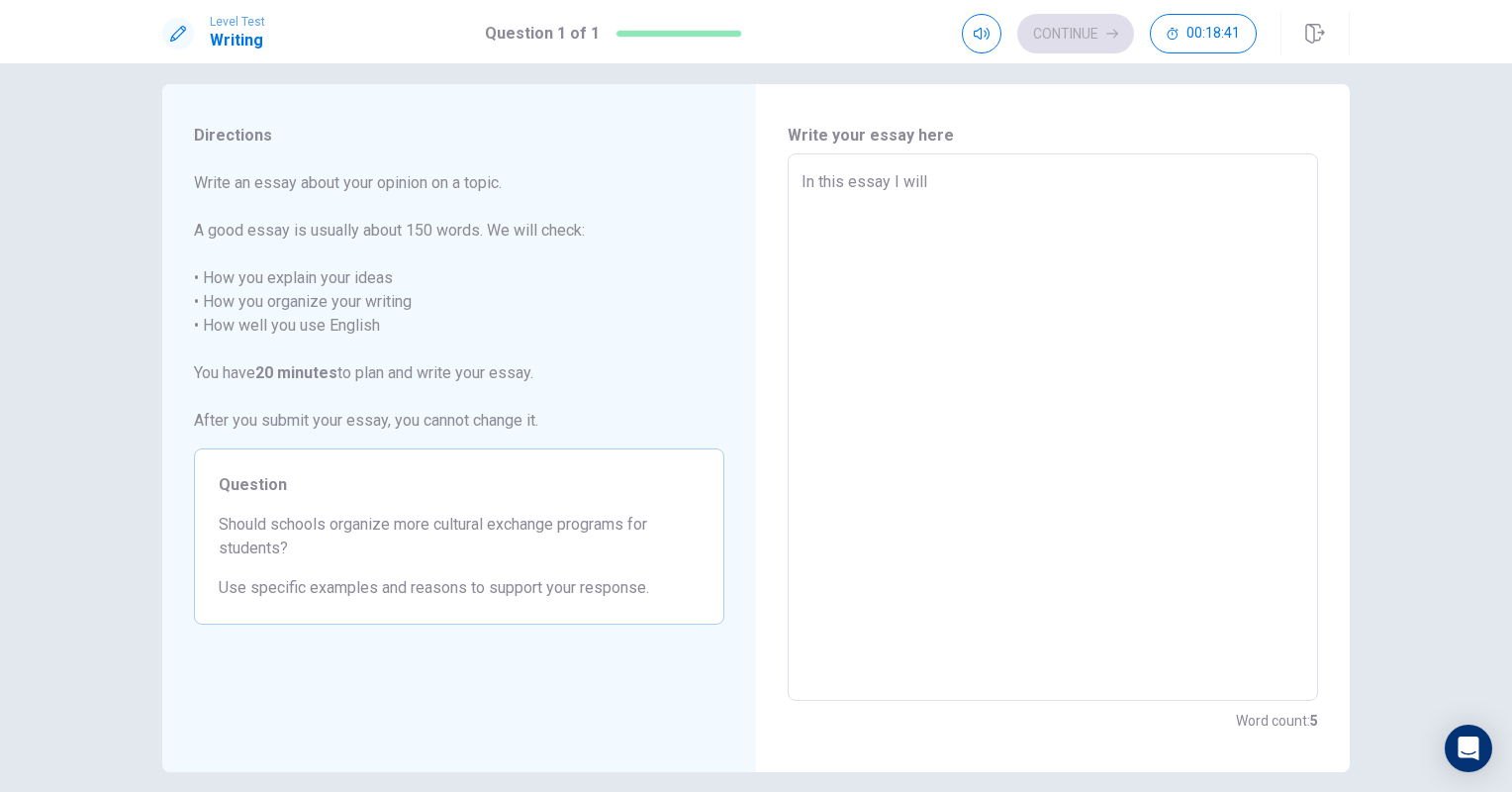 type on "In this essay I wil" 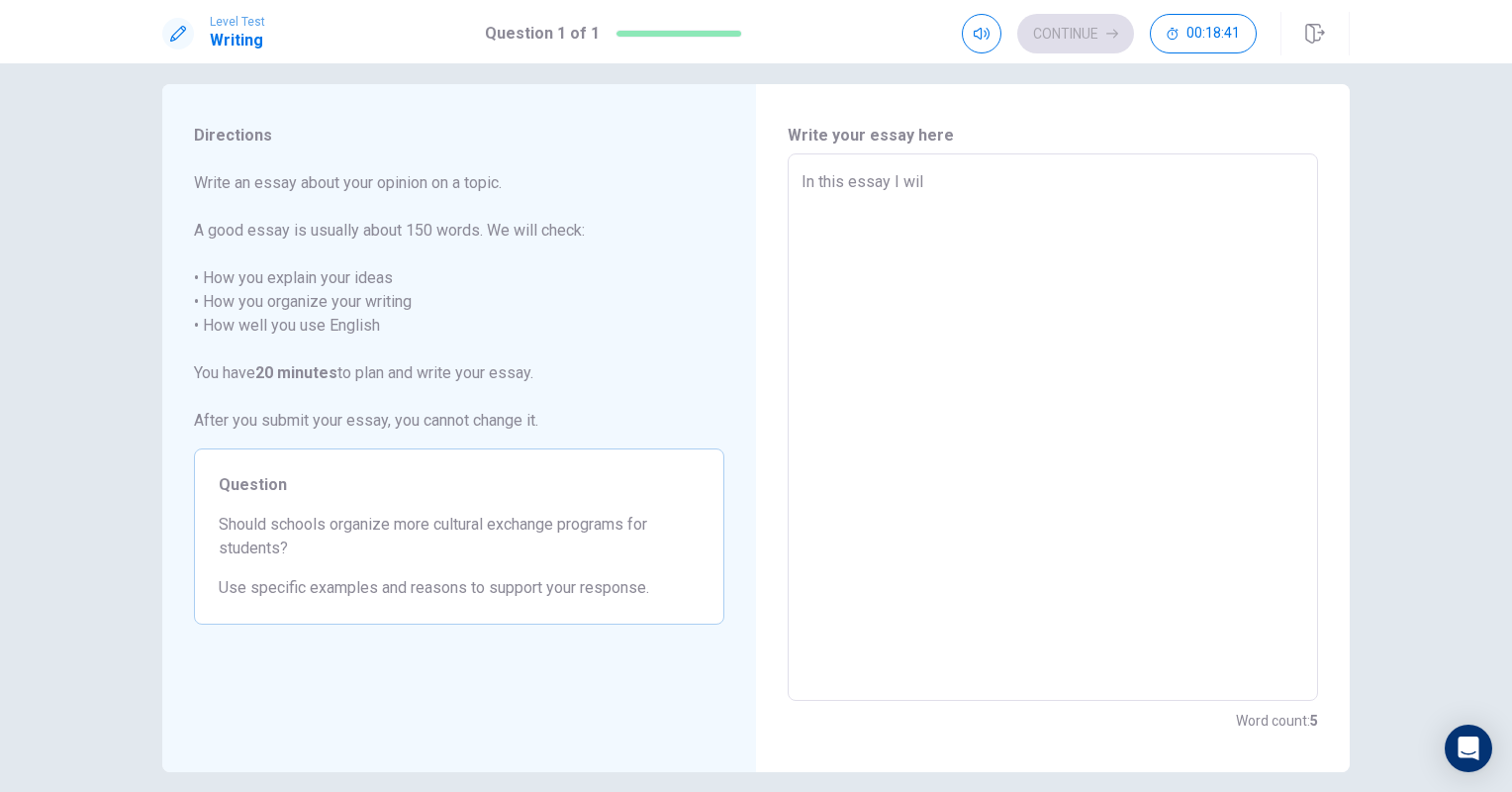 type on "In this essay I wi" 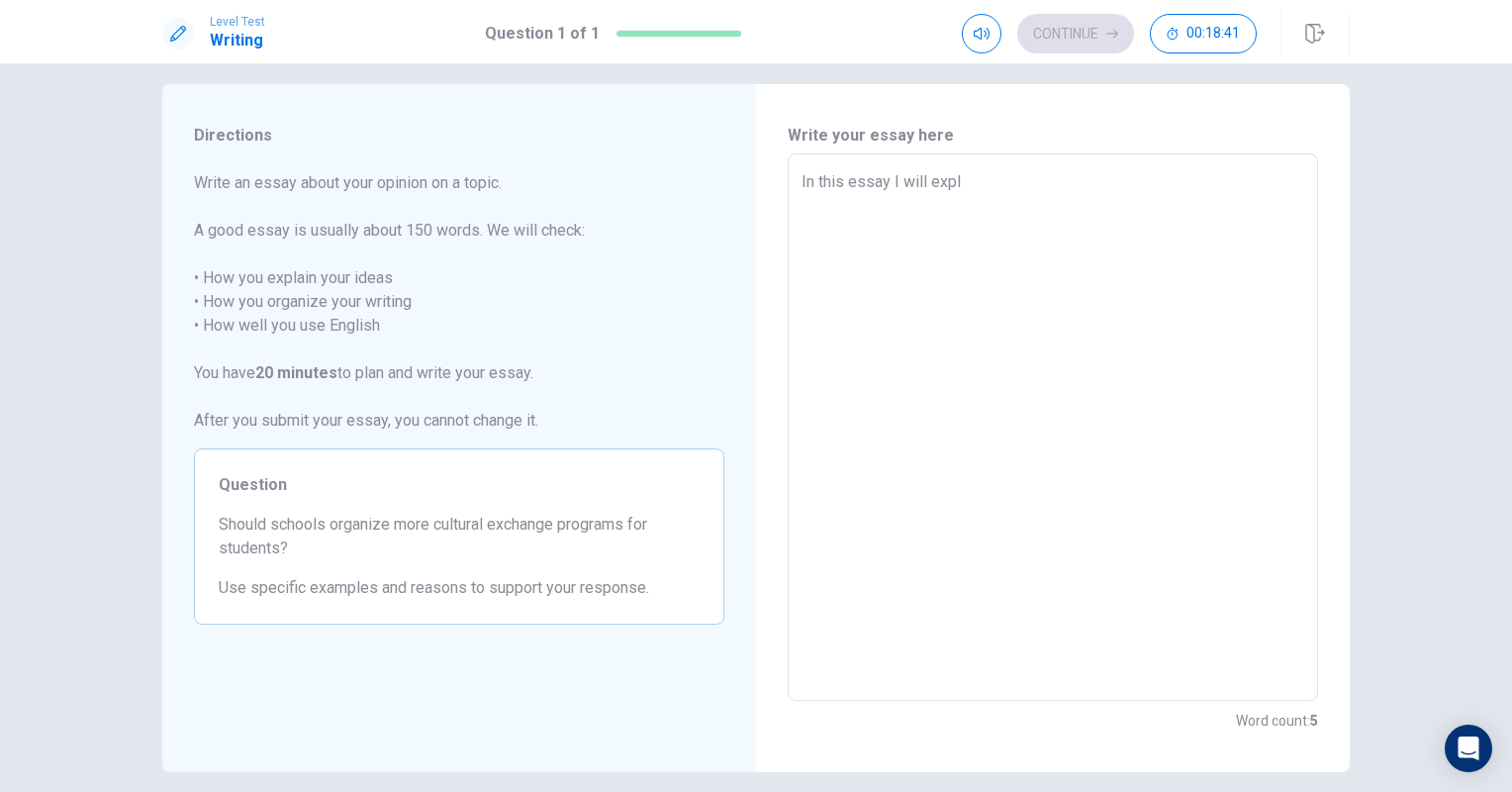 type on "In this essay I will" 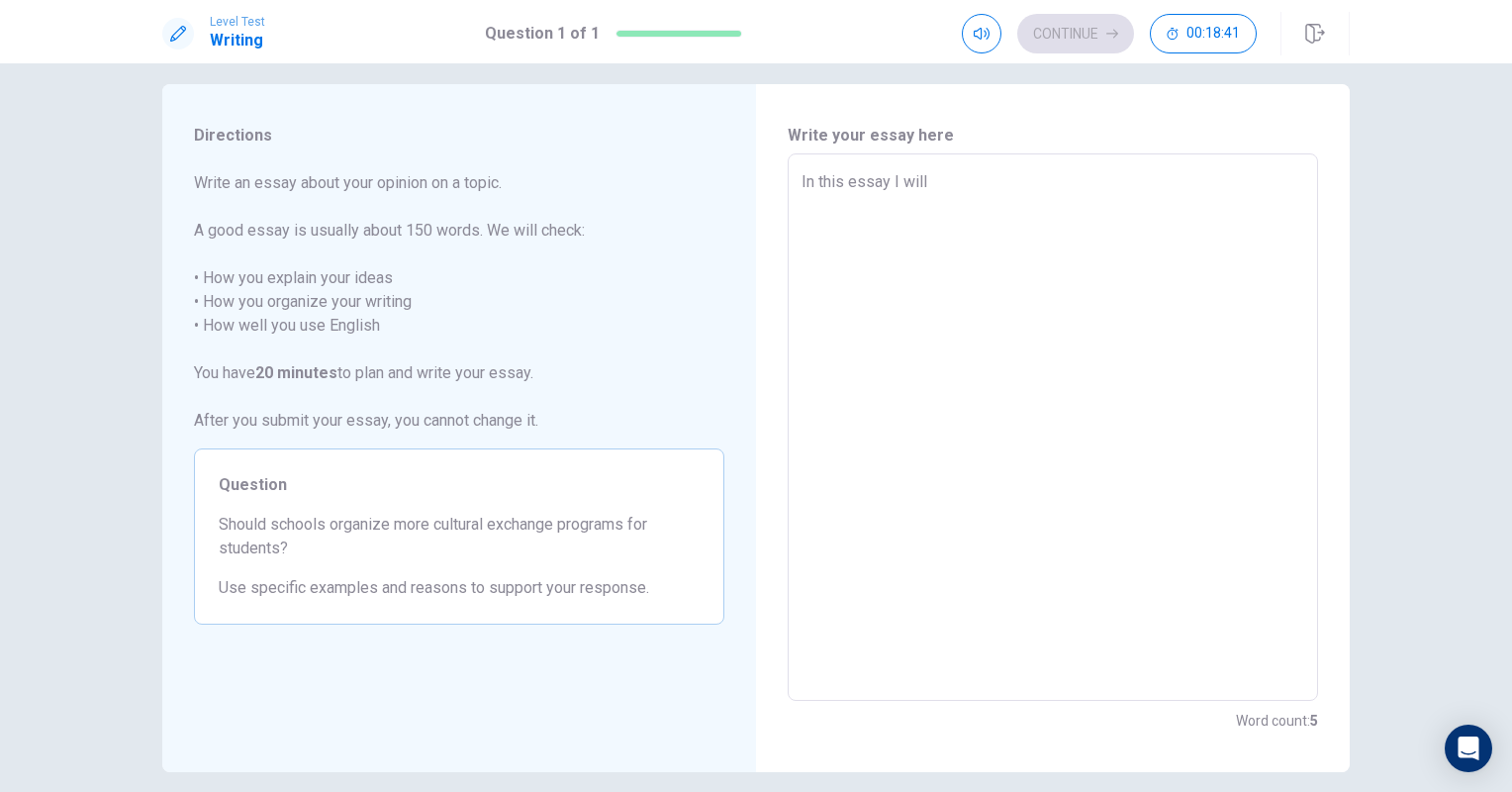 type on "In this essay I will" 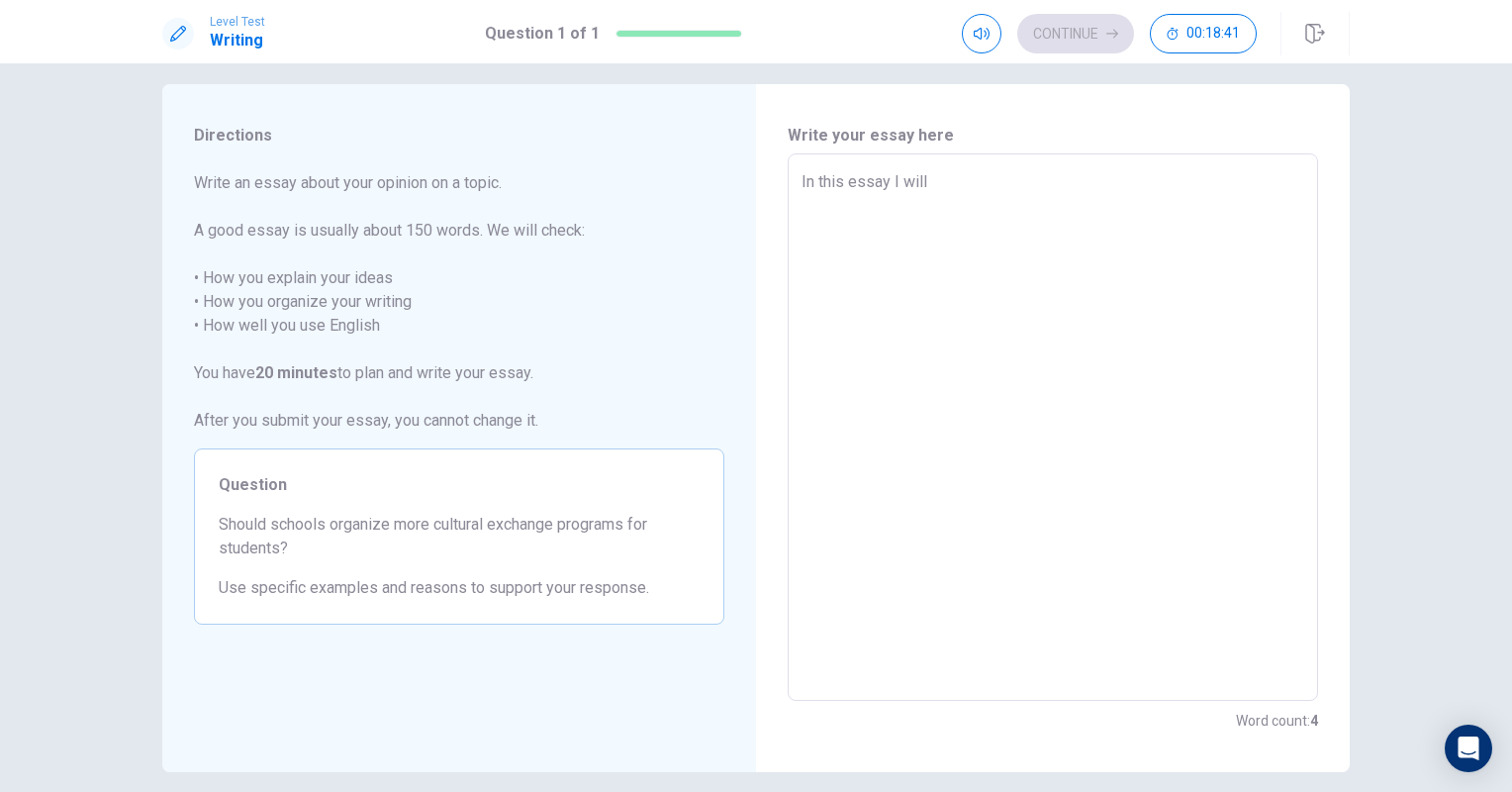 type on "In this essay" 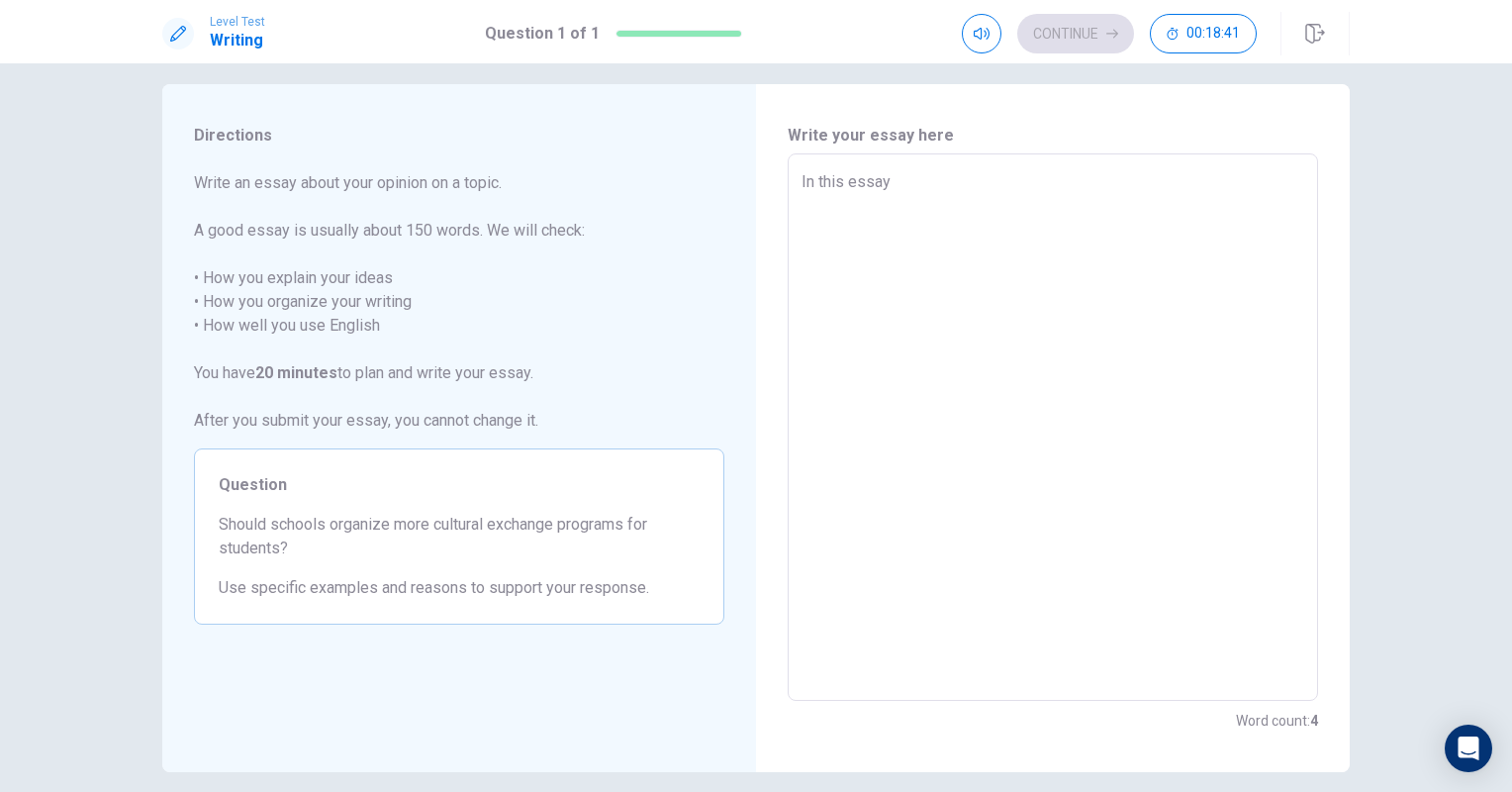 type on "x" 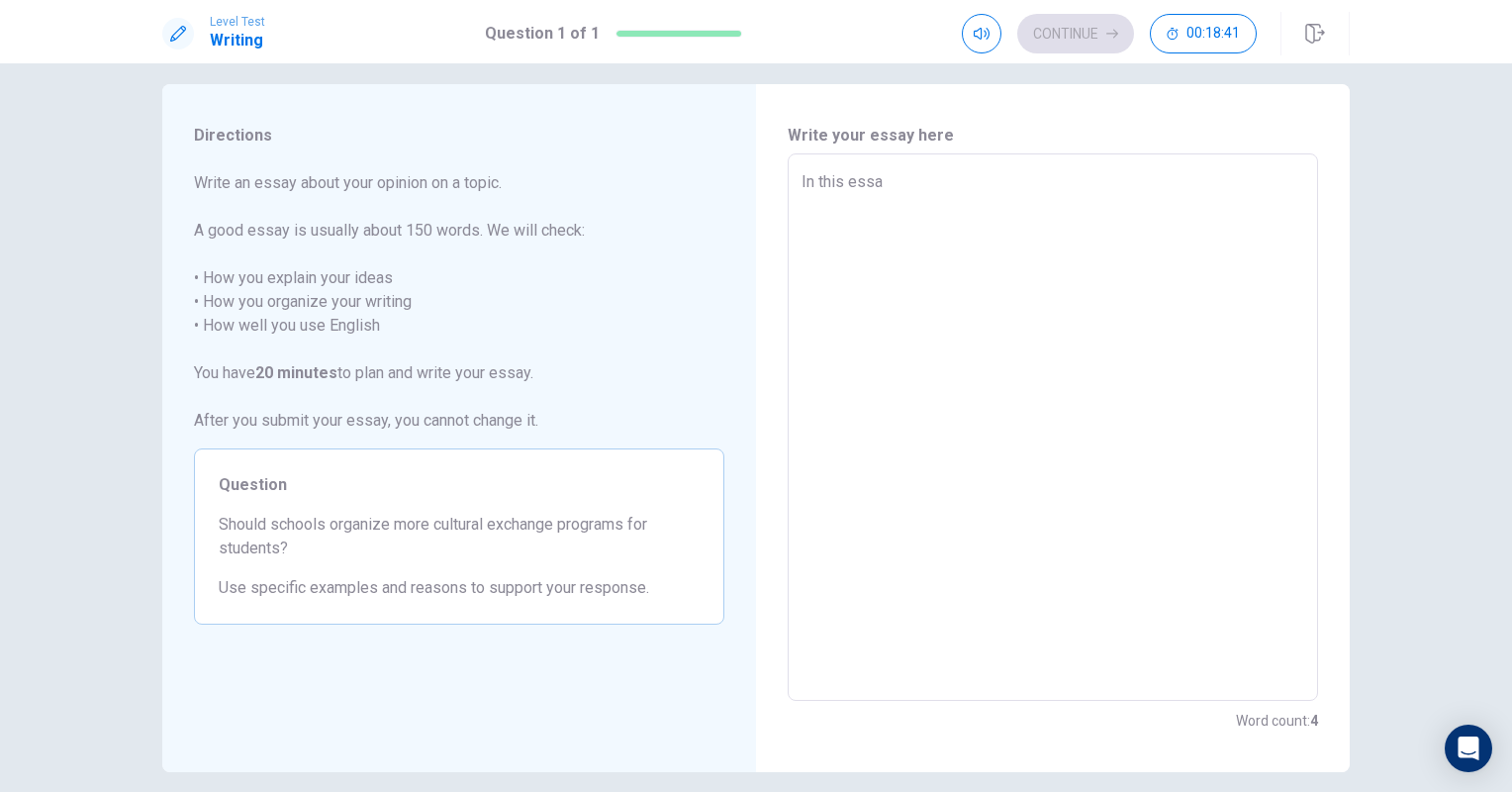 type on "x" 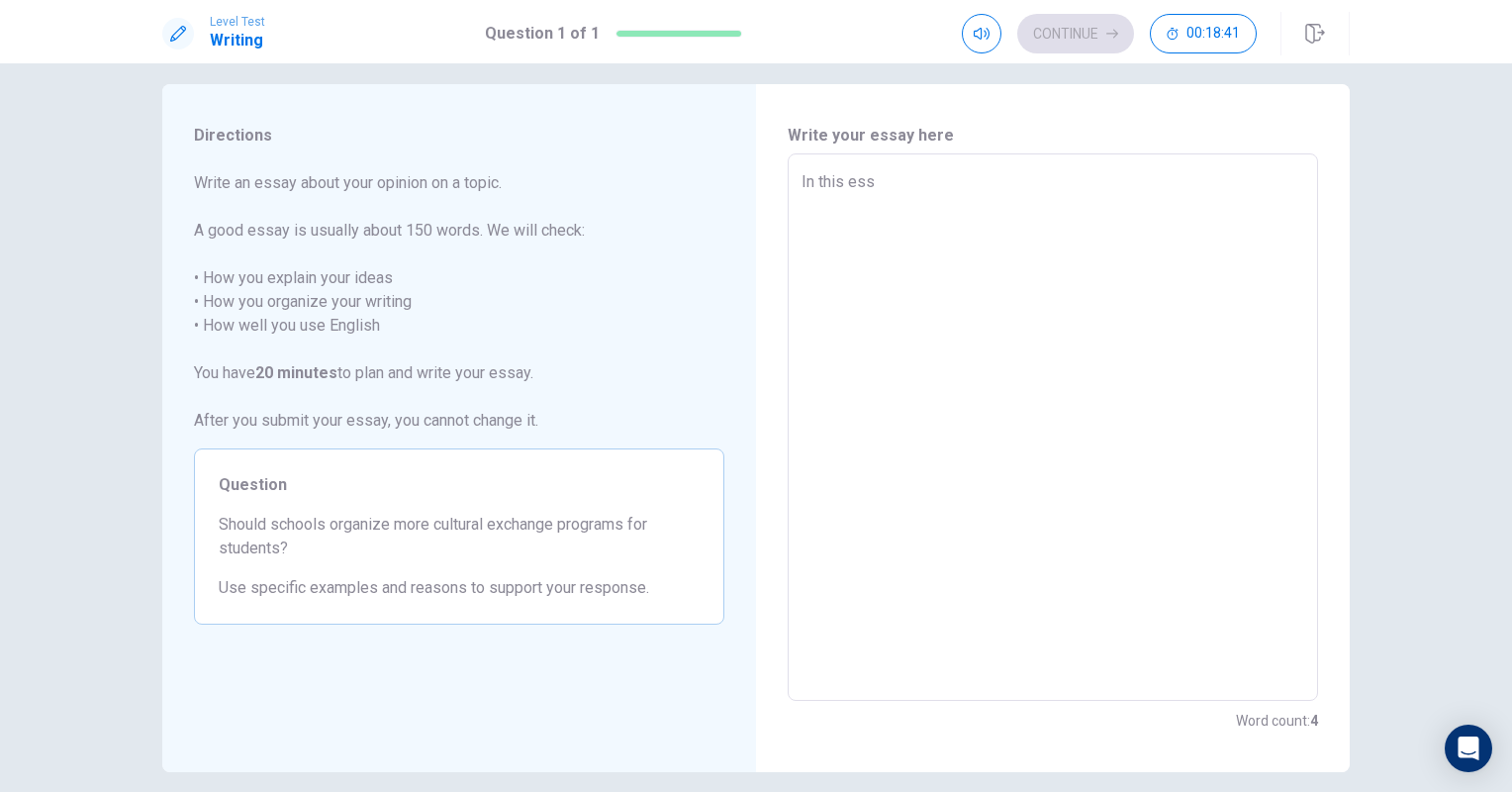 type on "In this es" 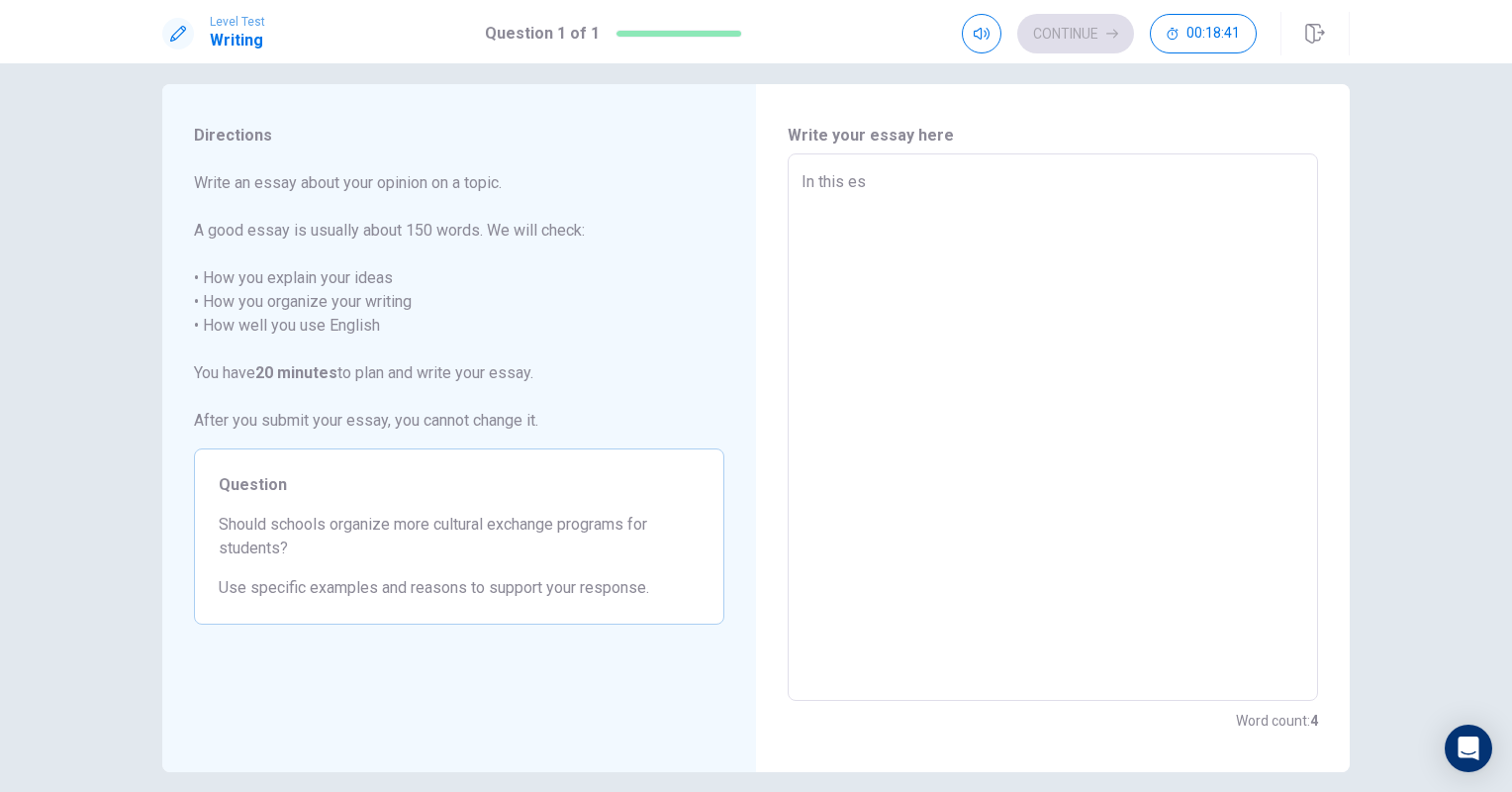 type on "In this e" 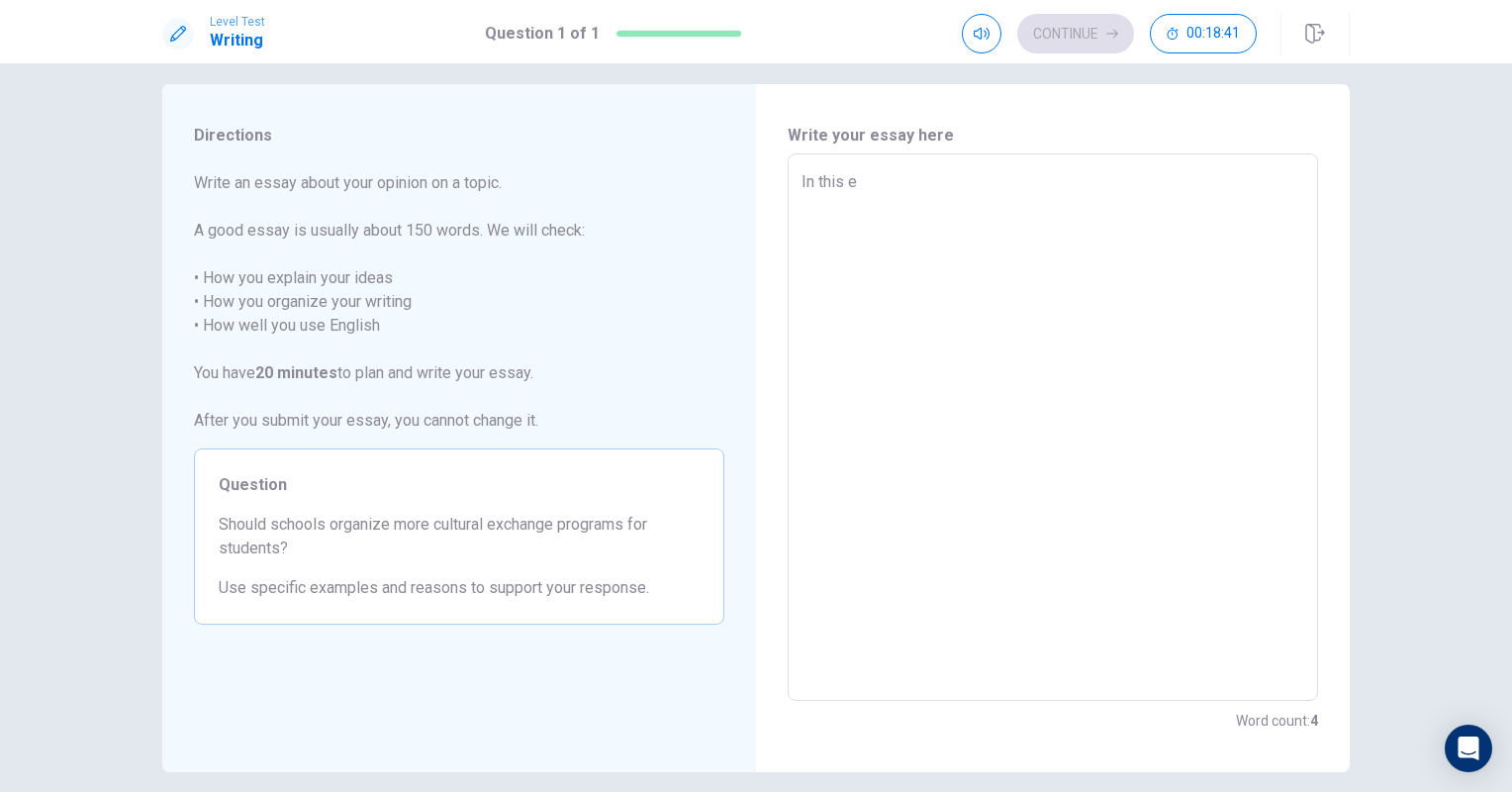 type on "In this" 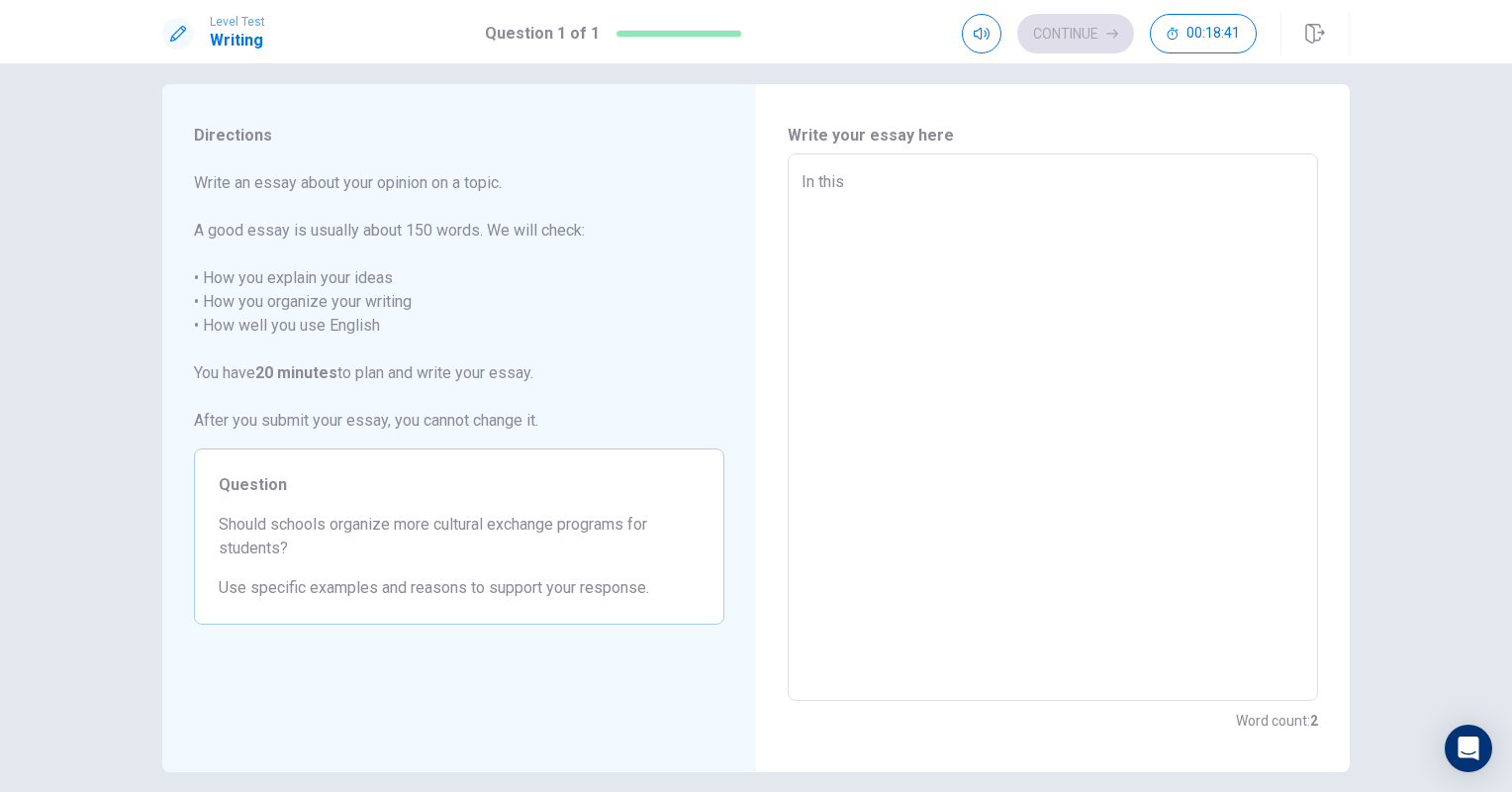 type on "In this" 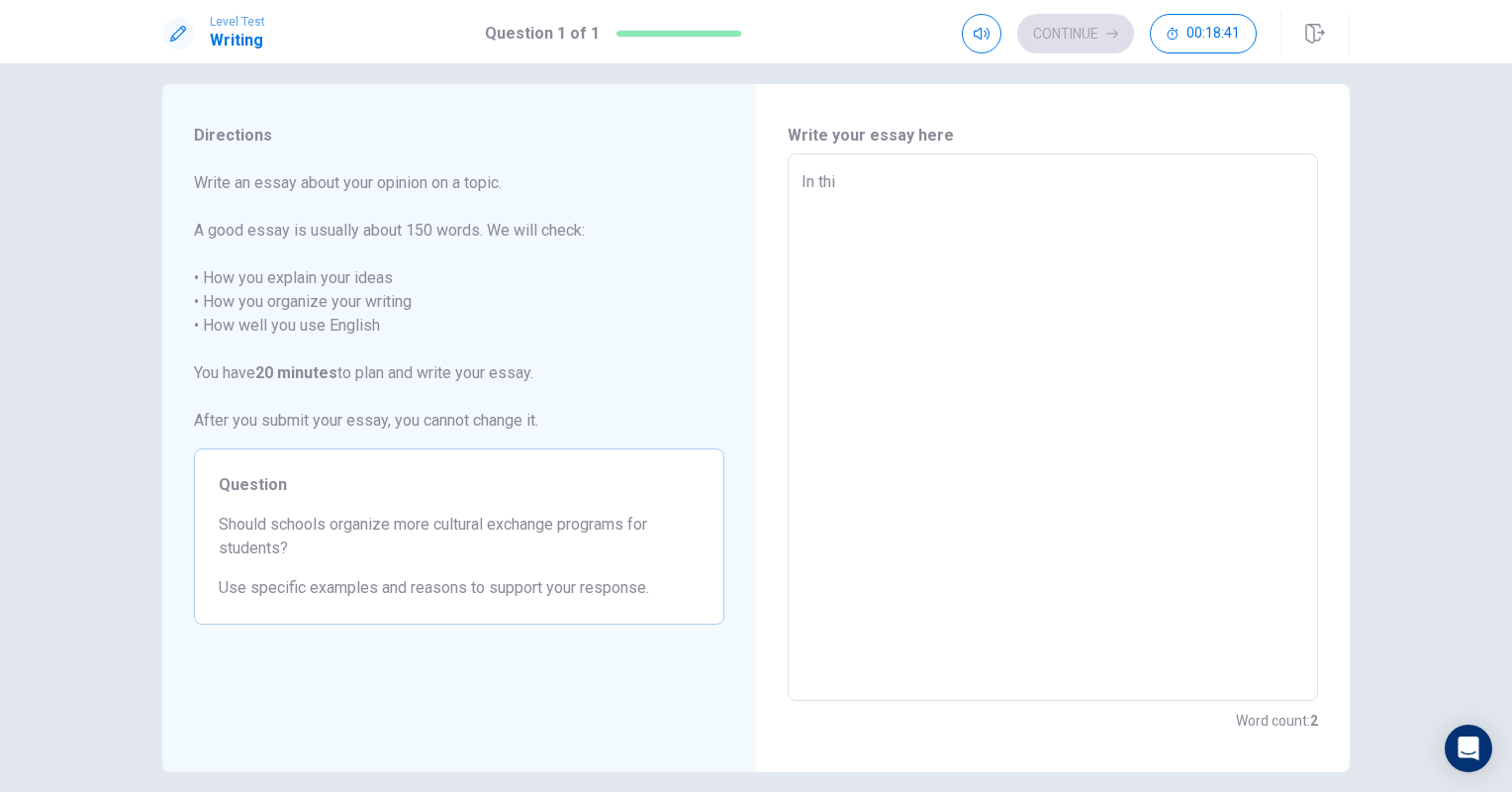 type on "In th" 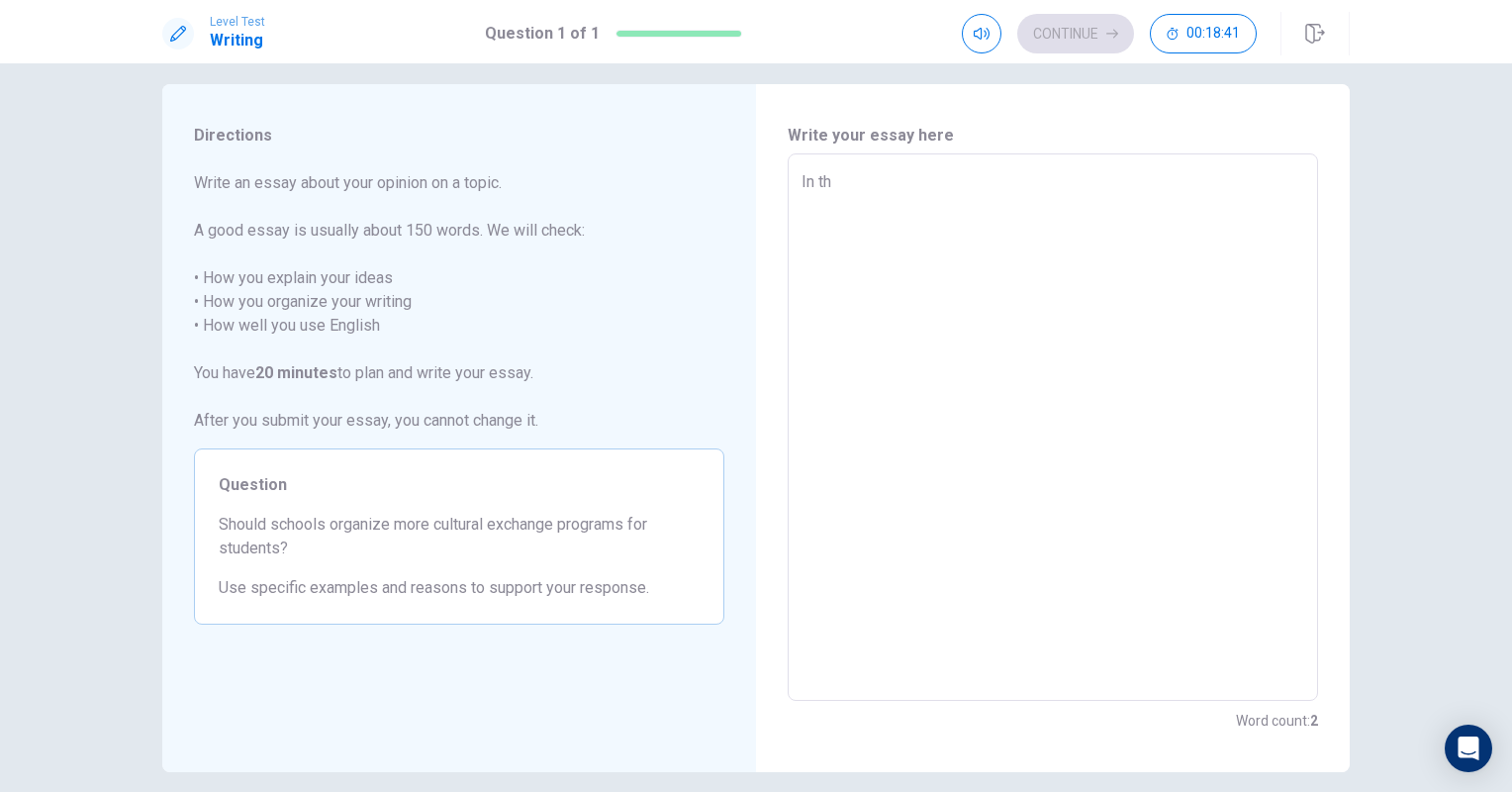 type on "x" 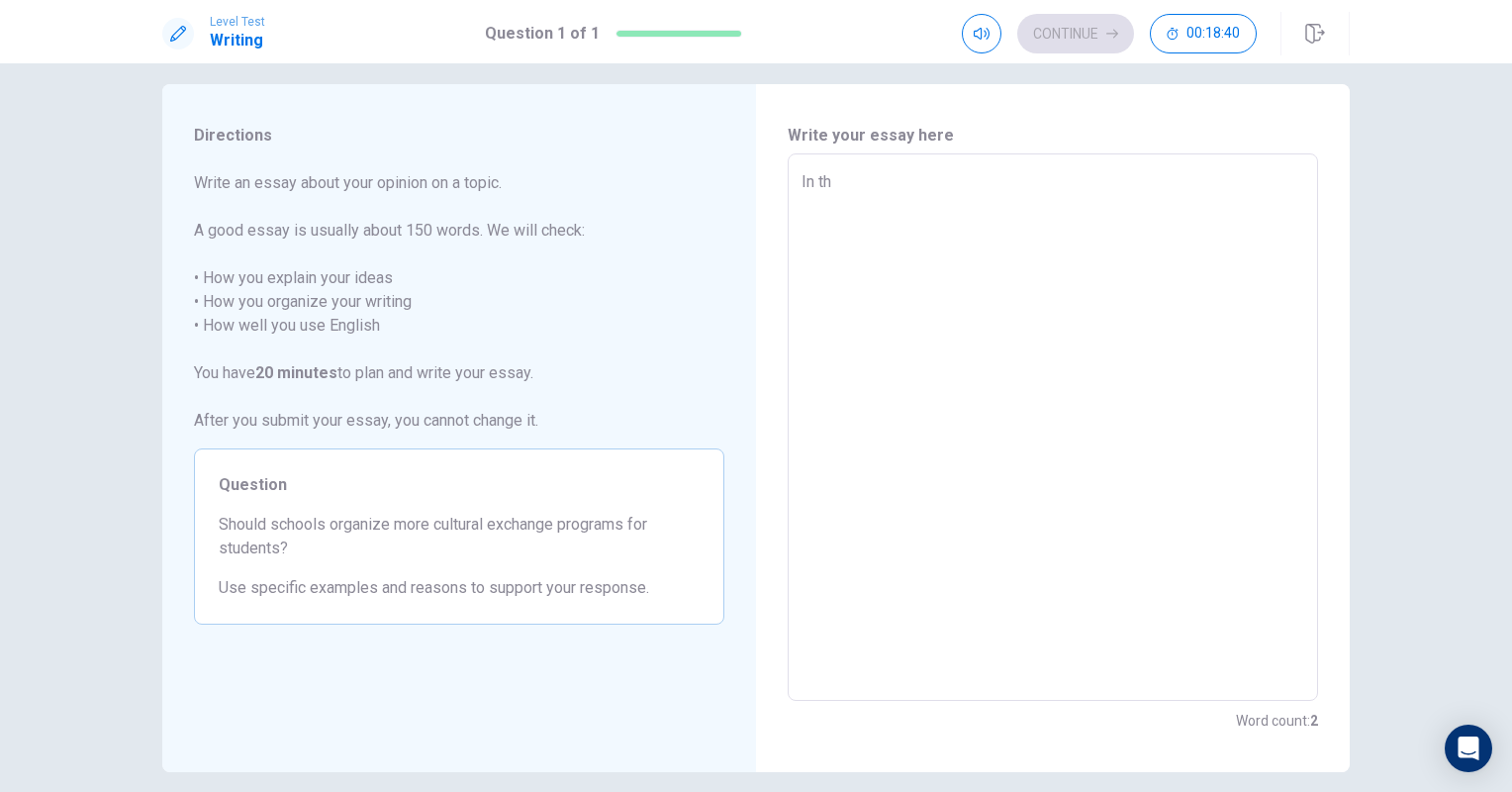type on "In t" 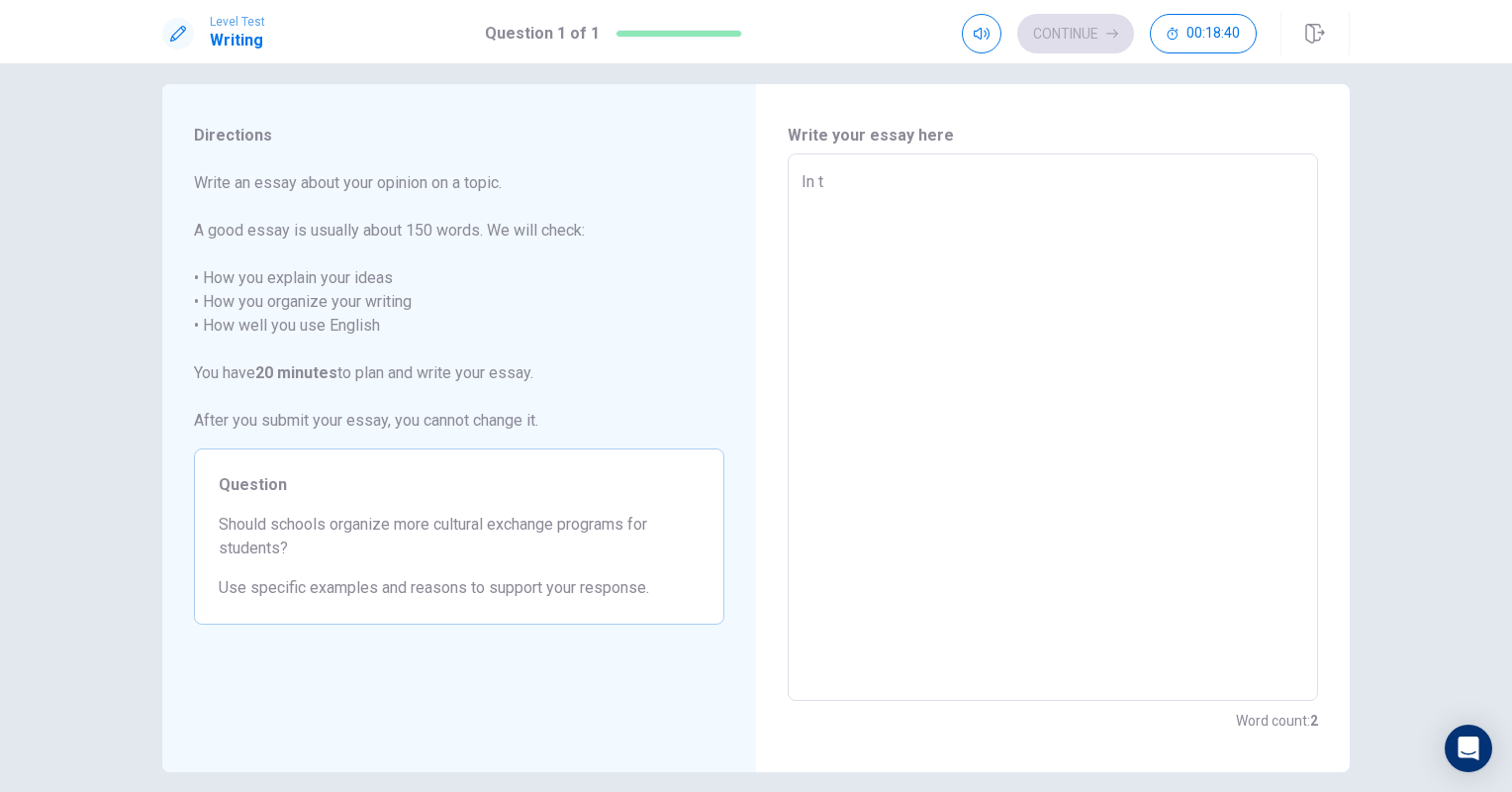 type on "x" 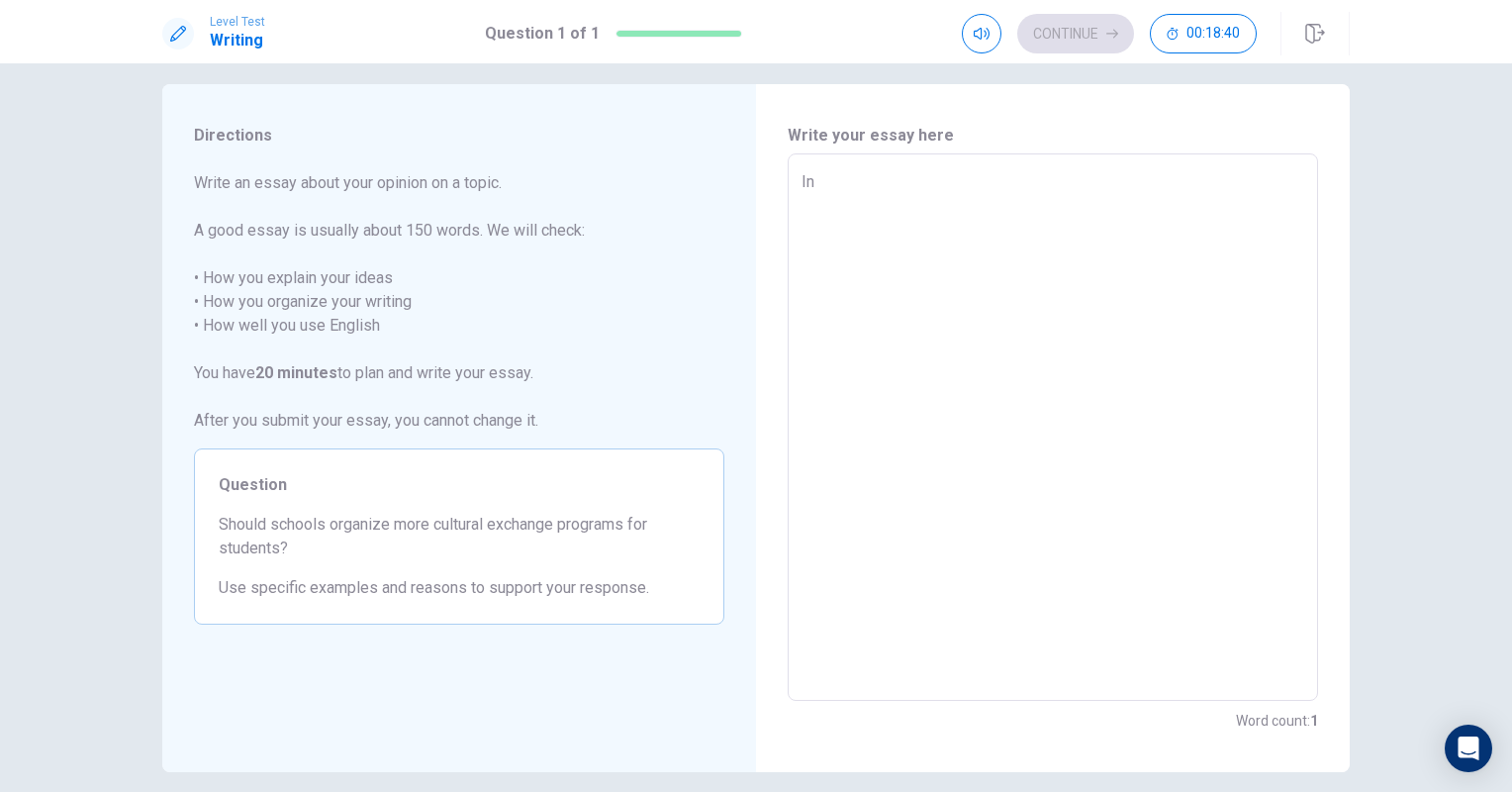 type on "x" 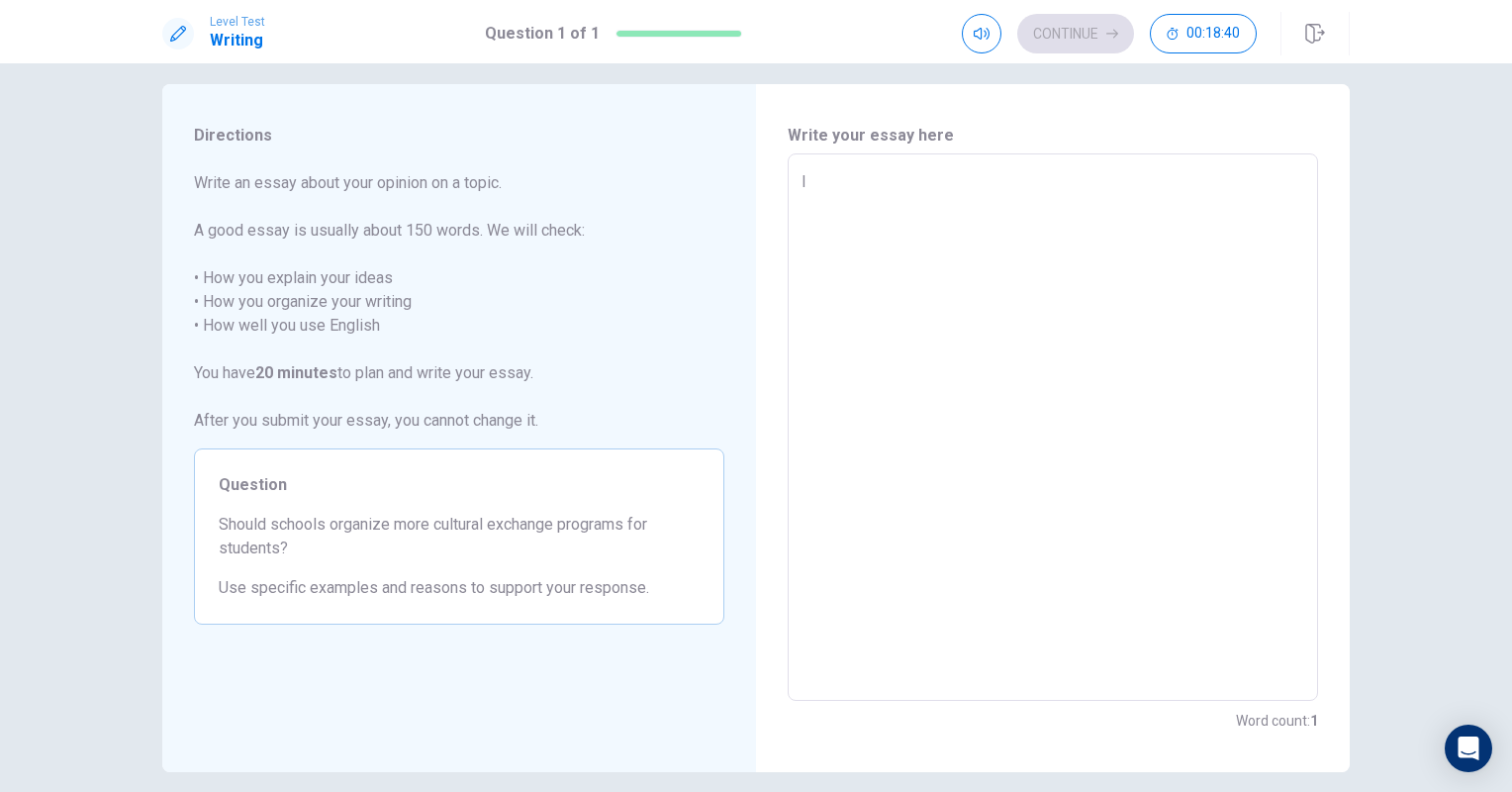 type on "x" 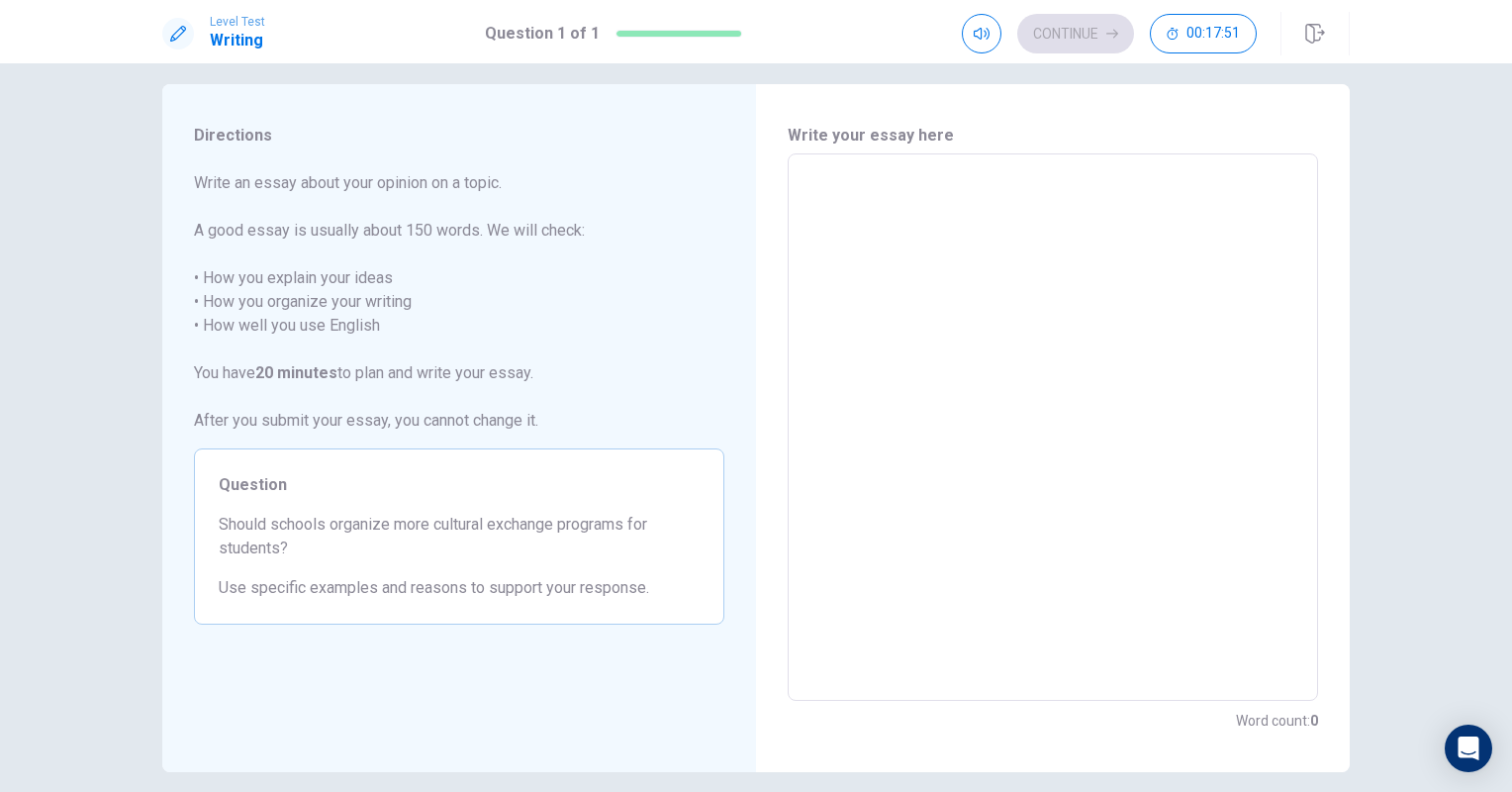 type on "i" 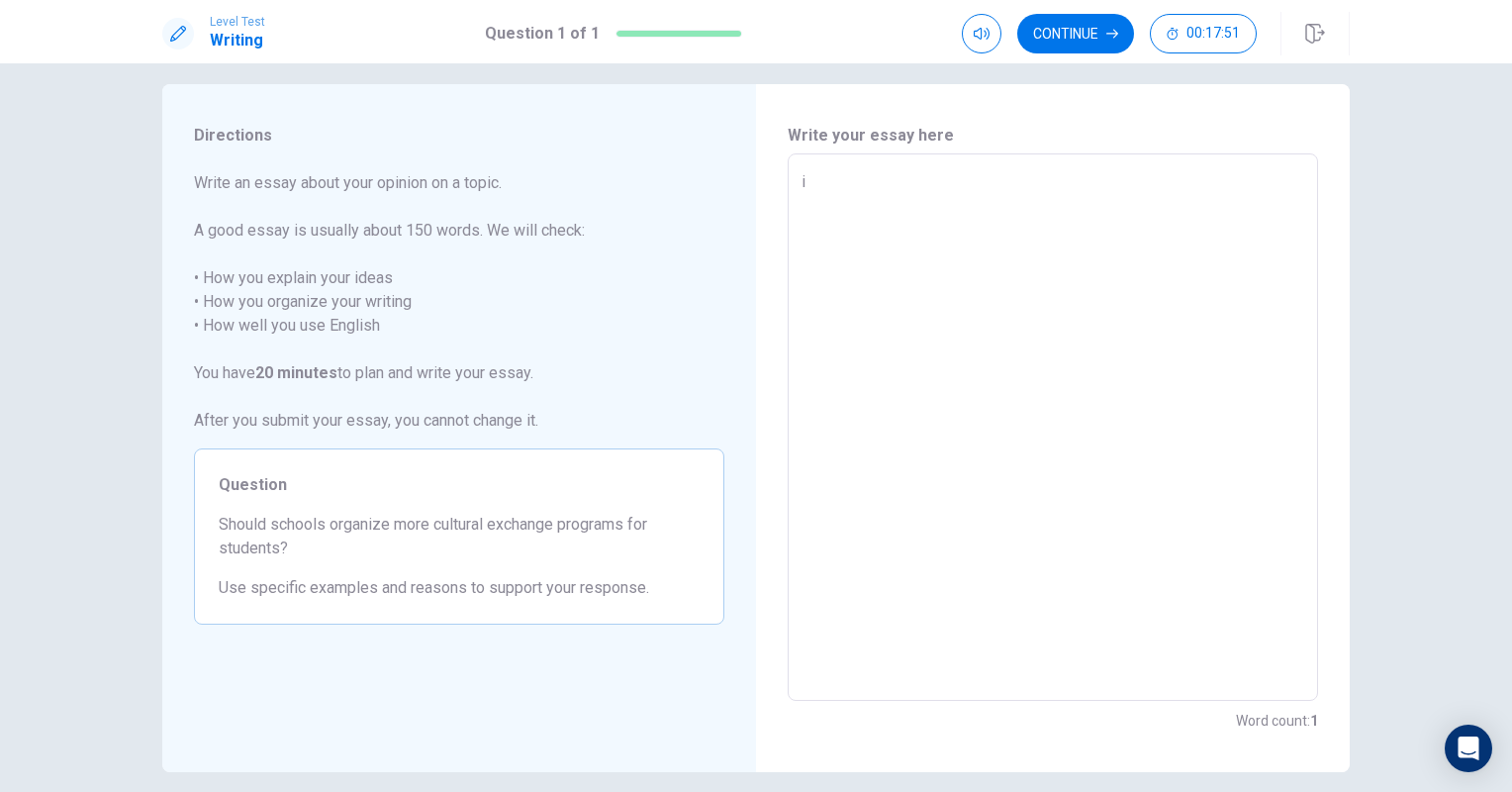 type on "x" 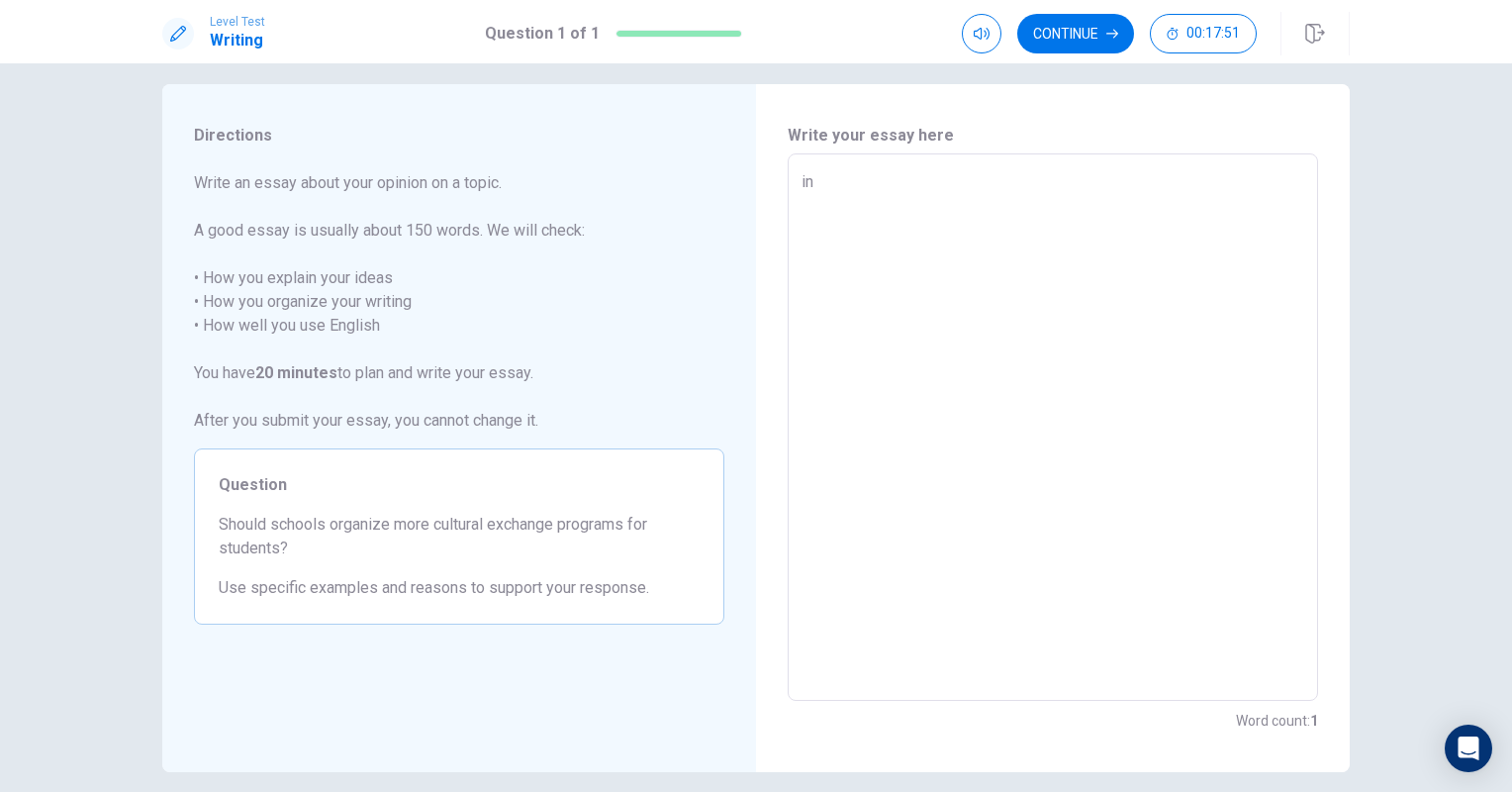 type on "x" 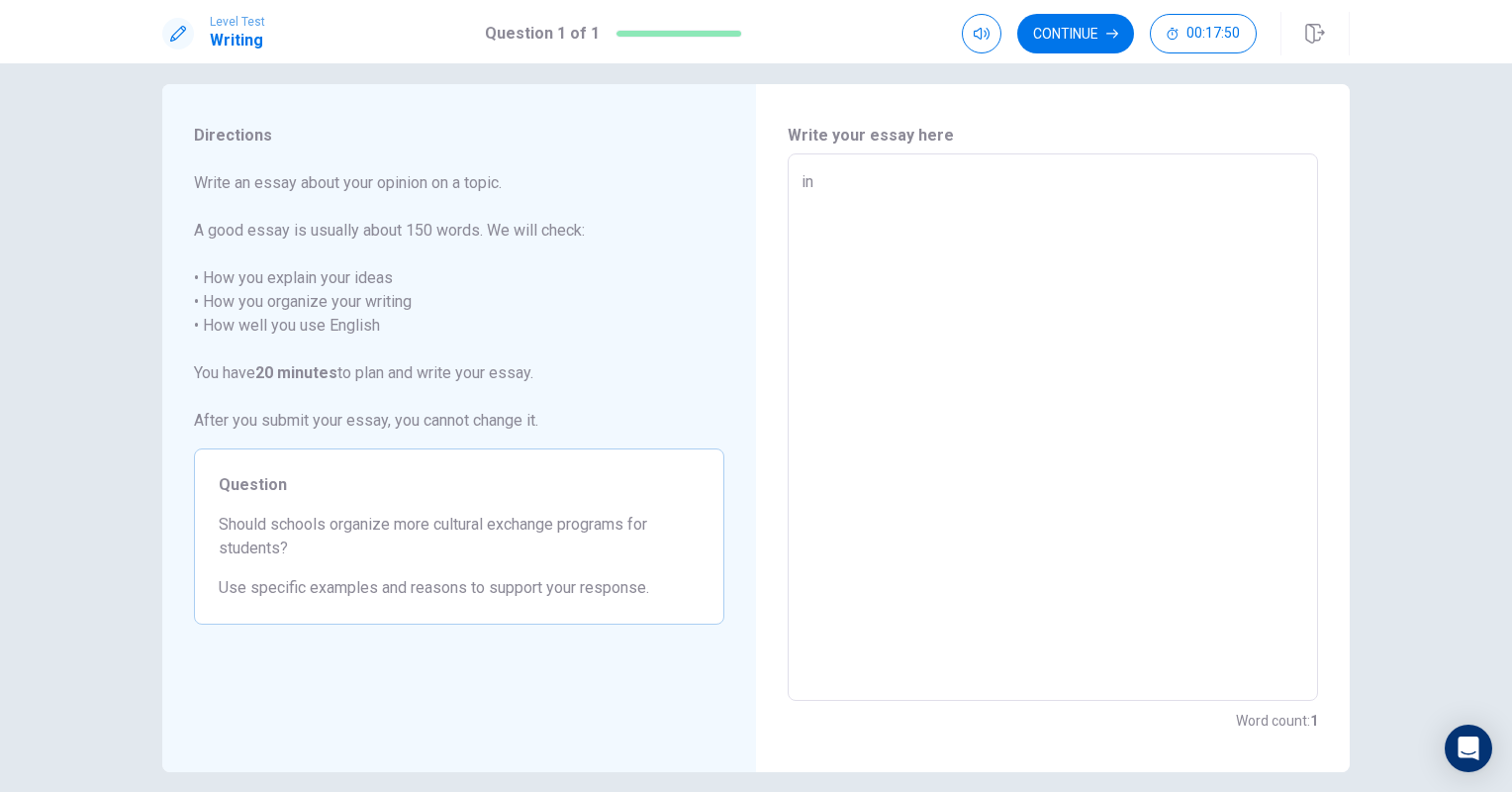 type on "in" 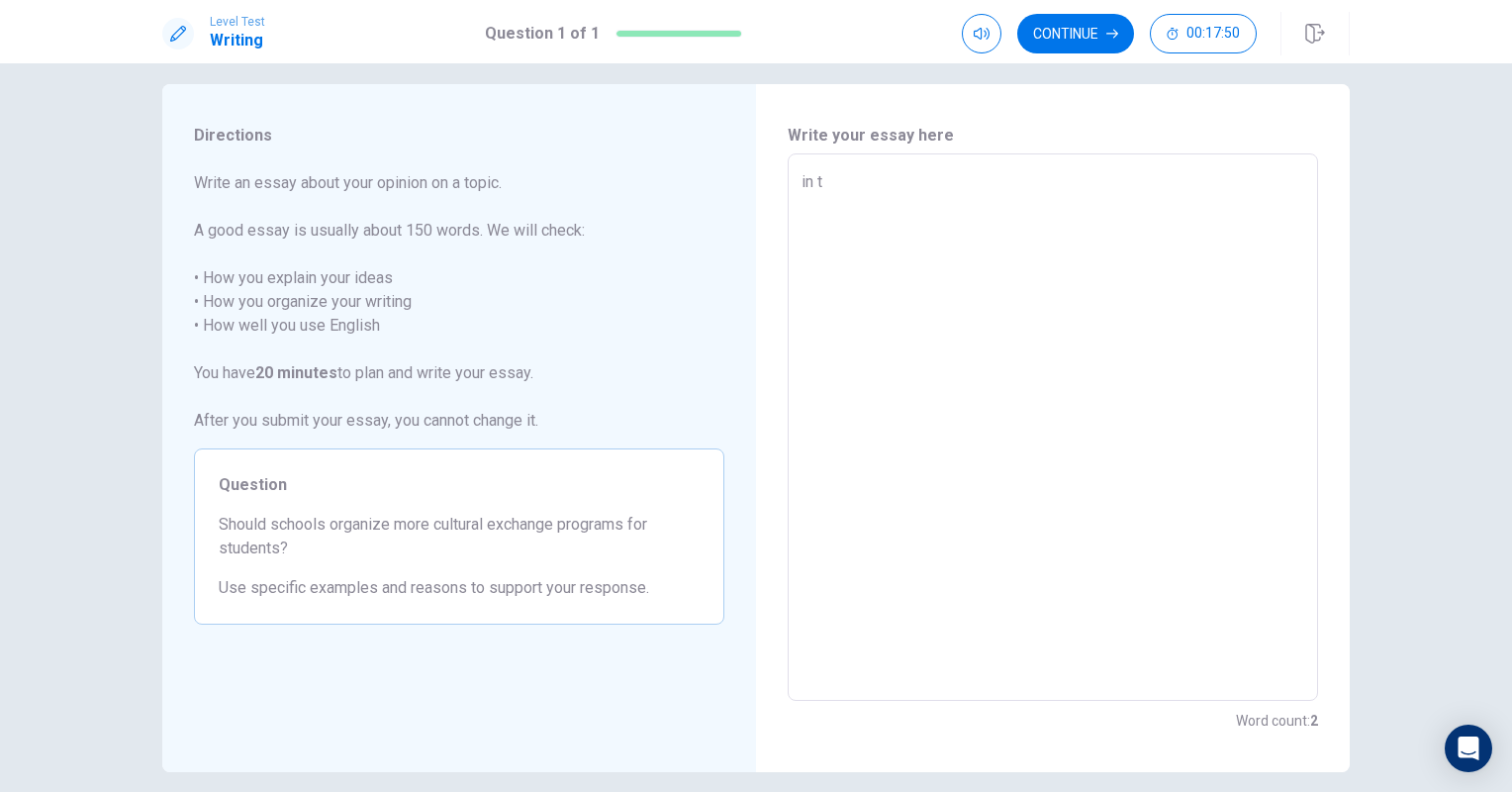 type on "in th" 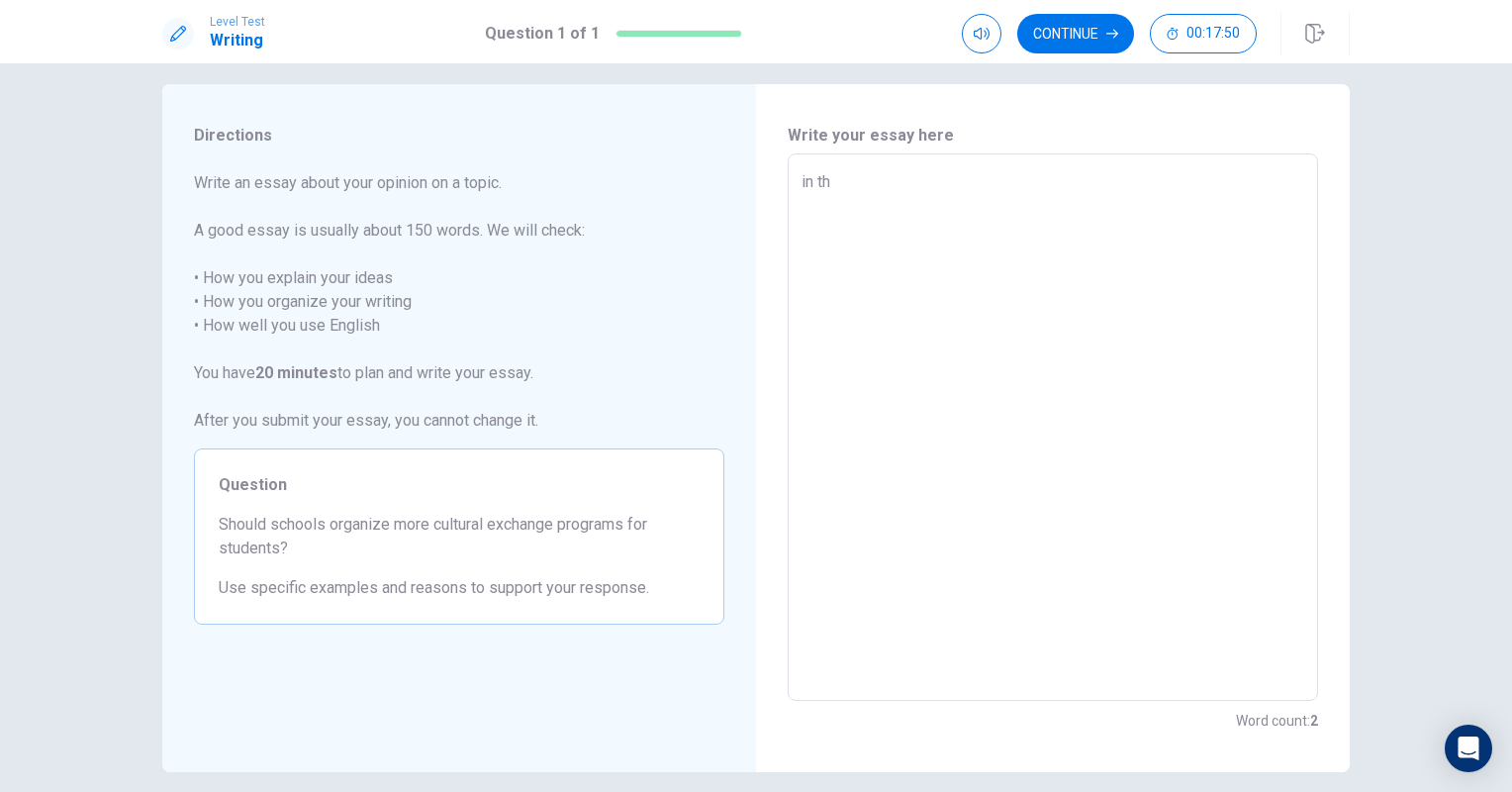 type on "in thi" 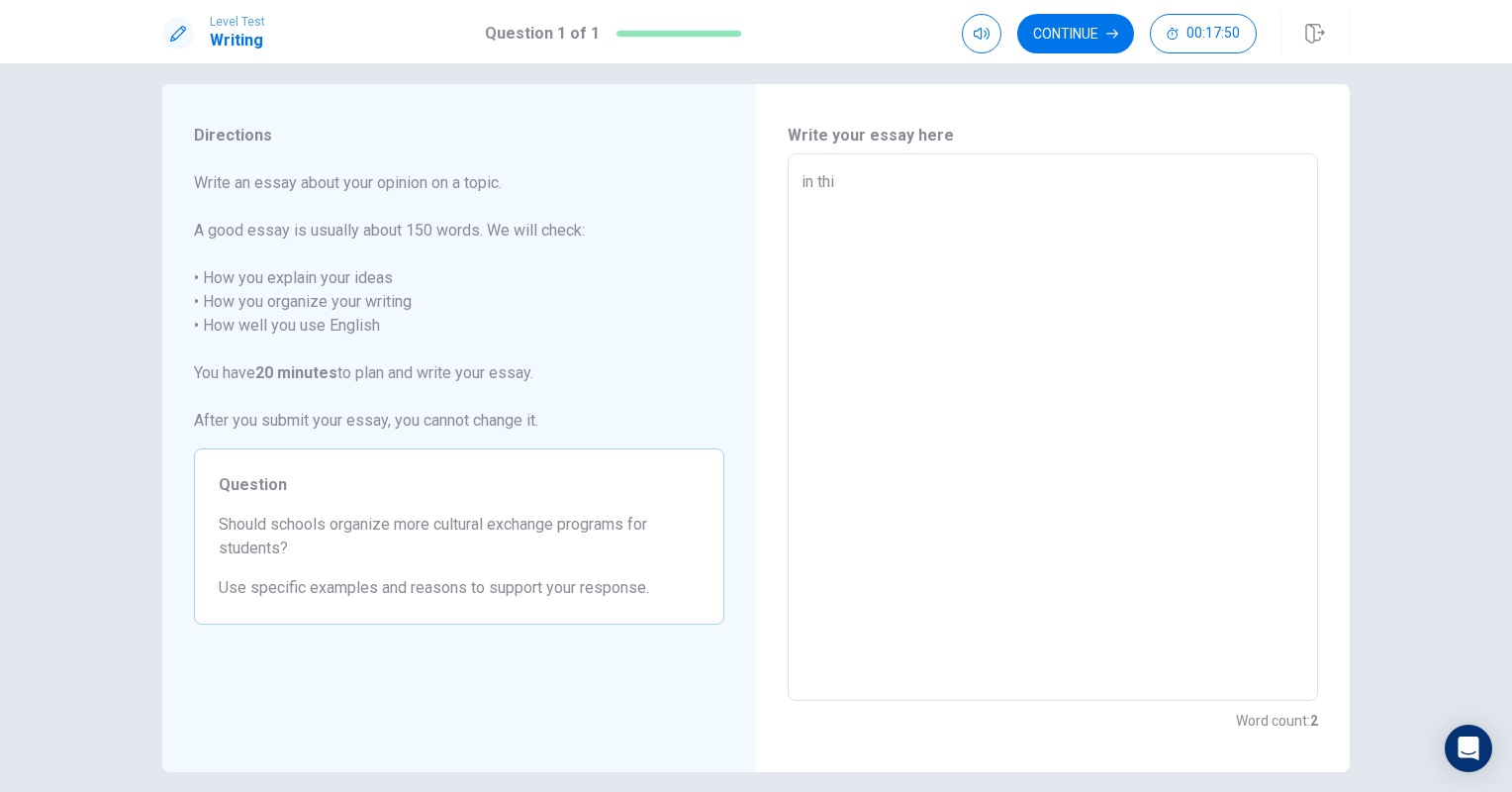type on "x" 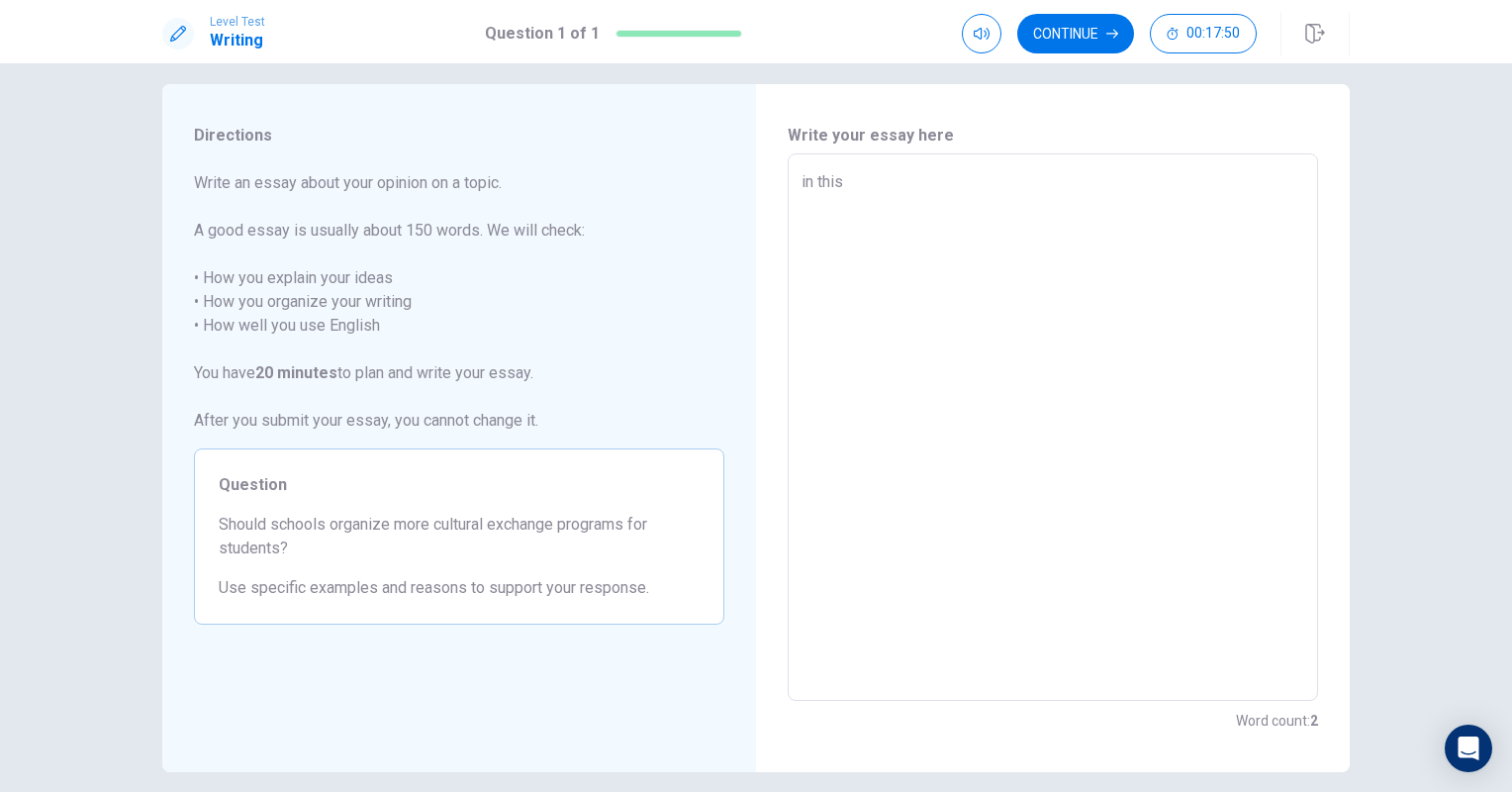 type on "x" 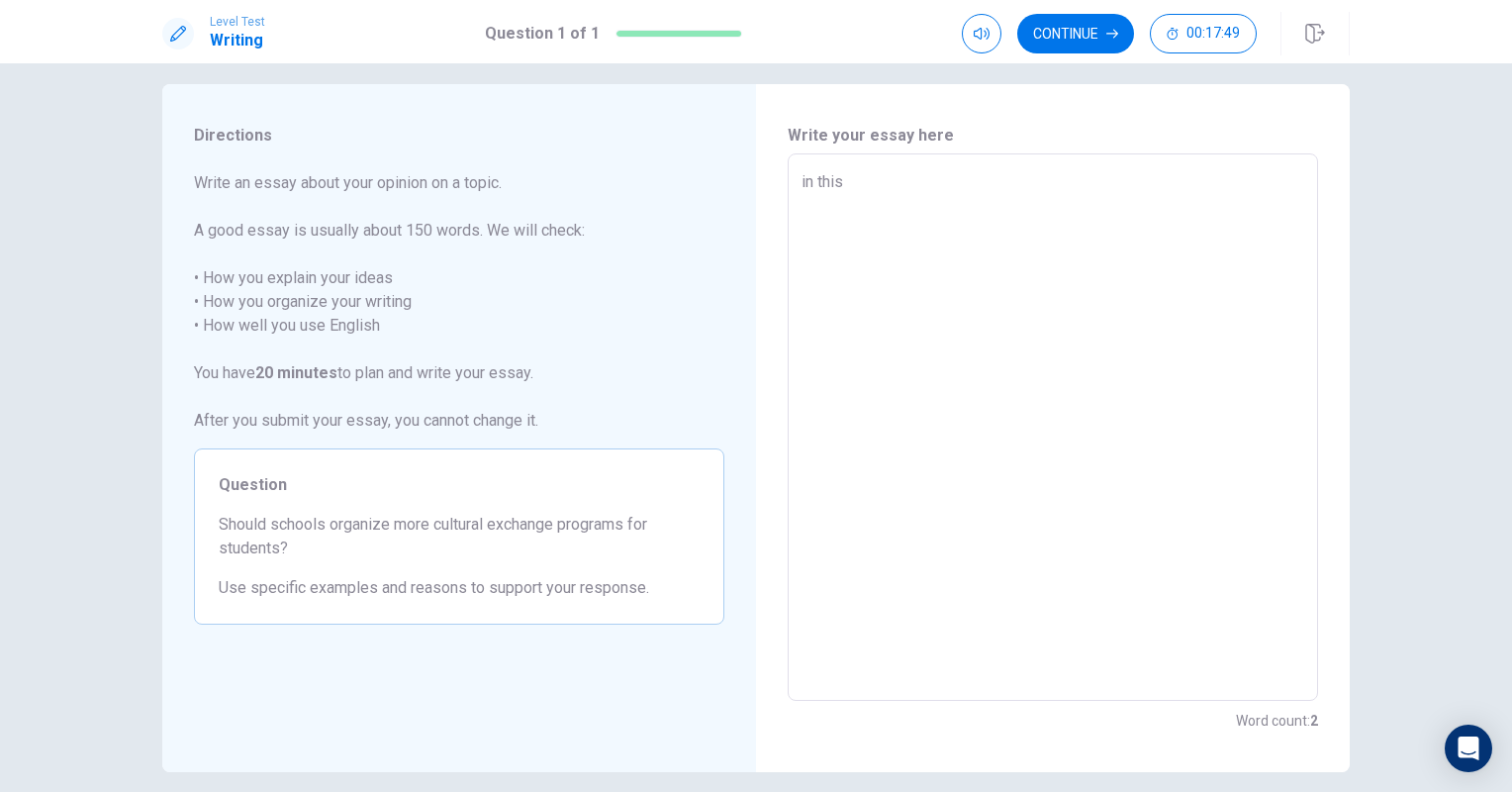 type on "x" 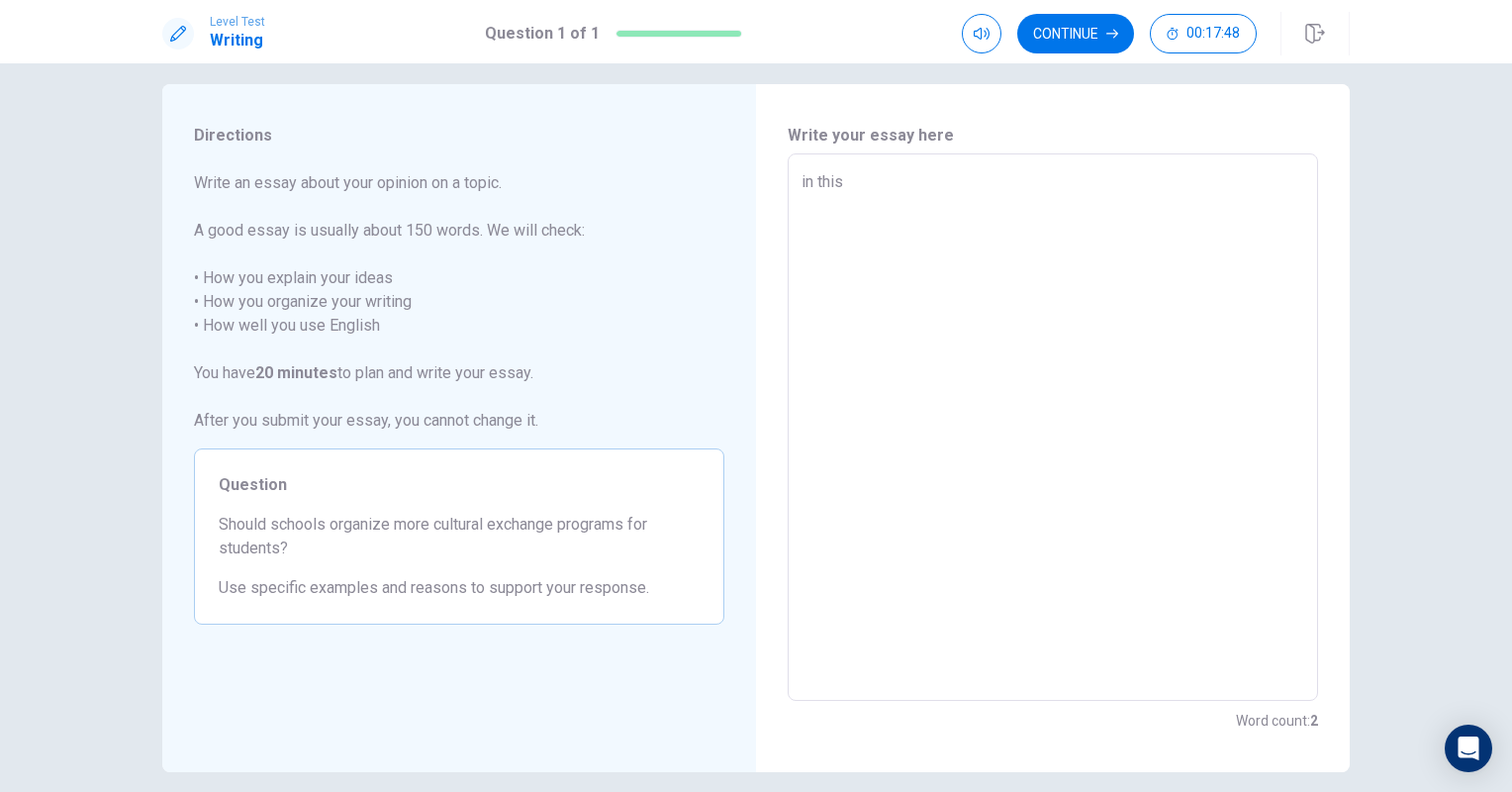 type on "in this e" 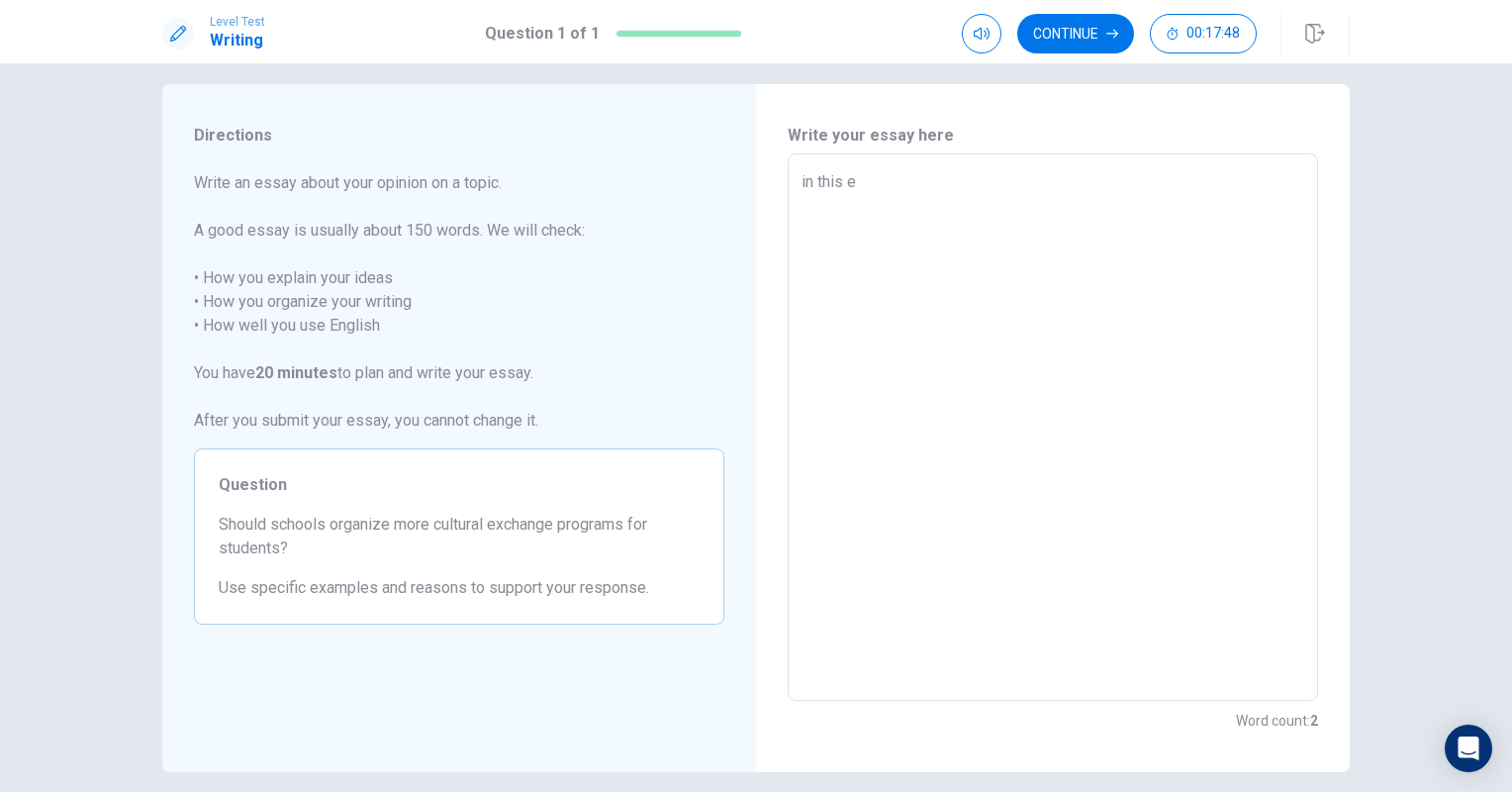 type on "x" 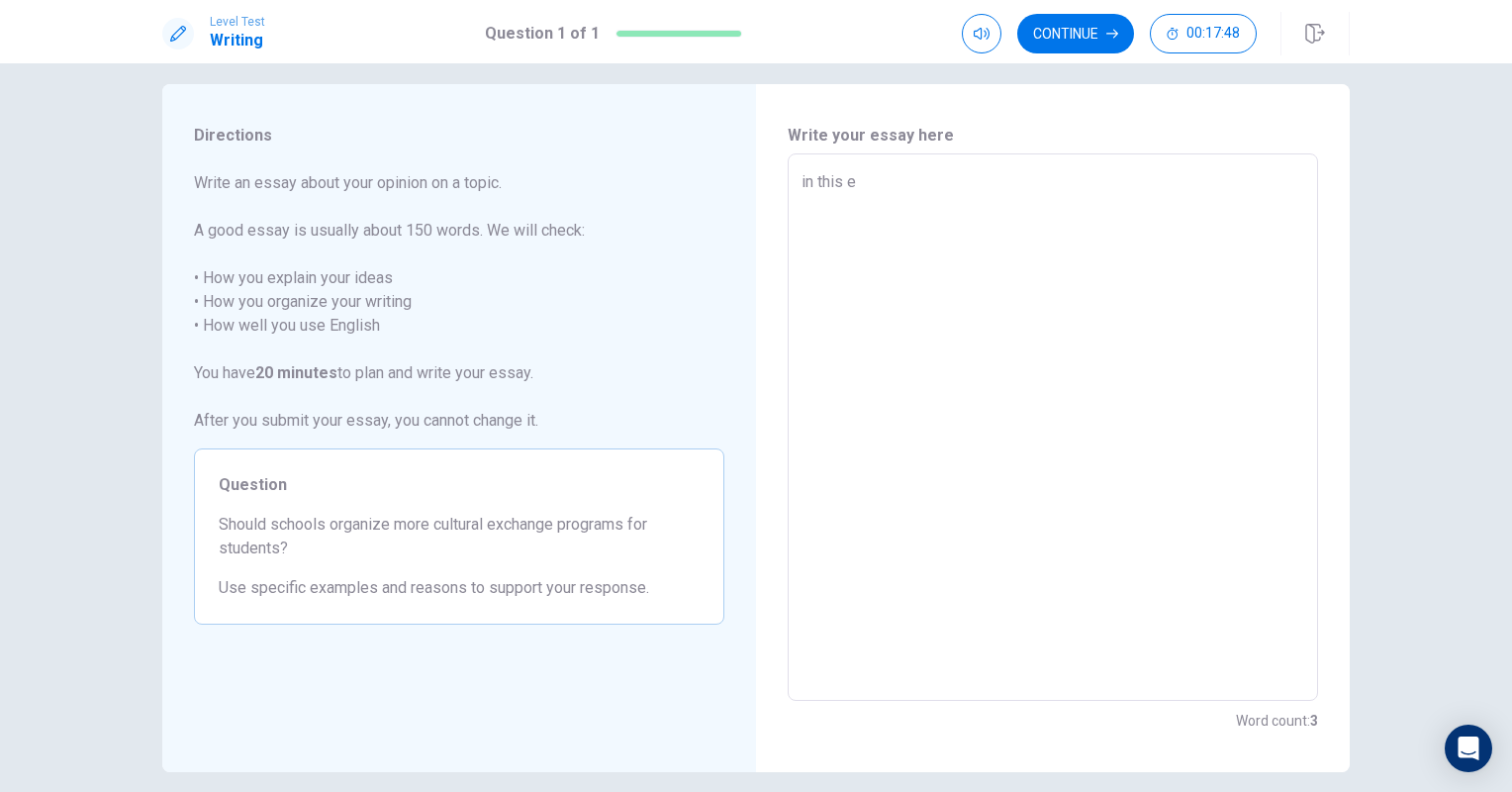 type on "in this es" 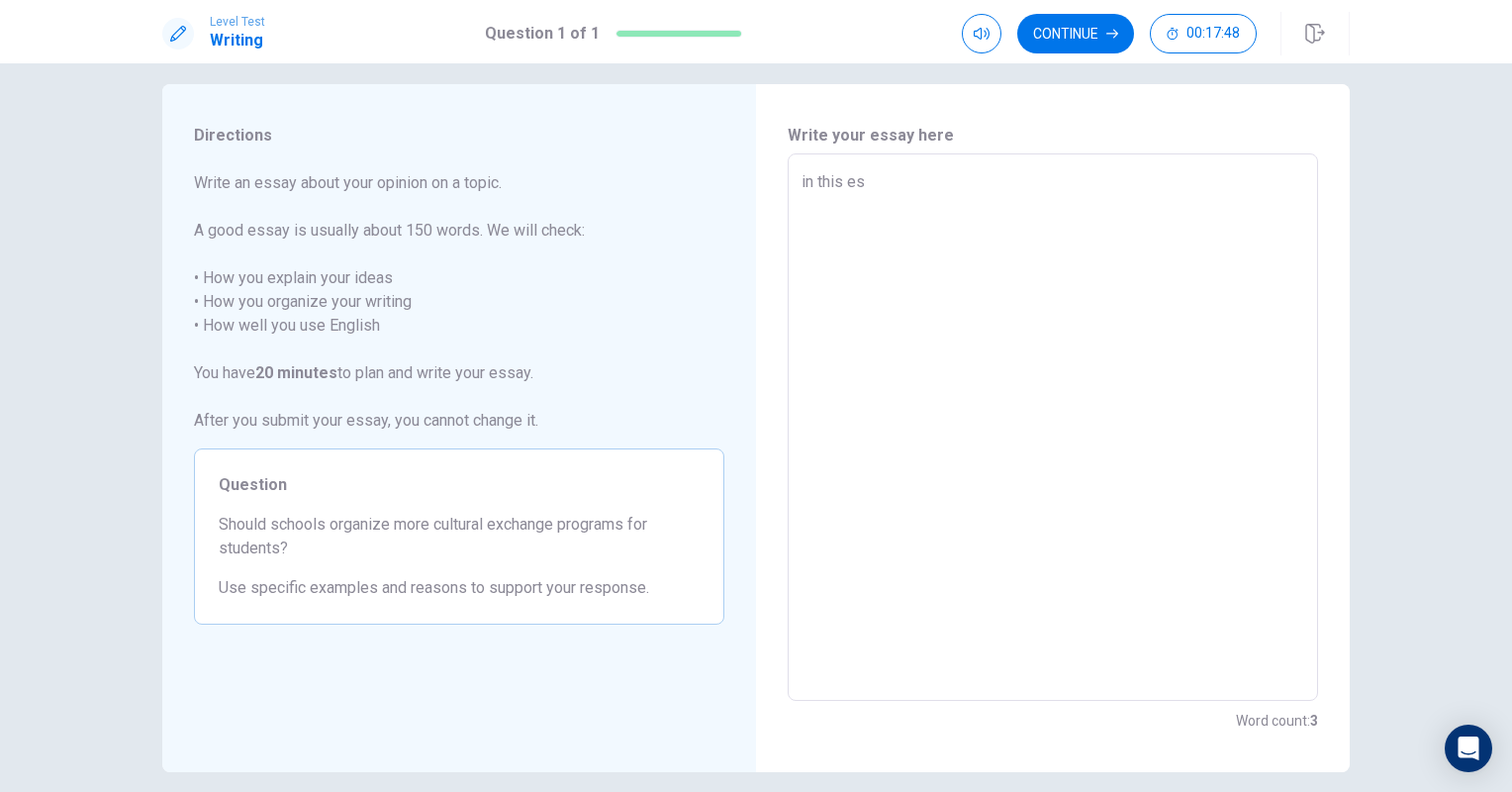 type on "x" 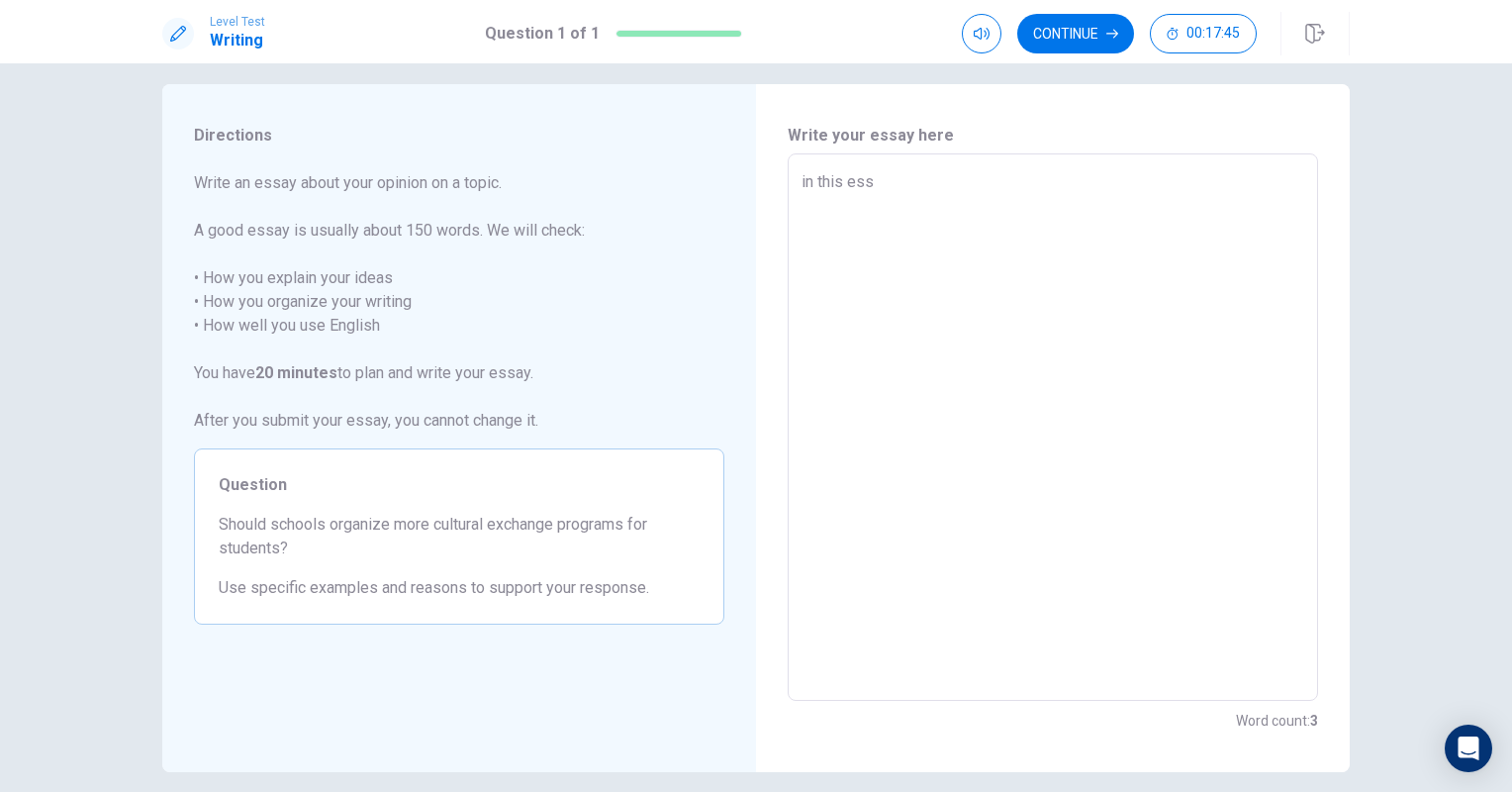 type on "x" 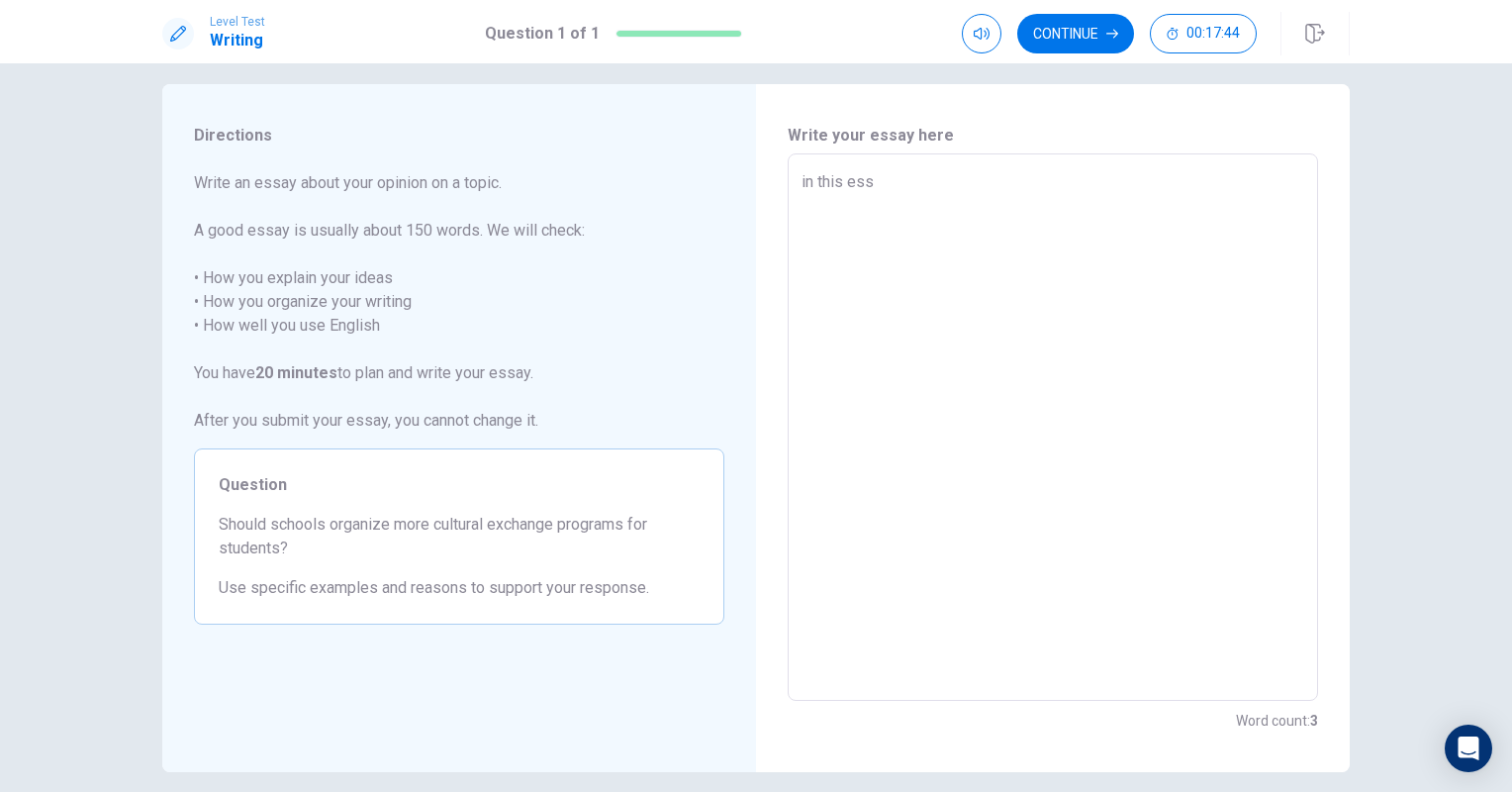 type on "in this essa" 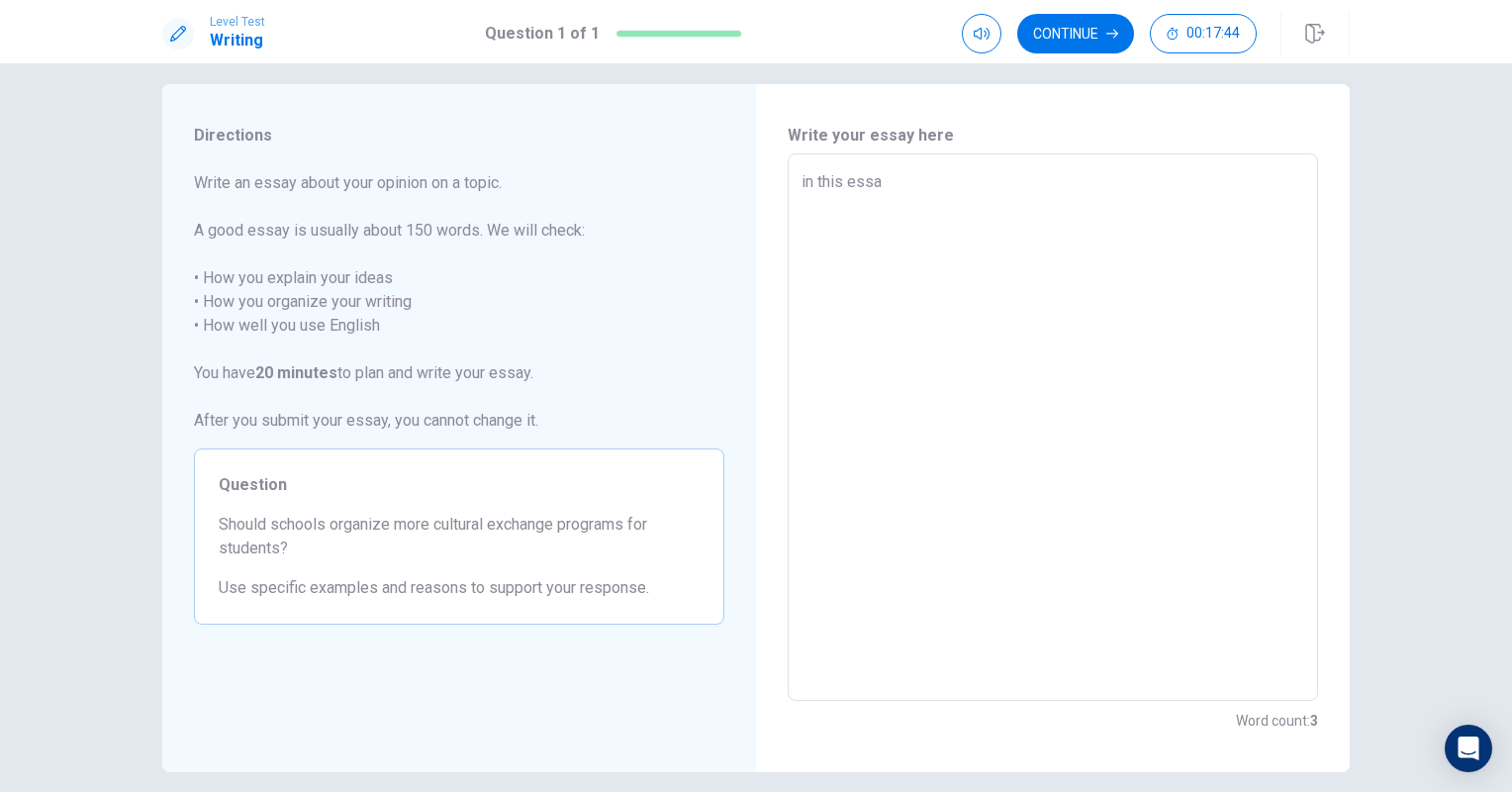 type on "x" 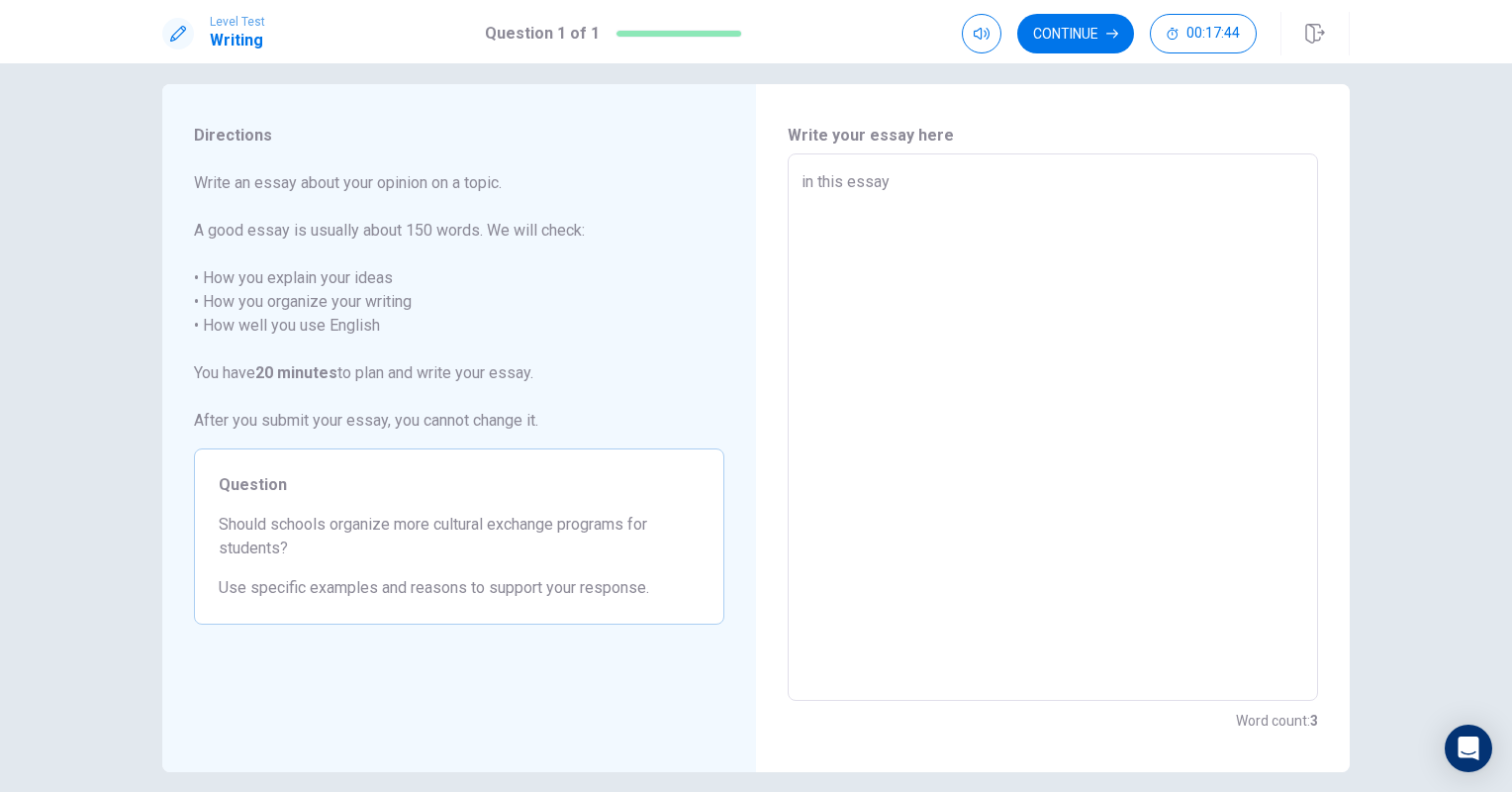 type on "x" 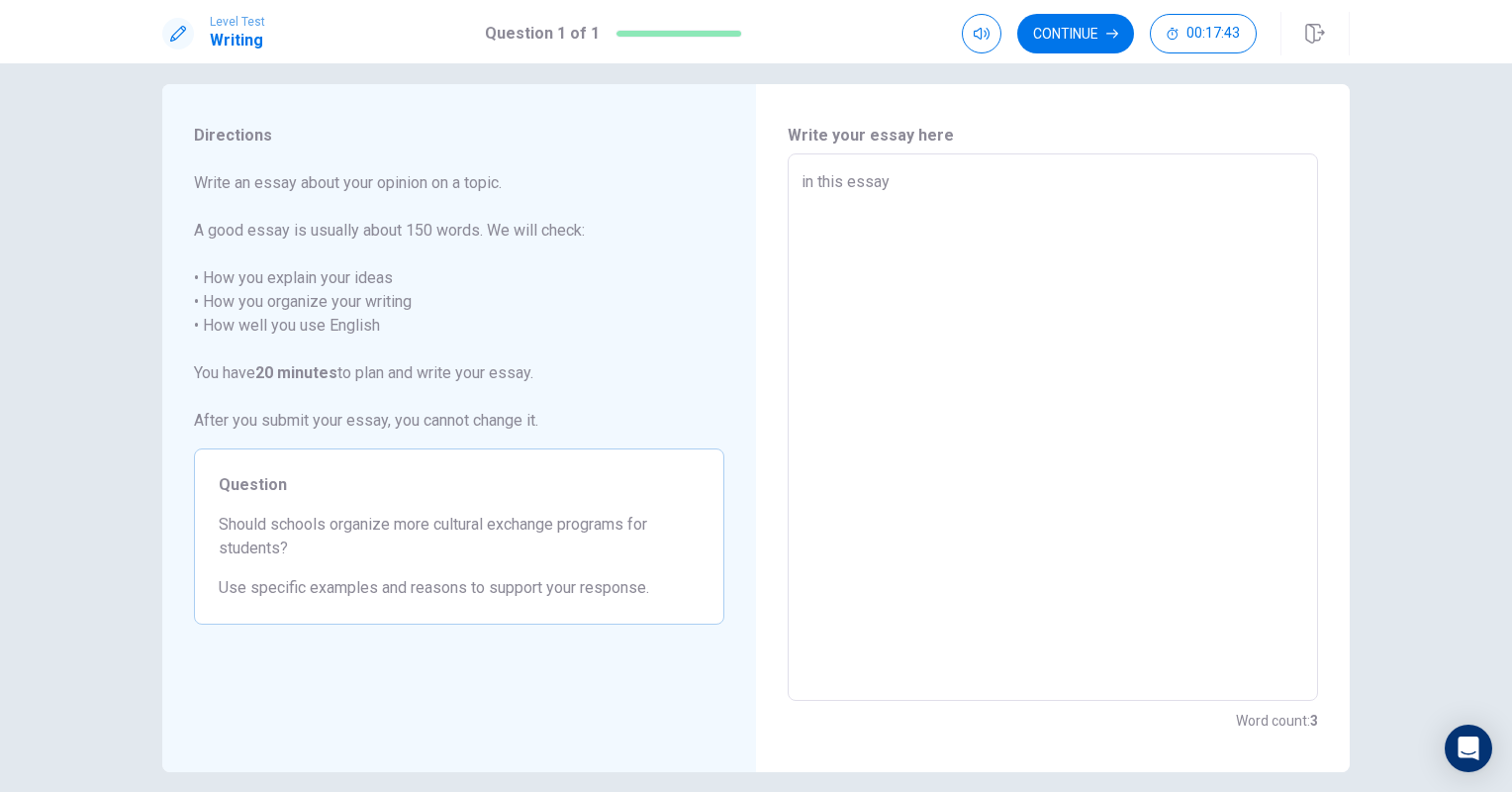 type on "in this essay" 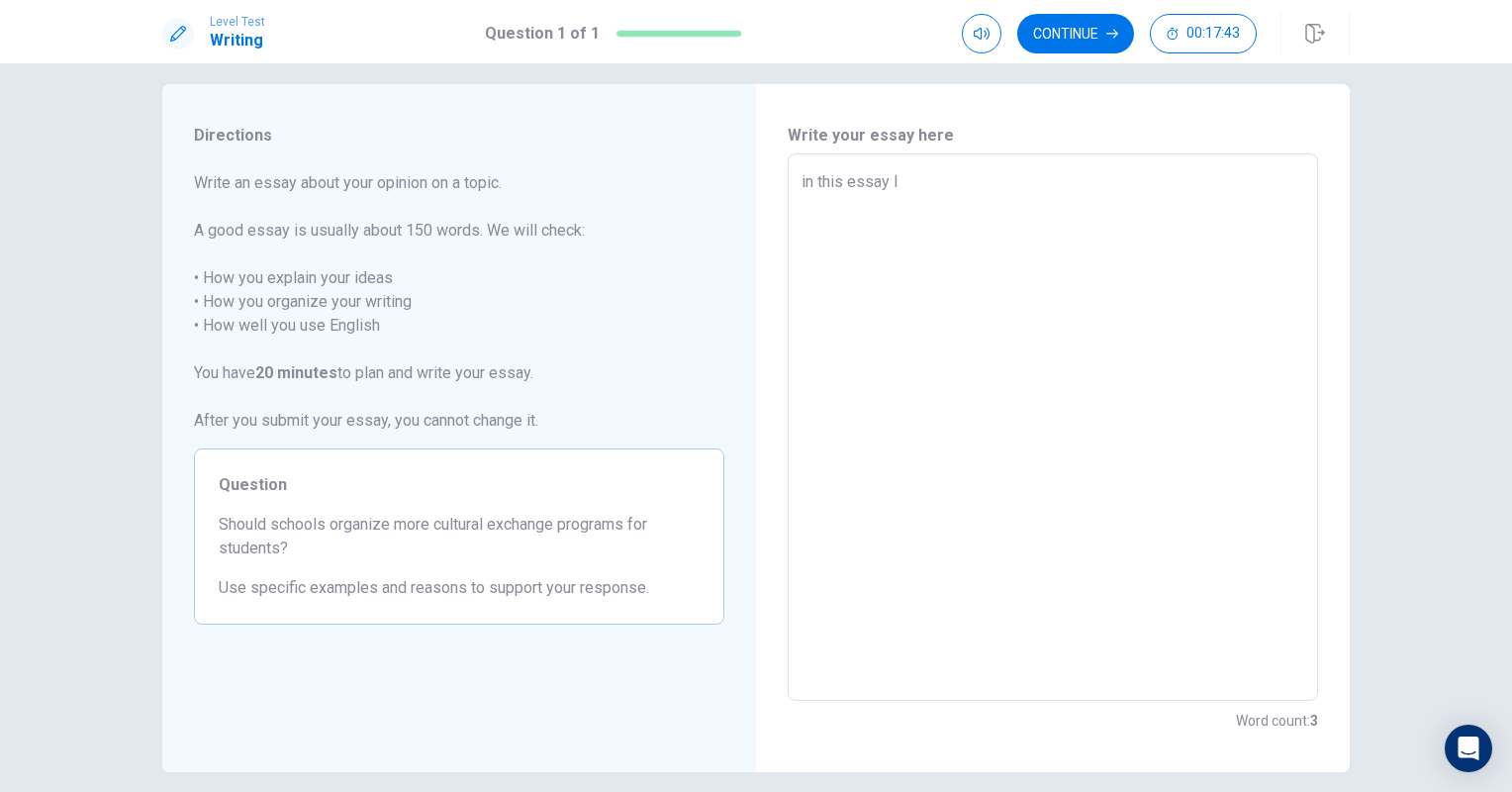 type on "x" 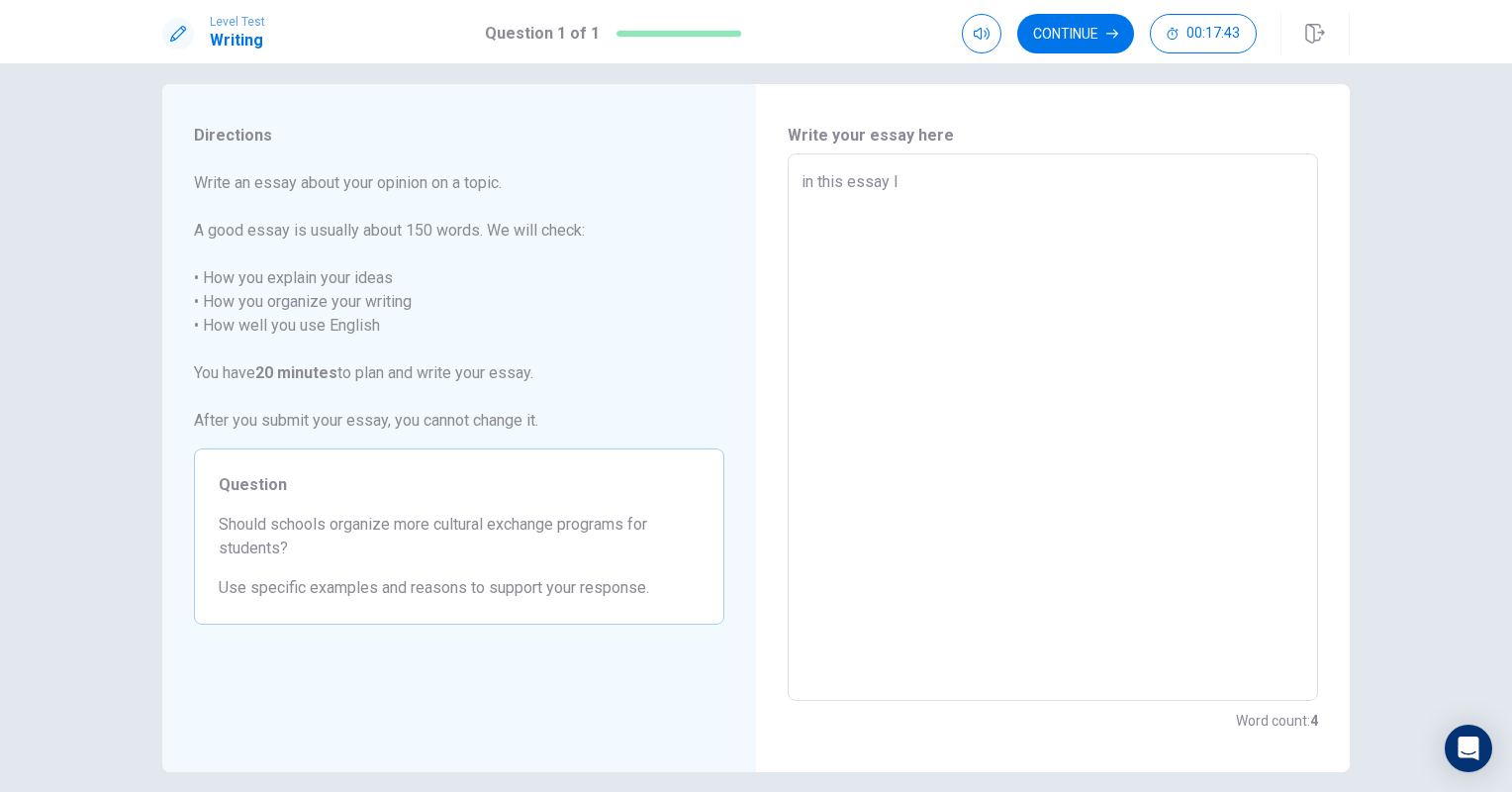 type on "in this essay I" 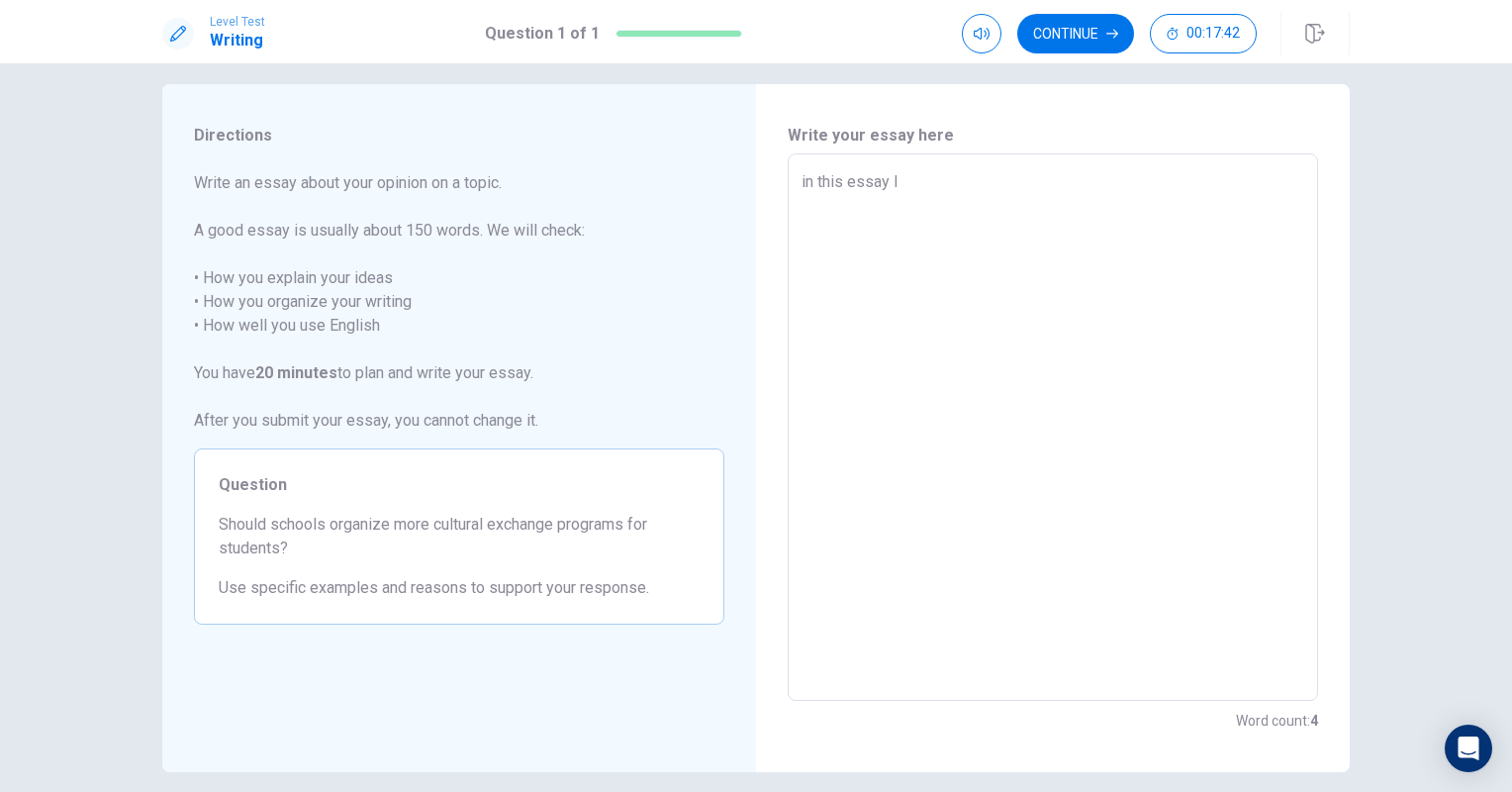 type on "in this essay I w" 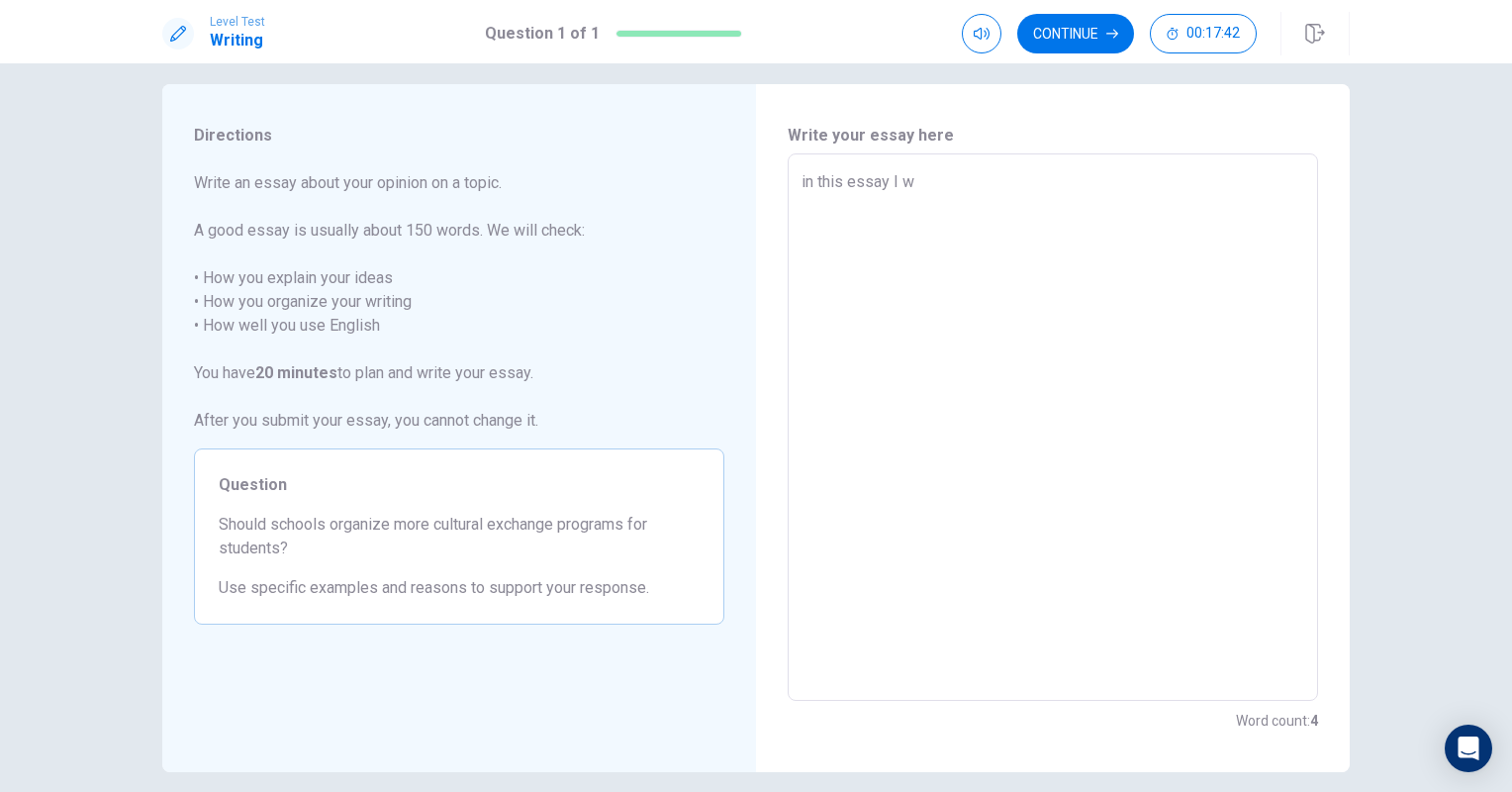 type on "x" 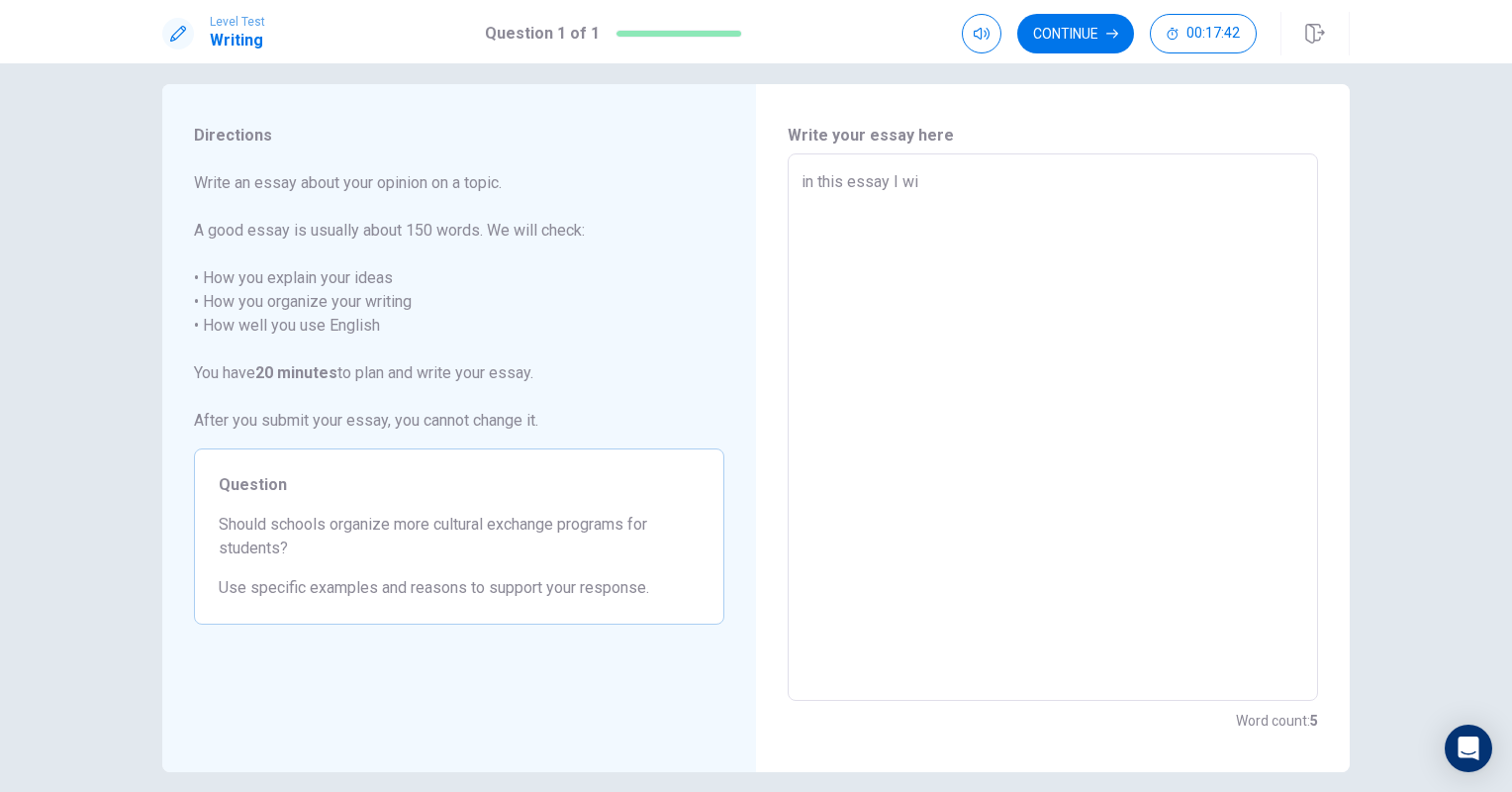 type on "in this essay I wil" 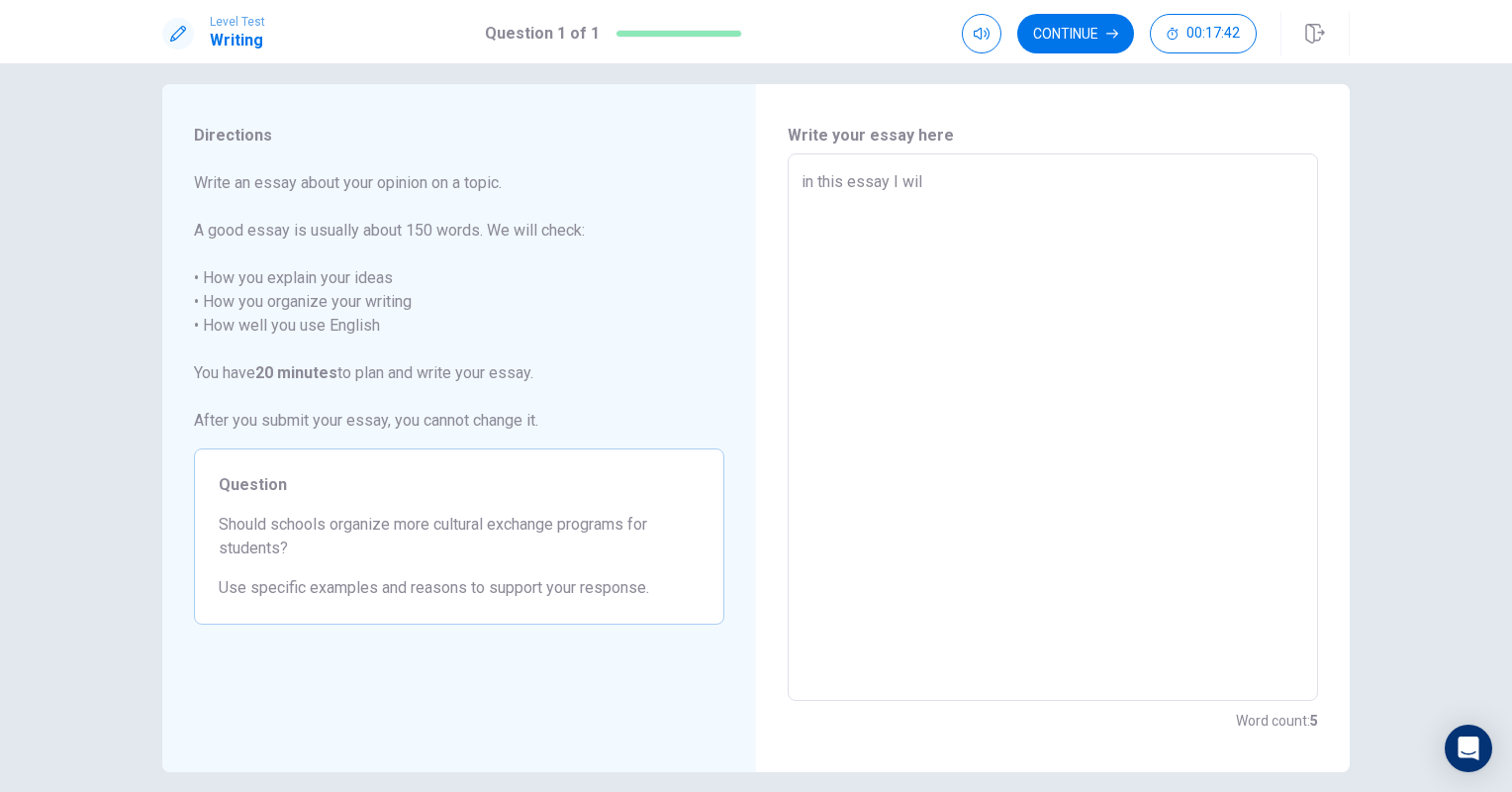 type on "x" 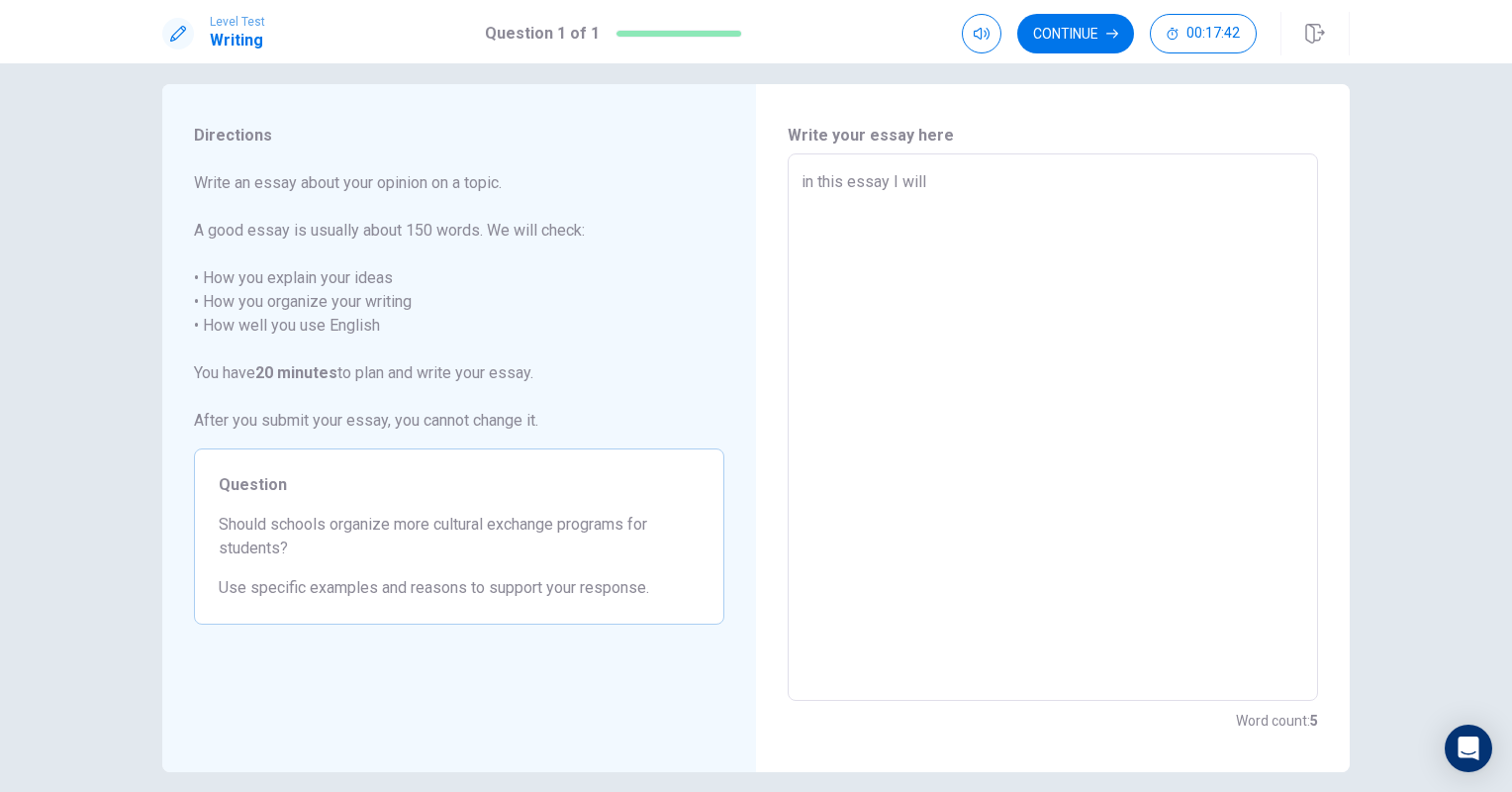 type on "x" 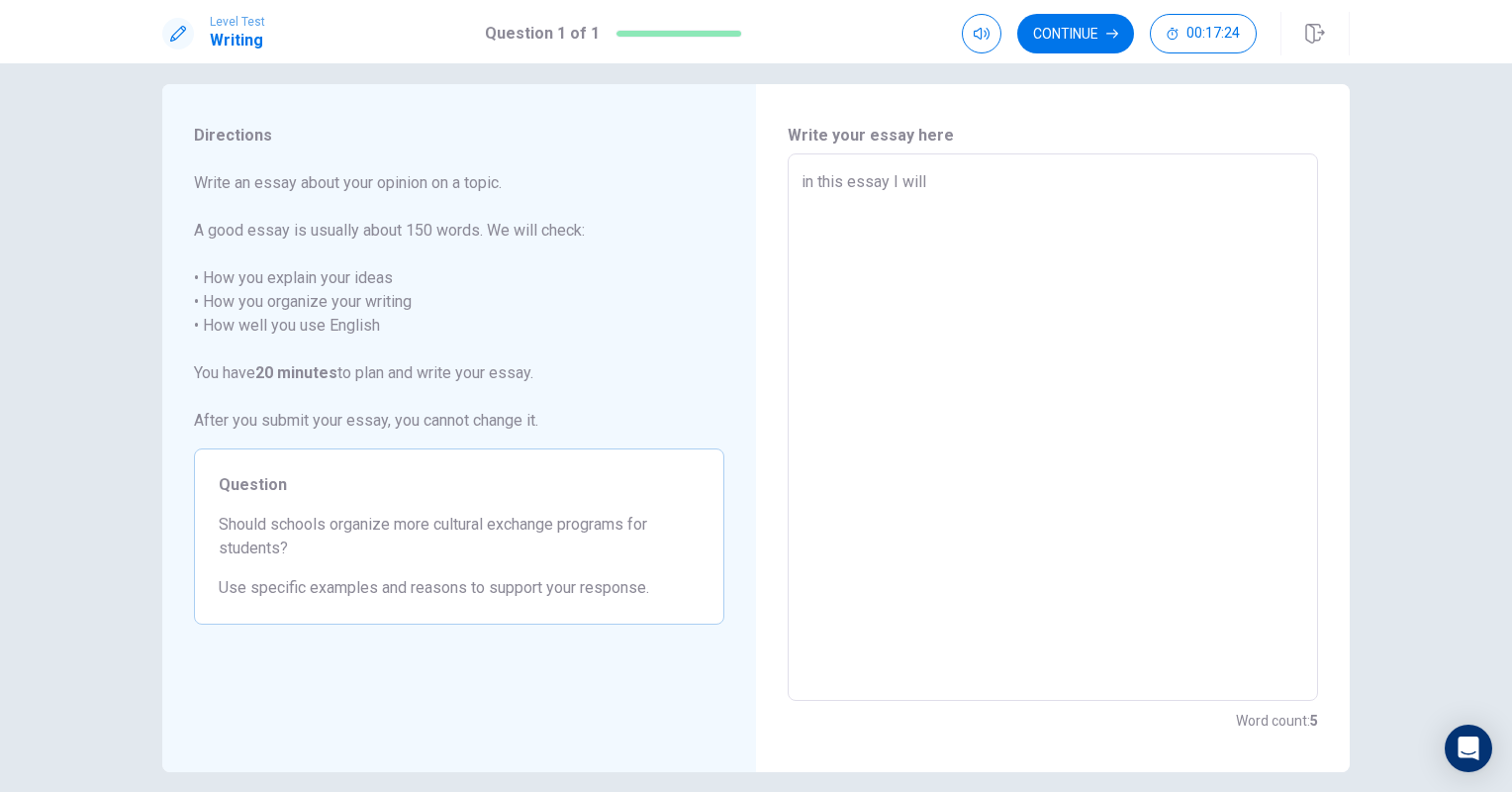 type on "x" 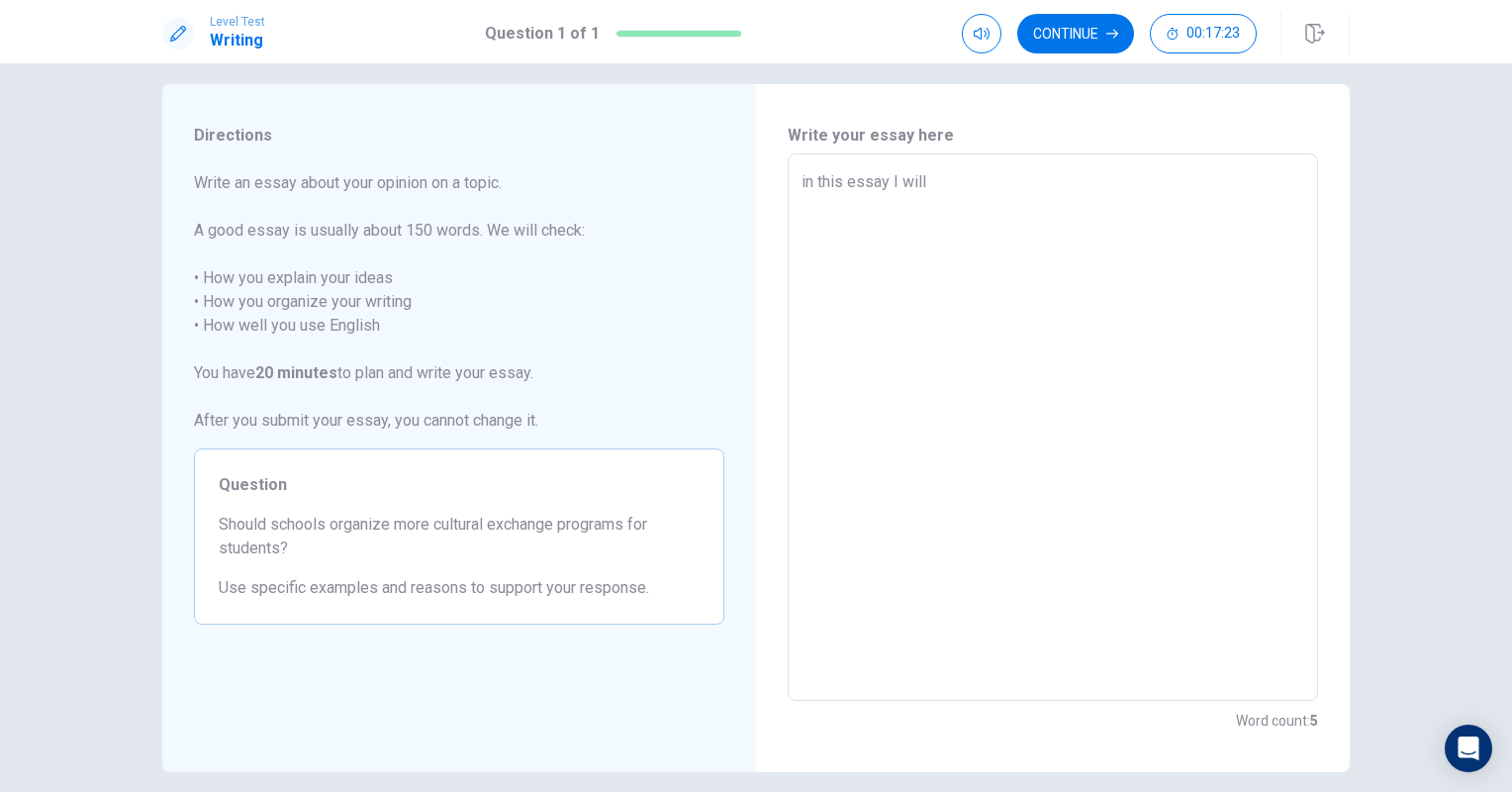 type on "in this essay I will e" 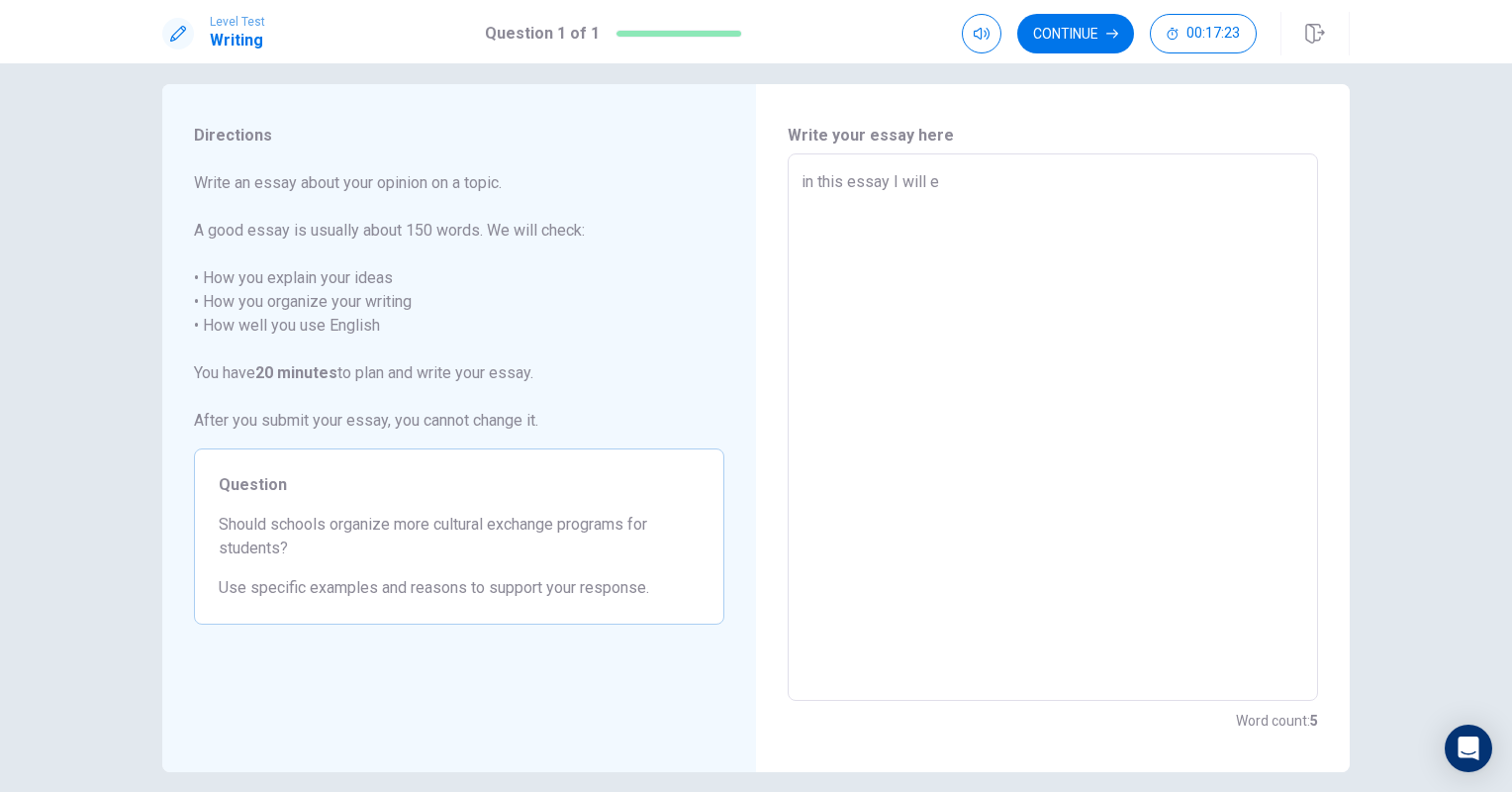 type on "x" 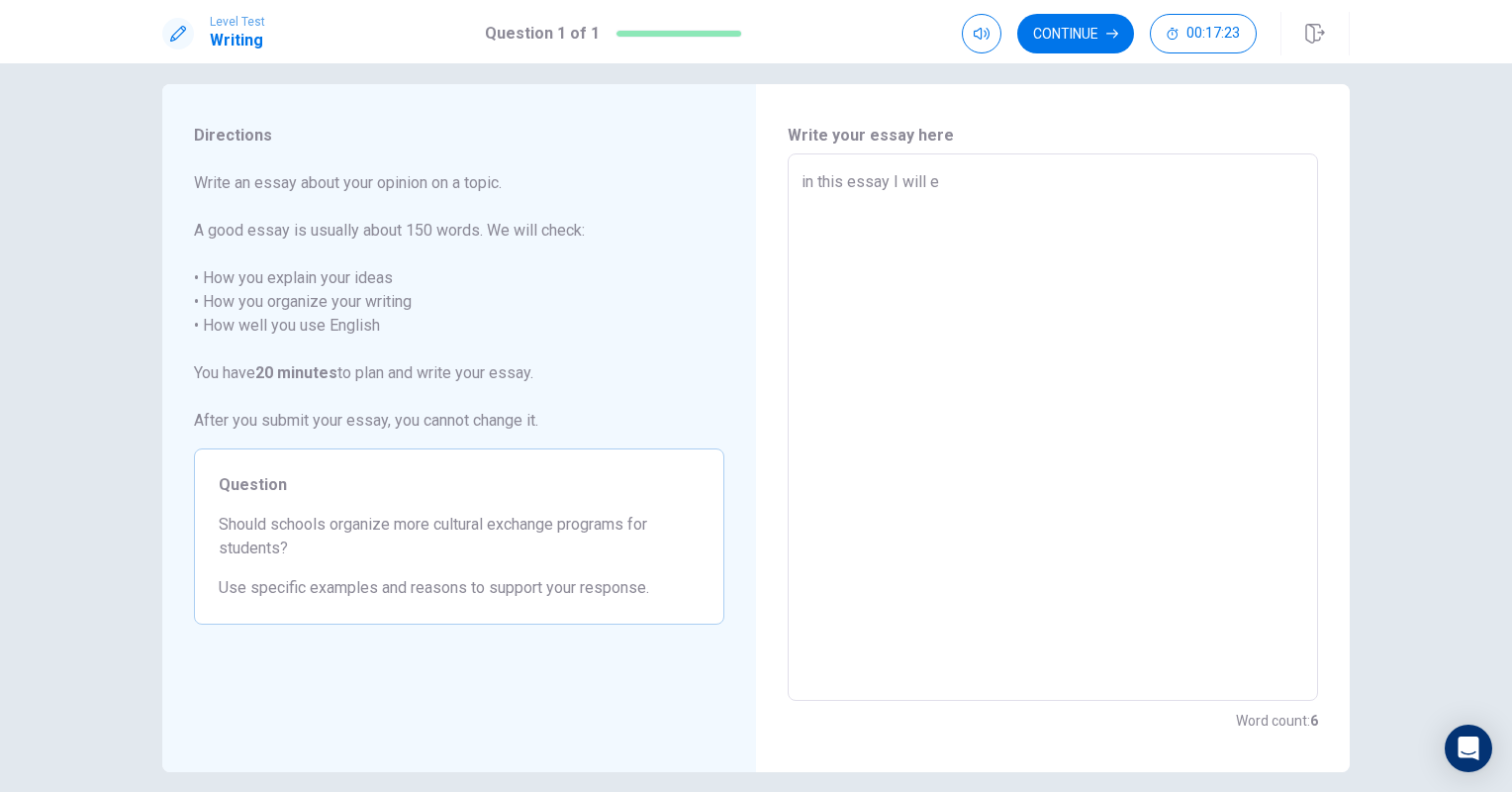type on "in this essay I will ex" 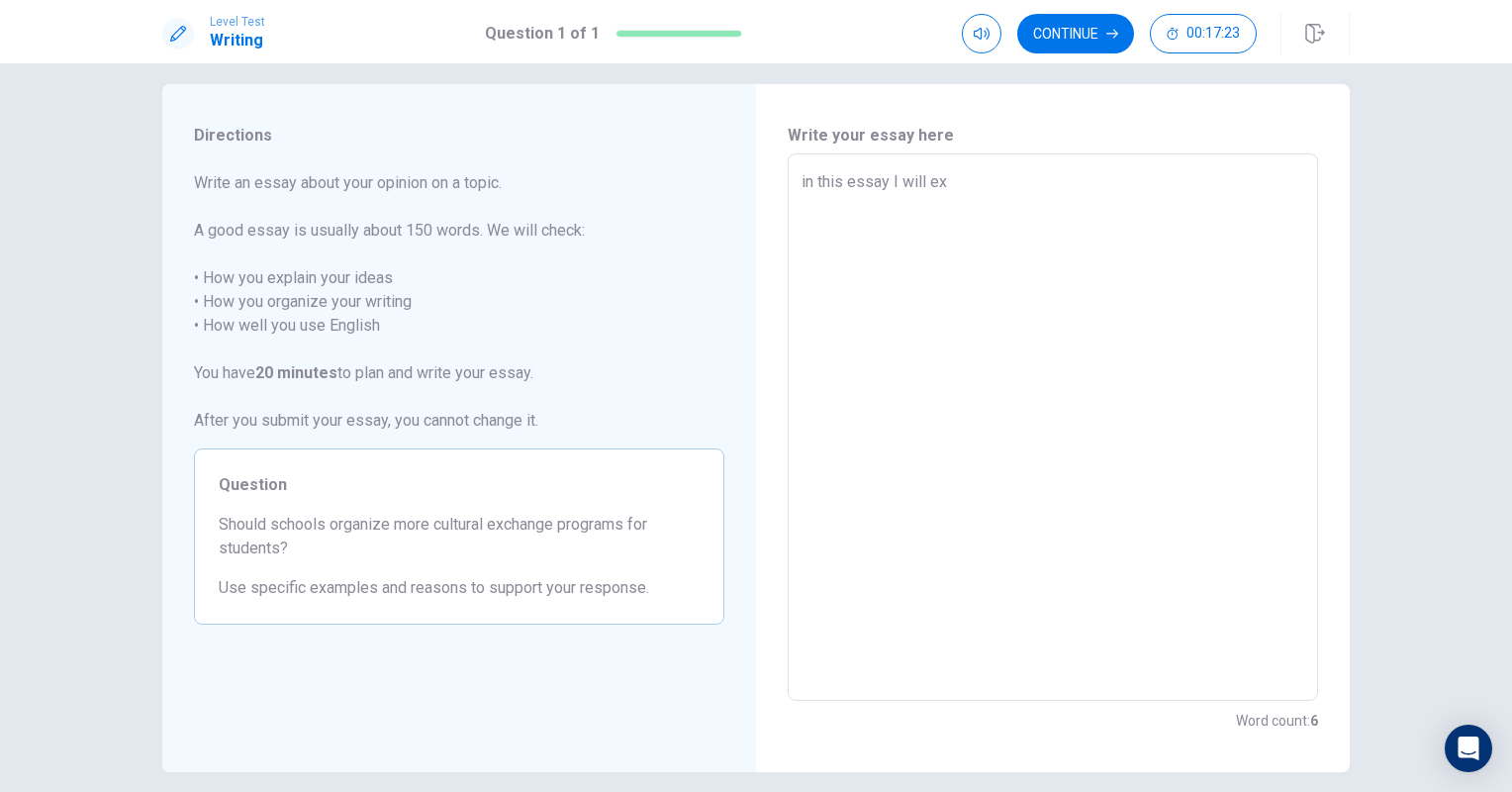 type on "x" 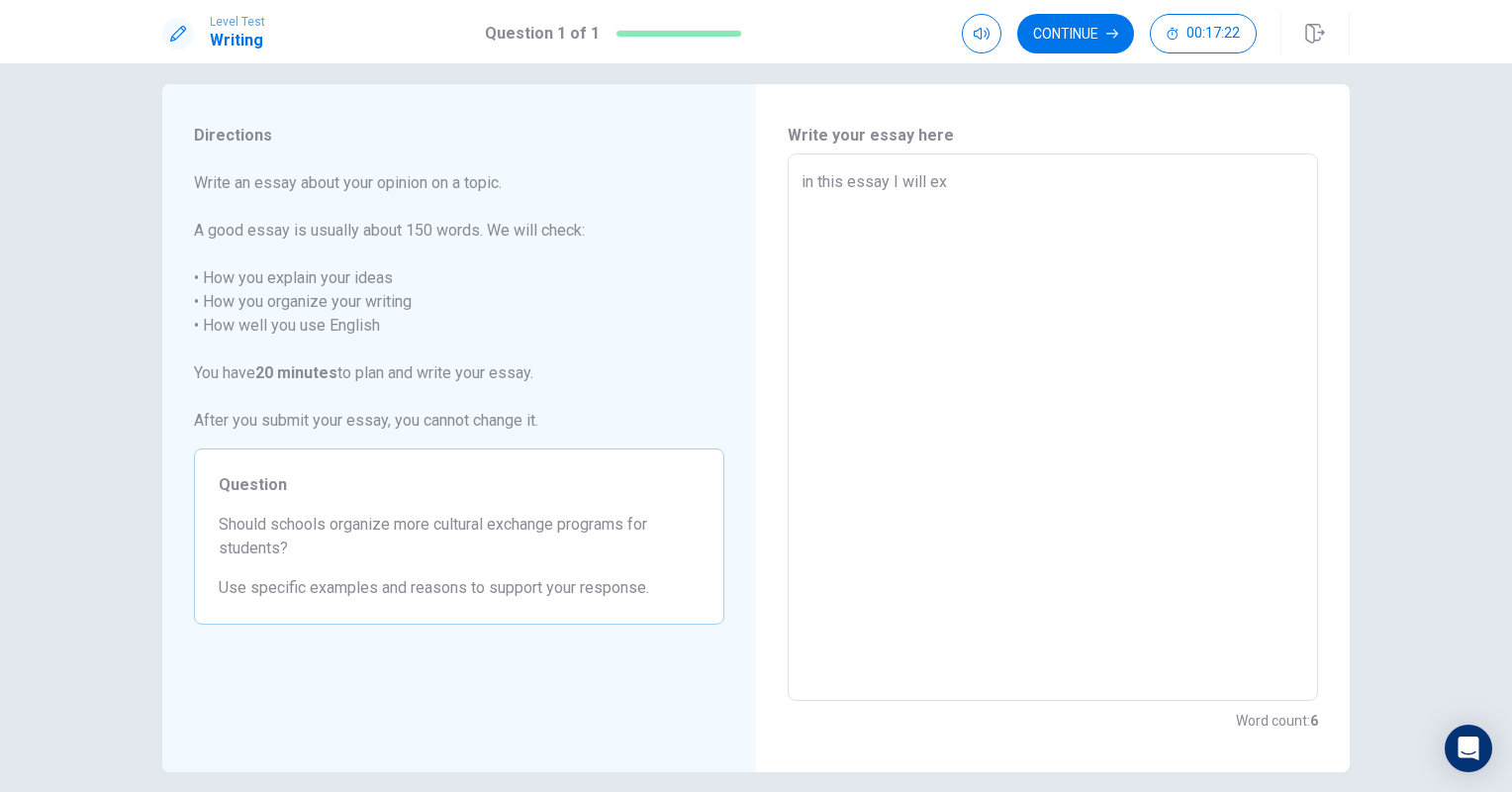 type on "in this essay I will exp" 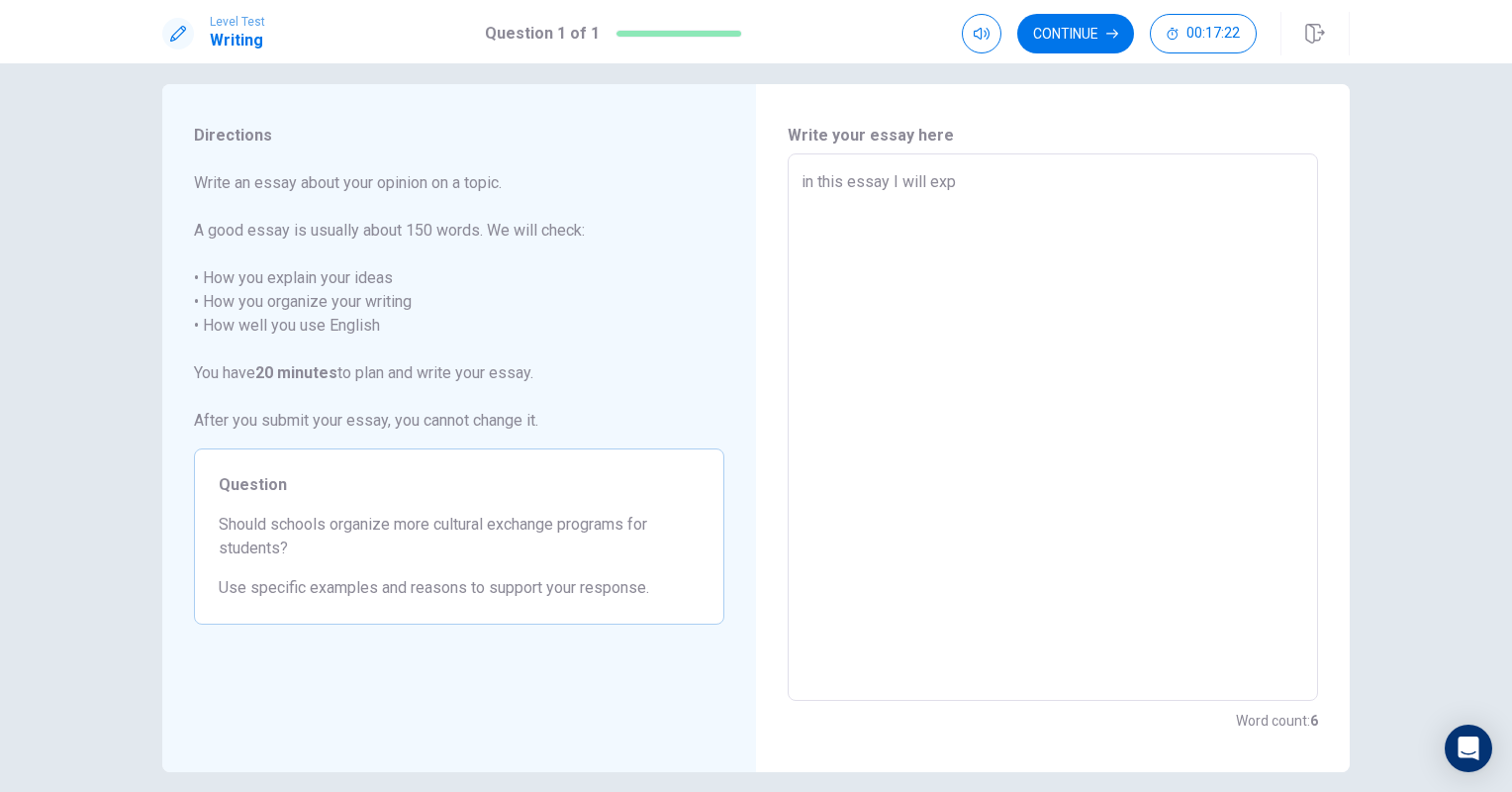 type on "x" 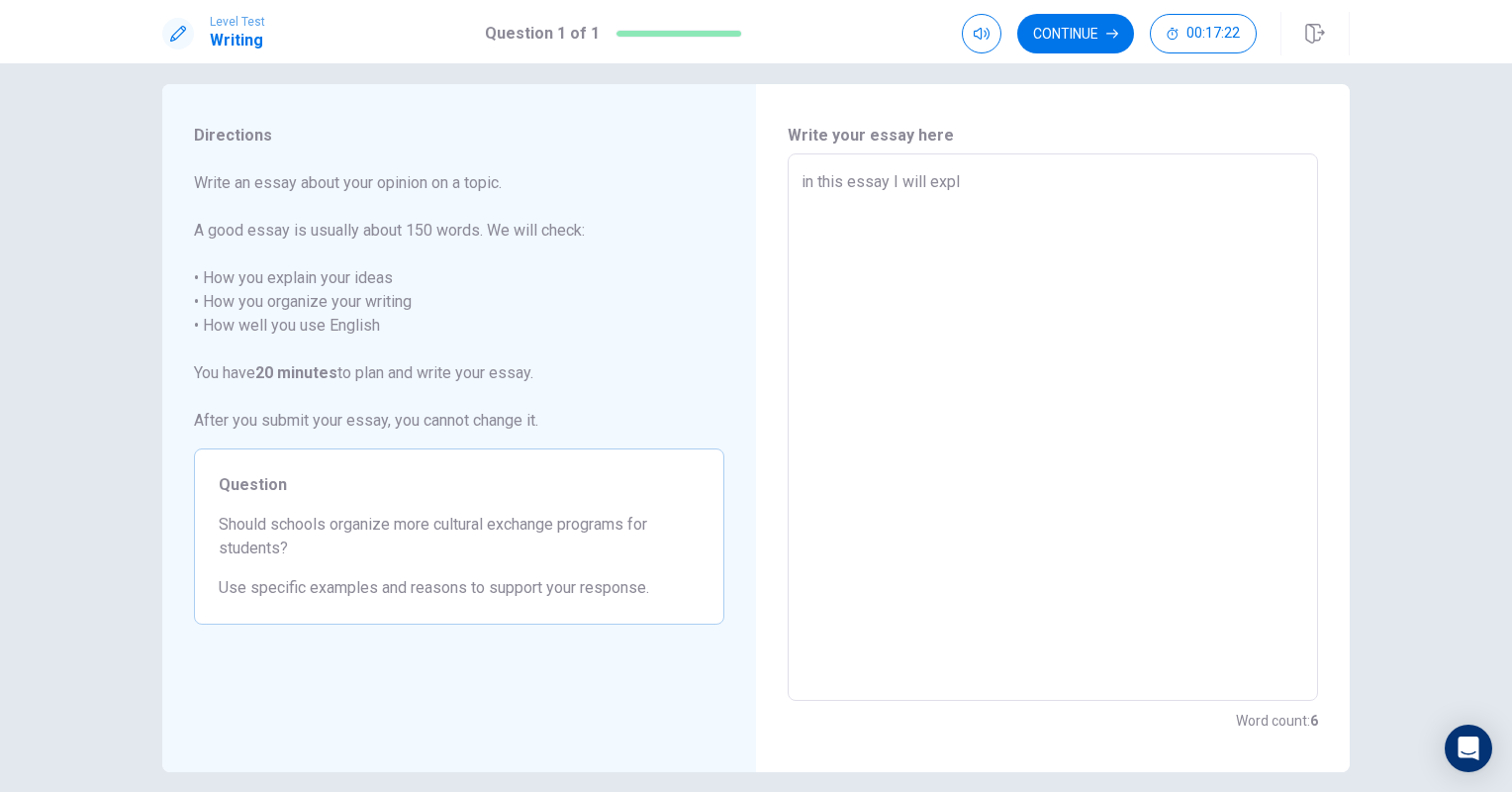 type on "x" 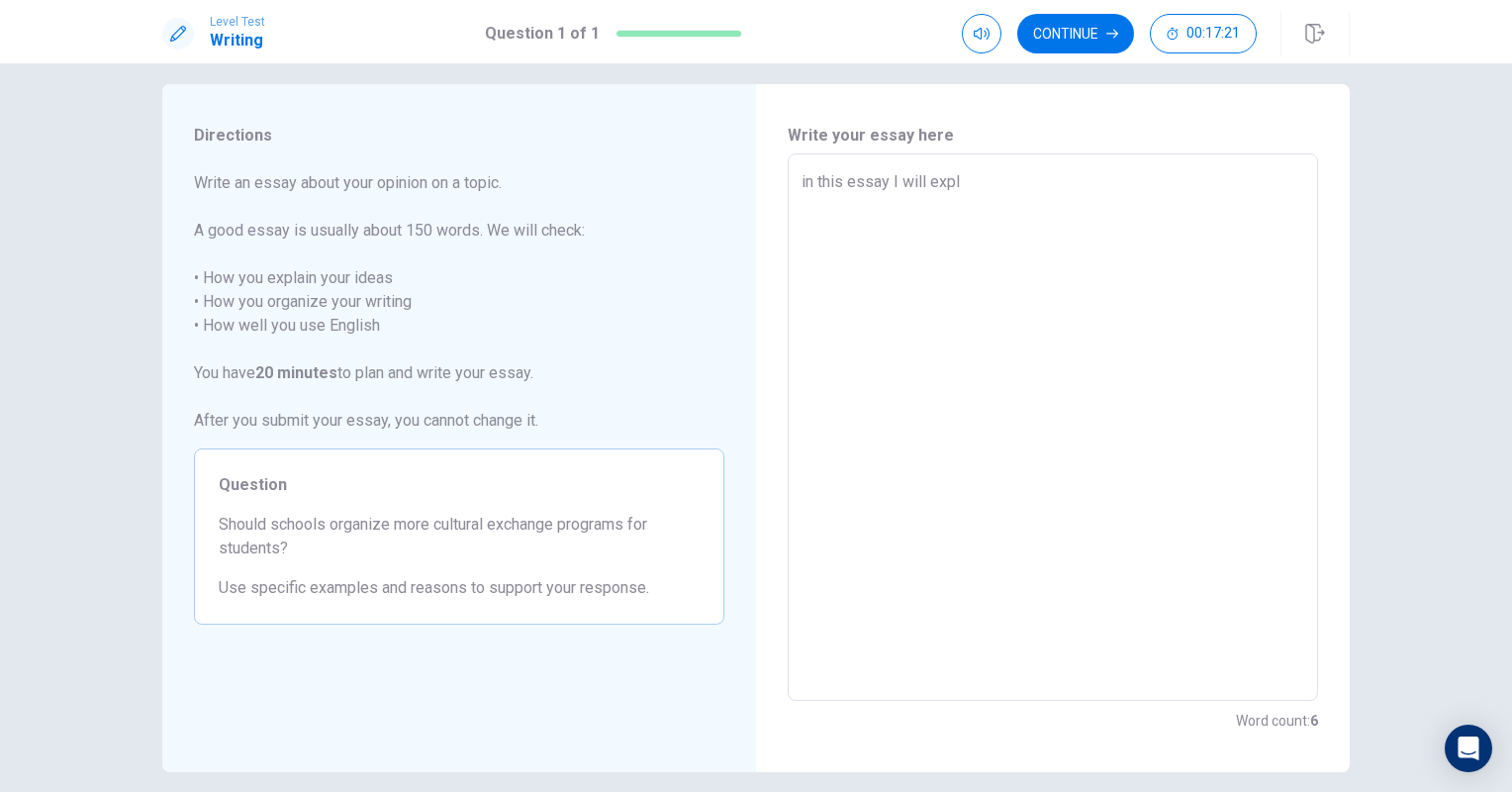 type on "in this essay I will expla" 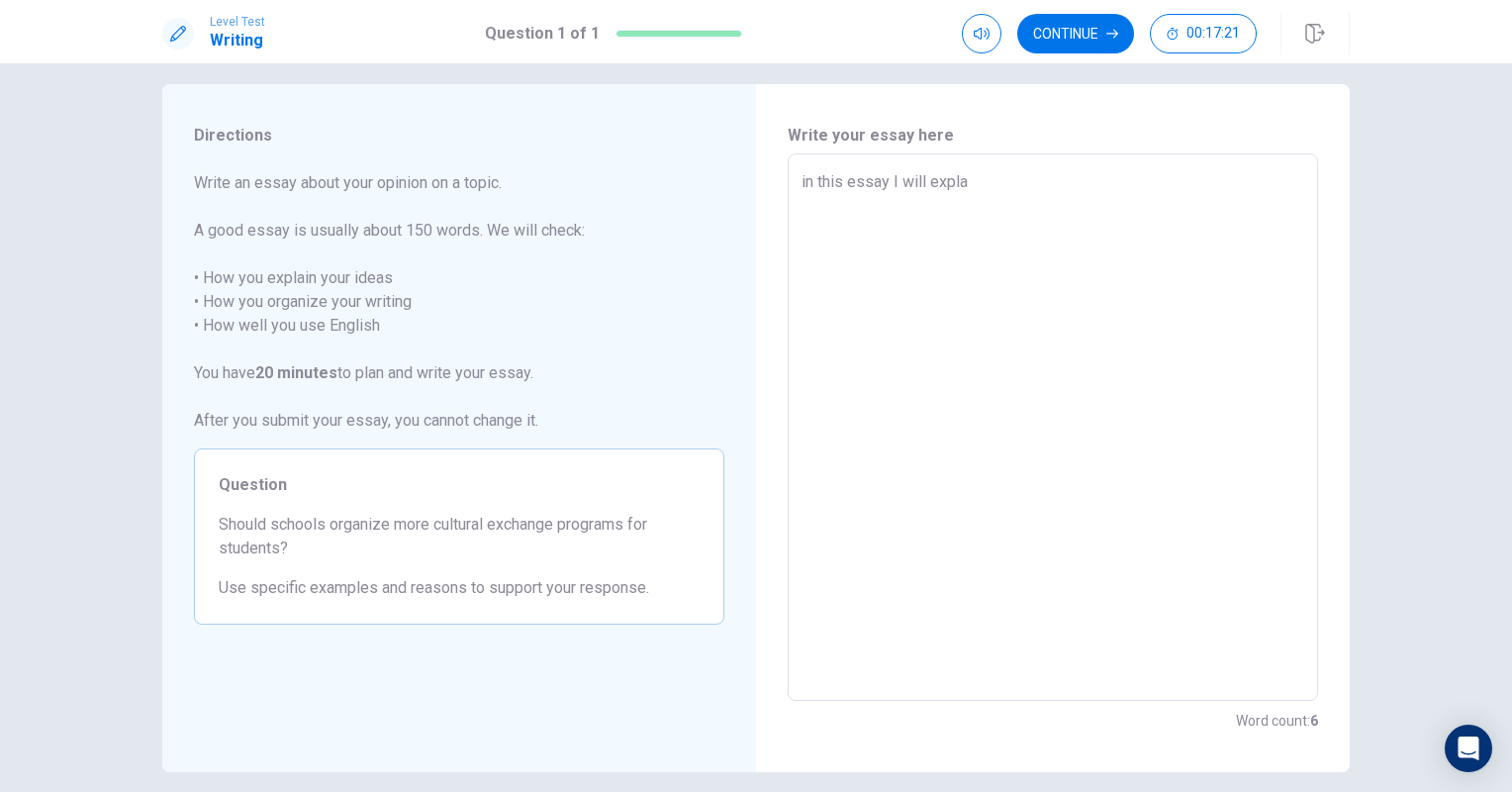 type on "x" 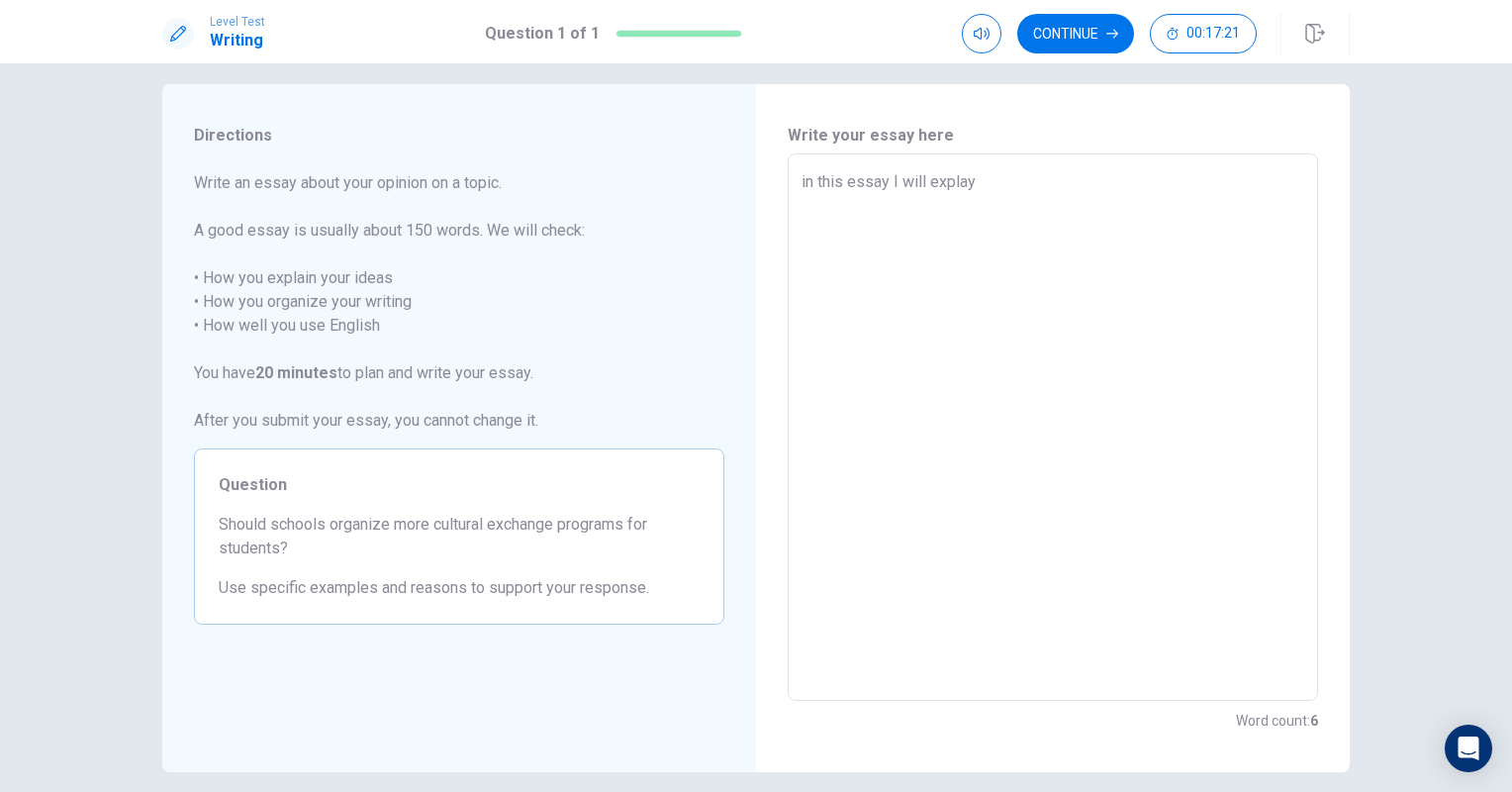 type on "x" 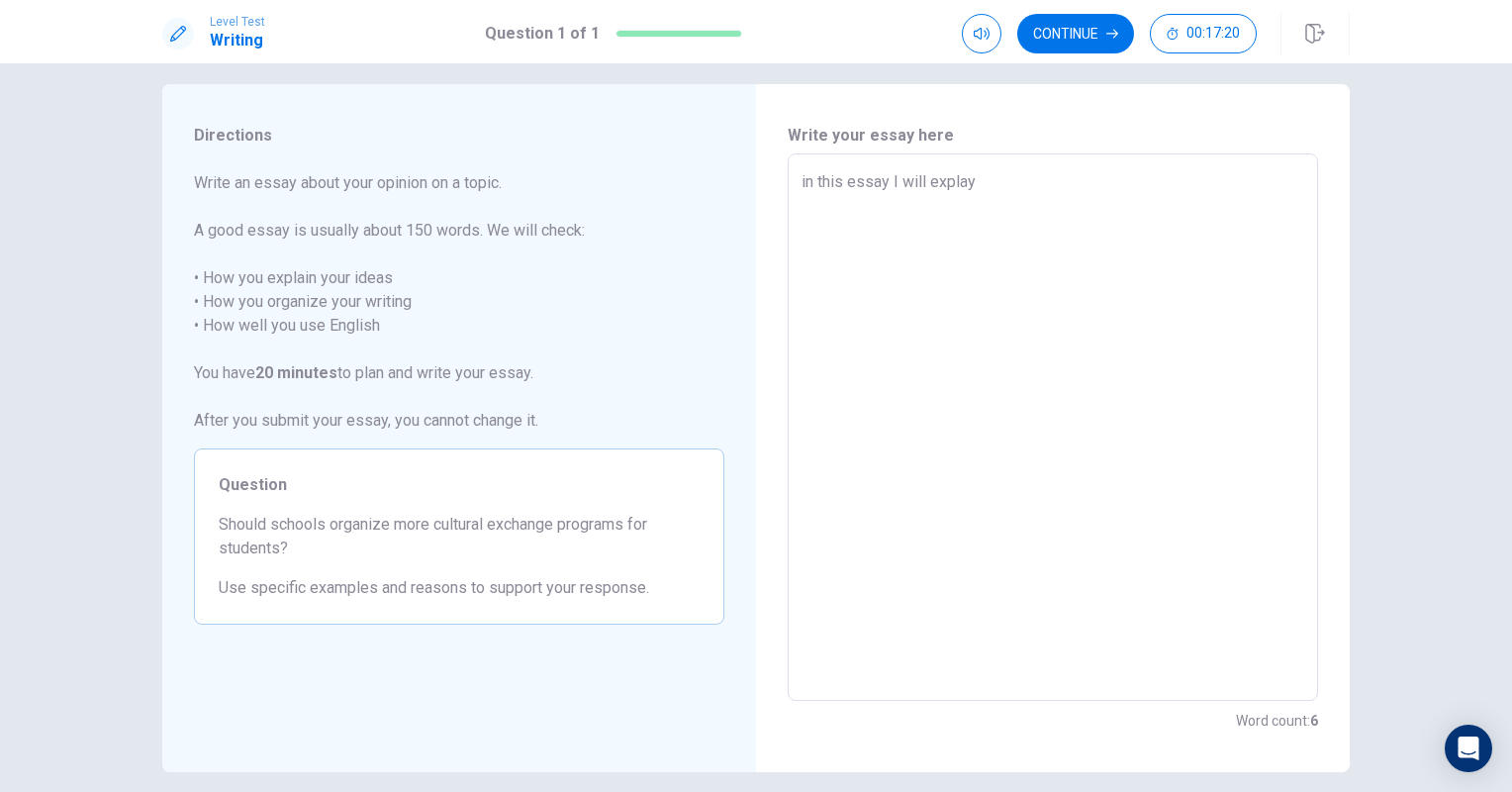 type on "in this essay I will expla" 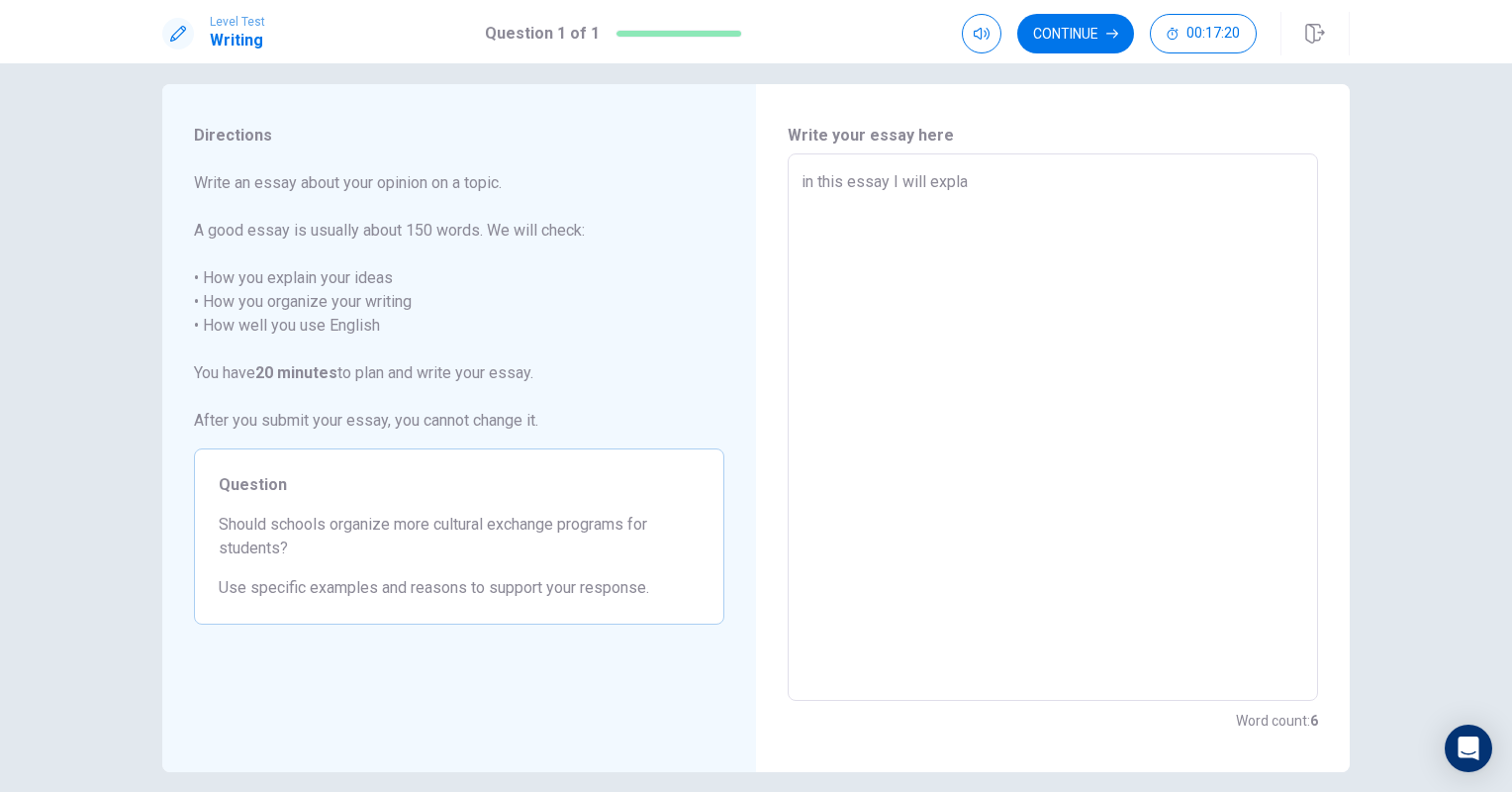 type on "x" 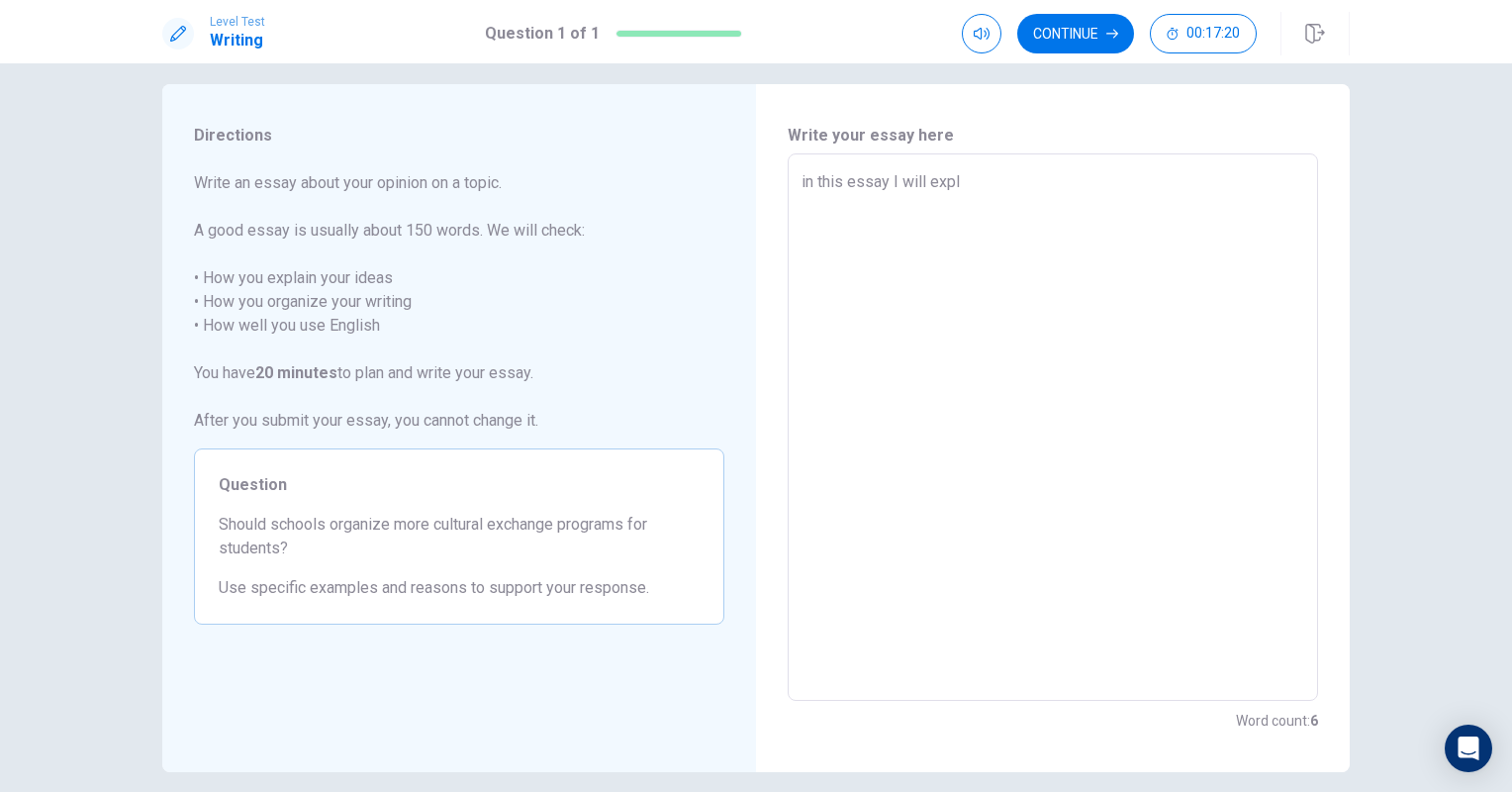 type on "x" 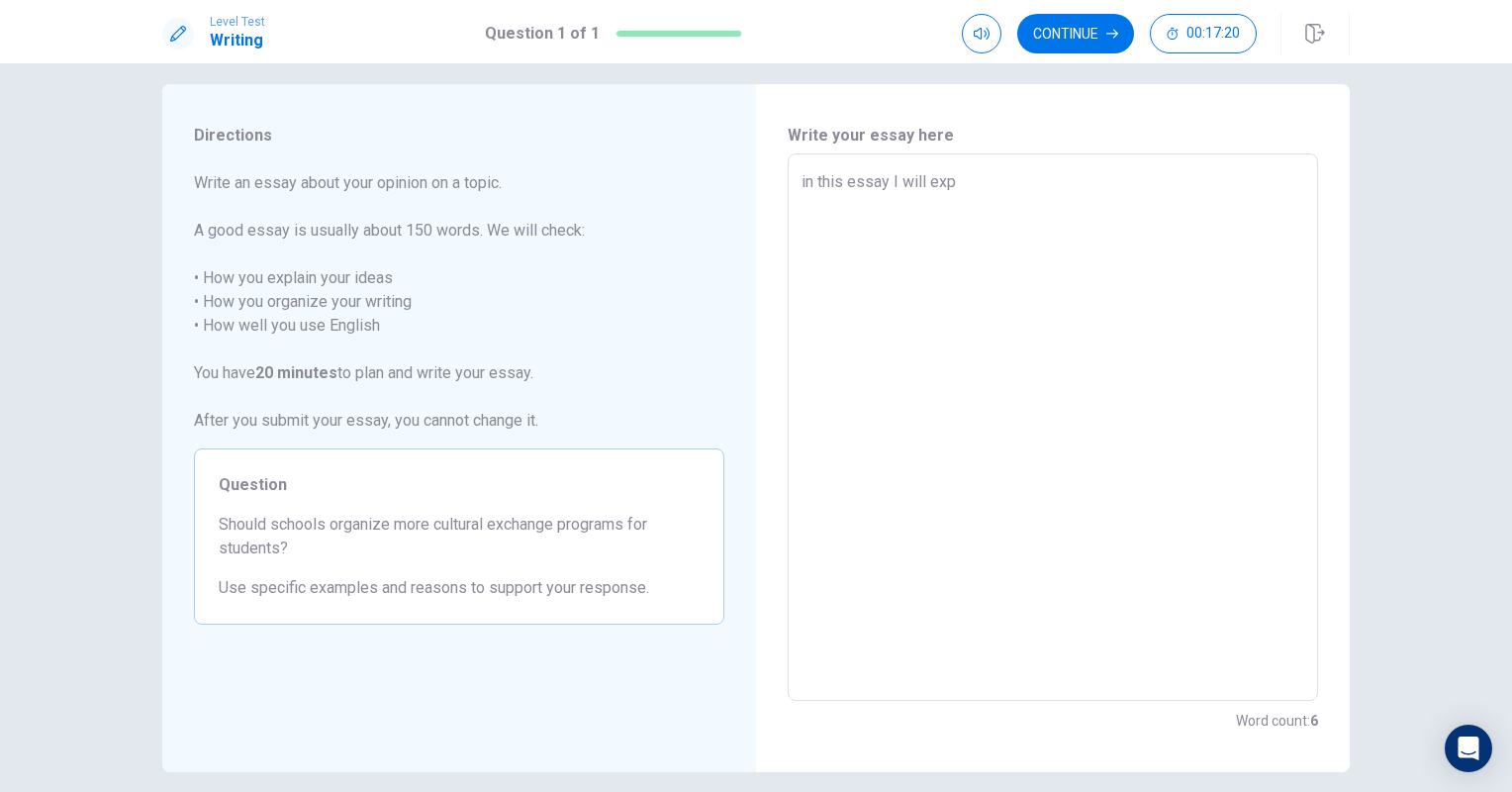type on "x" 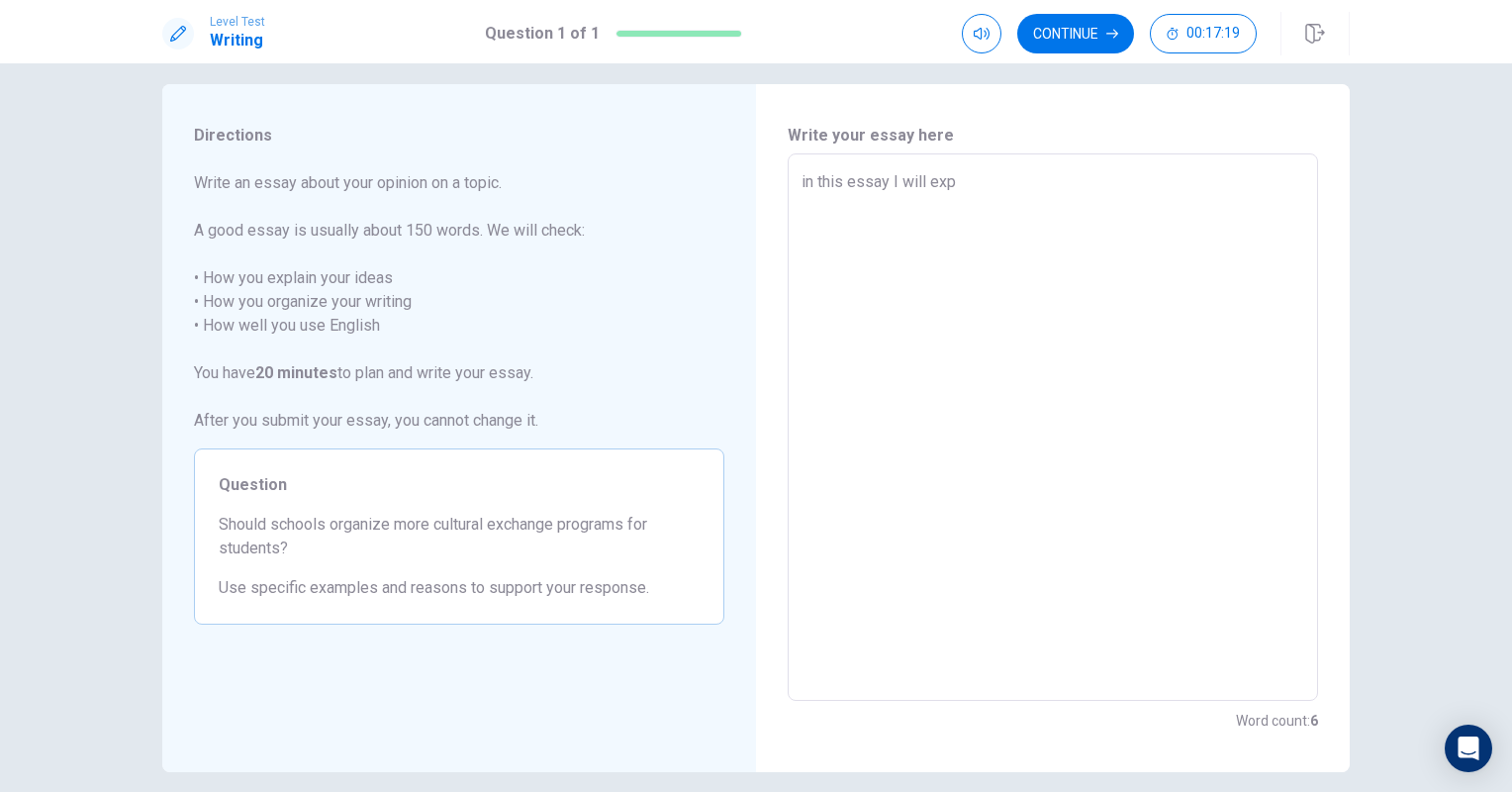 type on "in this essay I will expl" 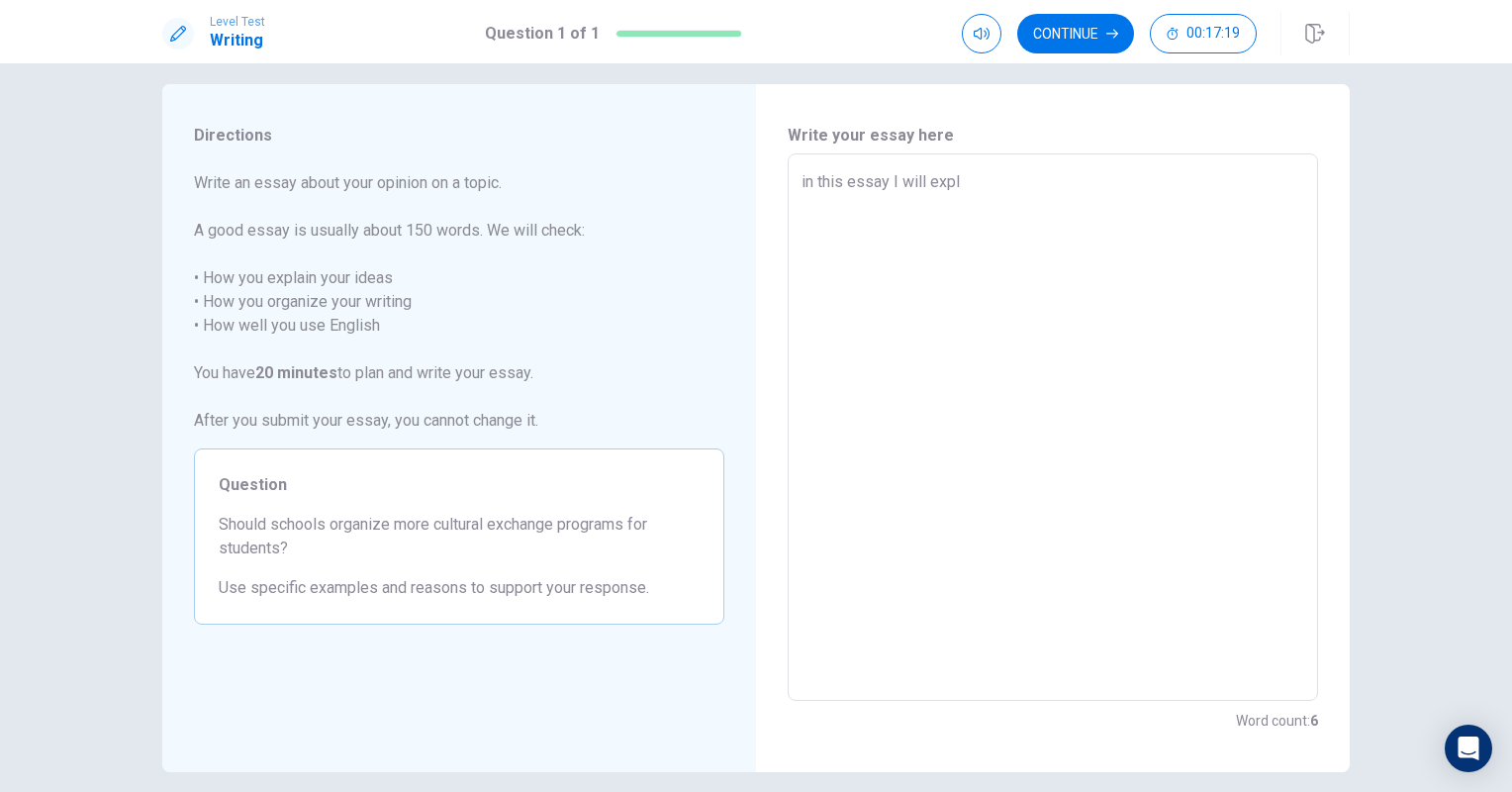 type on "x" 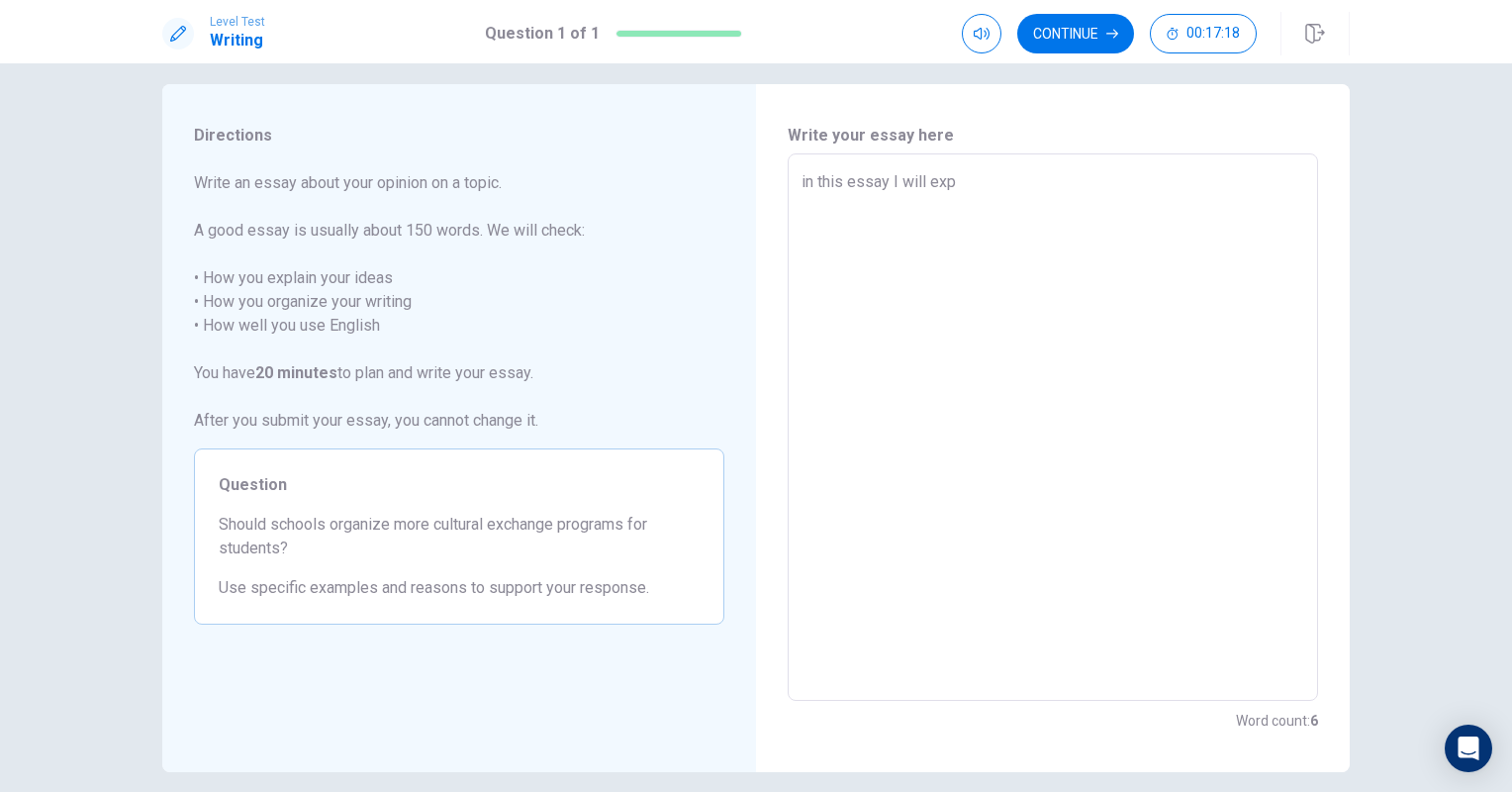 type on "x" 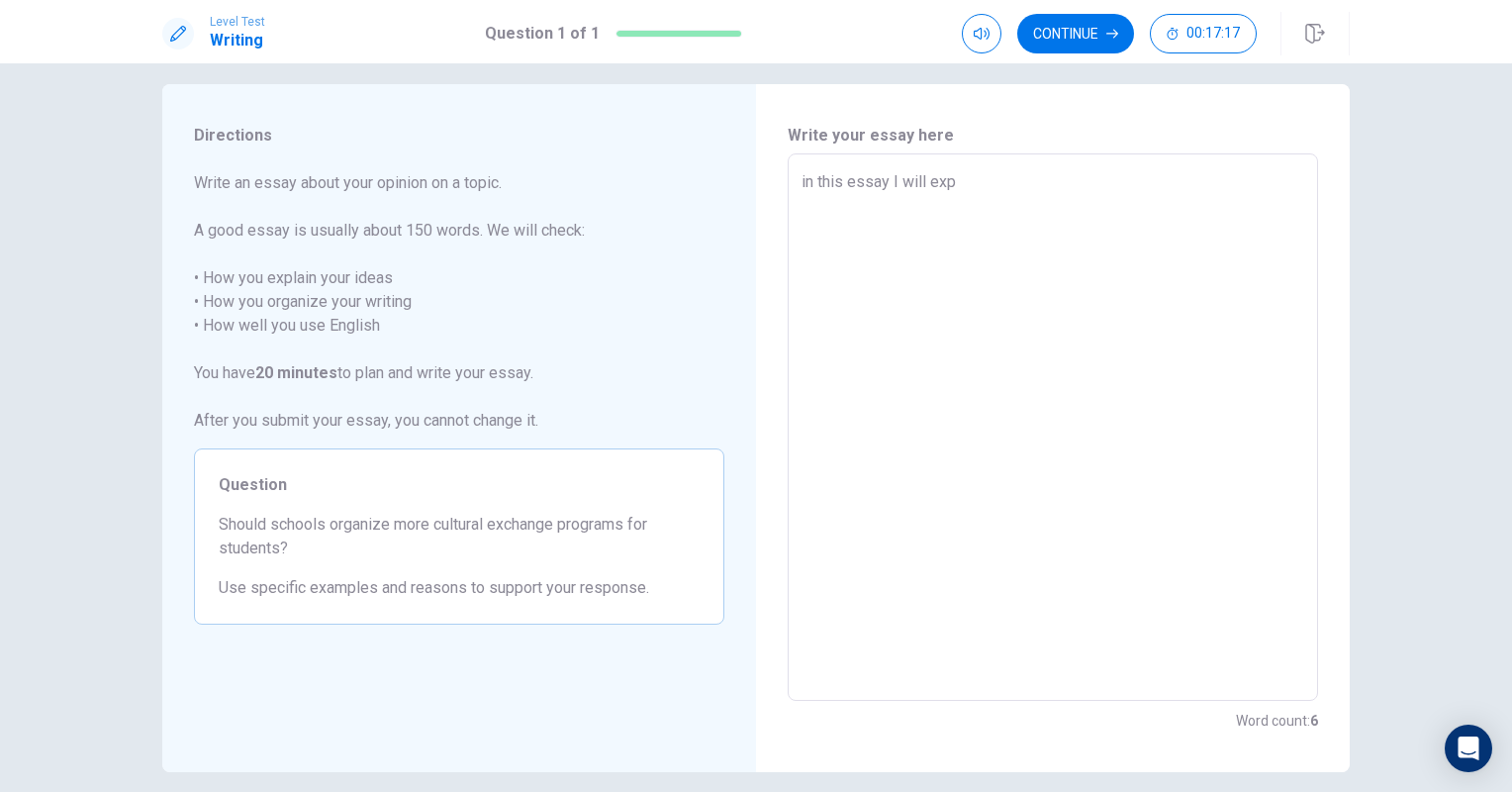 type on "in this essay I will expl" 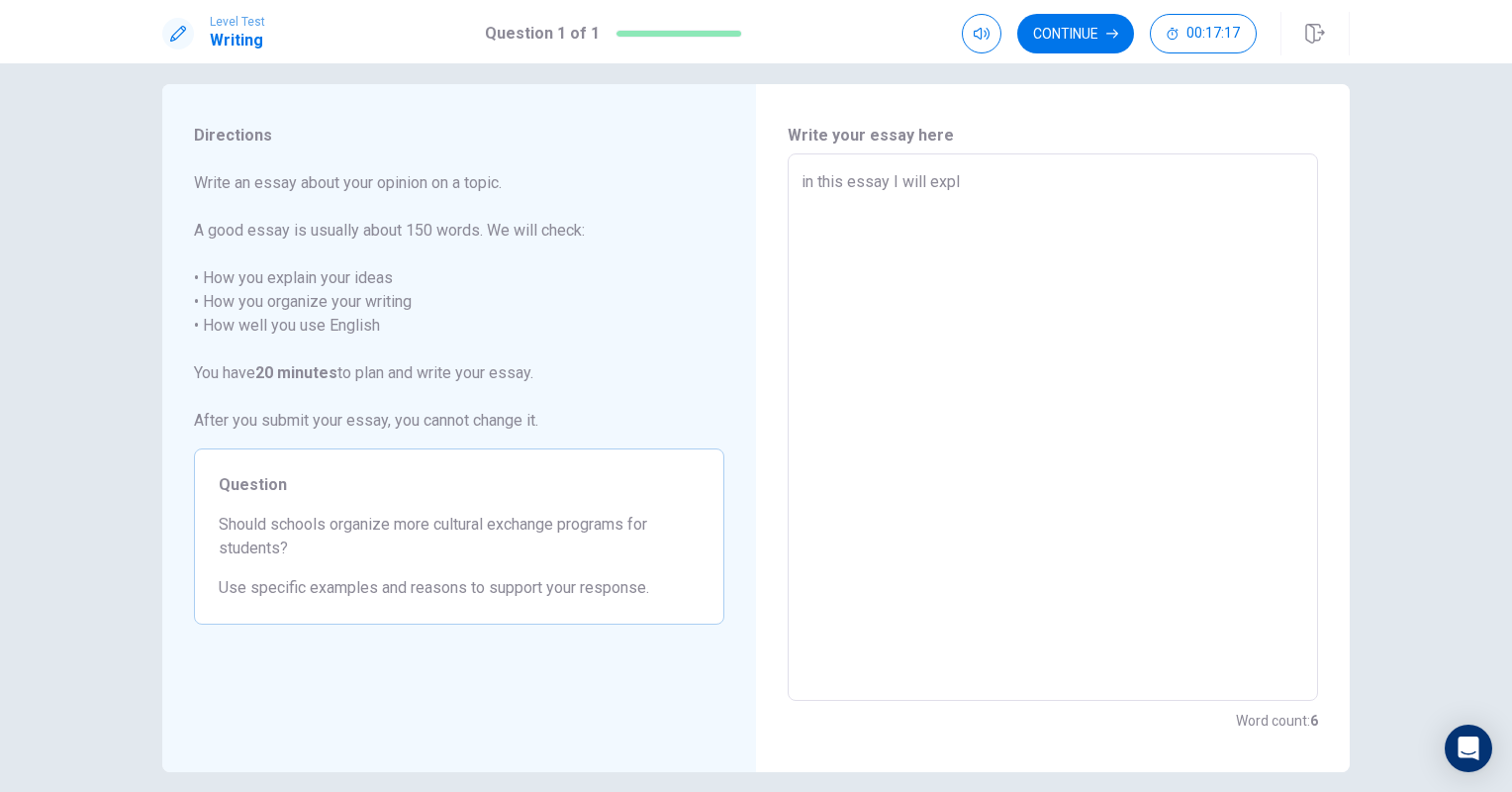 type on "x" 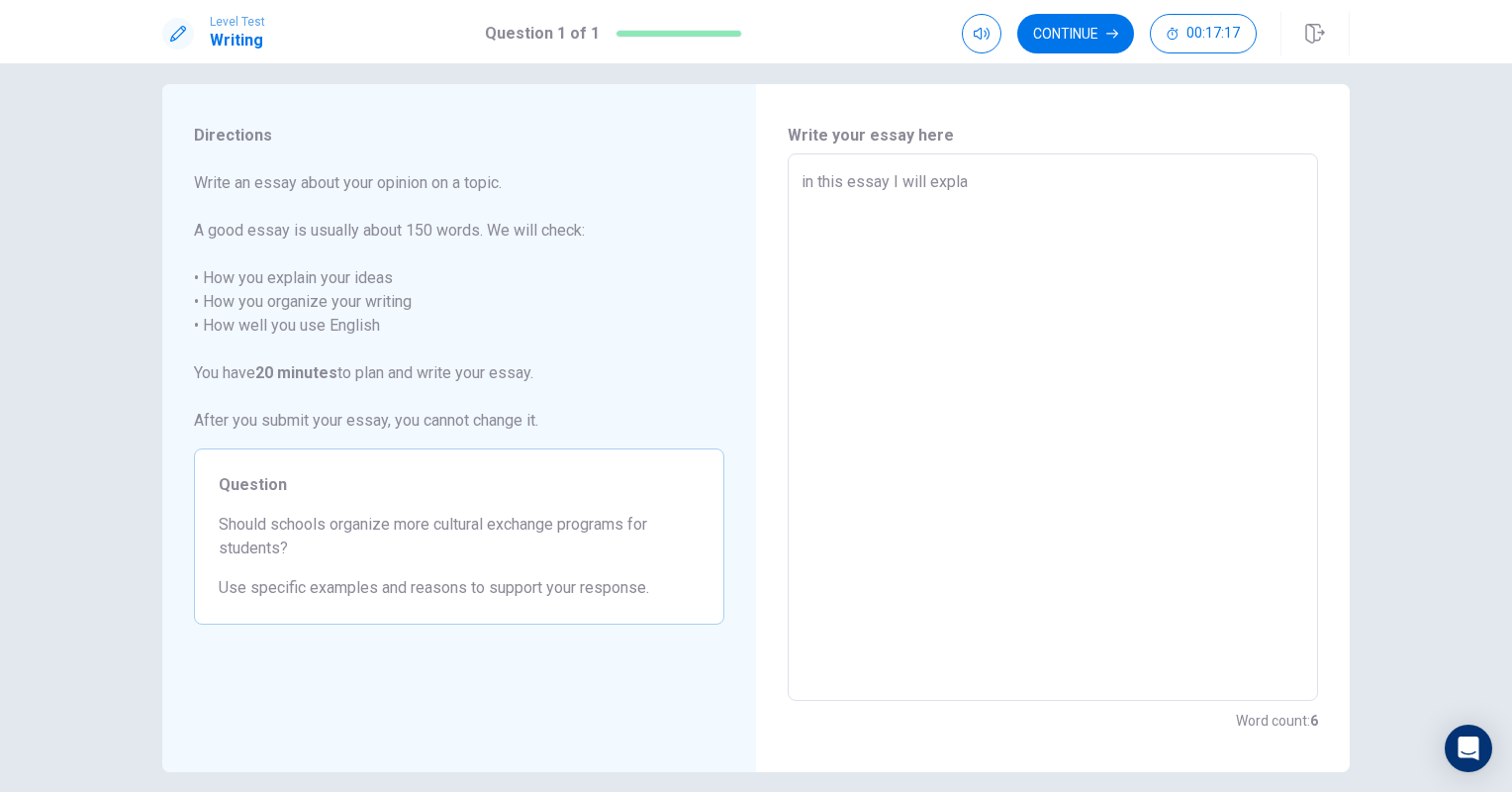 type on "x" 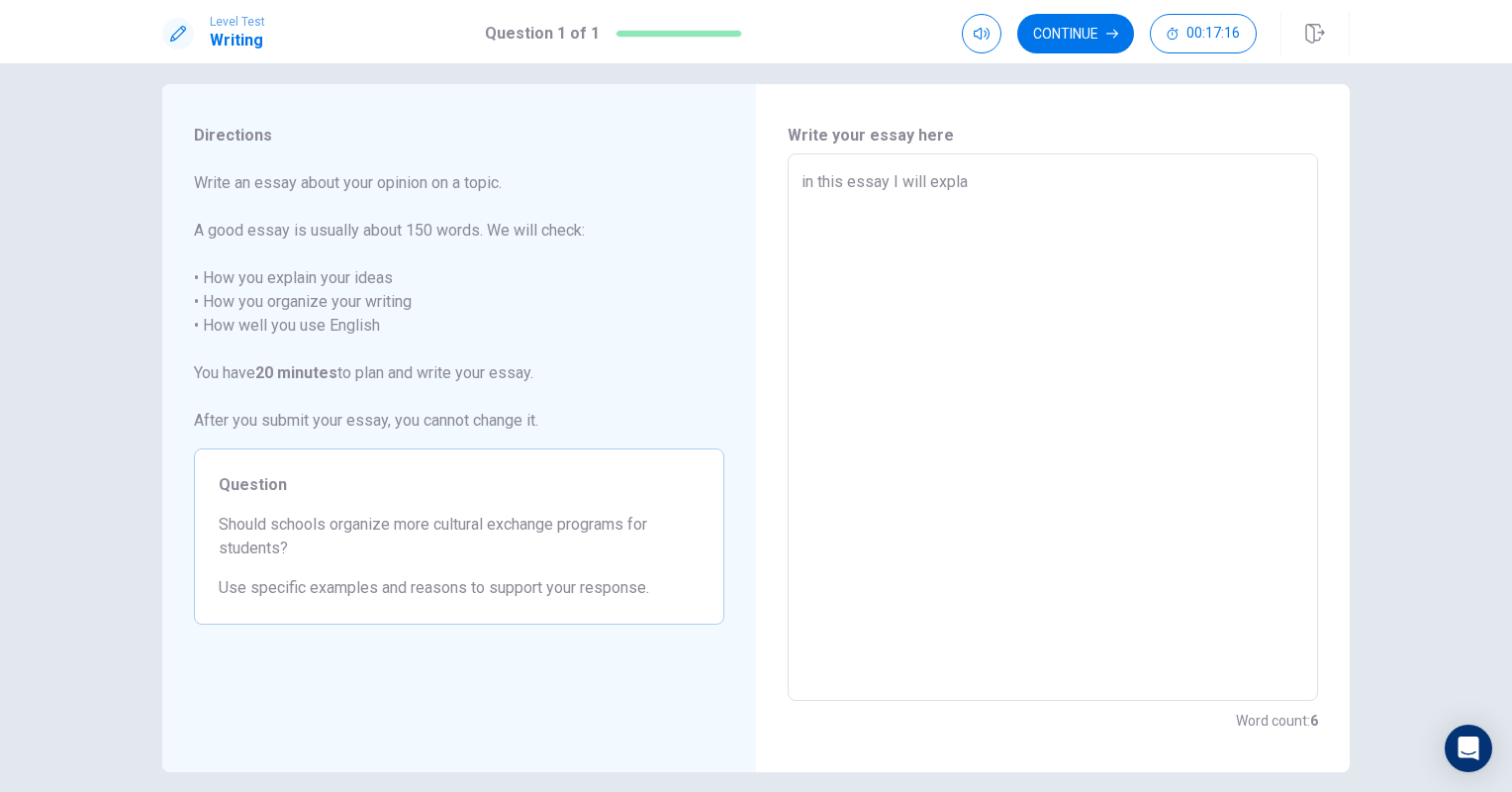 type on "in this essay I will explan" 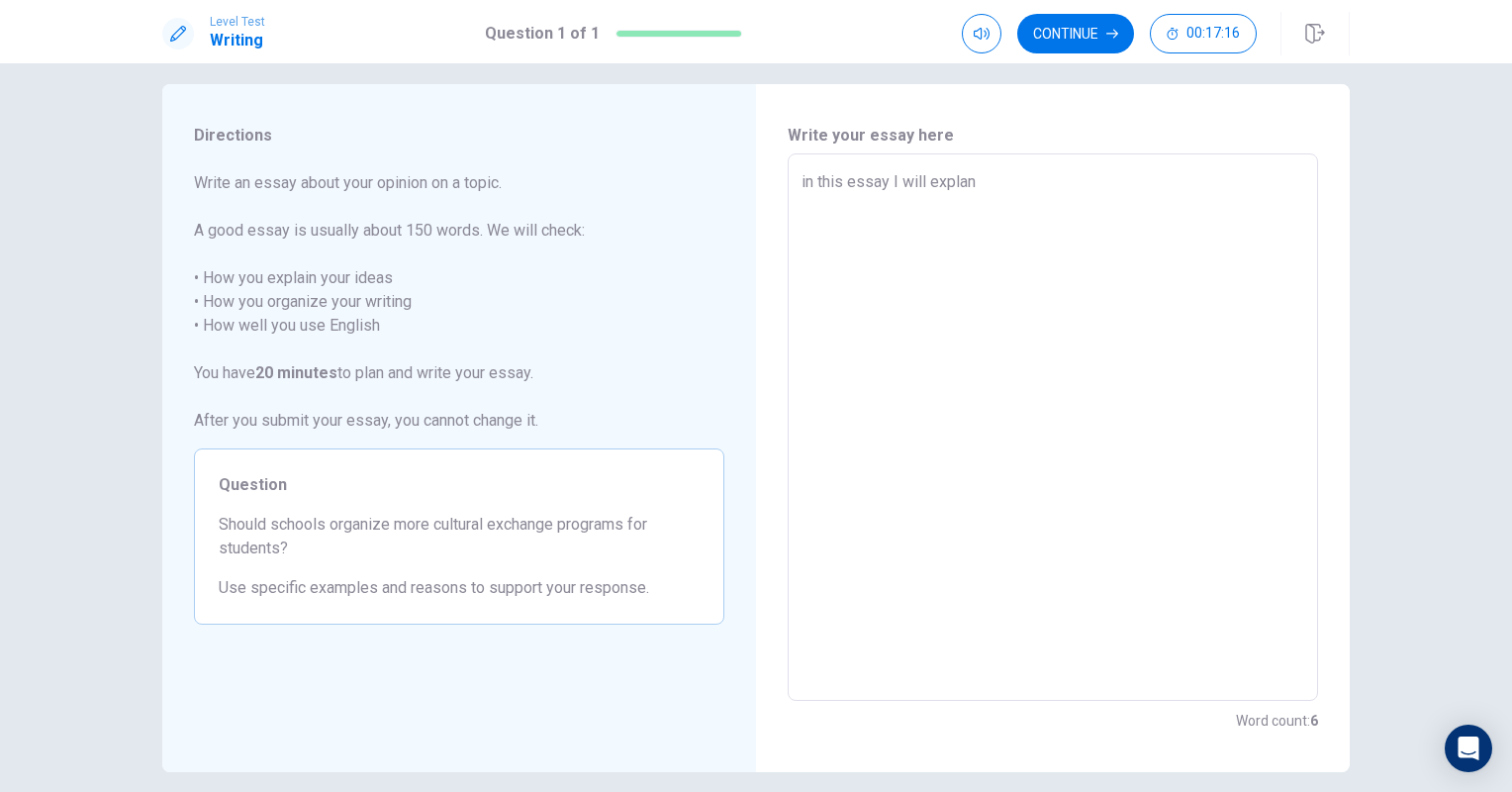 type on "x" 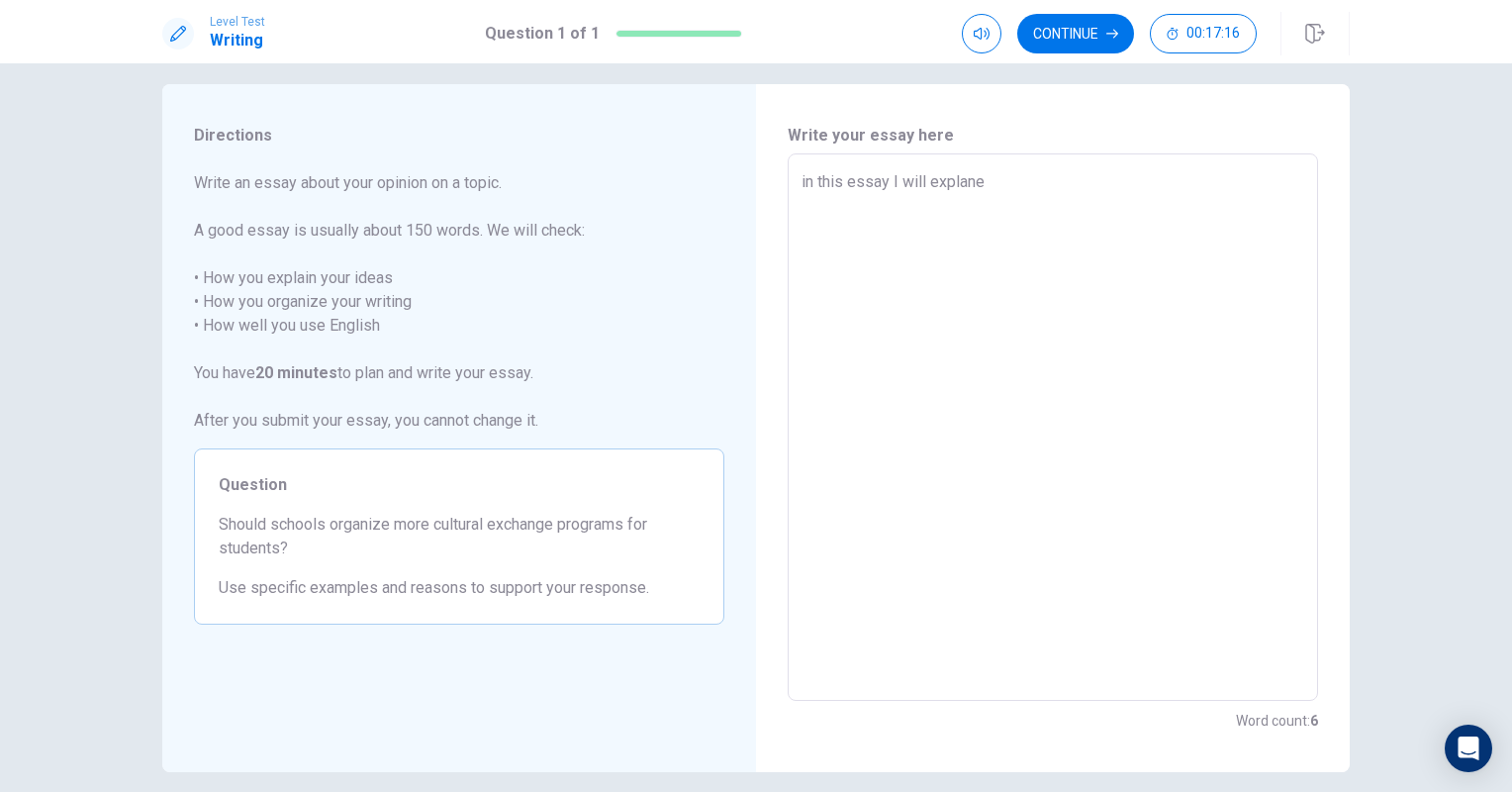 type on "x" 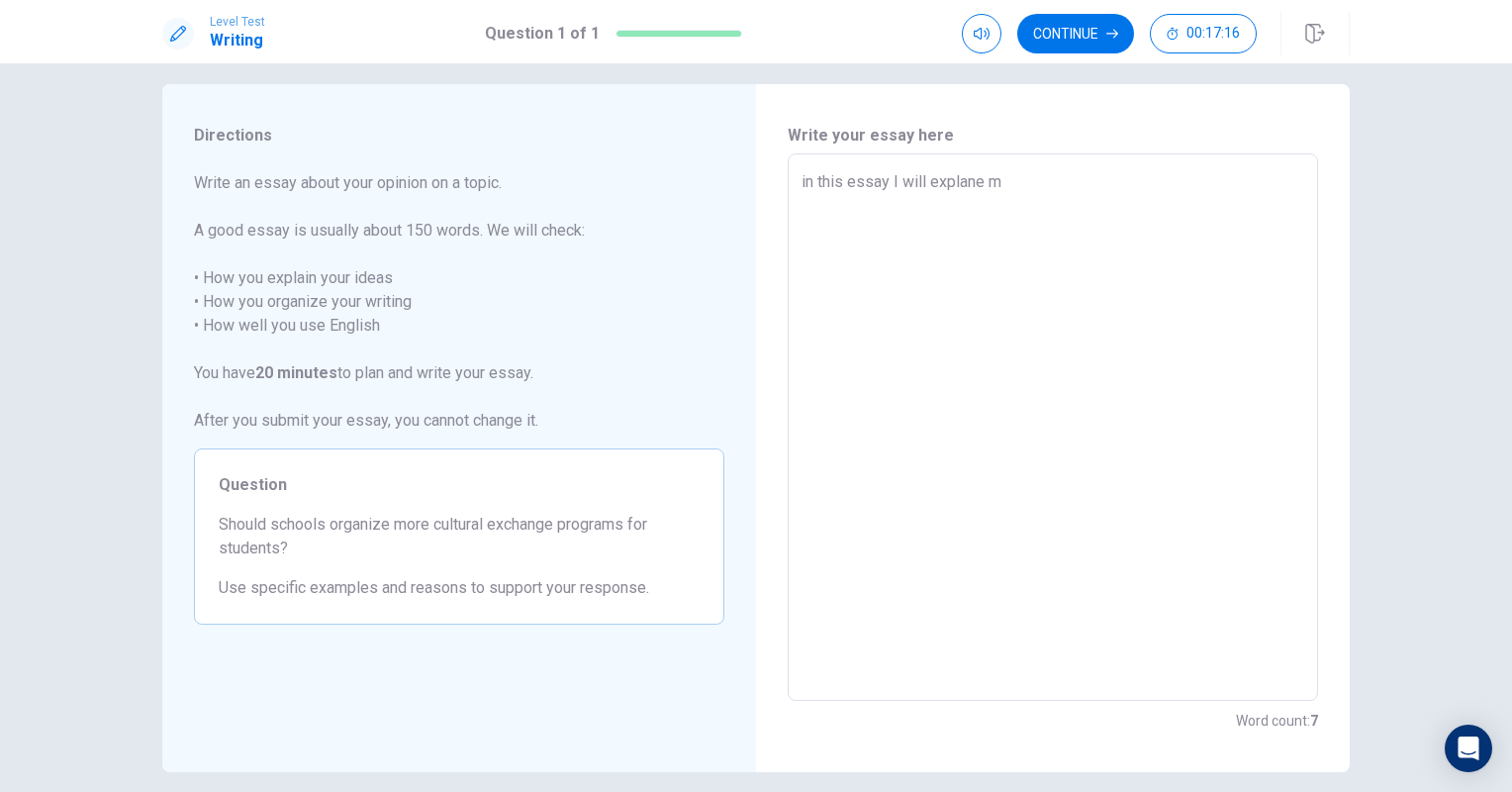 type on "x" 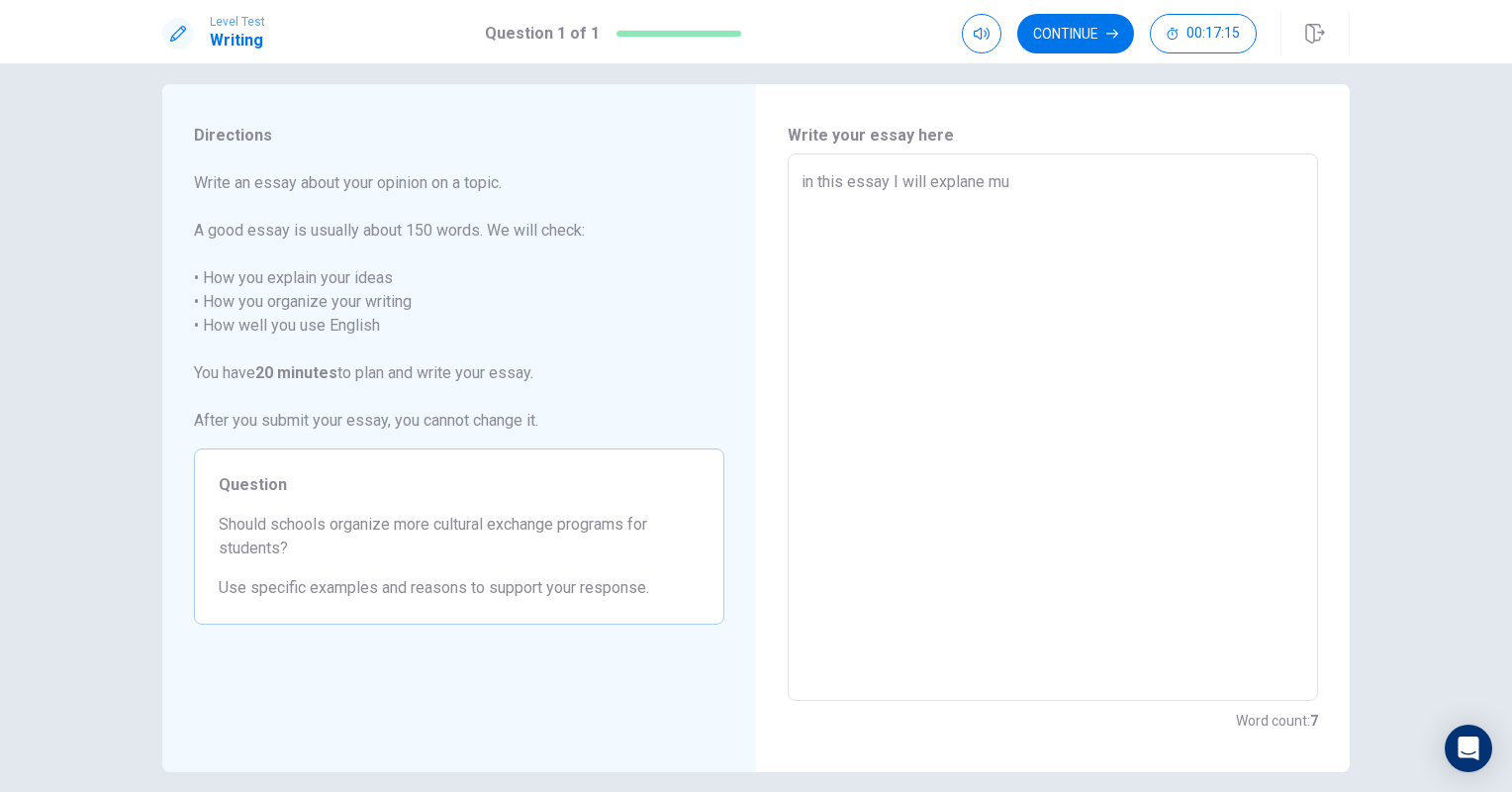 type on "x" 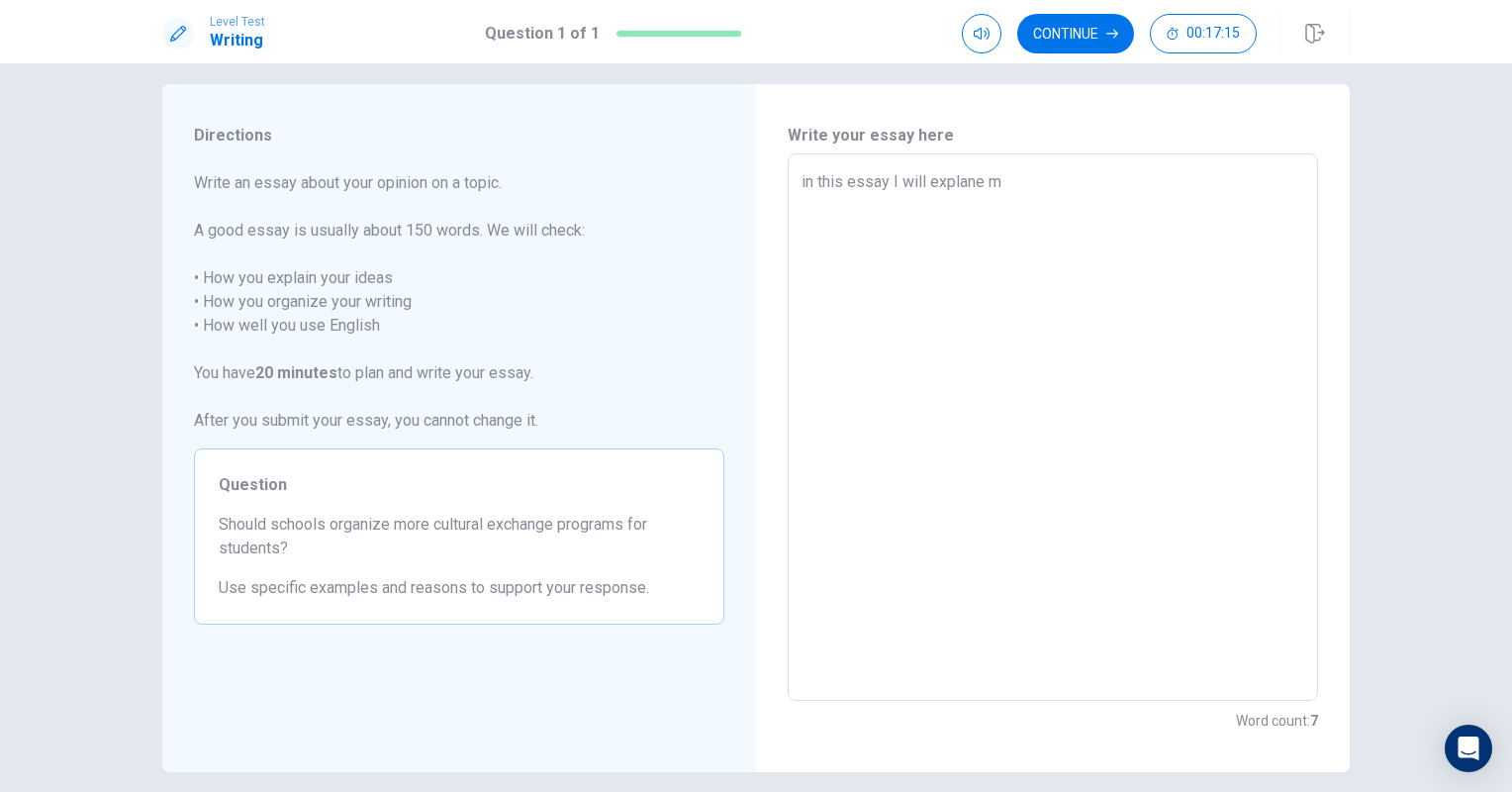 type on "x" 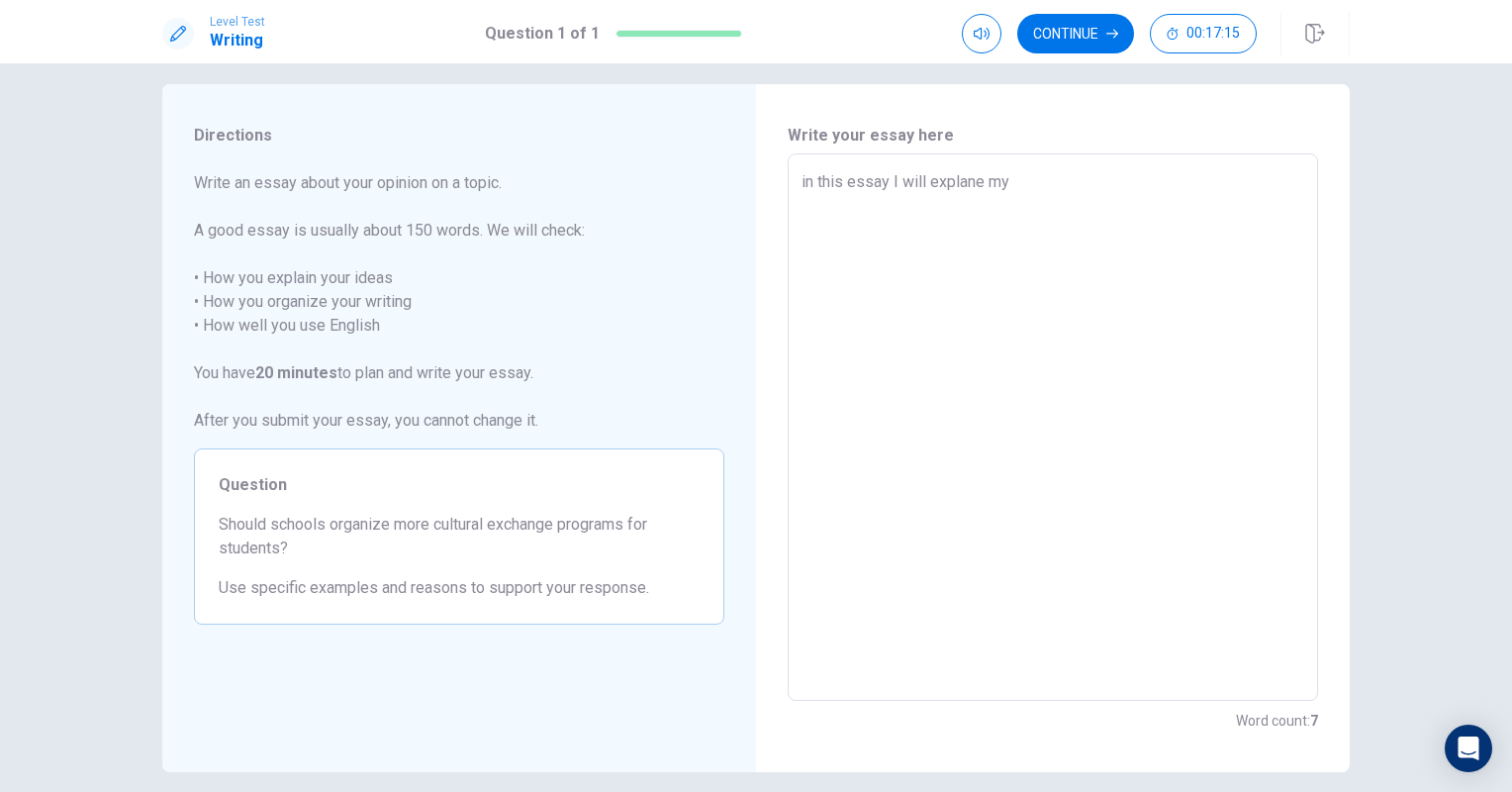 type on "x" 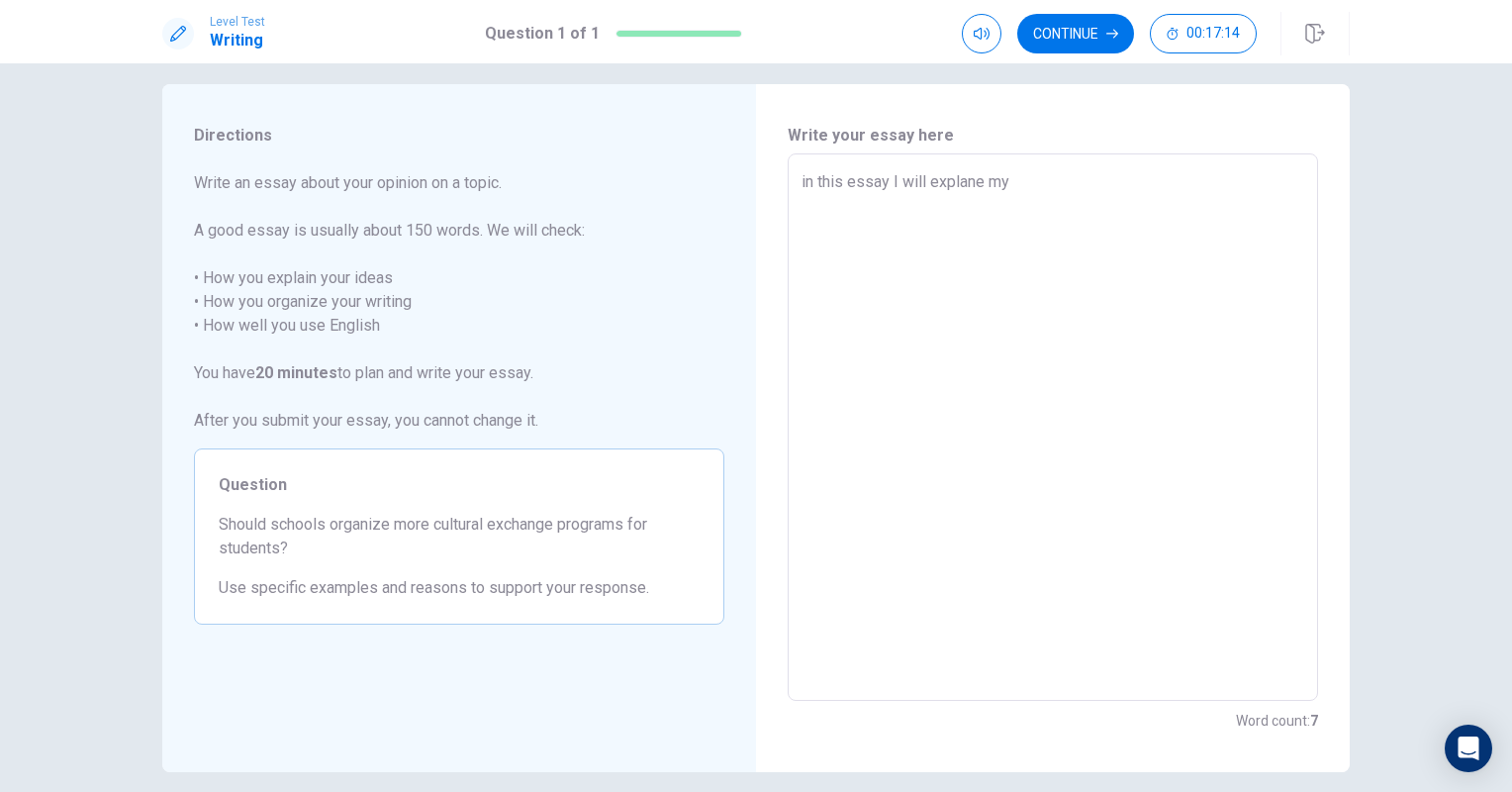 type on "in this essay I will explane my o" 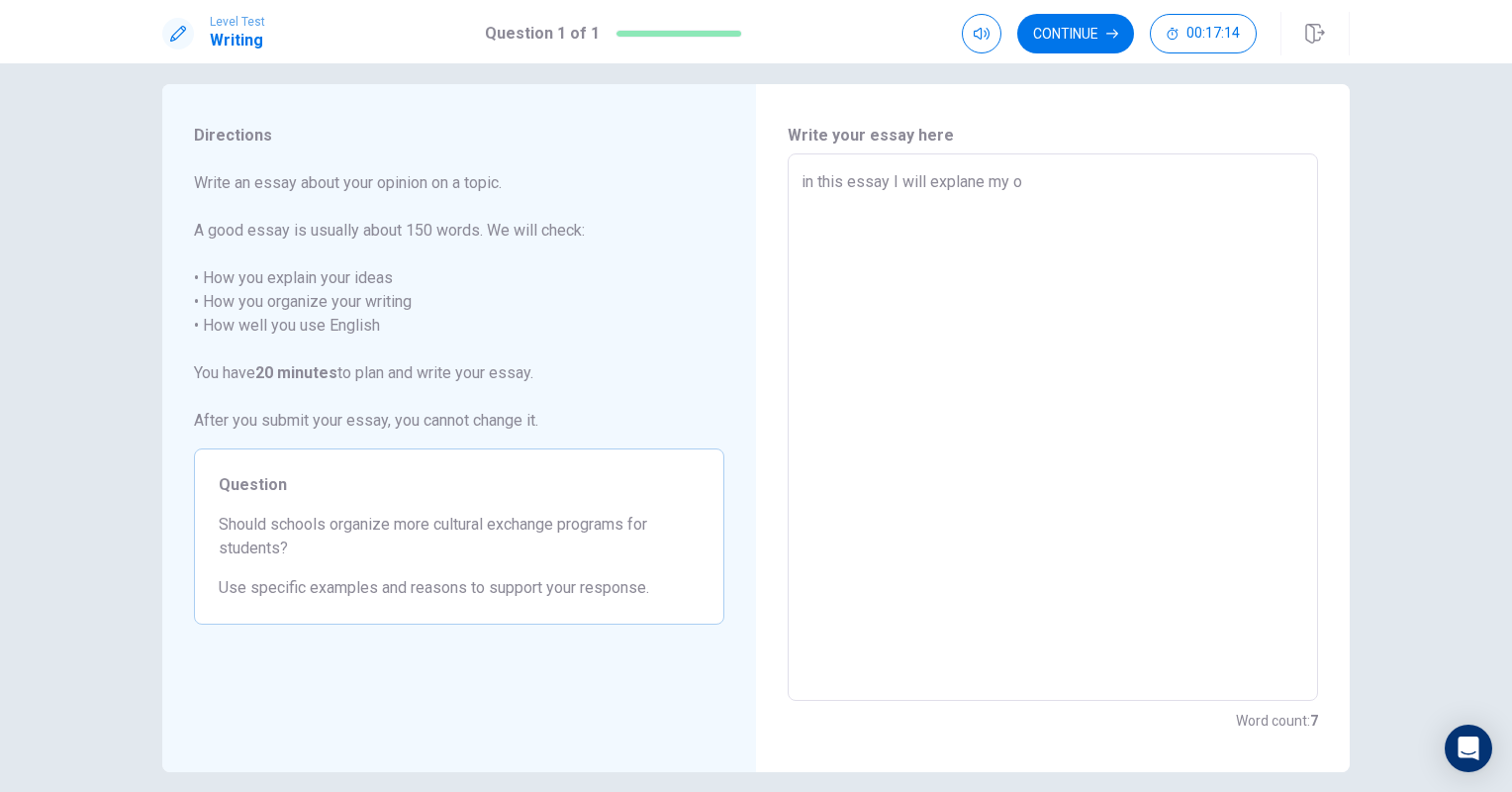 type on "x" 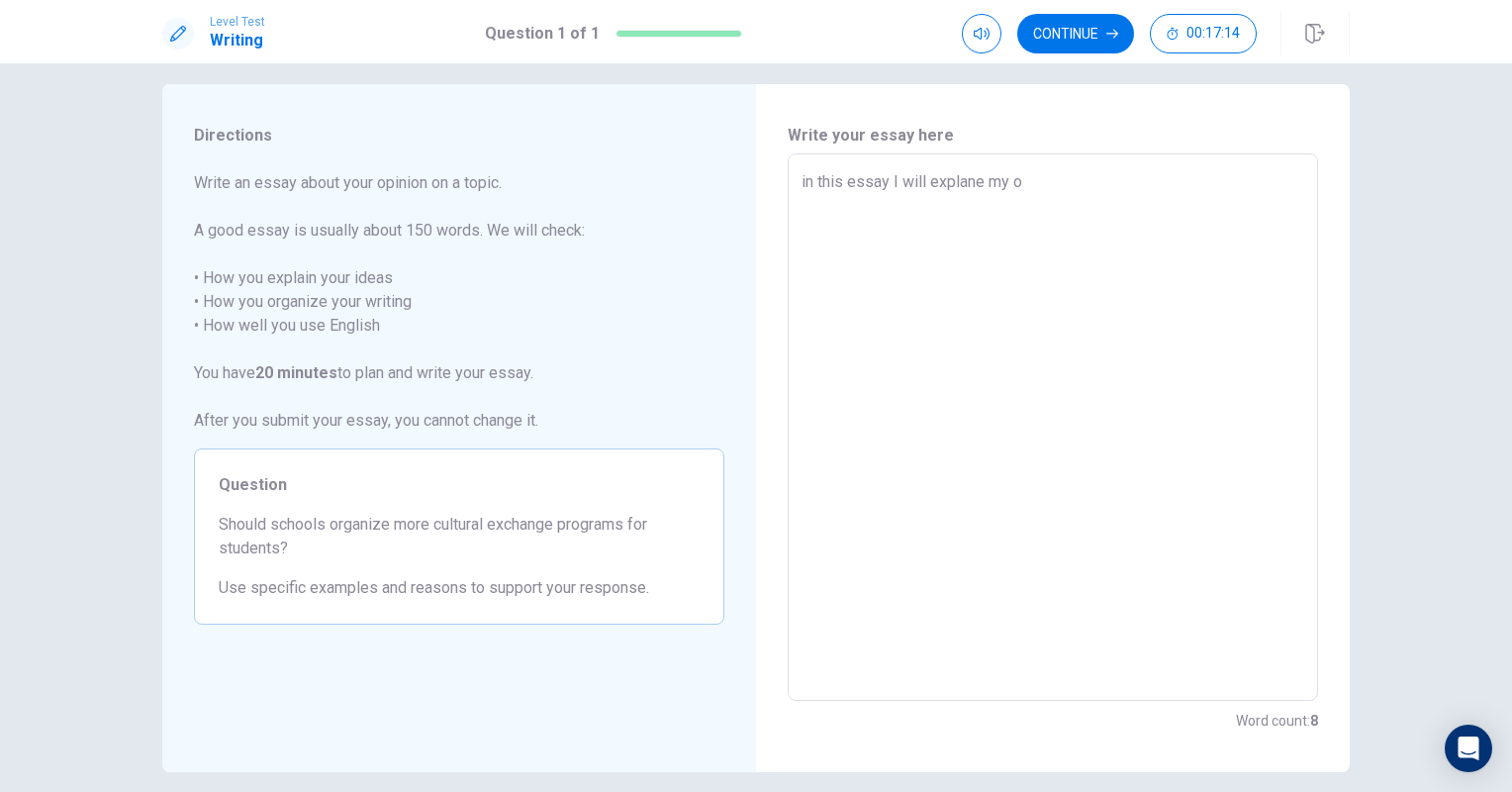 type on "in this essay I will explane my op" 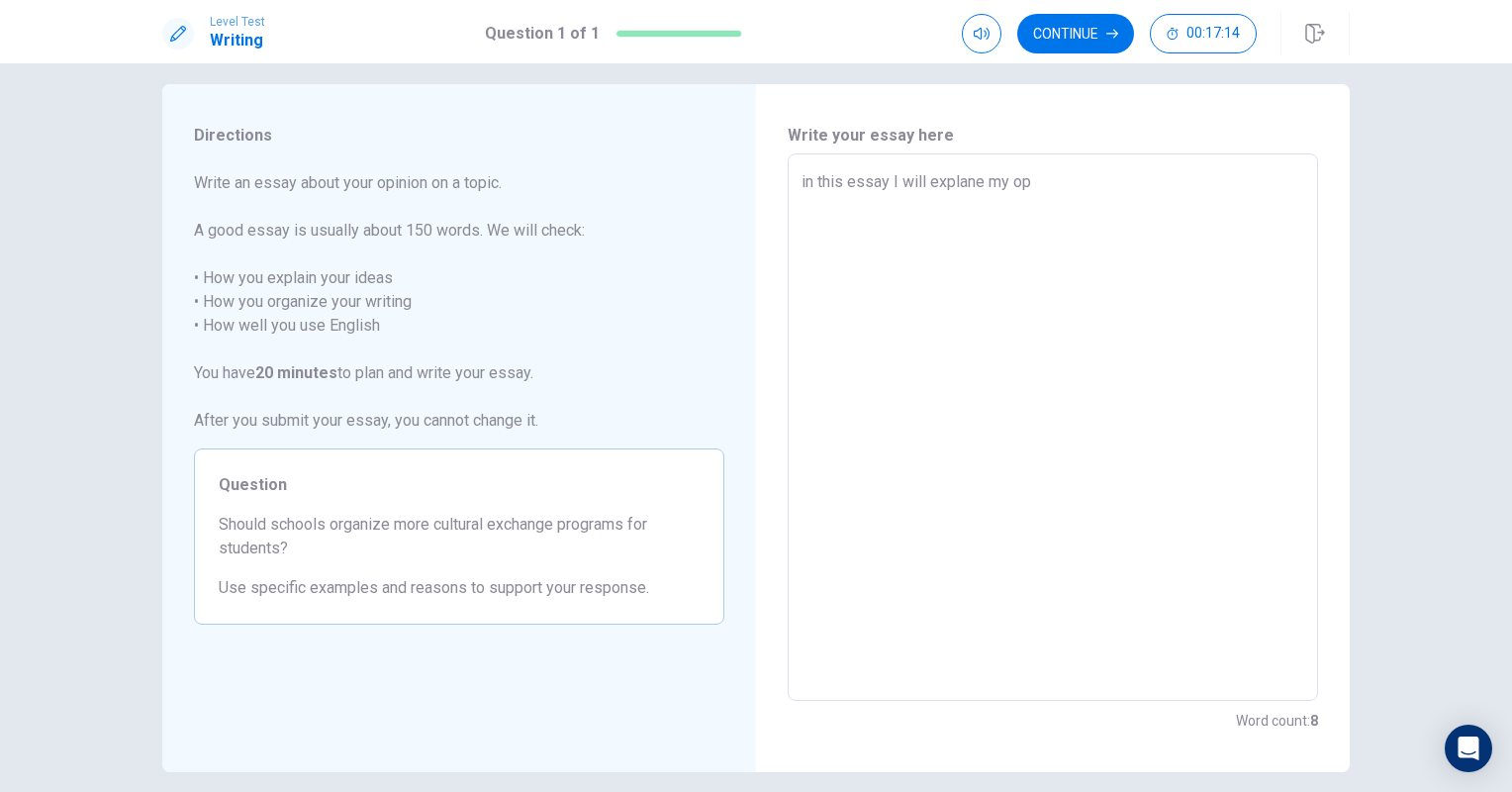 type on "x" 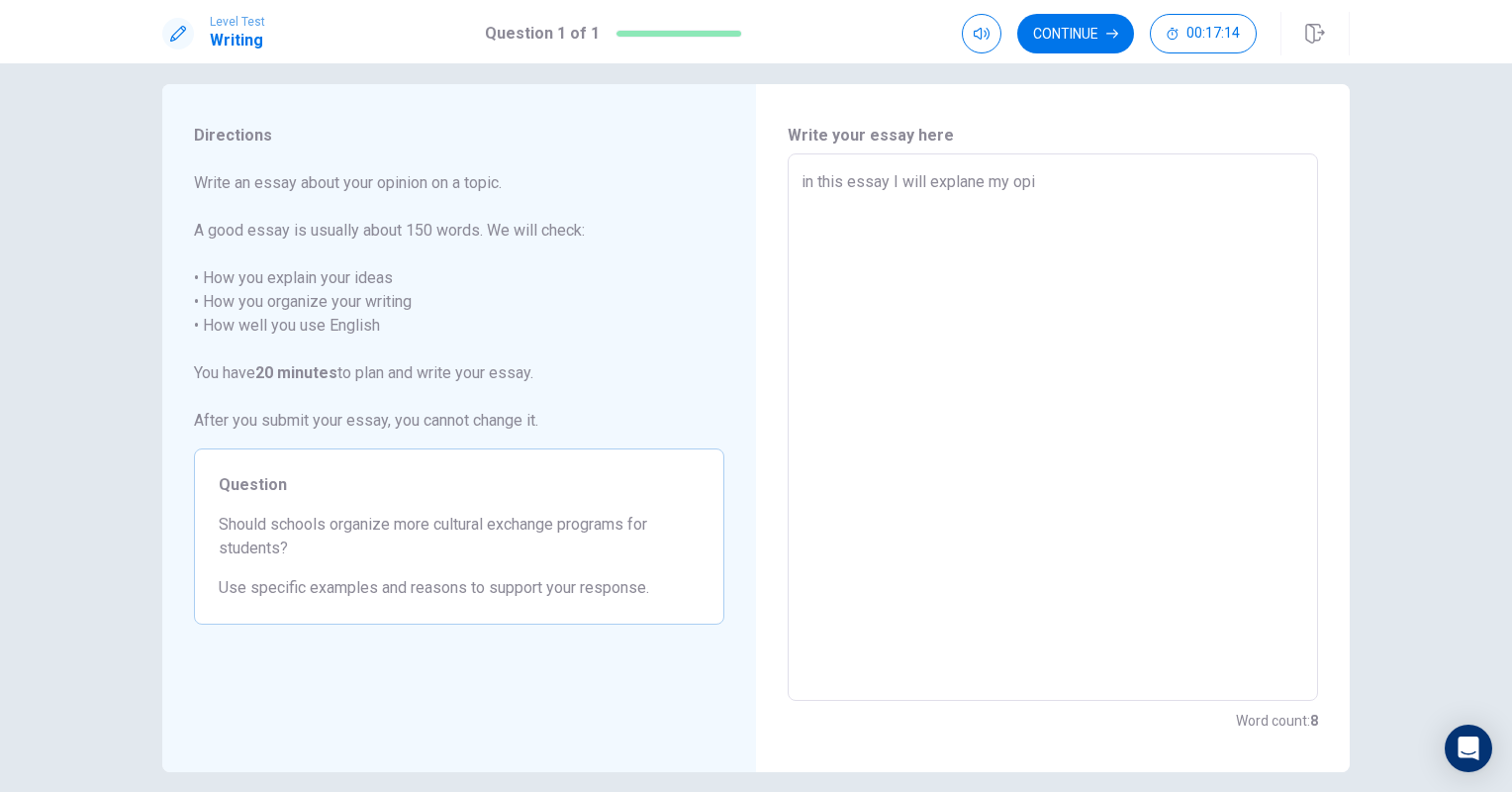 type on "x" 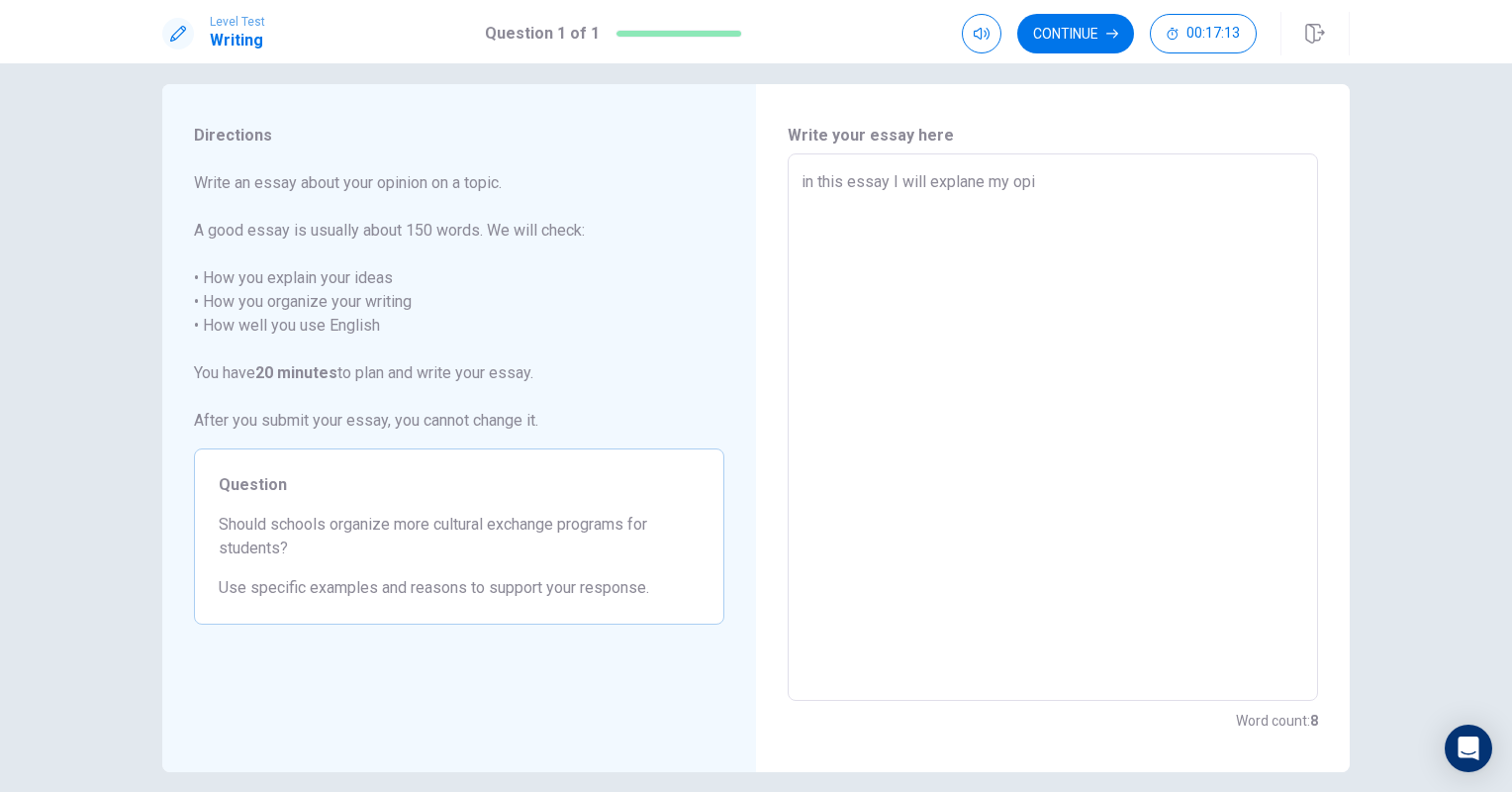 type on "in this essay I will explane my opin" 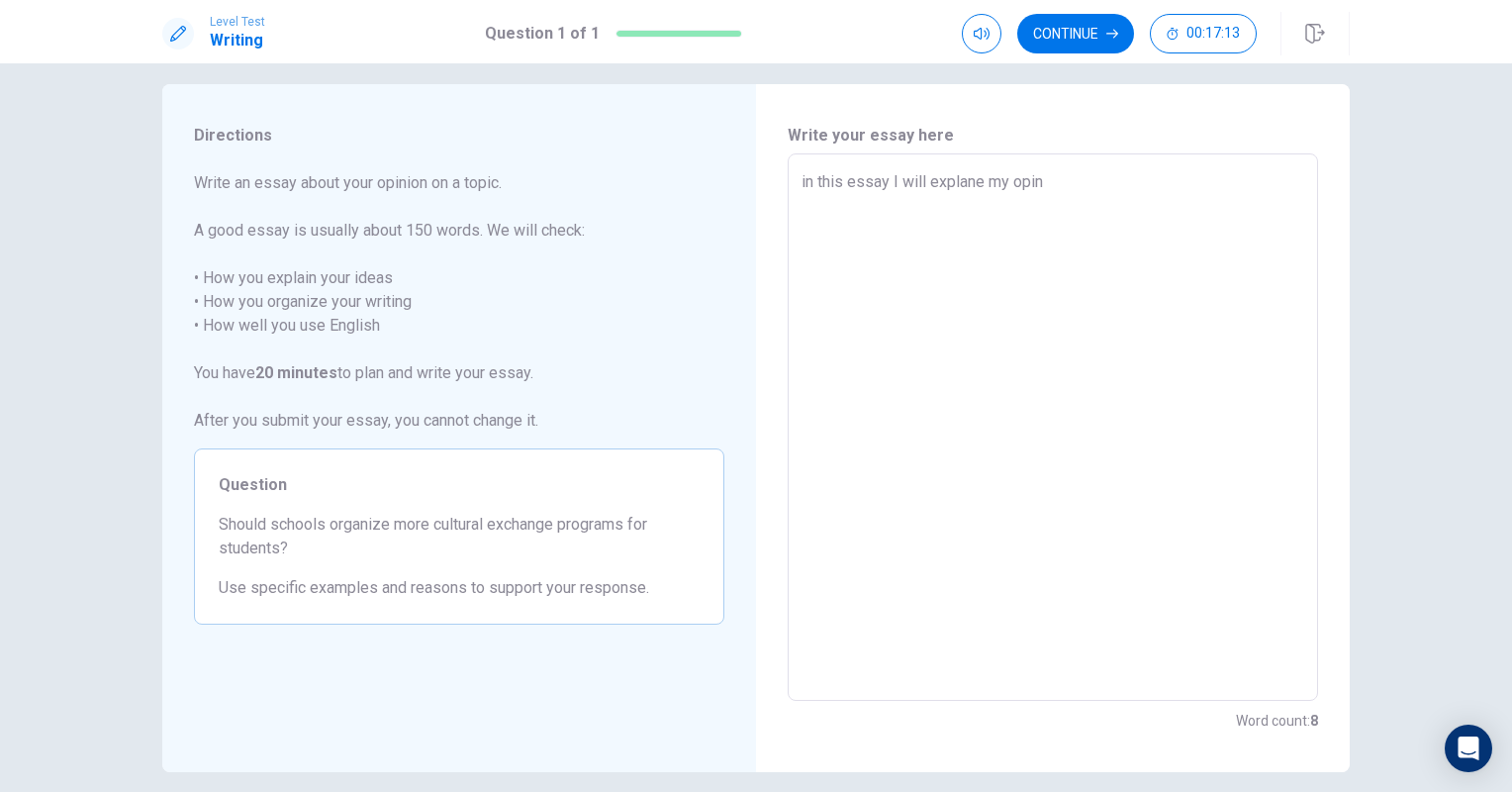 type on "x" 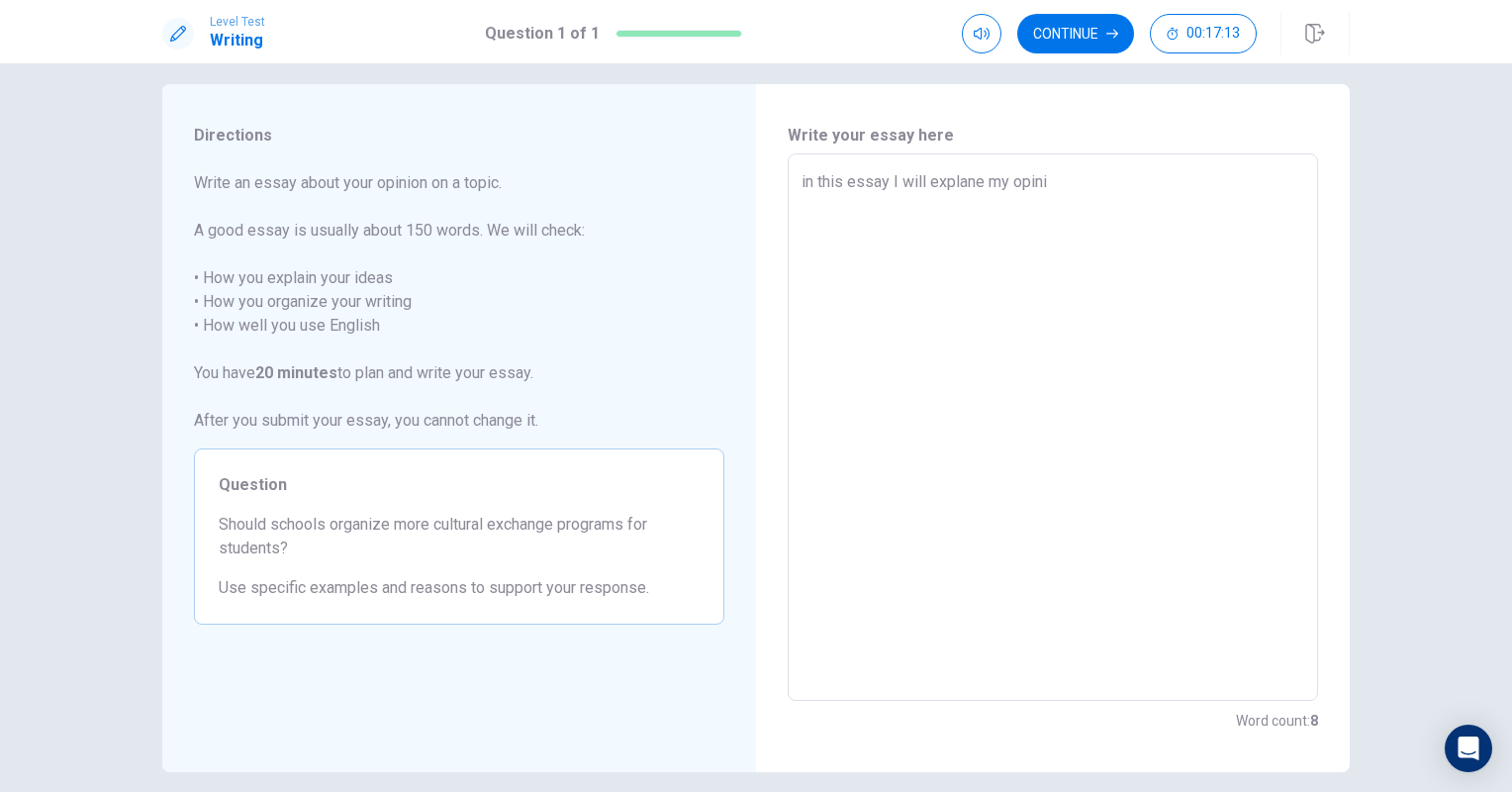 type on "x" 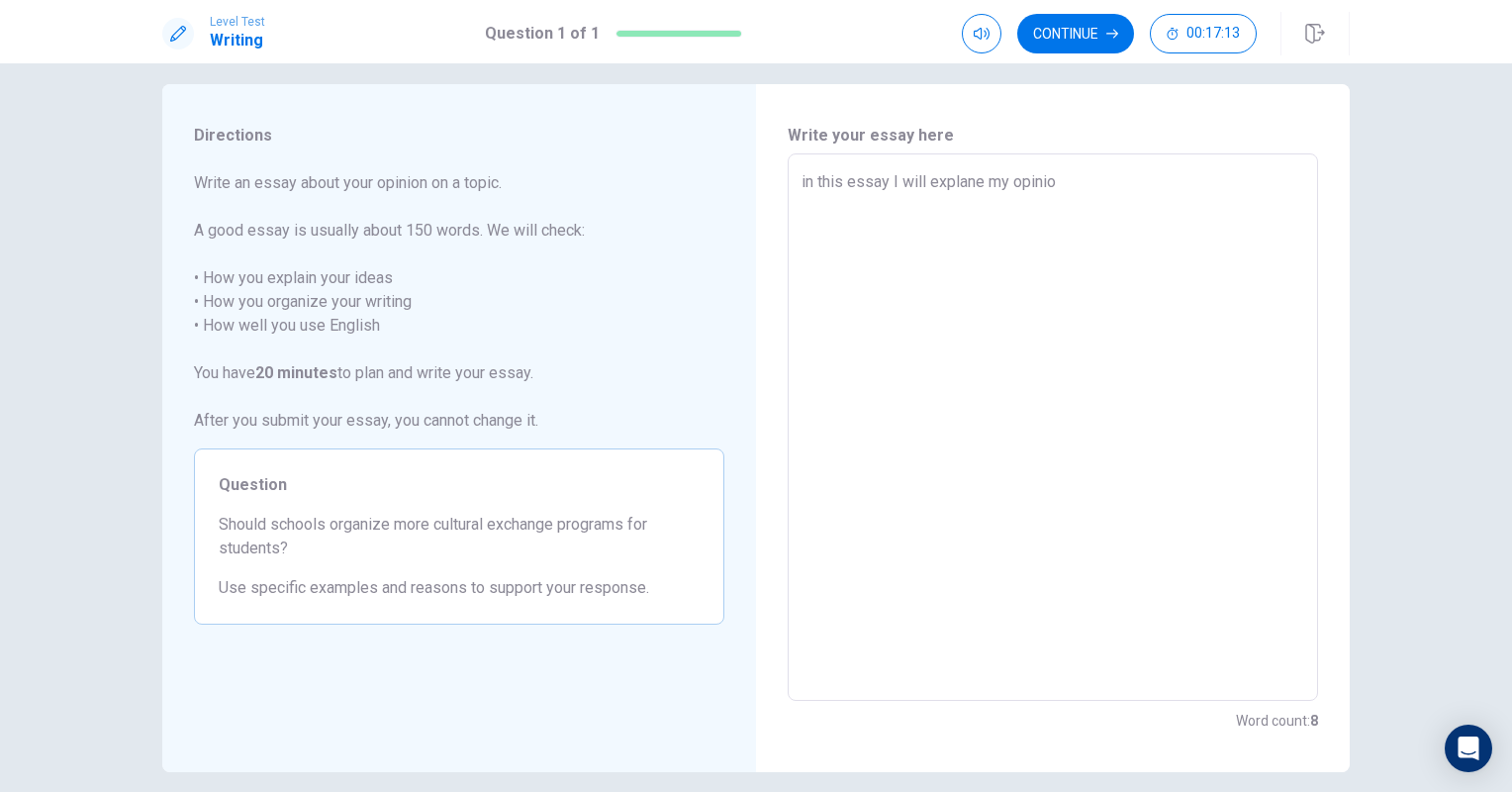 type on "x" 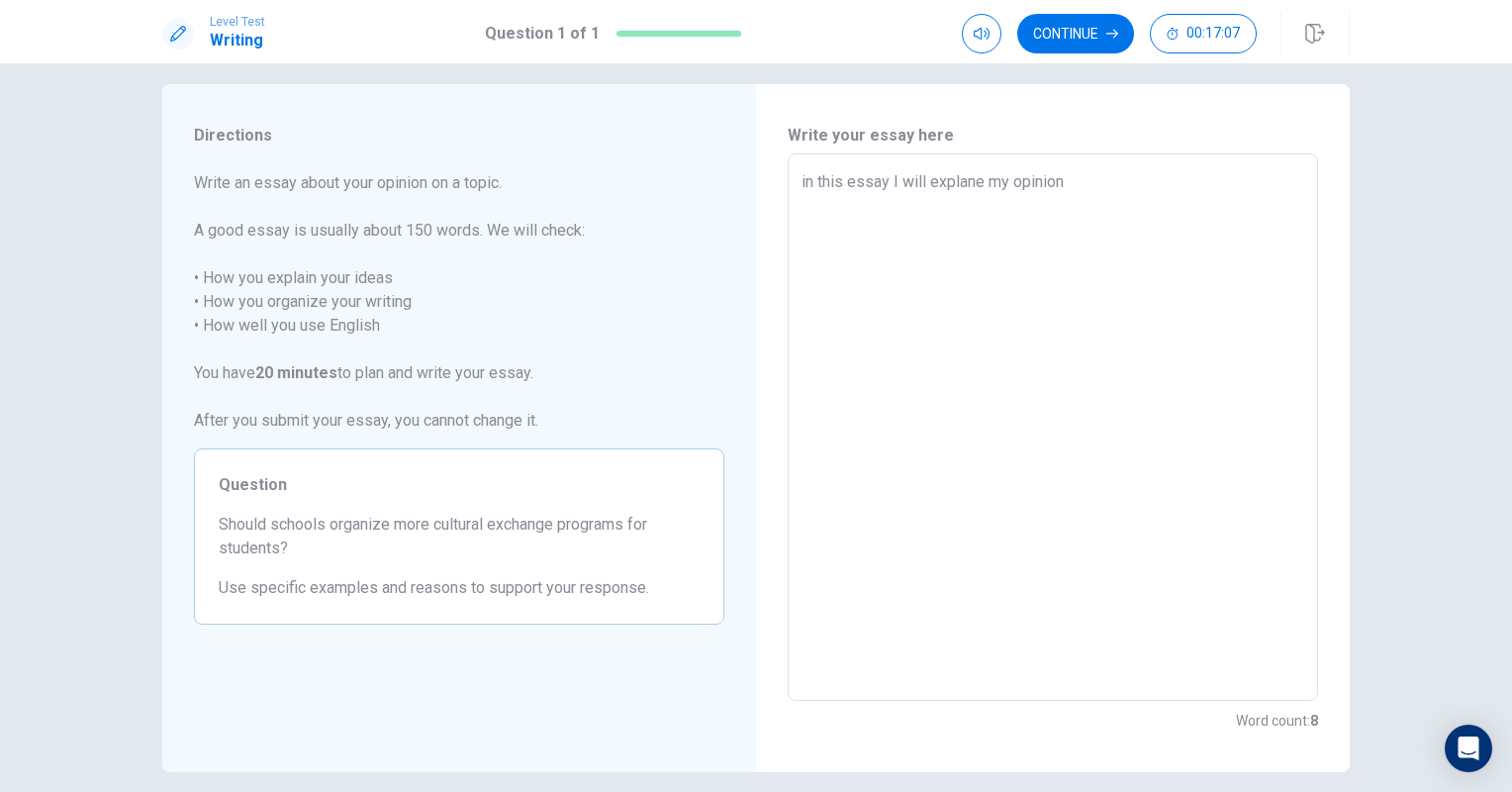 click on "in this essay I will explane my opinion" at bounding box center [1053, 428] 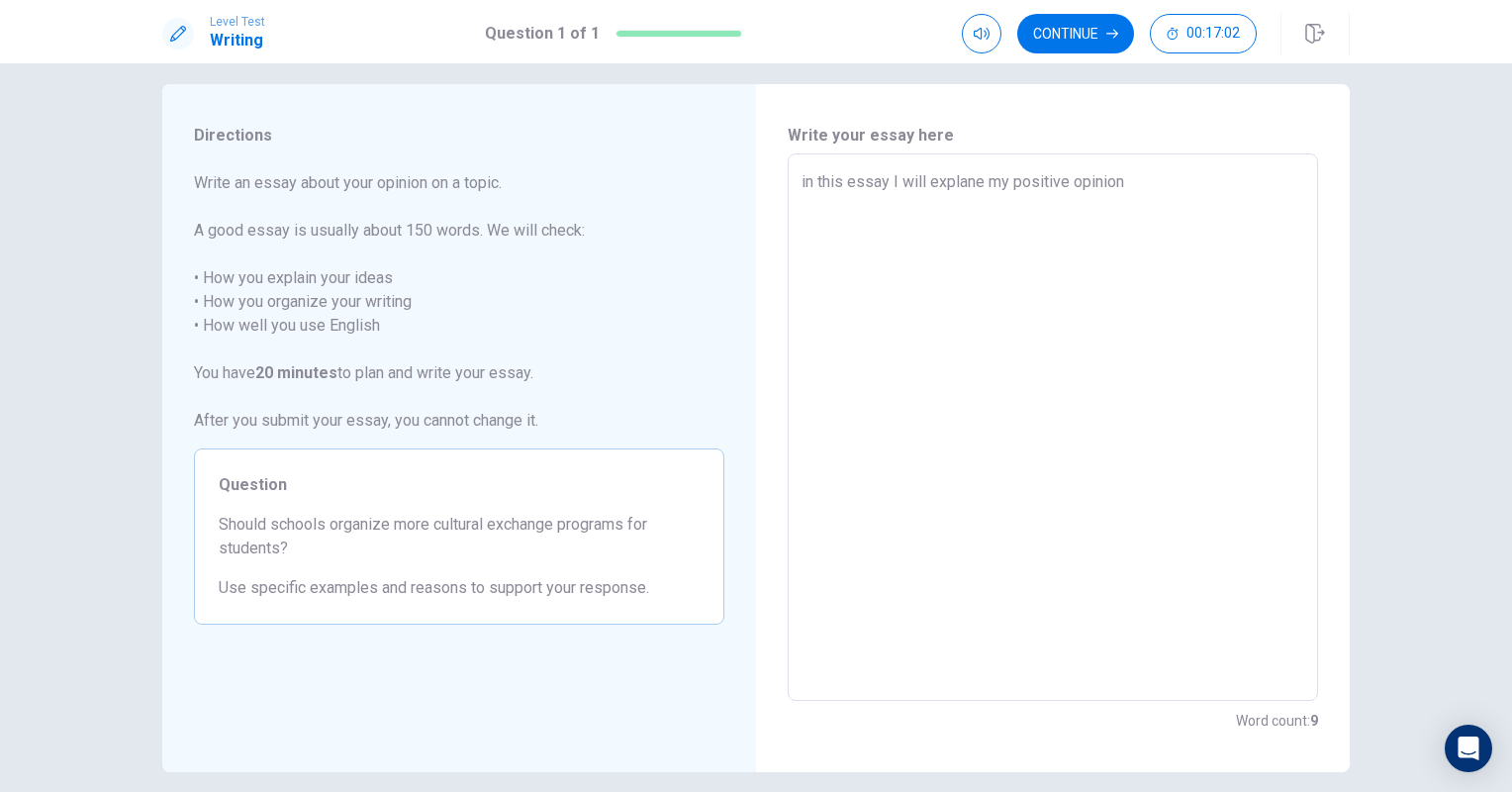 click on "in this essay I will explane my positive opinion" at bounding box center [1053, 428] 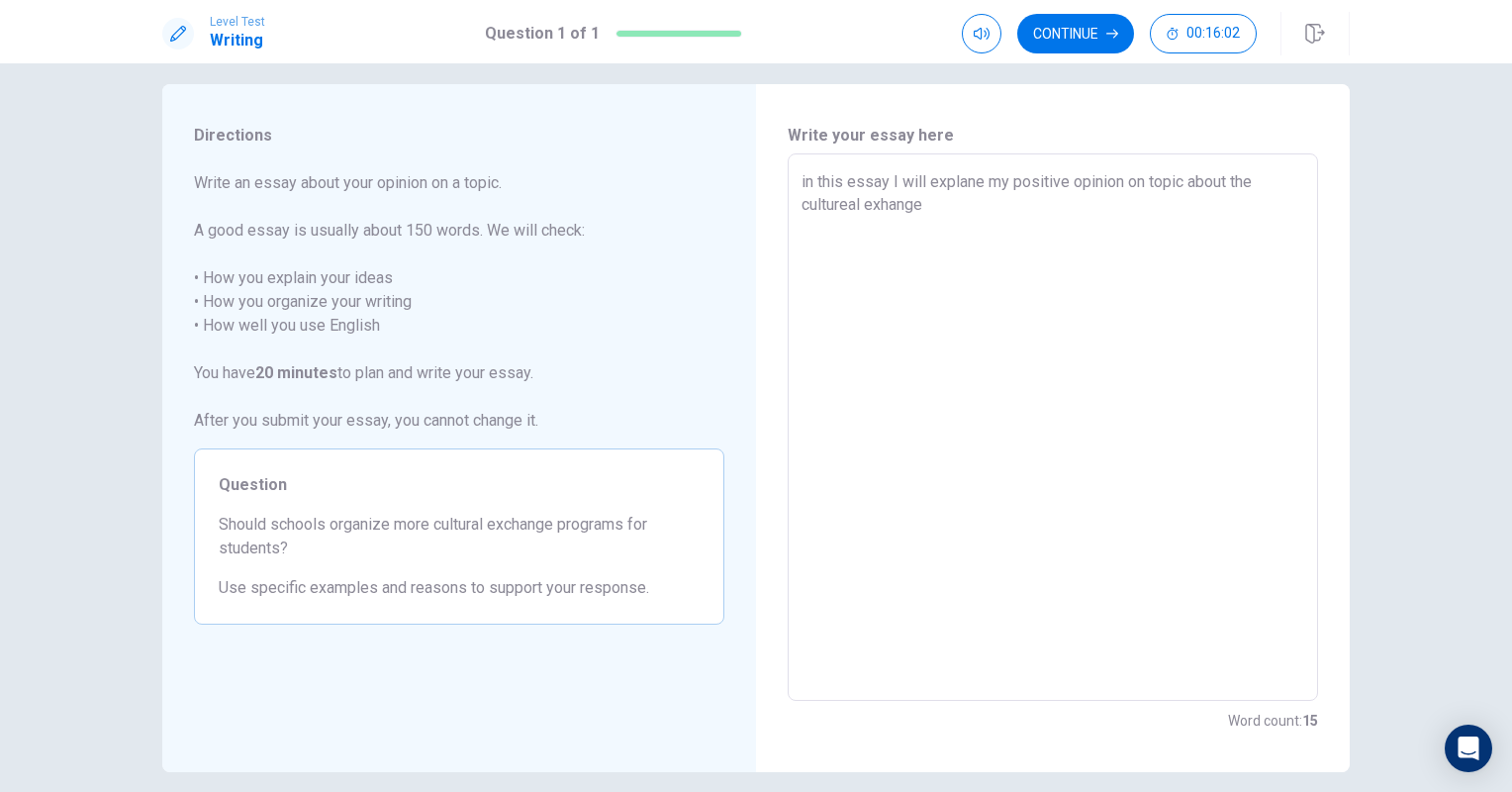 click on "in this essay I will explane my positive opinion on topic about the cultureal exhange" at bounding box center (1053, 428) 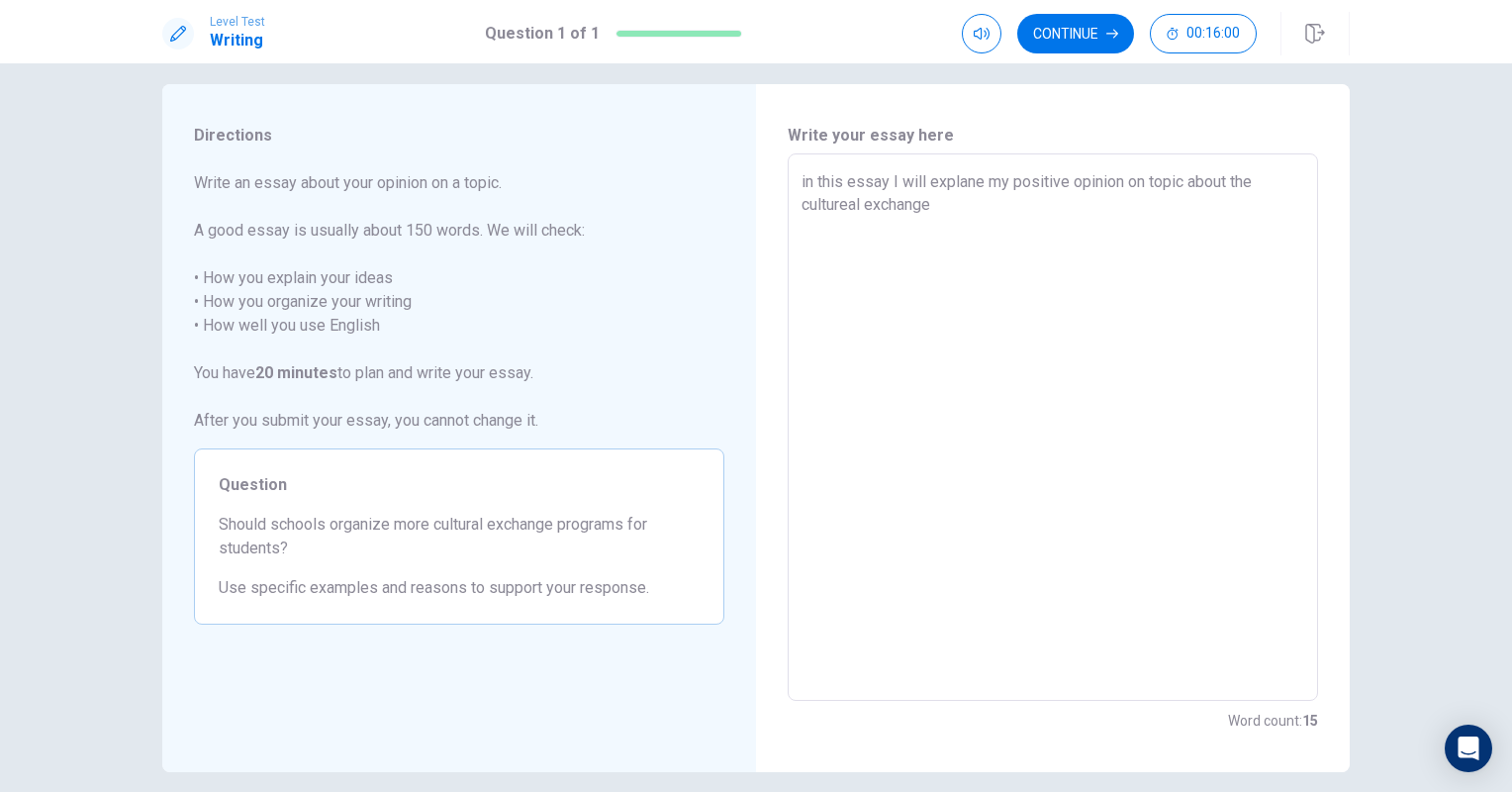 click on "in this essay I will explane my positive opinion on topic about the cultureal exchange" at bounding box center (1053, 428) 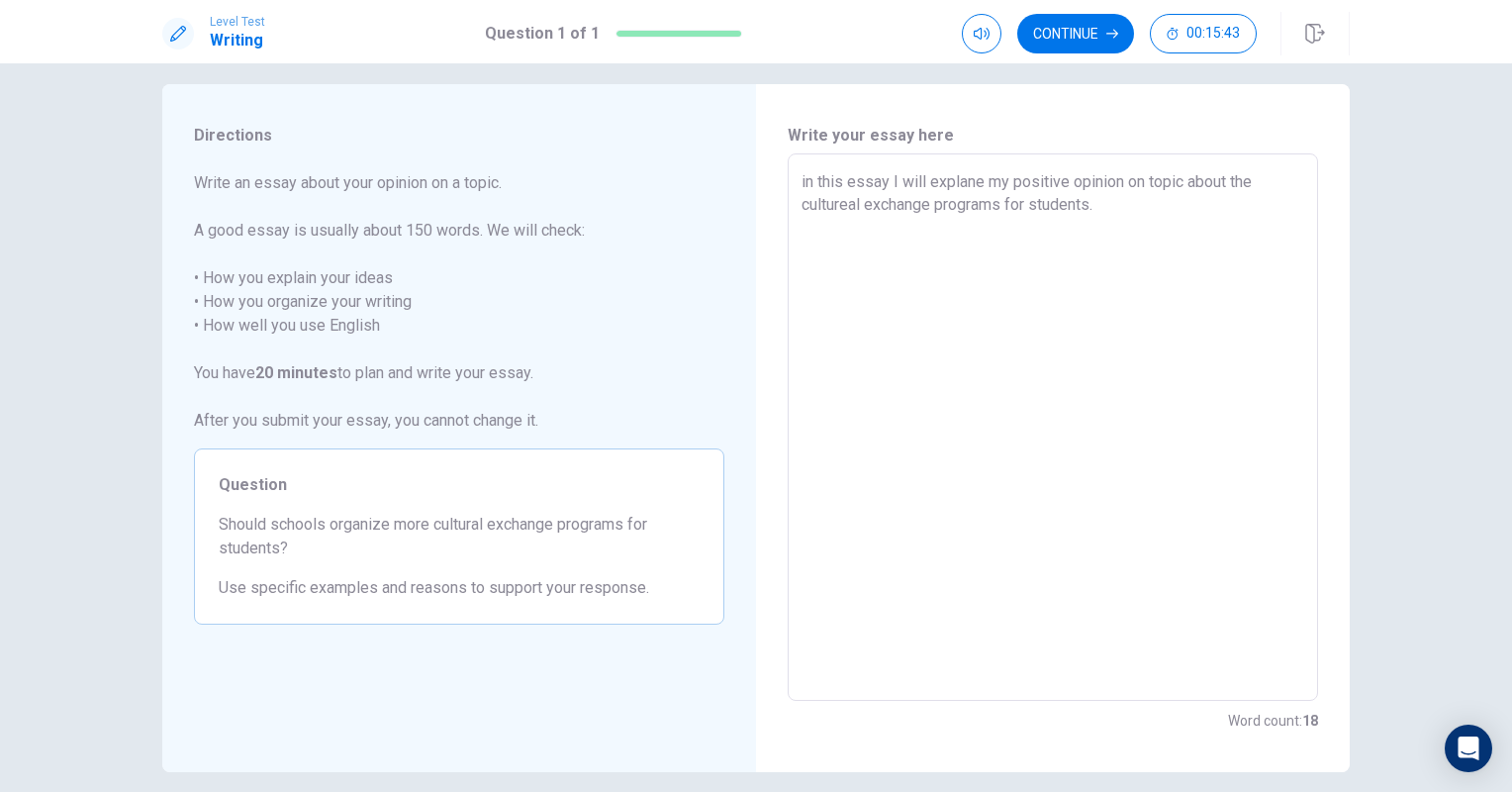 click on "in this essay I will explane my positive opinion on topic about the cultureal exchange programs for students." at bounding box center [1053, 428] 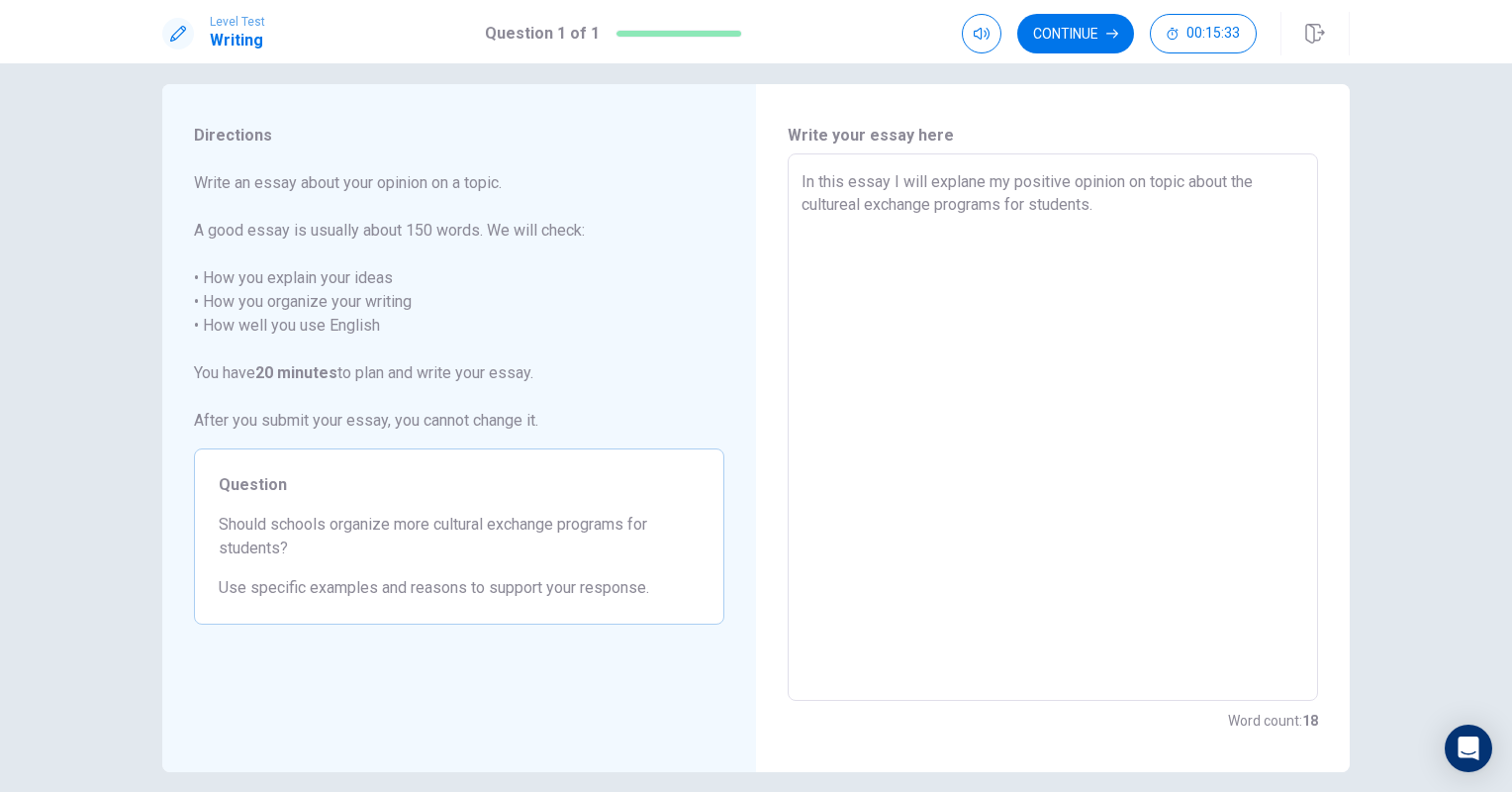 click on "In this essay I will explane my positive opinion on topic about the cultureal exchange programs for students." at bounding box center (1053, 428) 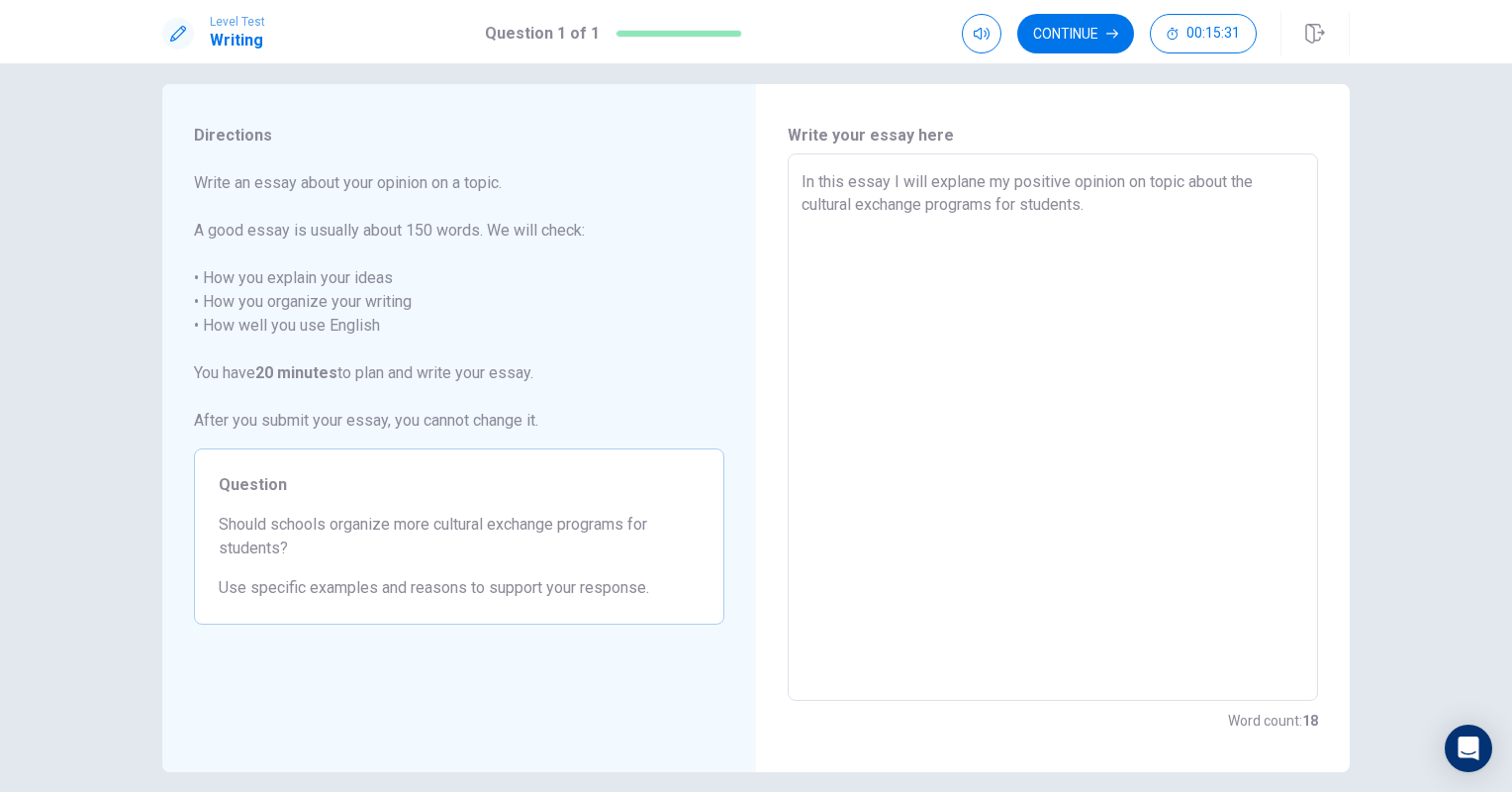 click on "In this essay I will explane my positive opinion on topic about the cultural exchange programs for students." at bounding box center (1053, 428) 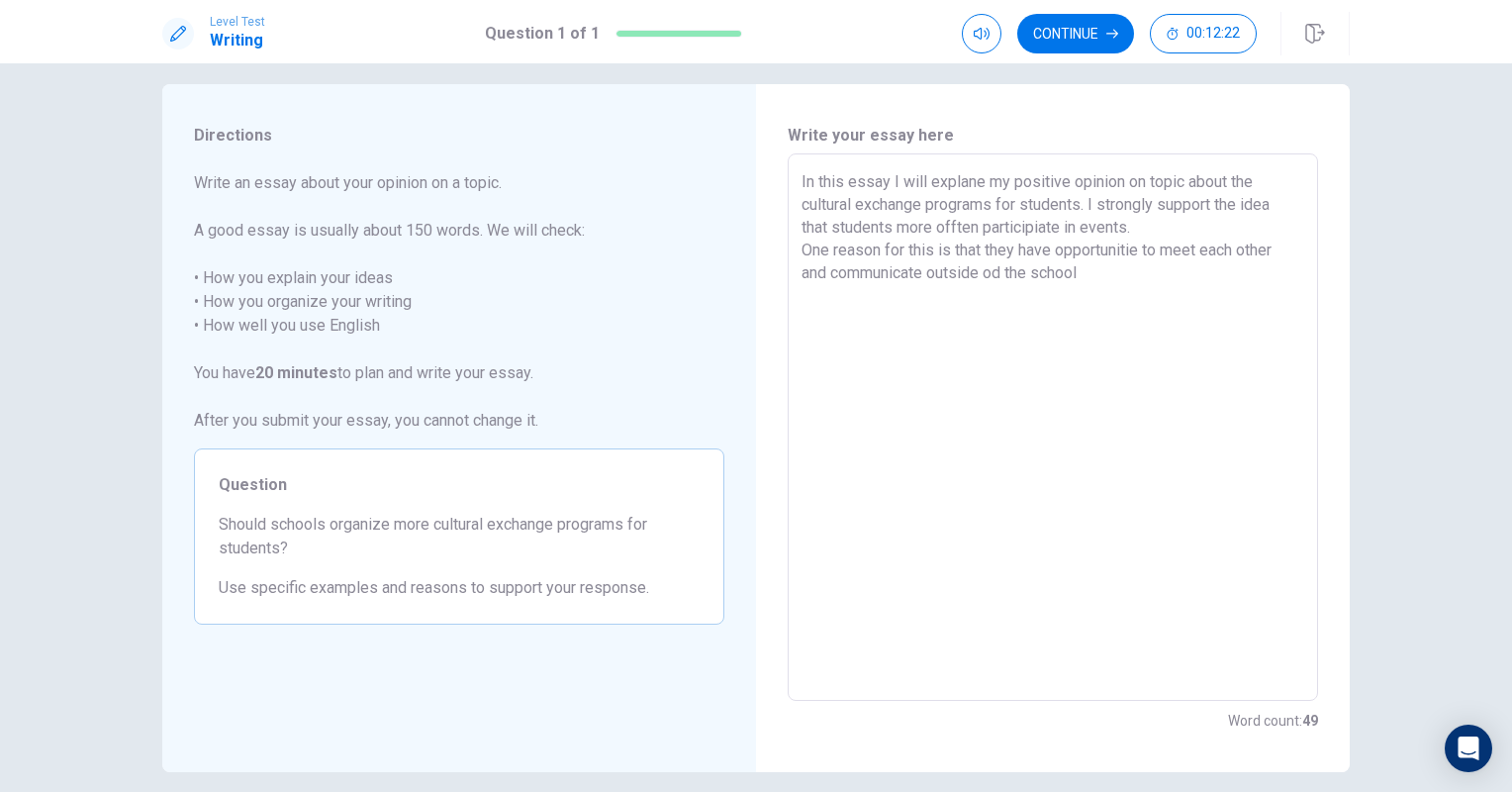 click on "In this essay I will explane my positive opinion on topic about the cultural exchange programs for students. I strongly support the idea that students more offten participiate in events.
One reason for this is that they have opportunitie to meet each other and communicate outside od the school" at bounding box center (1053, 428) 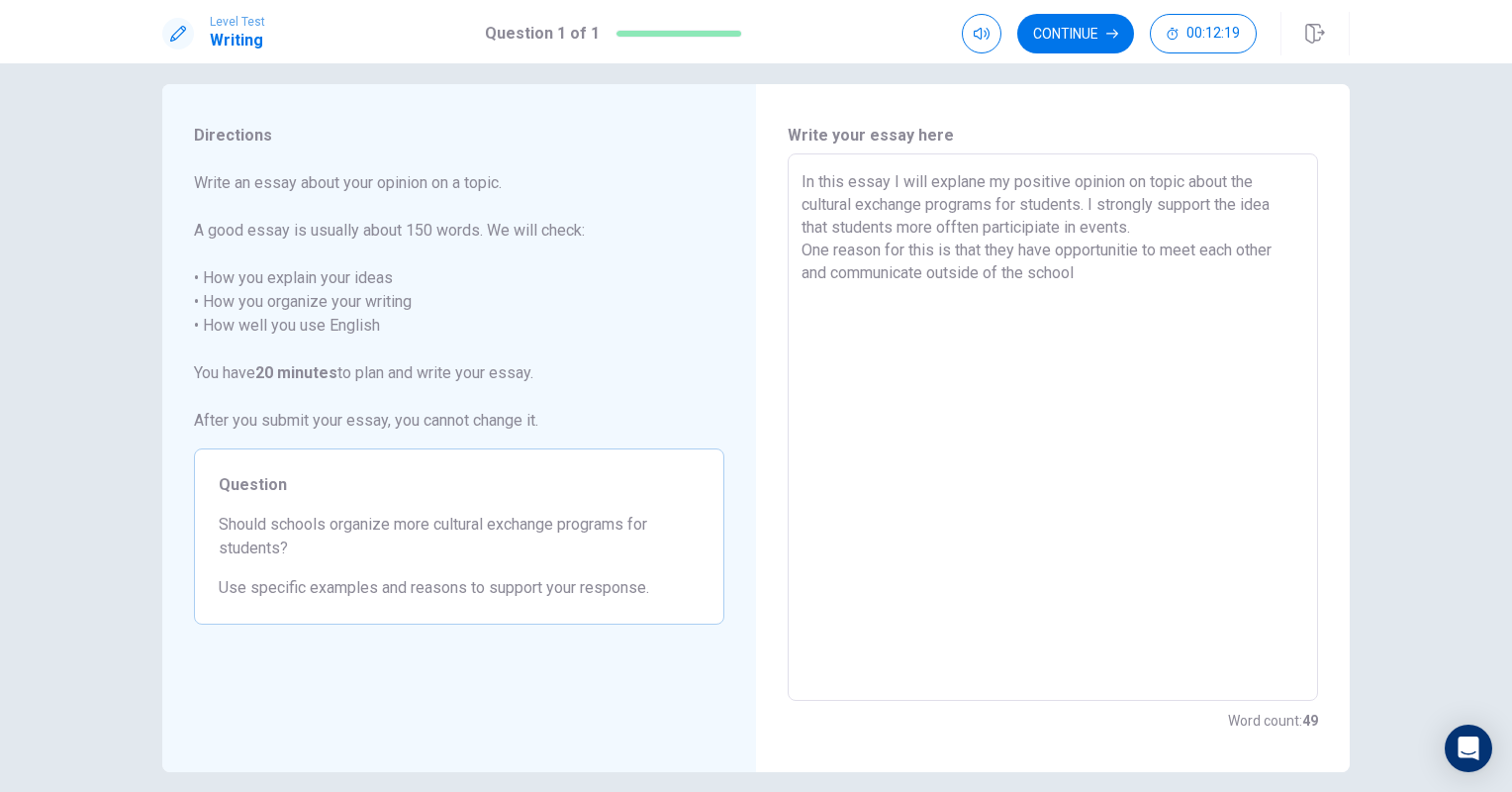 click on "In this essay I will explane my positive opinion on topic about the cultural exchange programs for students. I strongly support the idea that students more offten participiate in events.
One reason for this is that they have opportunitie to meet each other and communicate outside of the school" at bounding box center (1053, 428) 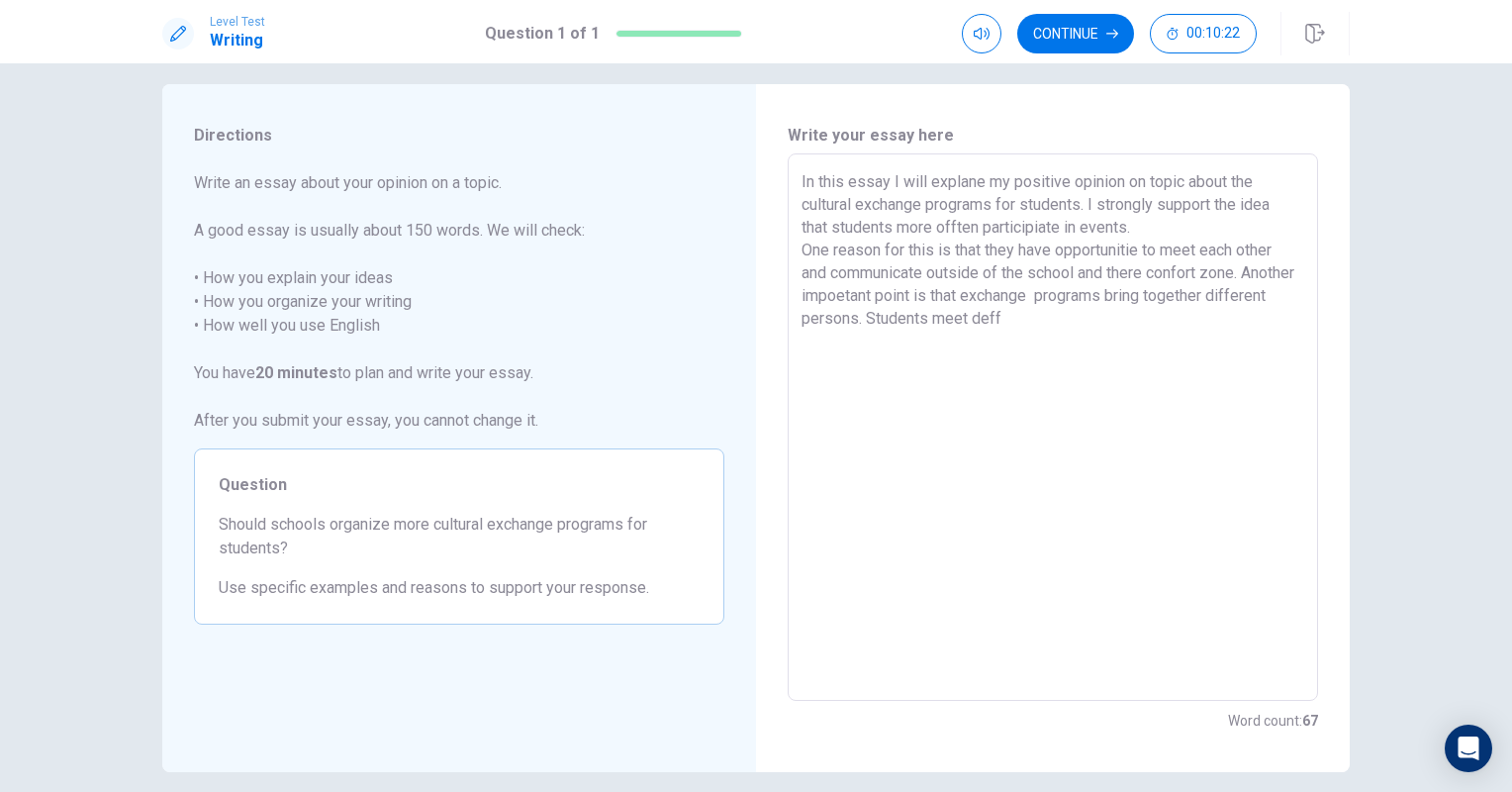 click on "In this essay I will explane my positive opinion on topic about the cultural exchange programs for students. I strongly support the idea that students more offten participiate in events.
One reason for this is that they have opportunitie to meet each other and communicate outside of the school and there confort zone. Another impoetant point is that exchange  programs bring together different persons. Students meet deff" at bounding box center (1053, 428) 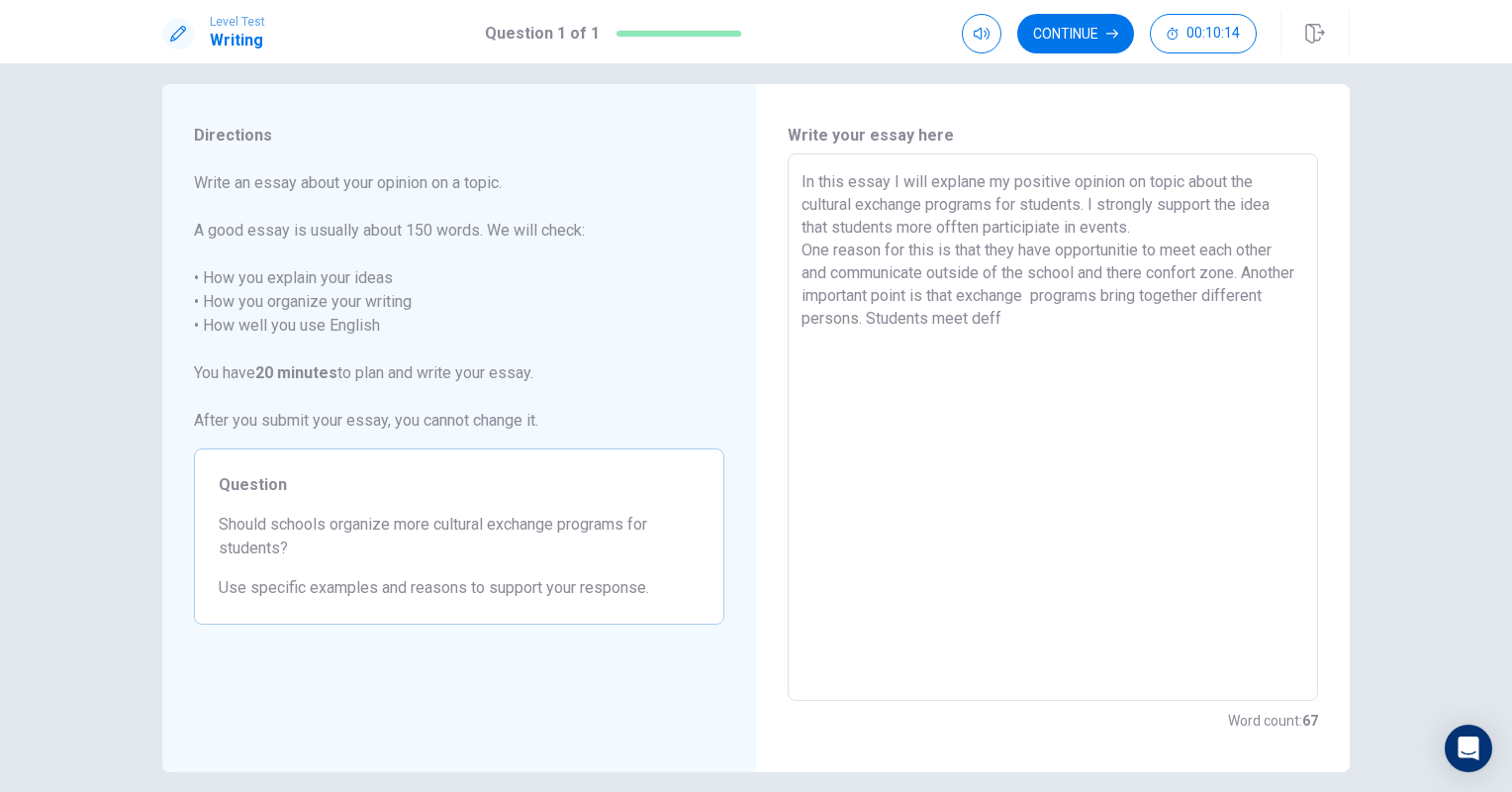 click on "In this essay I will explane my positive opinion on topic about the cultural exchange programs for students. I strongly support the idea that students more offten participiate in events.
One reason for this is that they have opportunitie to meet each other and communicate outside of the school and there confort zone. Another important point is that exchange  programs bring together different persons. Students meet deff" at bounding box center [1053, 428] 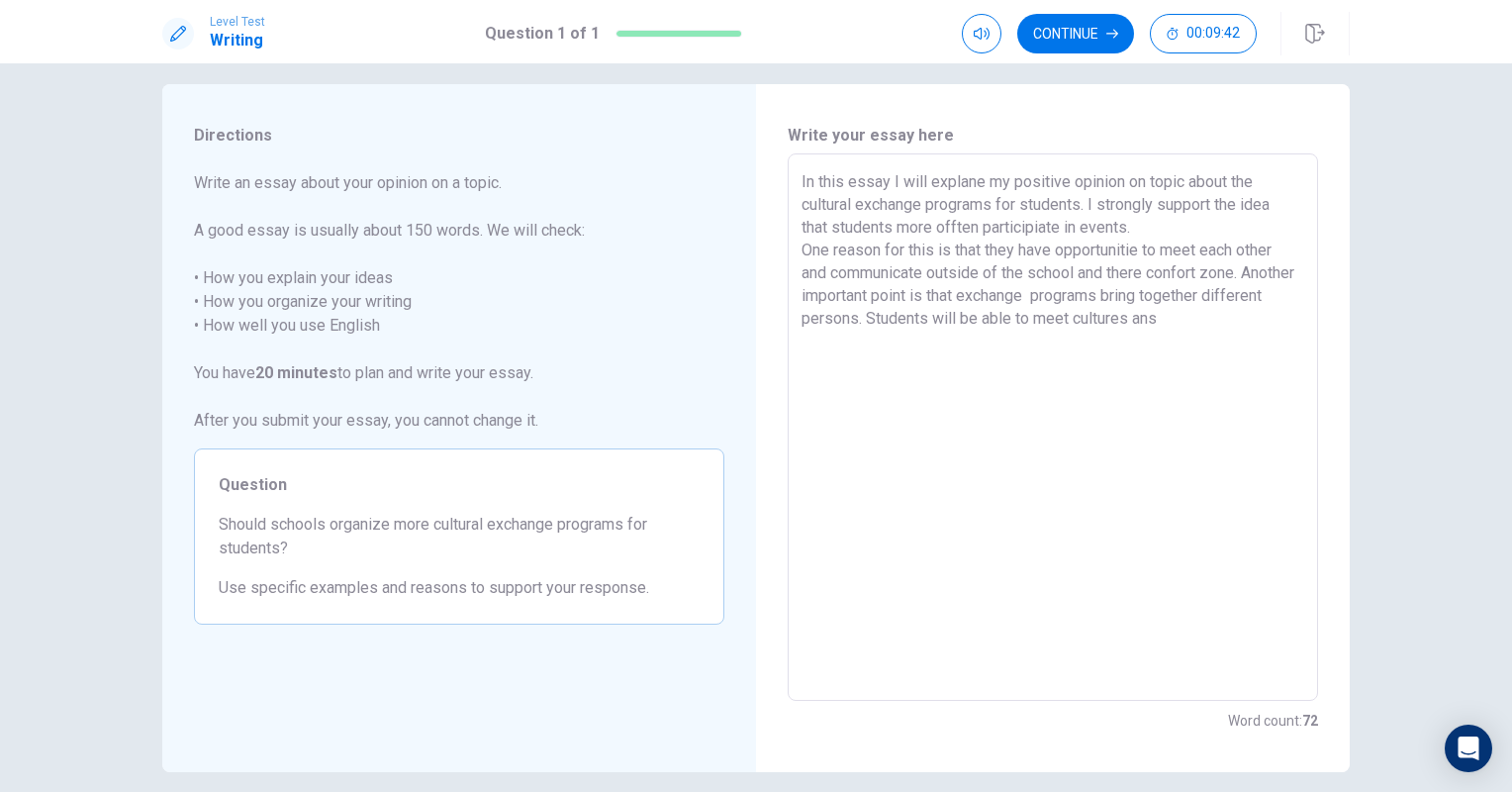click on "In this essay I will explane my positive opinion on topic about the cultural exchange programs for students. I strongly support the idea that students more offten participiate in events.
One reason for this is that they have opportunitie to meet each other and communicate outside of the school and there confort zone. Another important point is that exchange  programs bring together different persons. Students will be able to meet cultures ans" at bounding box center (1053, 428) 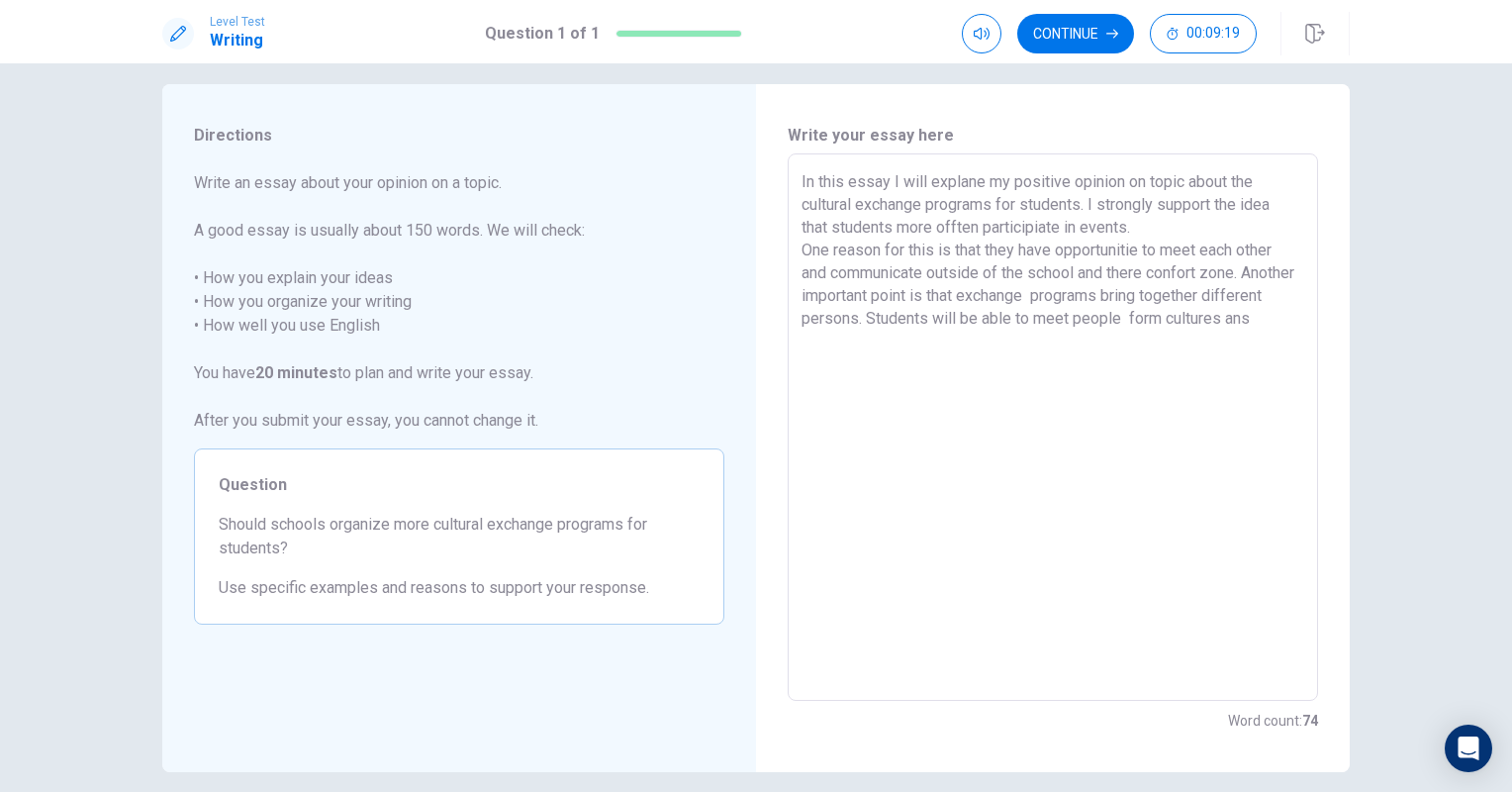 click on "In this essay I will explane my positive opinion on topic about the cultural exchange programs for students. I strongly support the idea that students more offten participiate in events.
One reason for this is that they have opportunitie to meet each other and communicate outside of the school and there confort zone. Another important point is that exchange  programs bring together different persons. Students will be able to meet people  form cultures ans" at bounding box center [1053, 428] 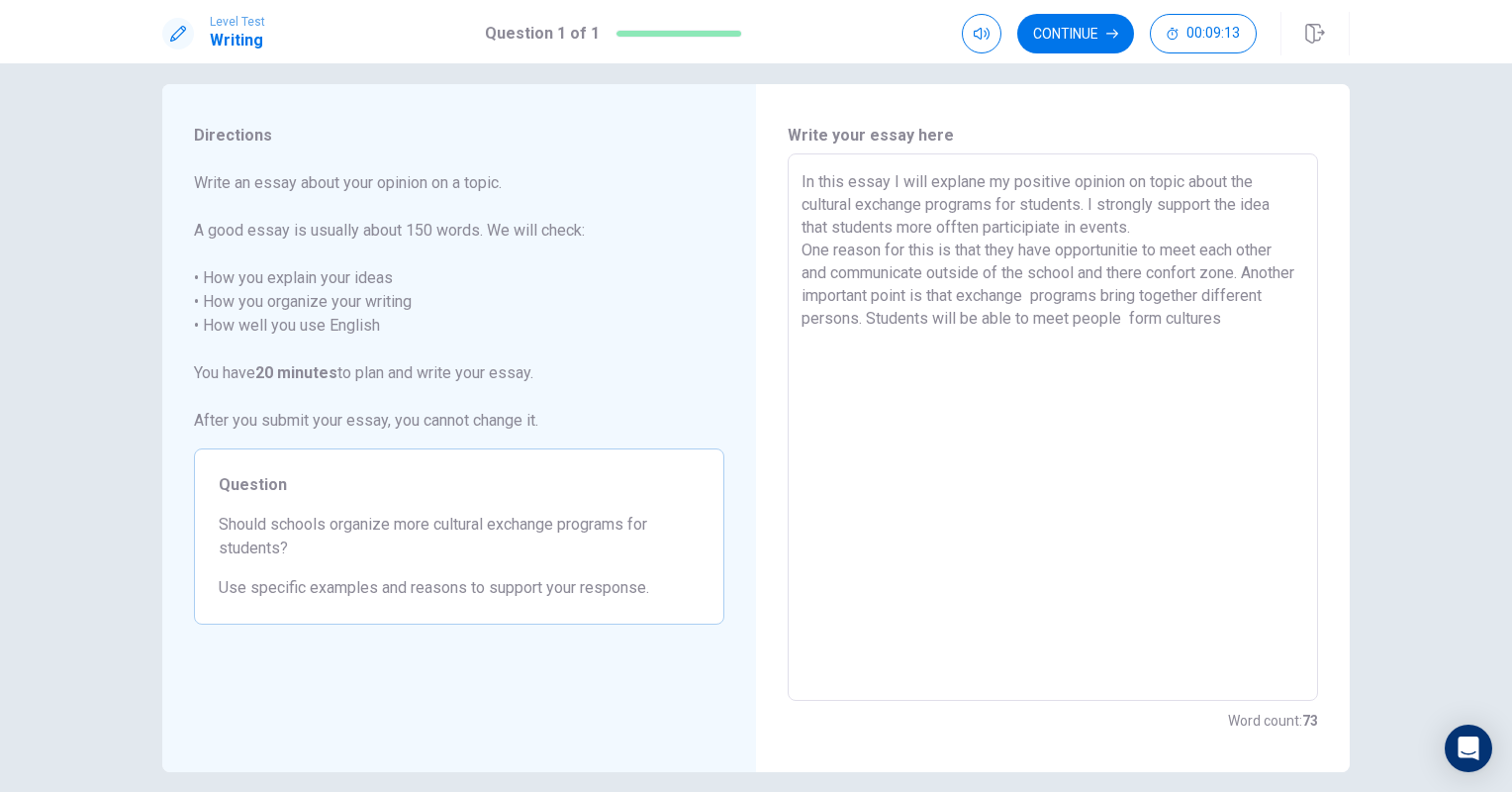 click on "In this essay I will explane my positive opinion on topic about the cultural exchange programs for students. I strongly support the idea that students more offten participiate in events.
One reason for this is that they have opportunitie to meet each other and communicate outside of the school and there confort zone. Another important point is that exchange  programs bring together different persons. Students will be able to meet people  form cultures" at bounding box center (1053, 428) 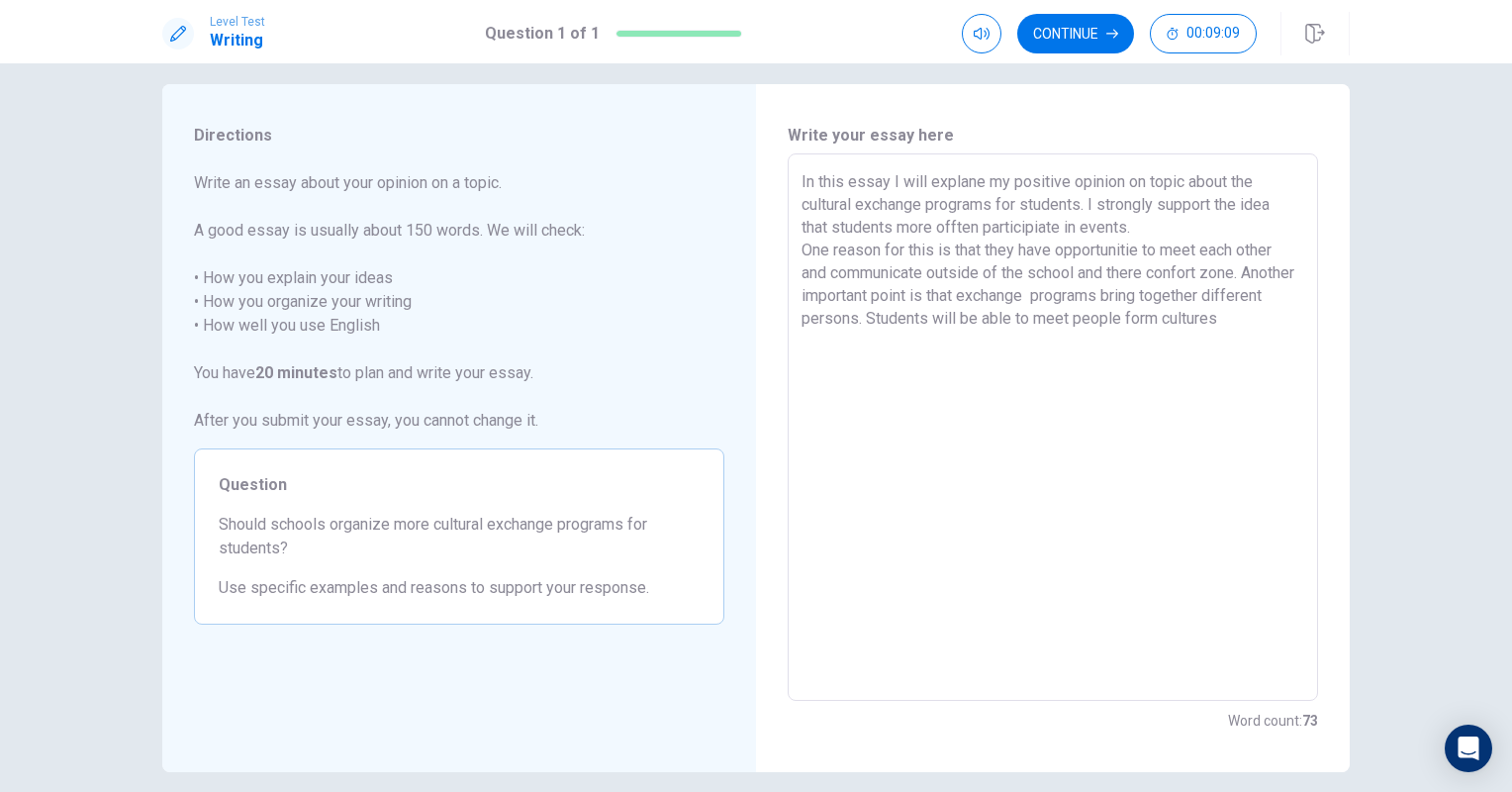 click on "In this essay I will explane my positive opinion on topic about the cultural exchange programs for students. I strongly support the idea that students more offten participiate in events.
One reason for this is that they have opportunitie to meet each other and communicate outside of the school and there confort zone. Another important point is that exchange  programs bring together different persons. Students will be able to meet people form cultures" at bounding box center (1053, 428) 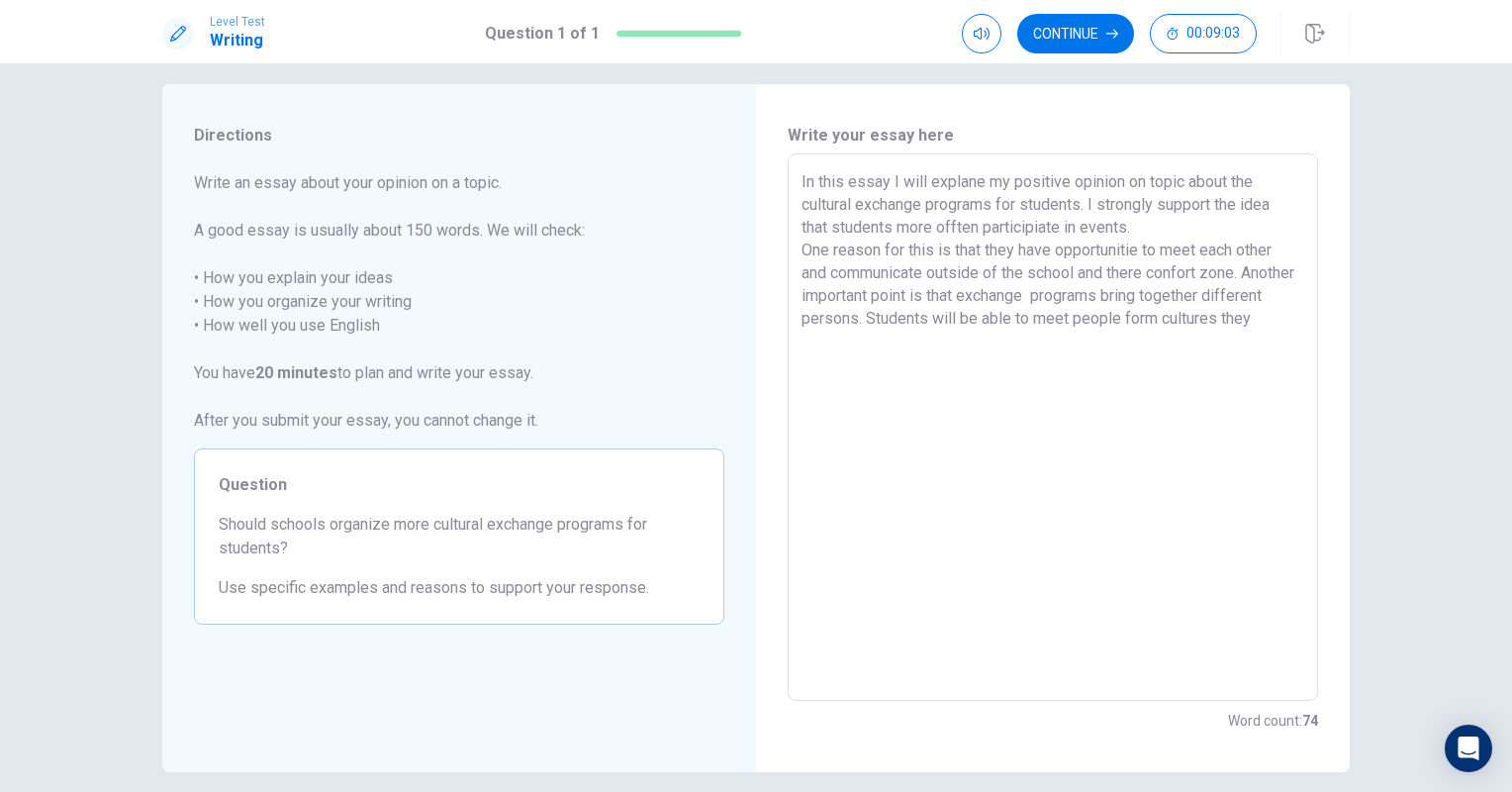 drag, startPoint x: 1191, startPoint y: 348, endPoint x: 1213, endPoint y: 323, distance: 33.301652 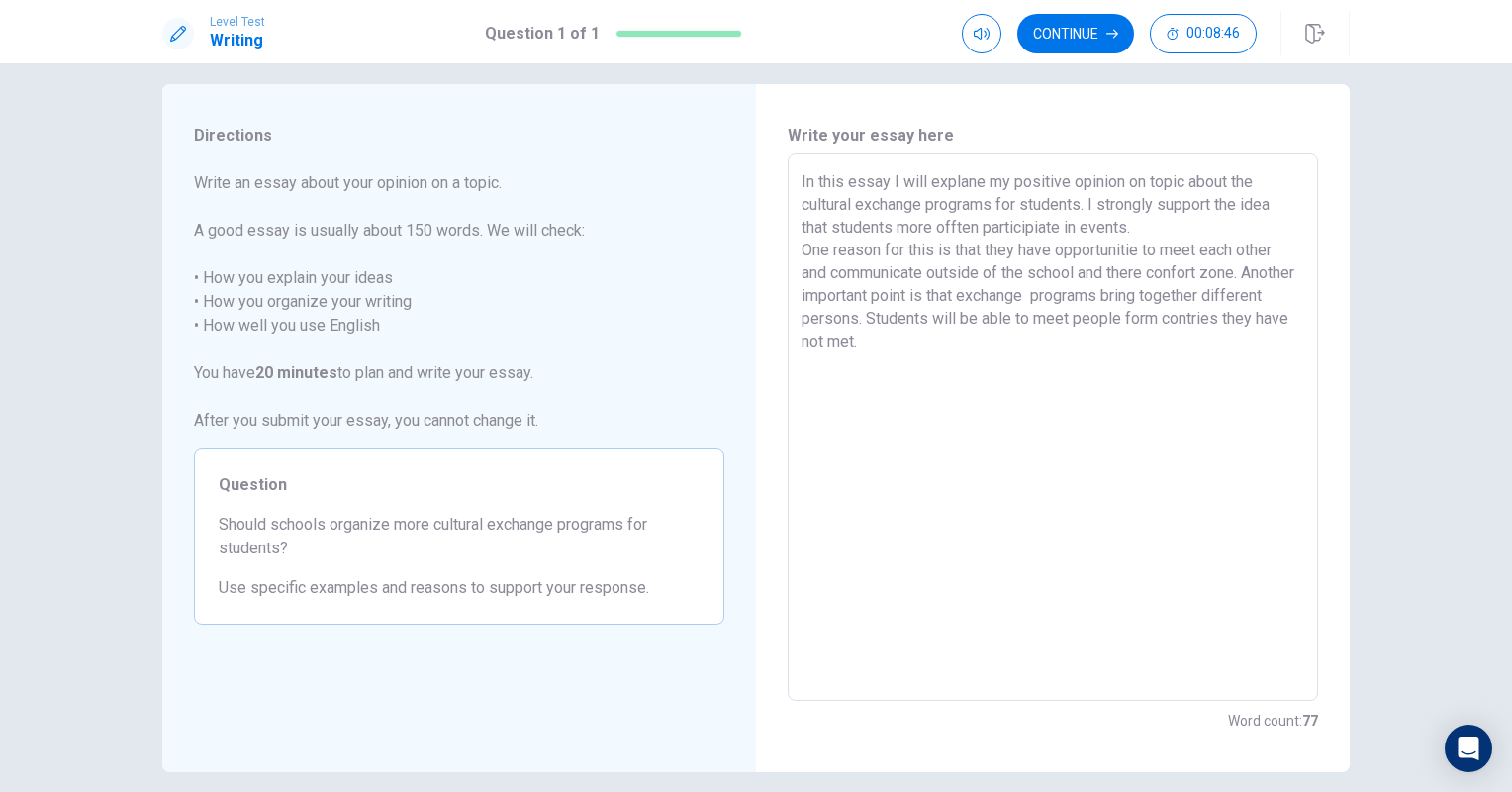 click on "In this essay I will explane my positive opinion on topic about the cultural exchange programs for students. I strongly support the idea that students more offten participiate in events.
One reason for this is that they have opportunitie to meet each other and communicate outside of the school and there confort zone. Another important point is that exchange  programs bring together different persons. Students will be able to meet people form contries they have not met." at bounding box center (1053, 428) 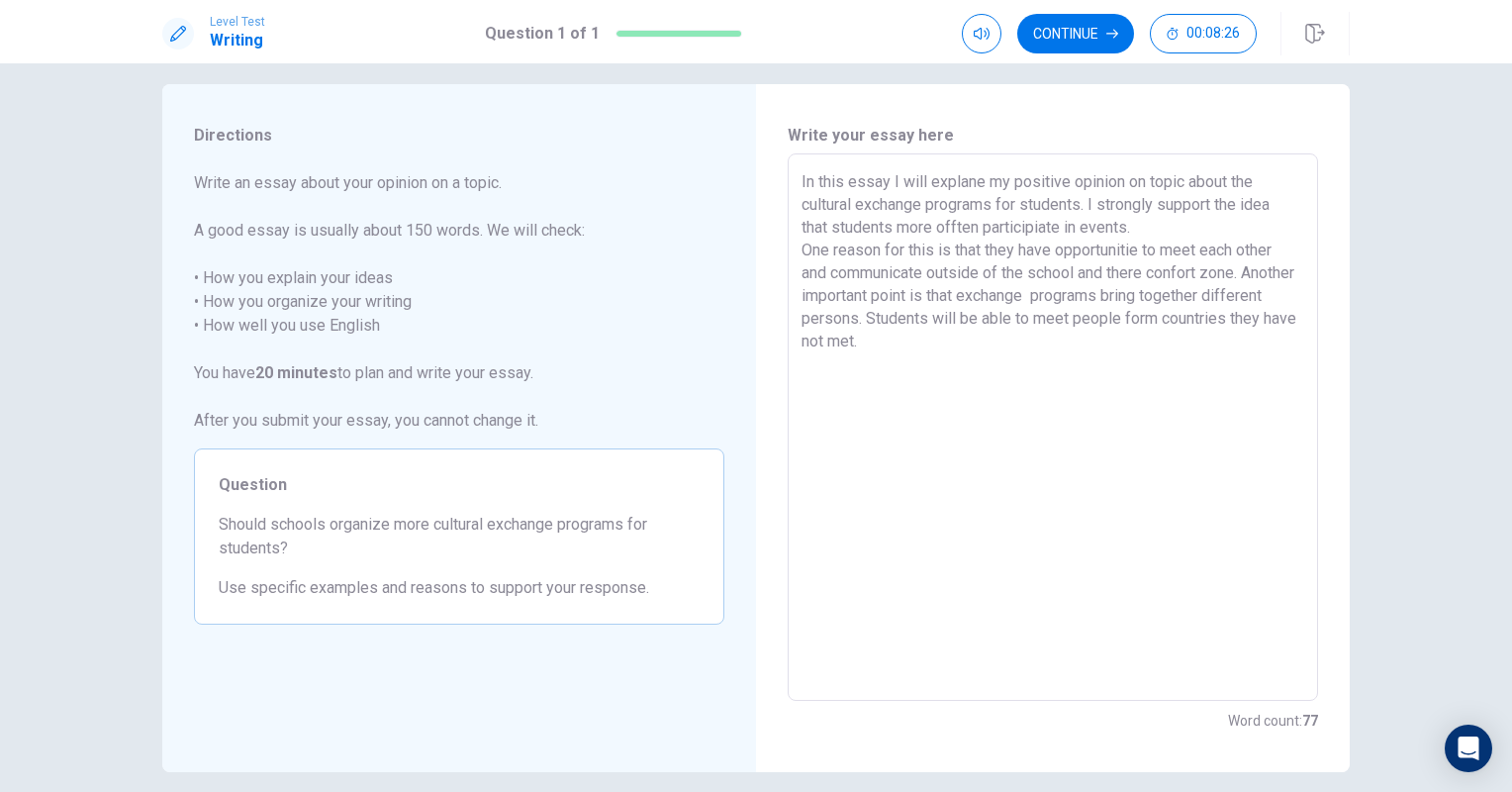 click on "In this essay I will explane my positive opinion on topic about the cultural exchange programs for students. I strongly support the idea that students more offten participiate in events.
One reason for this is that they have opportunitie to meet each other and communicate outside of the school and there confort zone. Another important point is that exchange  programs bring together different persons. Students will be able to meet people form countries they have not met." at bounding box center (1053, 428) 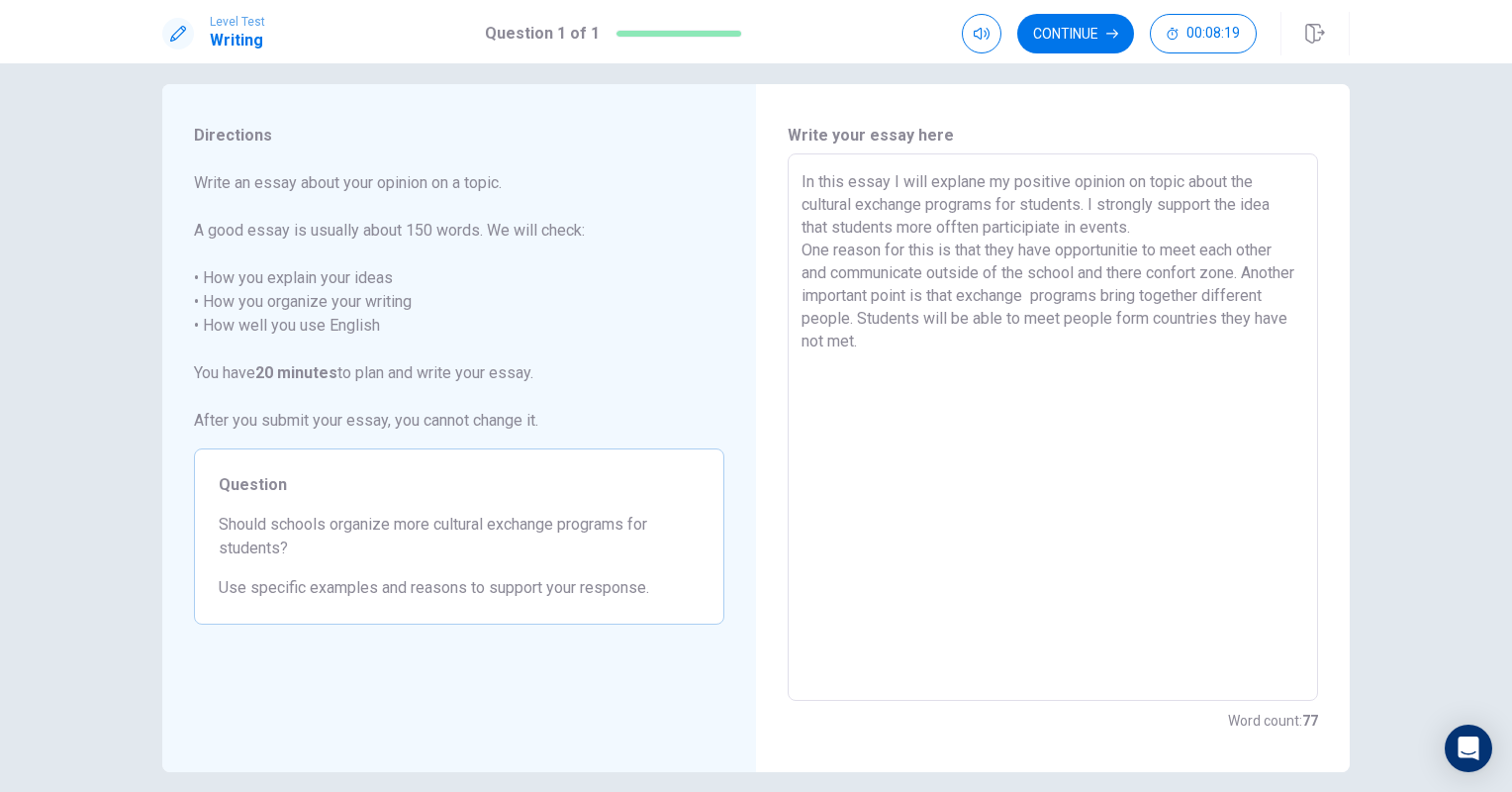 drag, startPoint x: 1044, startPoint y: 339, endPoint x: 1180, endPoint y: 317, distance: 137.76792 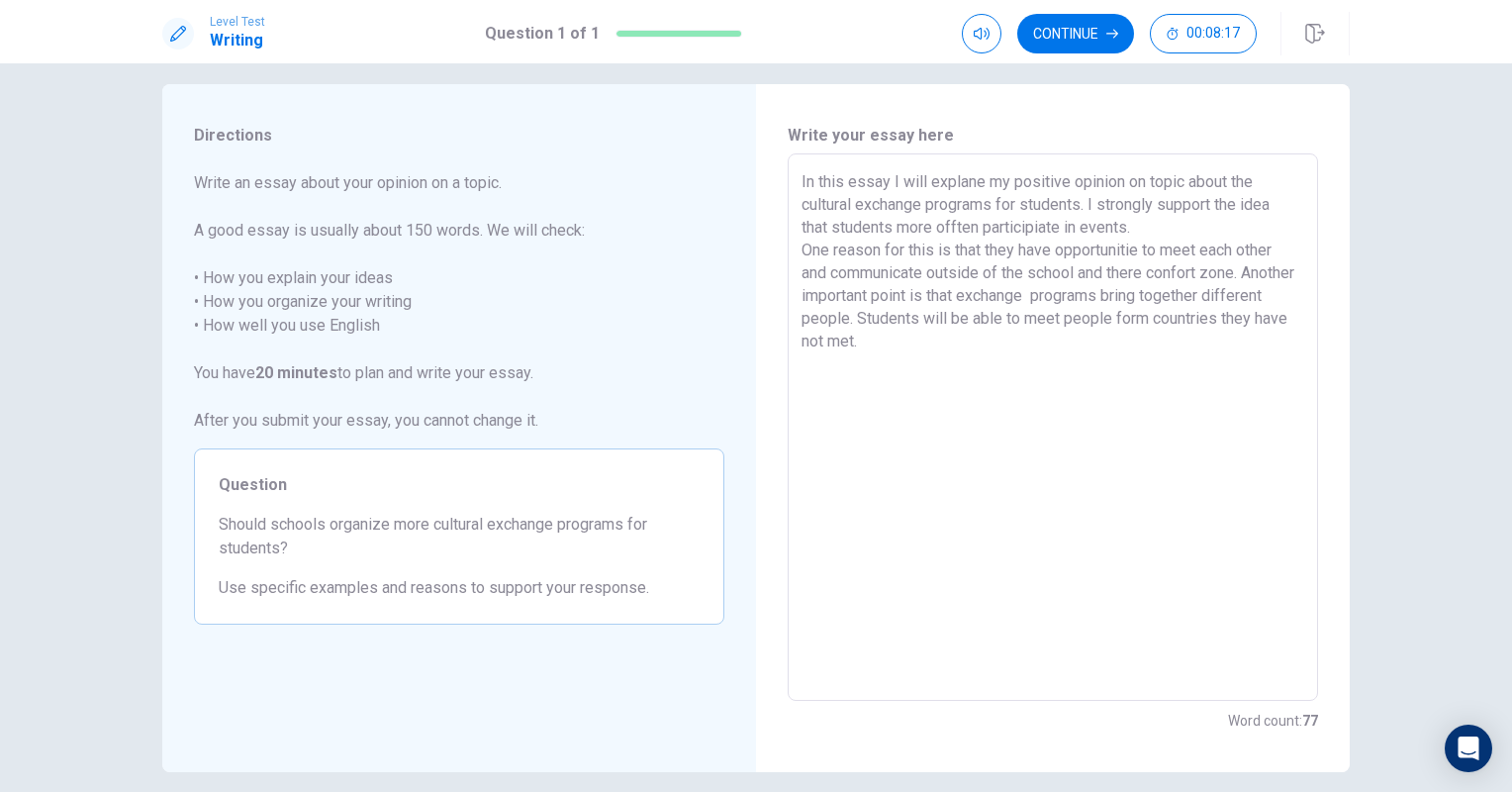 drag, startPoint x: 1180, startPoint y: 339, endPoint x: 1175, endPoint y: 324, distance: 15.811388 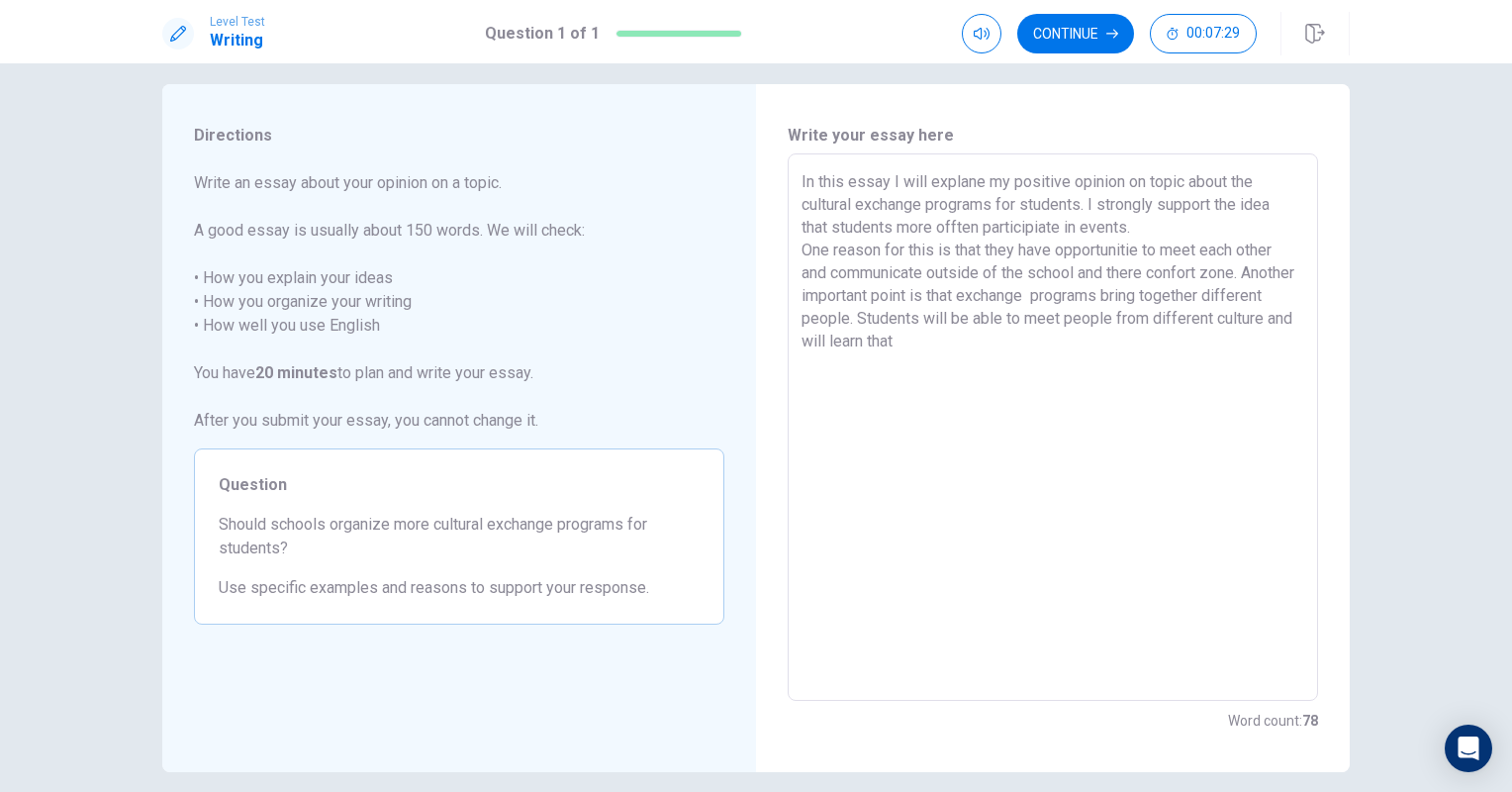 click on "In this essay I will explane my positive opinion on topic about the cultural exchange programs for students. I strongly support the idea that students more offten participiate in events.
One reason for this is that they have opportunitie to meet each other and communicate outside of the school and there confort zone. Another important point is that exchange  programs bring together different people. Students will be able to meet people from different culture and will learn that" at bounding box center [1053, 428] 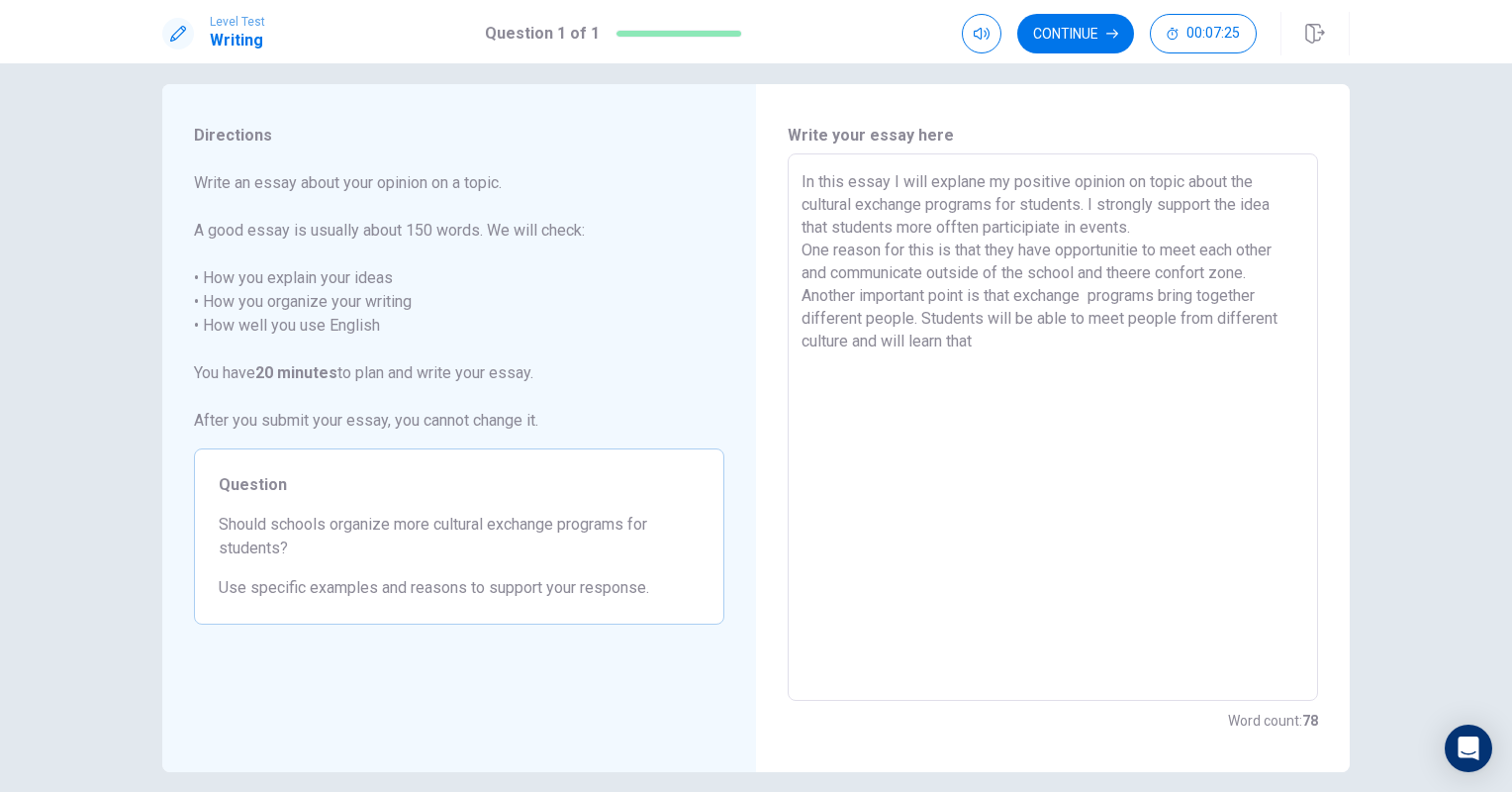 click on "In this essay I will explane my positive opinion on topic about the cultural exchange programs for students. I strongly support the idea that students more offten participiate in events.
One reason for this is that they have opportunitie to meet each other and communicate outside of the school and theere confort zone. Another important point is that exchange  programs bring together different people. Students will be able to meet people from different culture and will learn that" at bounding box center (1053, 428) 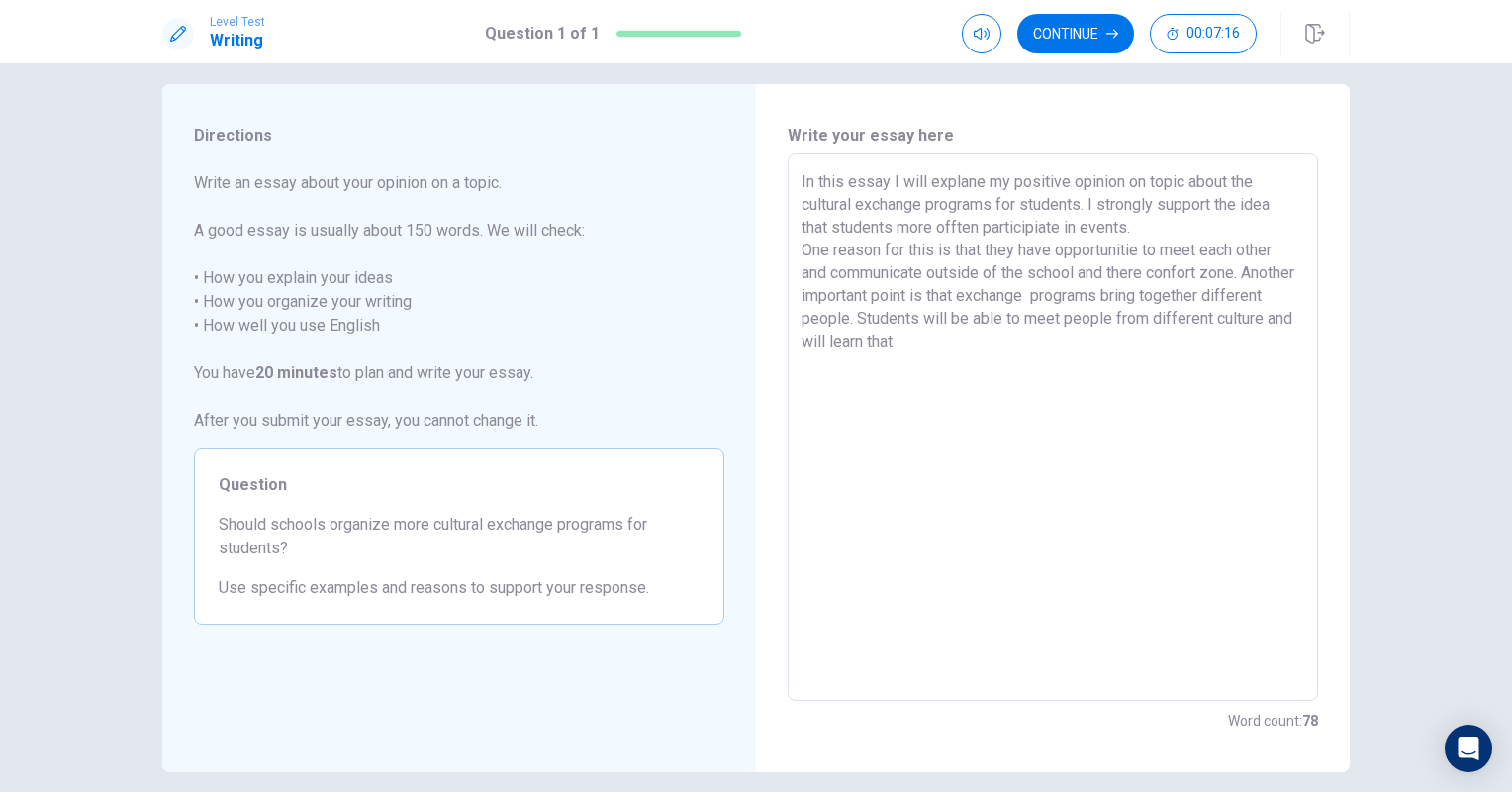 click on "In this essay I will explane my positive opinion on topic about the cultural exchange programs for students. I strongly support the idea that students more offten participiate in events.
One reason for this is that they have opportunitie to meet each other and communicate outside of the school and there confort zone. Another important point is that exchange  programs bring together different people. Students will be able to meet people from different culture and will learn that" at bounding box center (1053, 428) 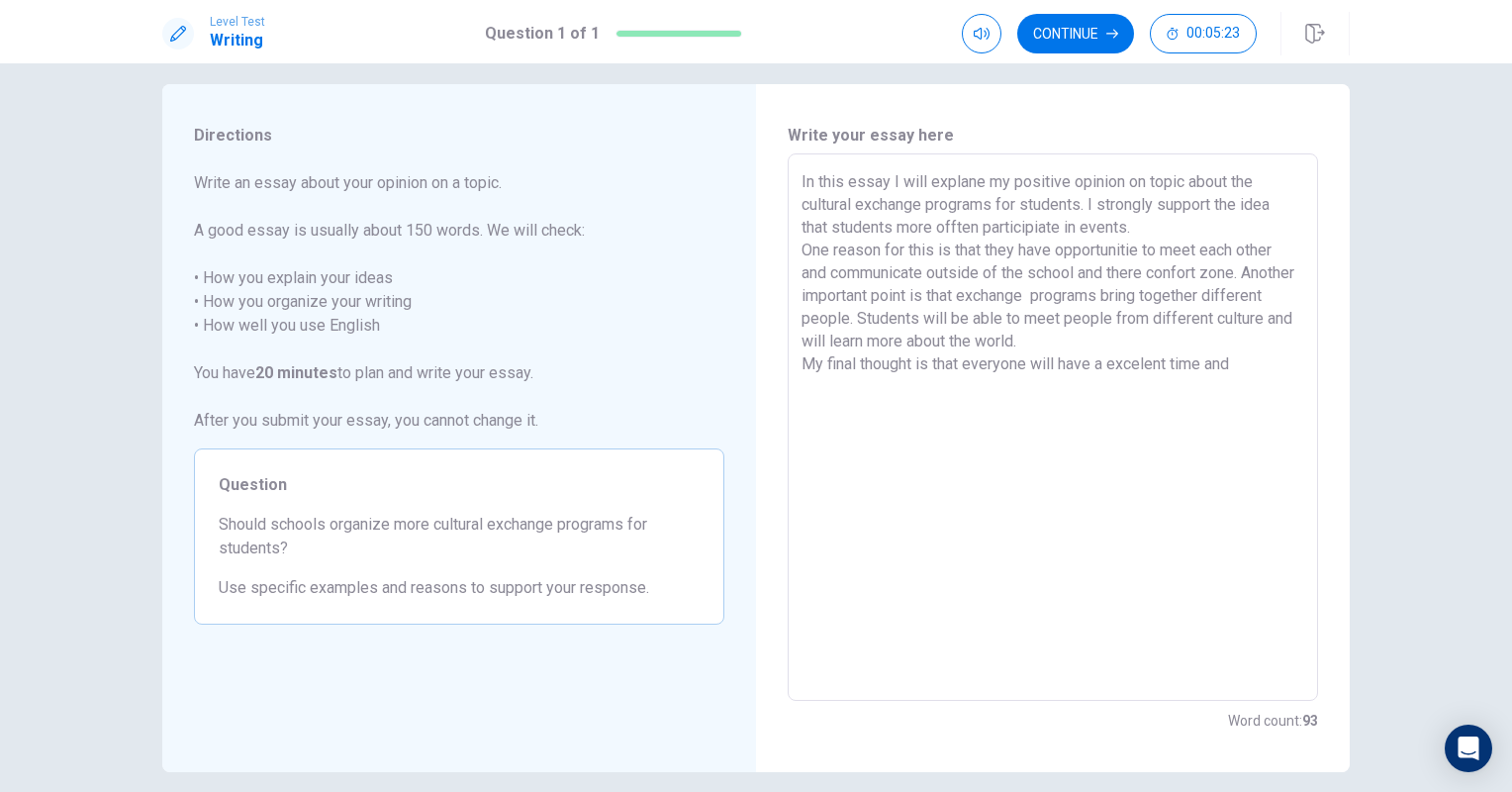 drag, startPoint x: 1250, startPoint y: 367, endPoint x: 1123, endPoint y: 373, distance: 127.14165 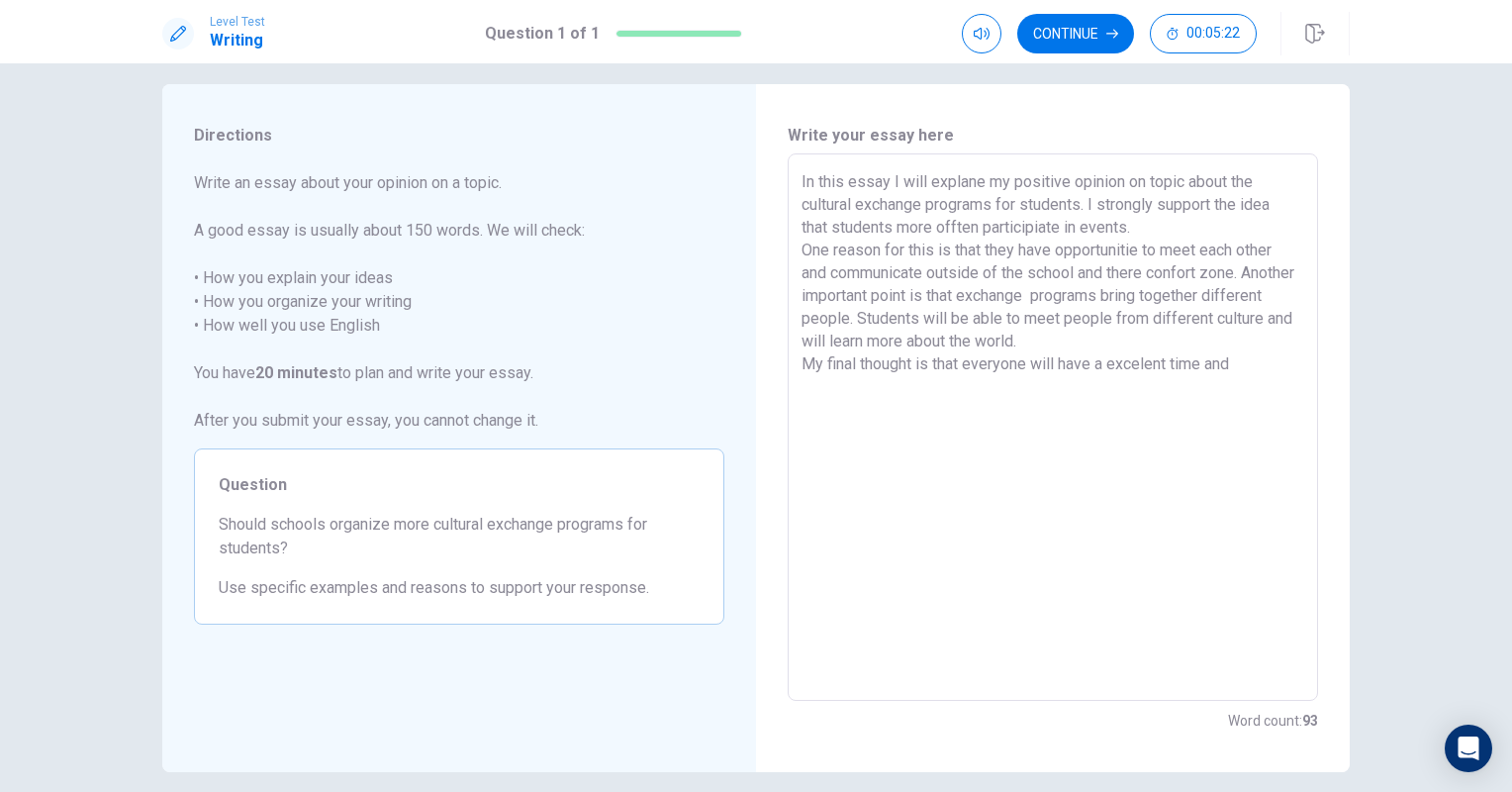 click on "In this essay I will explane my positive opinion on topic about the cultural exchange programs for students. I strongly support the idea that students more offten participiate in events.
One reason for this is that they have opportunitie to meet each other and communicate outside of the school and there confort zone. Another important point is that exchange  programs bring together different people. Students will be able to meet people from different culture and will learn more about the world.
My final thought is that everyone will have a excelent time and" at bounding box center [1053, 428] 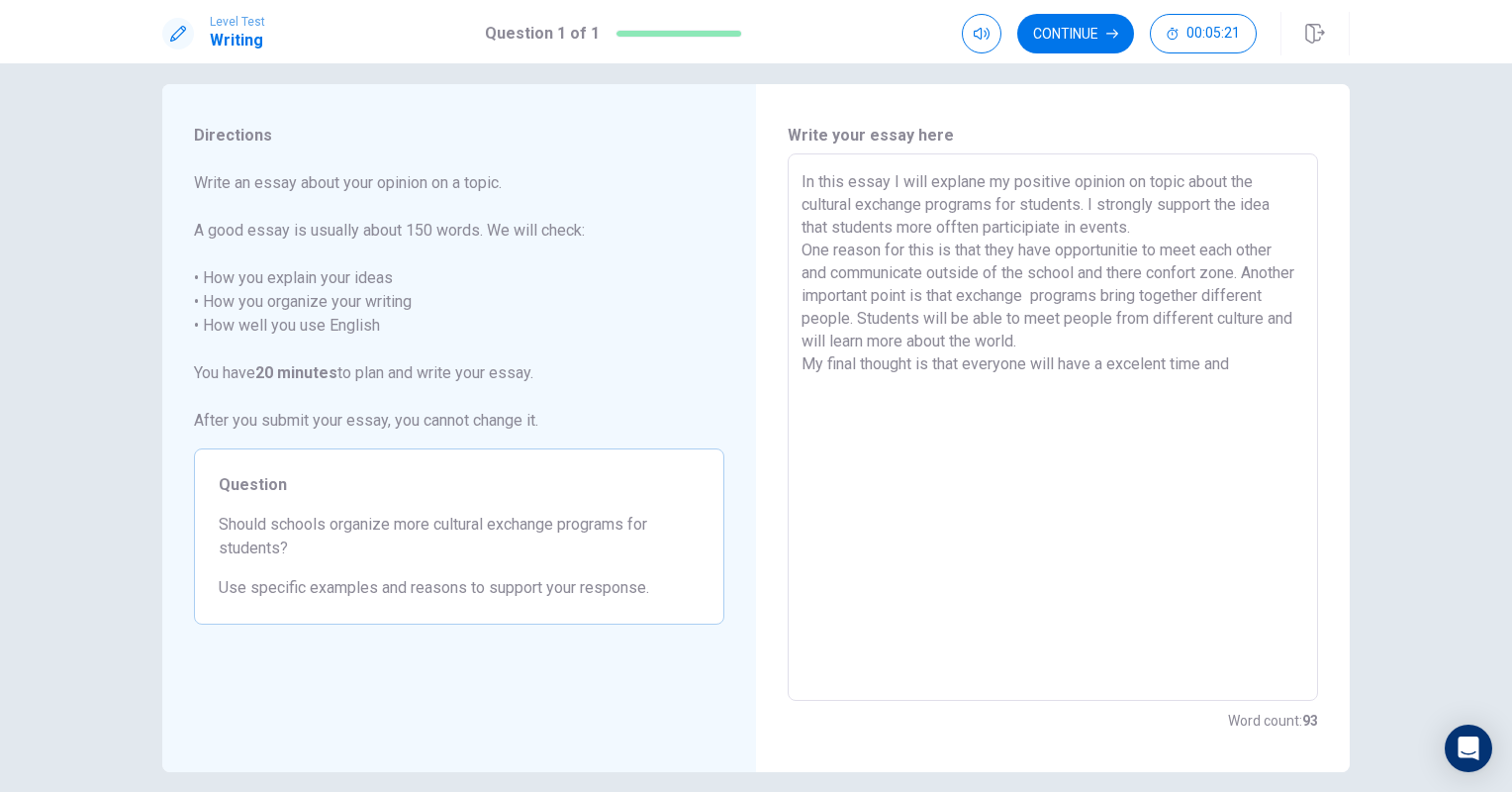 click on "In this essay I will explane my positive opinion on topic about the cultural exchange programs for students. I strongly support the idea that students more offten participiate in events.
One reason for this is that they have opportunitie to meet each other and communicate outside of the school and there confort zone. Another important point is that exchange  programs bring together different people. Students will be able to meet people from different culture and will learn more about the world.
My final thought is that everyone will have a excelent time and" at bounding box center [1053, 428] 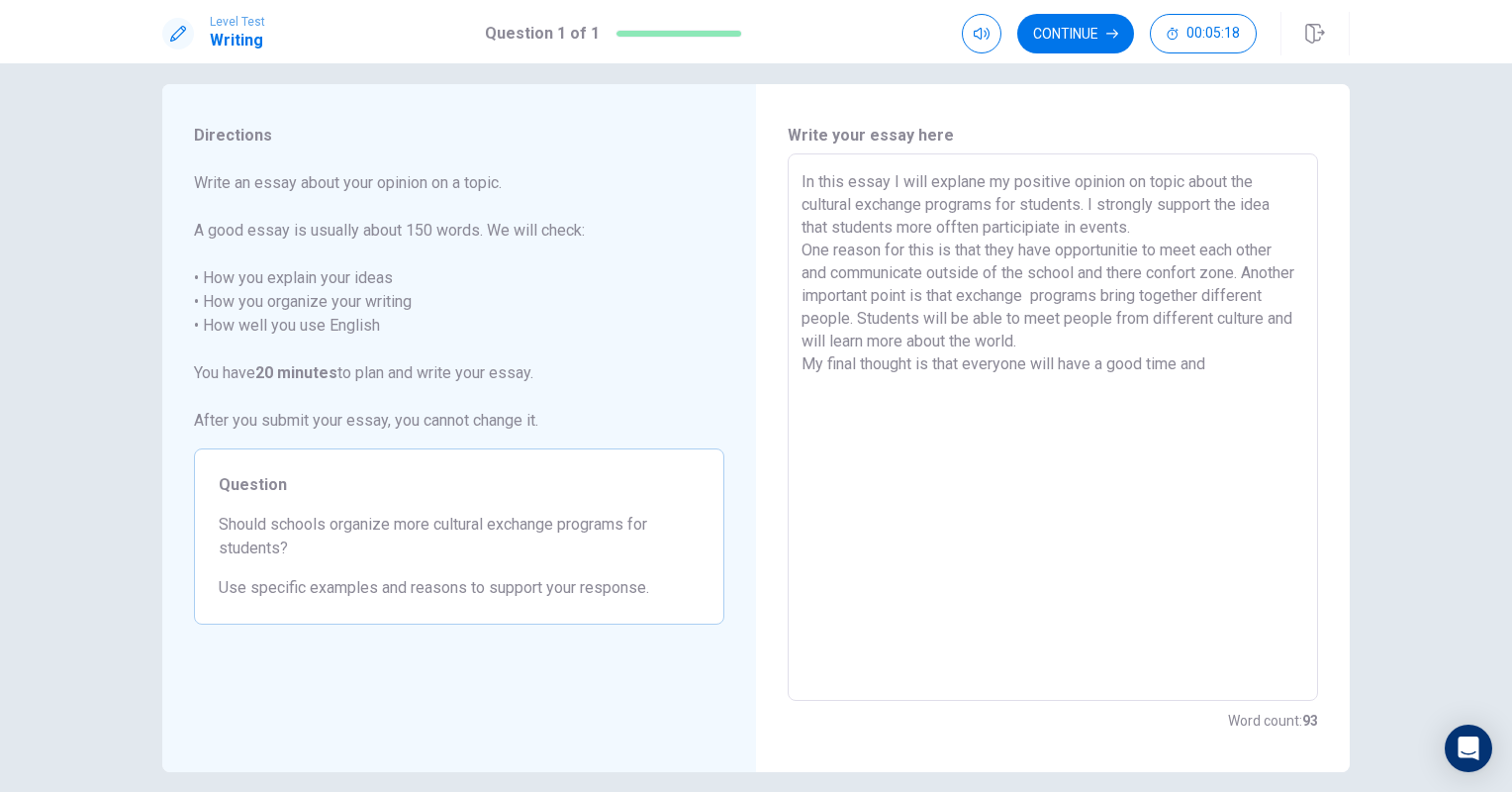 click on "In this essay I will explane my positive opinion on topic about the cultural exchange programs for students. I strongly support the idea that students more offten participiate in events.
One reason for this is that they have opportunitie to meet each other and communicate outside of the school and there confort zone. Another important point is that exchange  programs bring together different people. Students will be able to meet people from different culture and will learn more about the world.
My final thought is that everyone will have a good time and" at bounding box center [1053, 428] 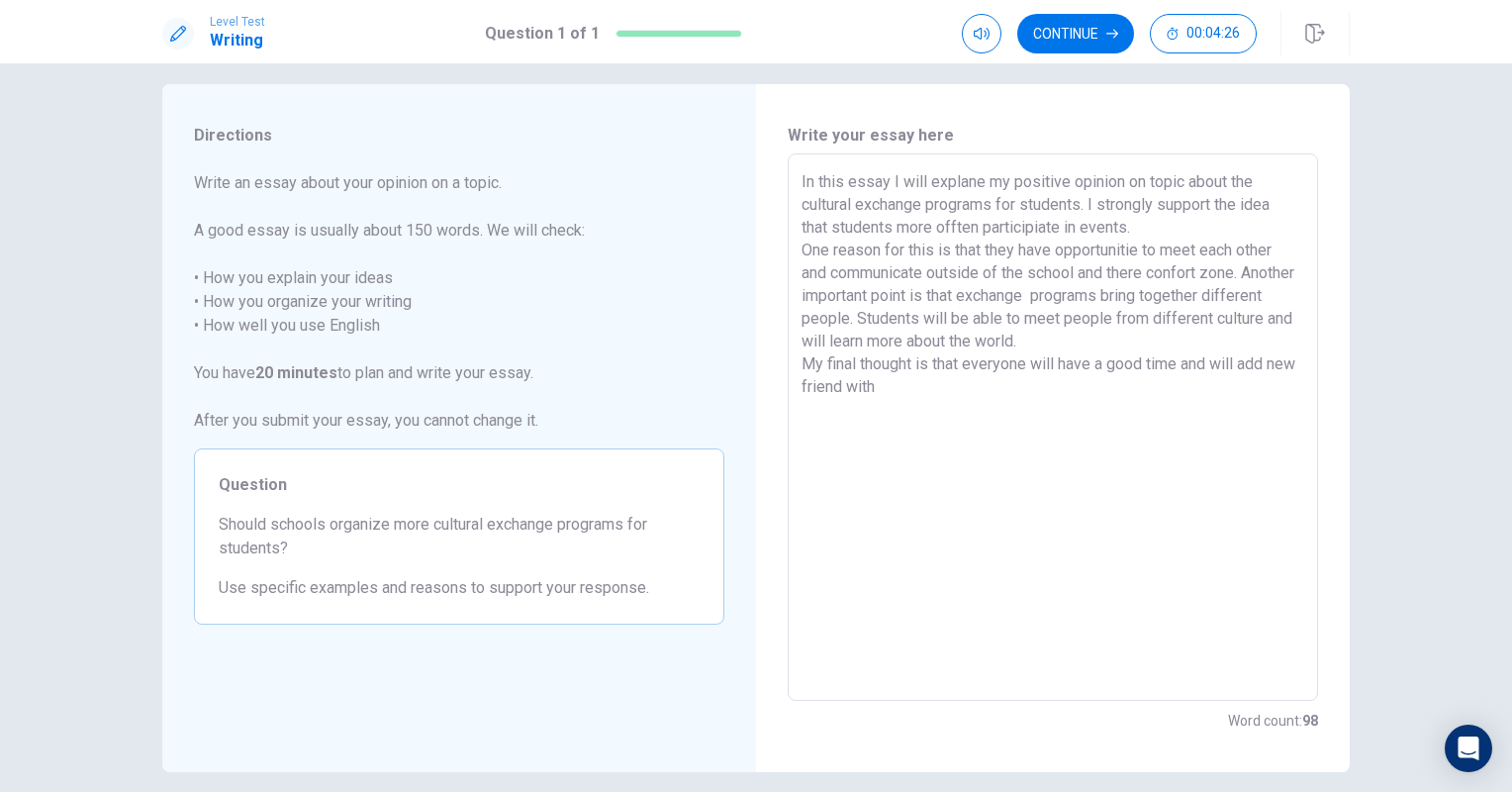 click on "In this essay I will explane my positive opinion on topic about the cultural exchange programs for students. I strongly support the idea that students more offten participiate in events.
One reason for this is that they have opportunitie to meet each other and communicate outside of the school and there confort zone. Another important point is that exchange  programs bring together different people. Students will be able to meet people from different culture and will learn more about the world.
My final thought is that everyone will have a good time and will add new friend with" at bounding box center [1053, 428] 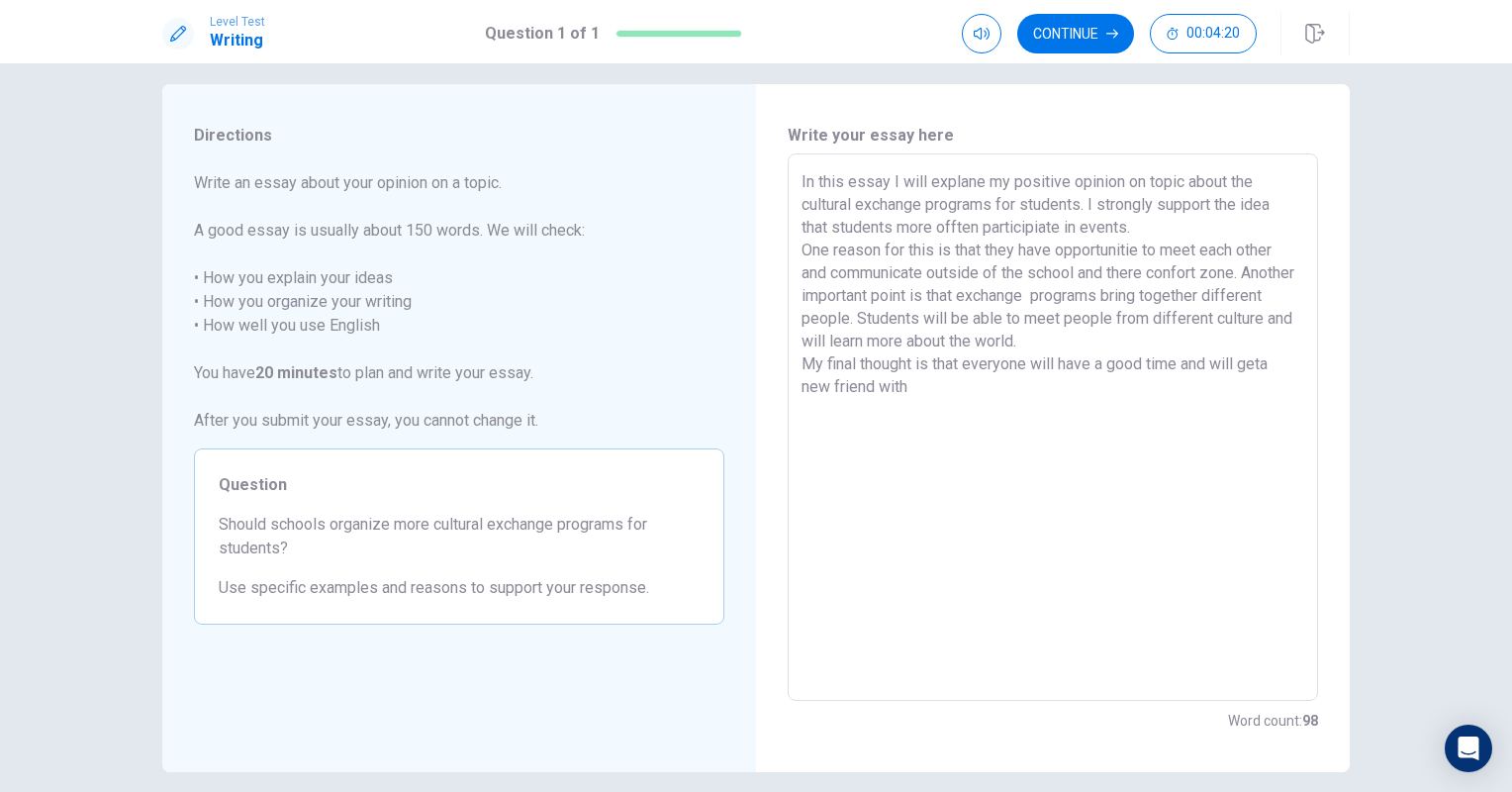 click on "In this essay I will explane my positive opinion on topic about the cultural exchange programs for students. I strongly support the idea that students more offten participiate in events.
One reason for this is that they have opportunitie to meet each other and communicate outside of the school and there confort zone. Another important point is that exchange  programs bring together different people. Students will be able to meet people from different culture and will learn more about the world.
My final thought is that everyone will have a good time and will geta  new friend with" at bounding box center (1053, 428) 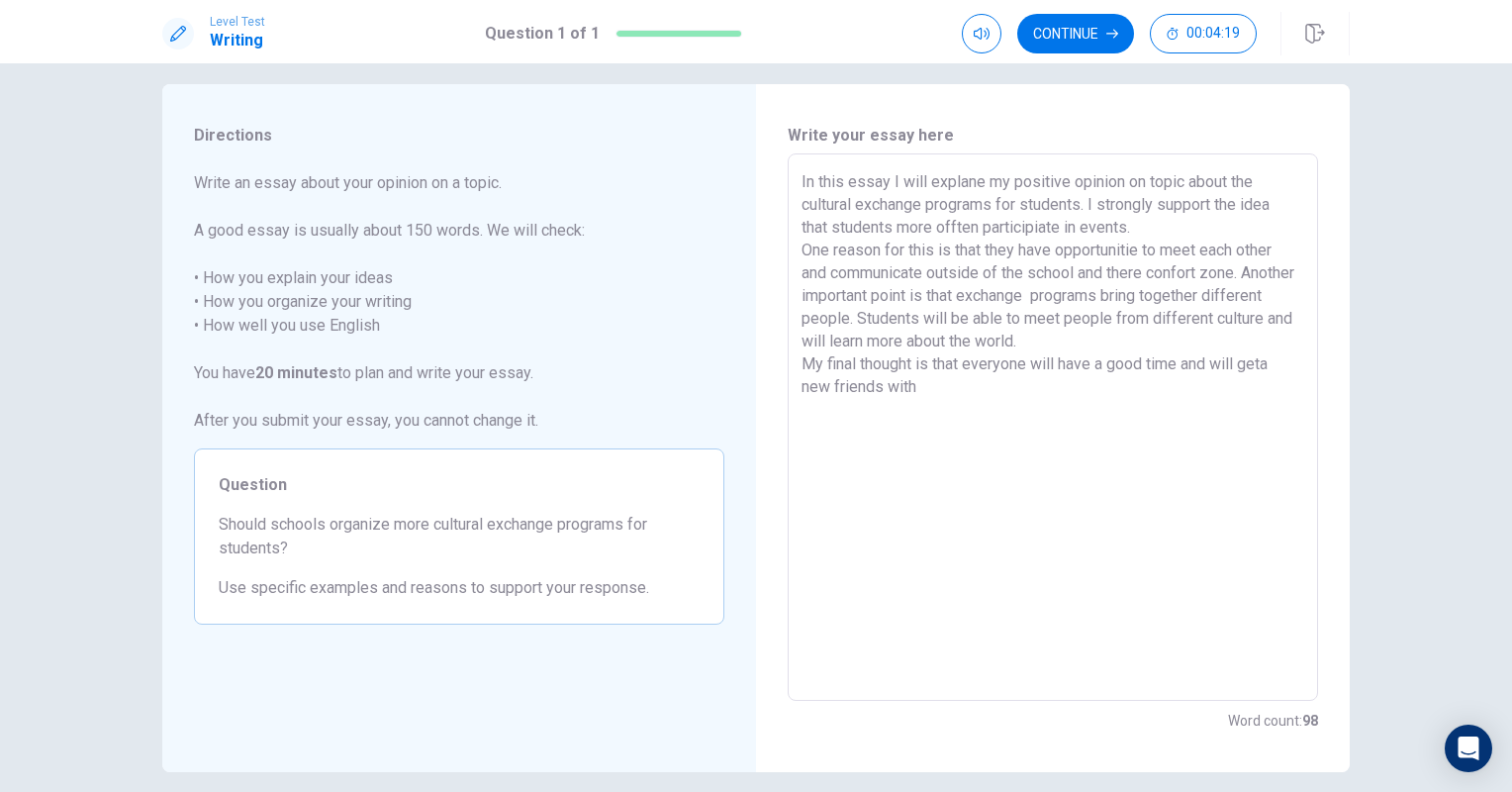 click on "In this essay I will explane my positive opinion on topic about the cultural exchange programs for students. I strongly support the idea that students more offten participiate in events.
One reason for this is that they have opportunitie to meet each other and communicate outside of the school and there confort zone. Another important point is that exchange  programs bring together different people. Students will be able to meet people from different culture and will learn more about the world.
My final thought is that everyone will have a good time and will geta  new friends with" at bounding box center (1053, 428) 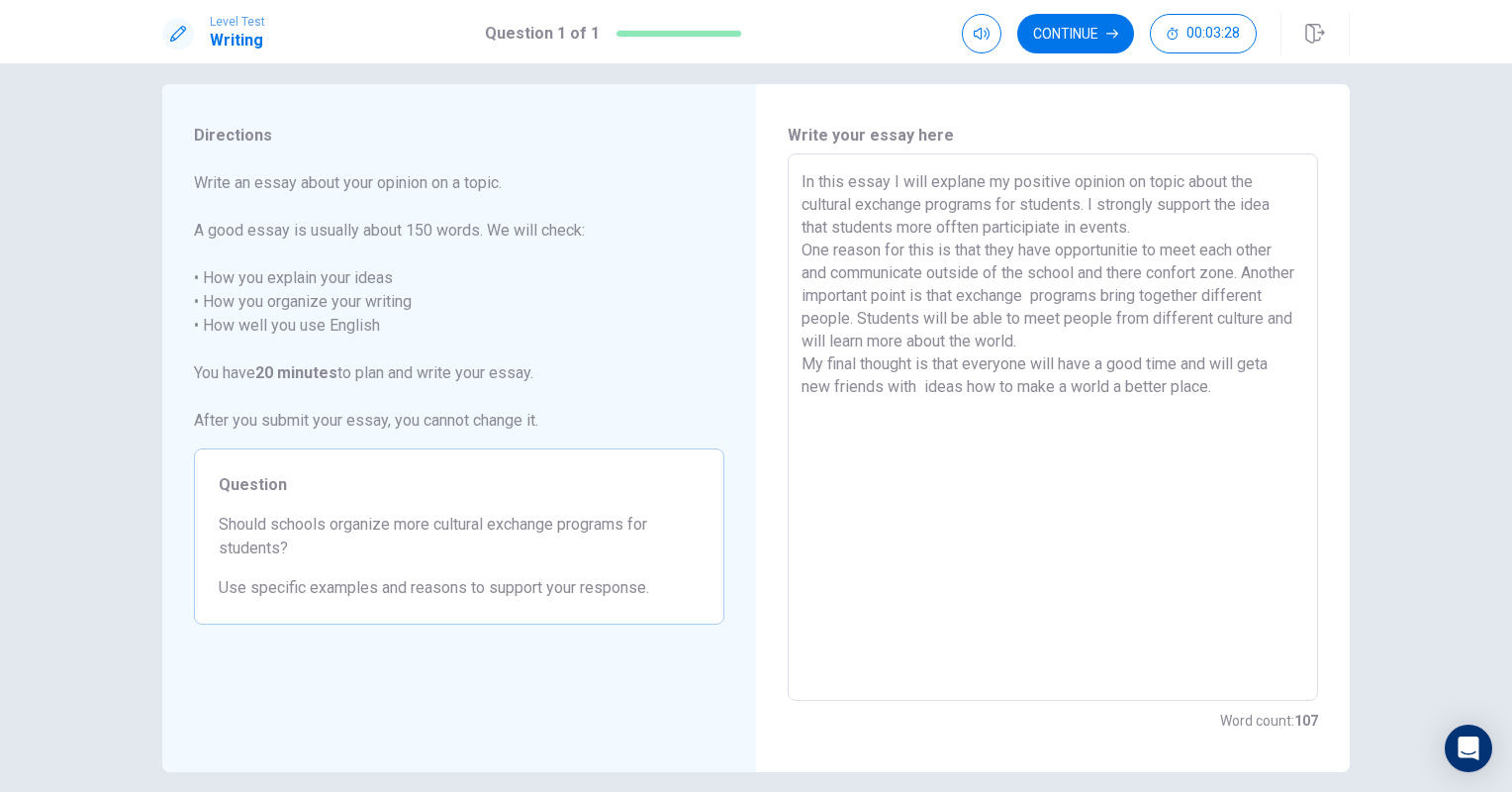 click on "In this essay I will explane my positive opinion on topic about the cultural exchange programs for students. I strongly support the idea that students more offten participiate in events.
One reason for this is that they have opportunitie to meet each other and communicate outside of the school and there confort zone. Another important point is that exchange  programs bring together different people. Students will be able to meet people from different culture and will learn more about the world.
My final thought is that everyone will have a good time and will geta  new friends with  ideas how to make a world a better place." at bounding box center [1053, 428] 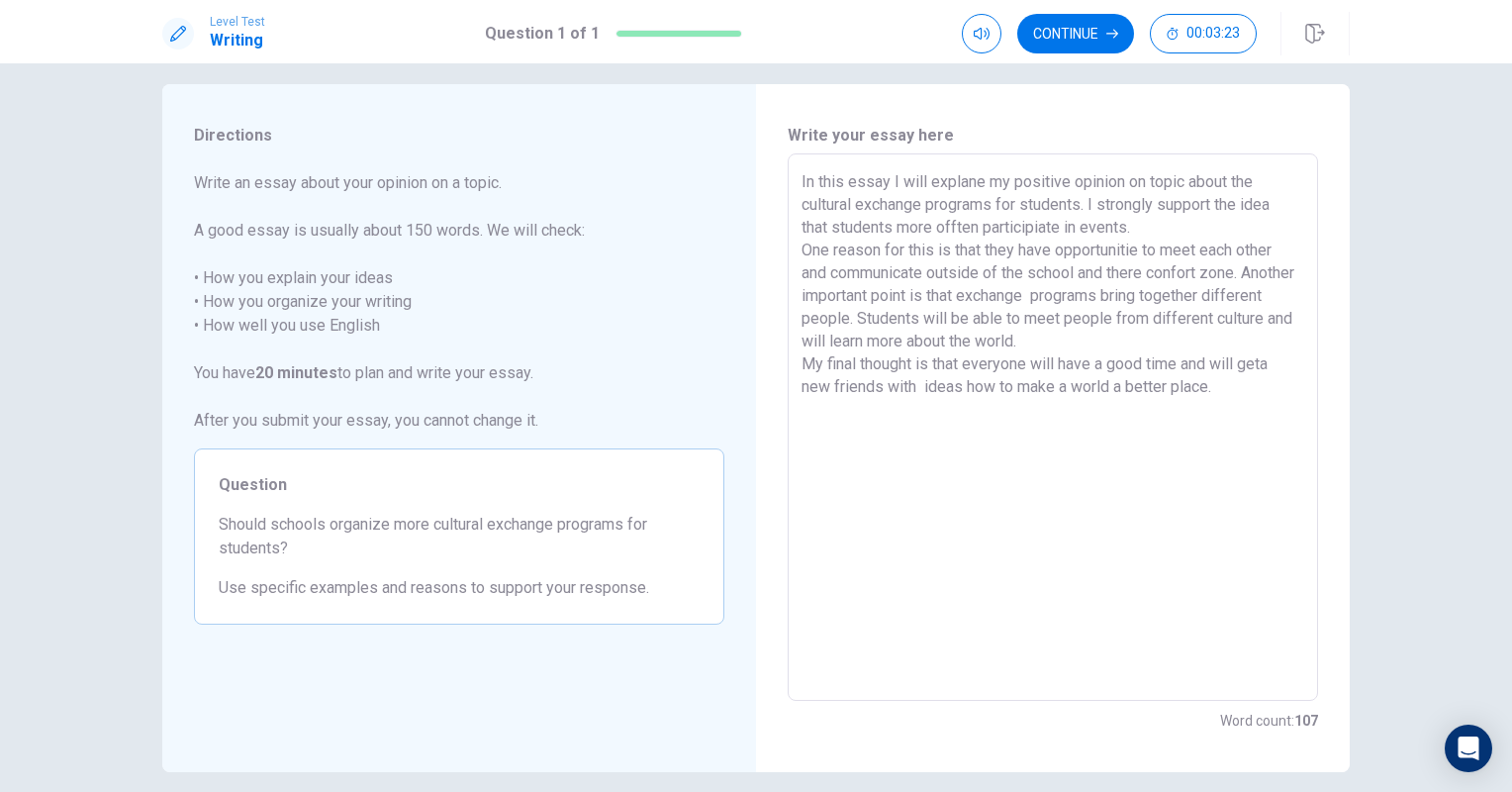 drag, startPoint x: 1104, startPoint y: 342, endPoint x: 1058, endPoint y: 342, distance: 46 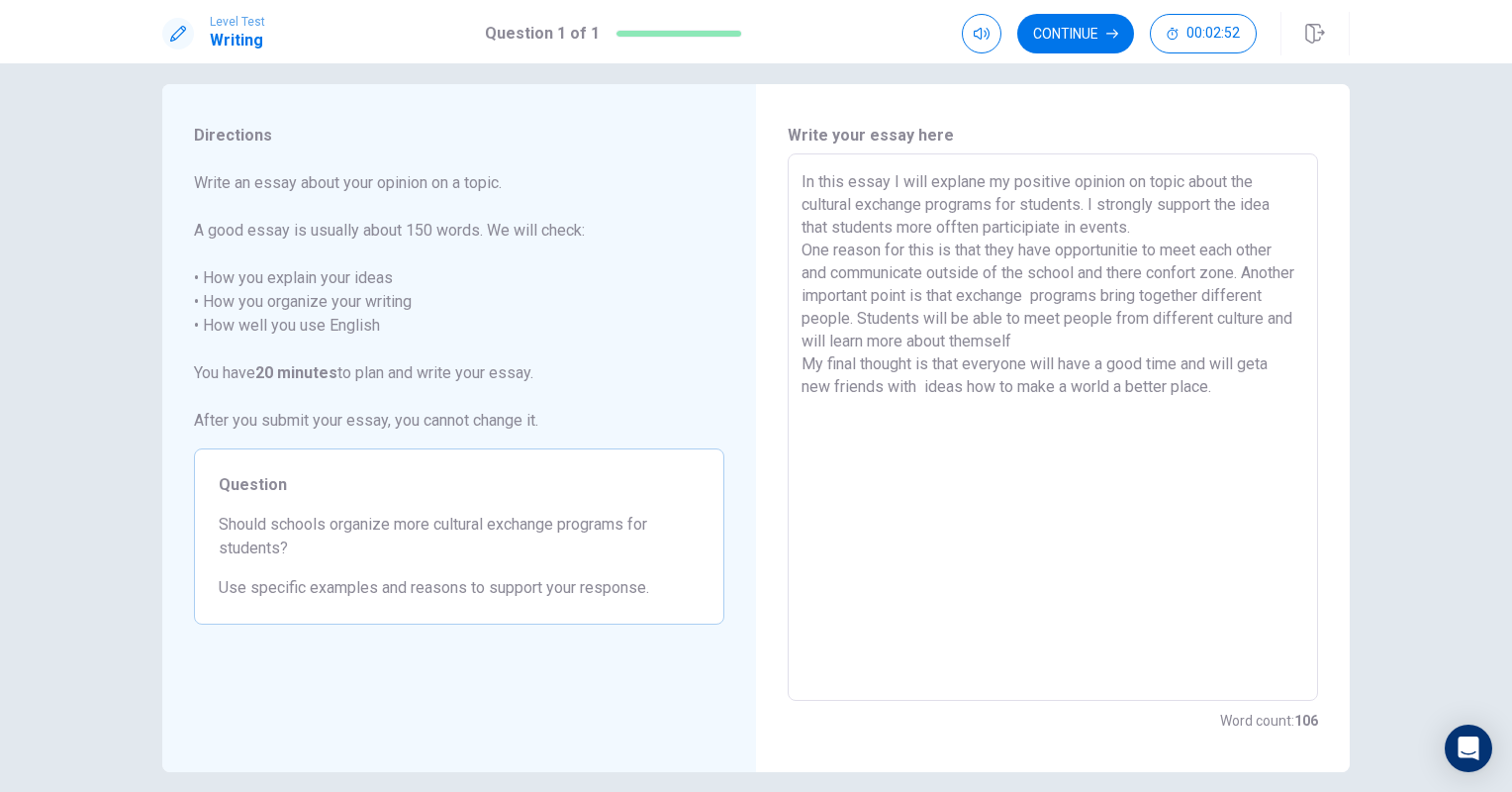 drag, startPoint x: 1128, startPoint y: 341, endPoint x: 1028, endPoint y: 344, distance: 100.04499 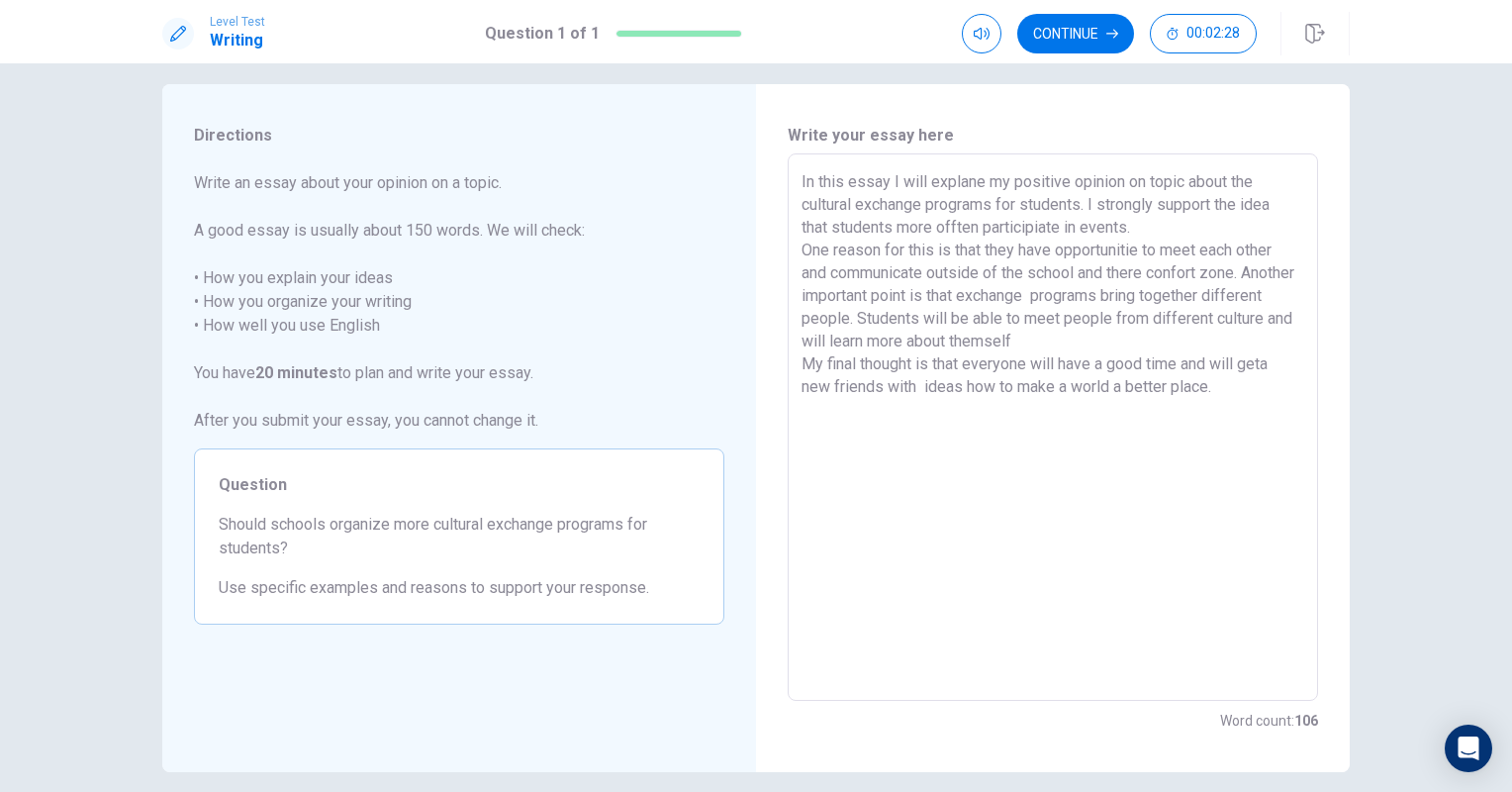 click on "In this essay I will explane my positive opinion on topic about the cultural exchange programs for students. I strongly support the idea that students more offten participiate in events.
One reason for this is that they have opportunitie to meet each other and communicate outside of the school and there confort zone. Another important point is that exchange  programs bring together different people. Students will be able to meet people from different culture and will learn more about themself
My final thought is that everyone will have a good time and will geta  new friends with  ideas how to make a world a better place." at bounding box center [1053, 428] 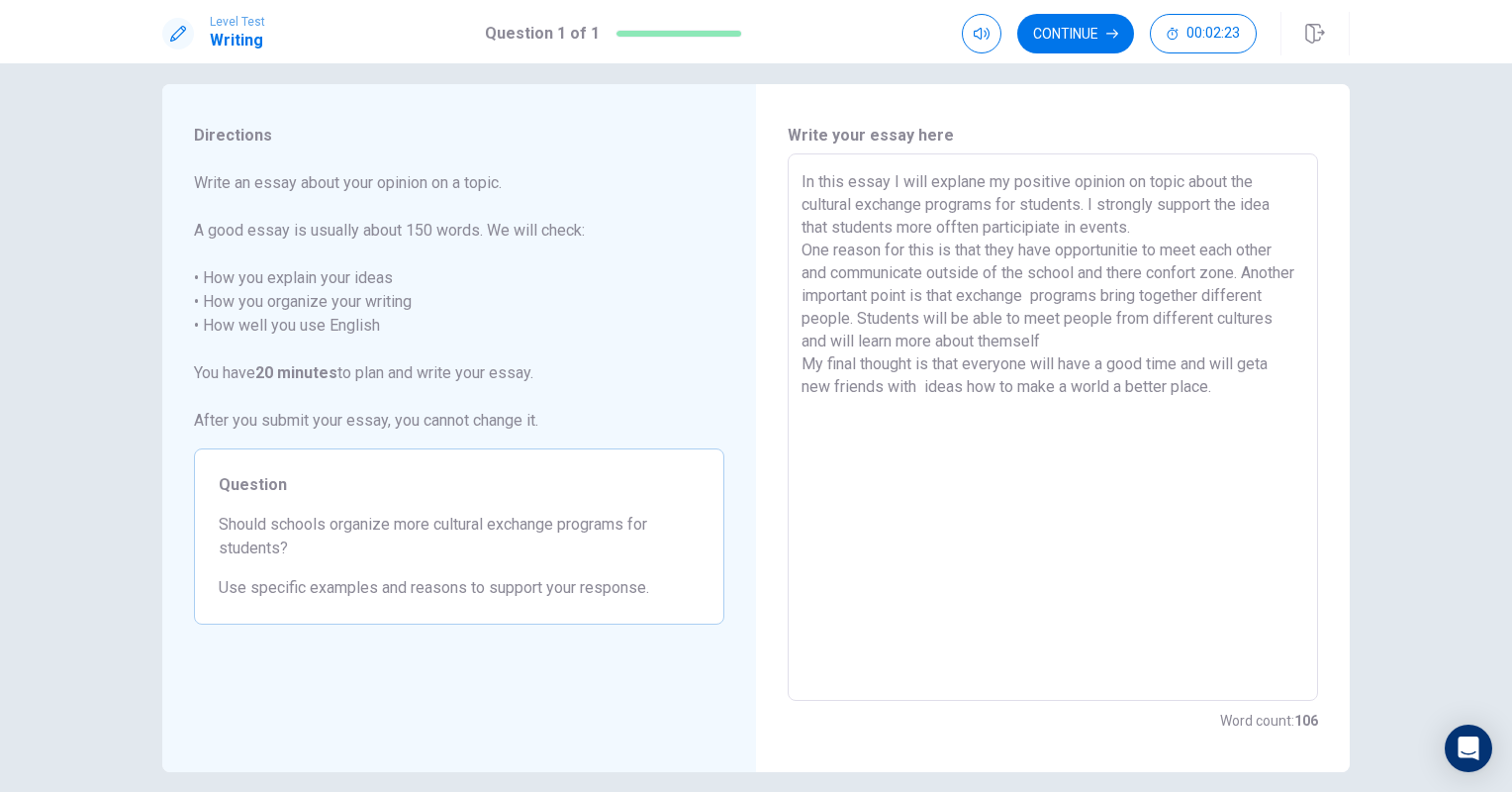 drag, startPoint x: 1129, startPoint y: 338, endPoint x: 959, endPoint y: 344, distance: 170.10585 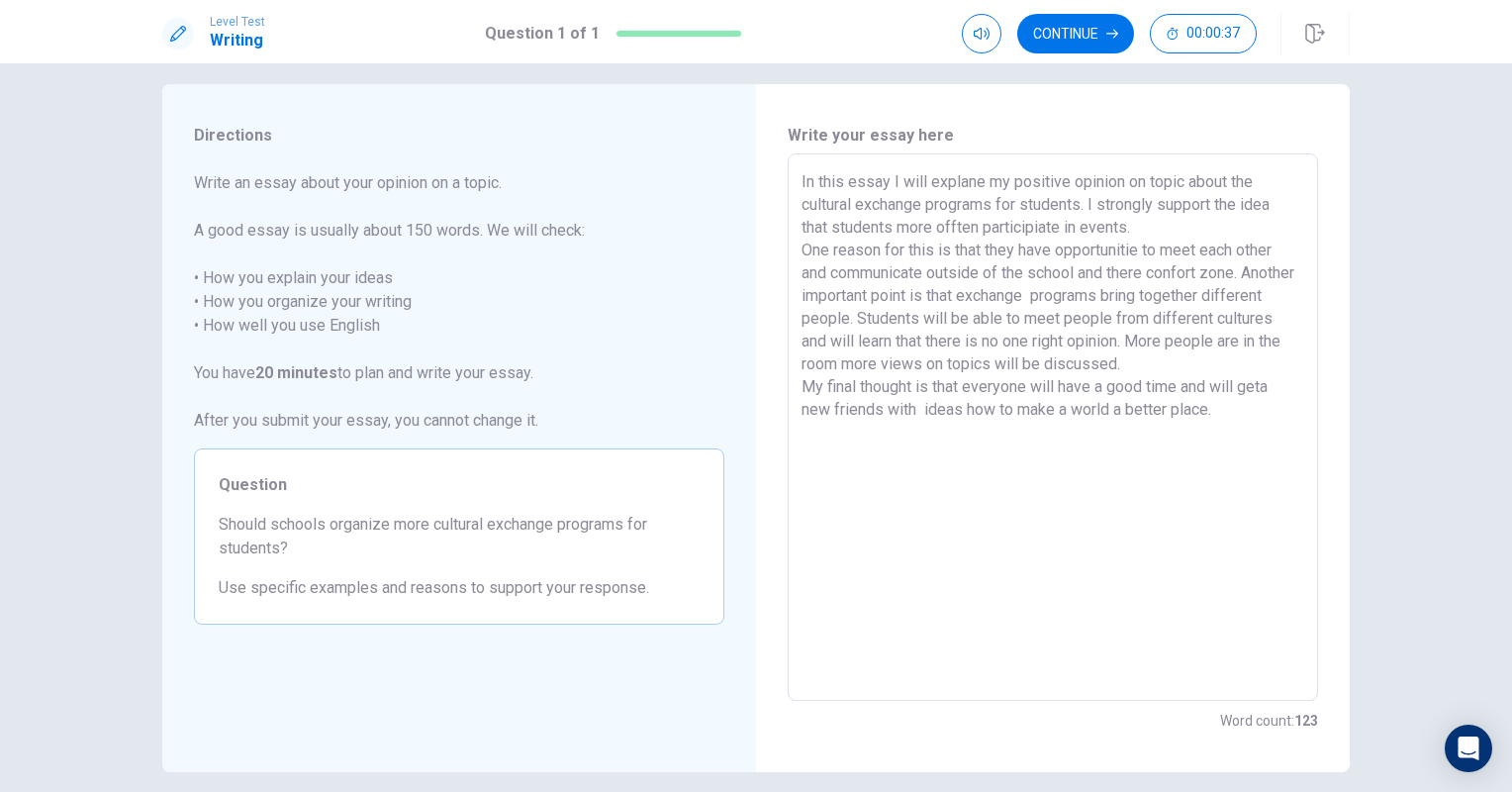 click on "In this essay I will explane my positive opinion on topic about the cultural exchange programs for students. I strongly support the idea that students more offten participiate in events.
One reason for this is that they have opportunitie to meet each other and communicate outside of the school and there confort zone. Another important point is that exchange  programs bring together different people. Students will be able to meet people from different cultures and will learn that there is no one right opinion. More people are in the room more views on topics will be discussed.
My final thought is that everyone will have a good time and will geta  new friends with  ideas how to make a world a better place." at bounding box center (1053, 428) 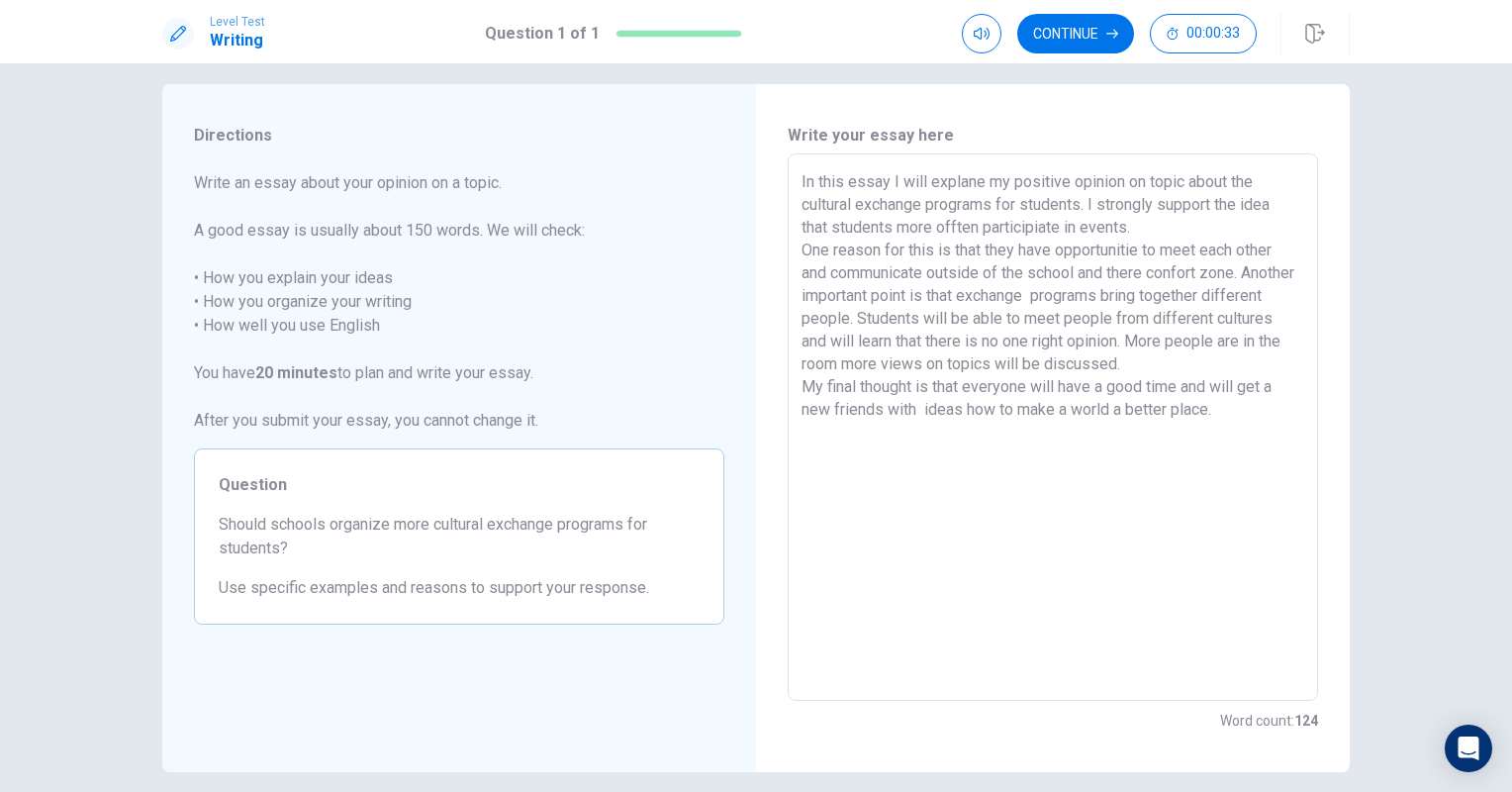 click on "In this essay I will explane my positive opinion on topic about the cultural exchange programs for students. I strongly support the idea that students more offten participiate in events.
One reason for this is that they have opportunitie to meet each other and communicate outside of the school and there confort zone. Another important point is that exchange  programs bring together different people. Students will be able to meet people from different cultures and will learn that there is no one right opinion. More people are in the room more views on topics will be discussed.
My final thought is that everyone will have a good time and will get a  new friends with  ideas how to make a world a better place." at bounding box center [1053, 428] 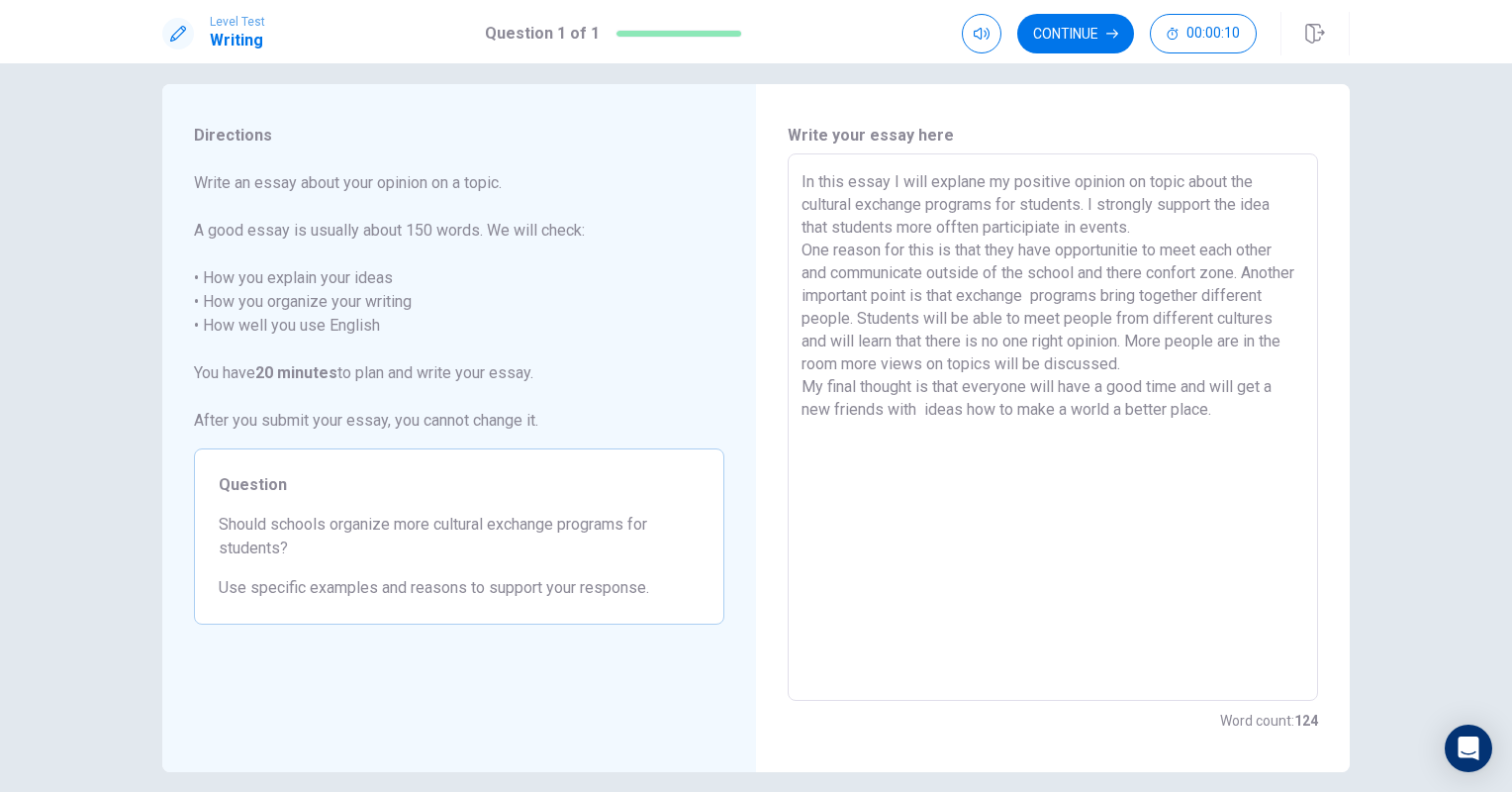 click on "In this essay I will explane my positive opinion on topic about the cultural exchange programs for students. I strongly support the idea that students more offten participiate in events.
One reason for this is that they have opportunitie to meet each other and communicate outside of the school and there confort zone. Another important point is that exchange  programs bring together different people. Students will be able to meet people from different cultures and will learn that there is no one right opinion. More people are in the room more views on topics will be discussed.
My final thought is that everyone will have a good time and will get a  new friends with  ideas how to make a world a better place." at bounding box center [1053, 428] 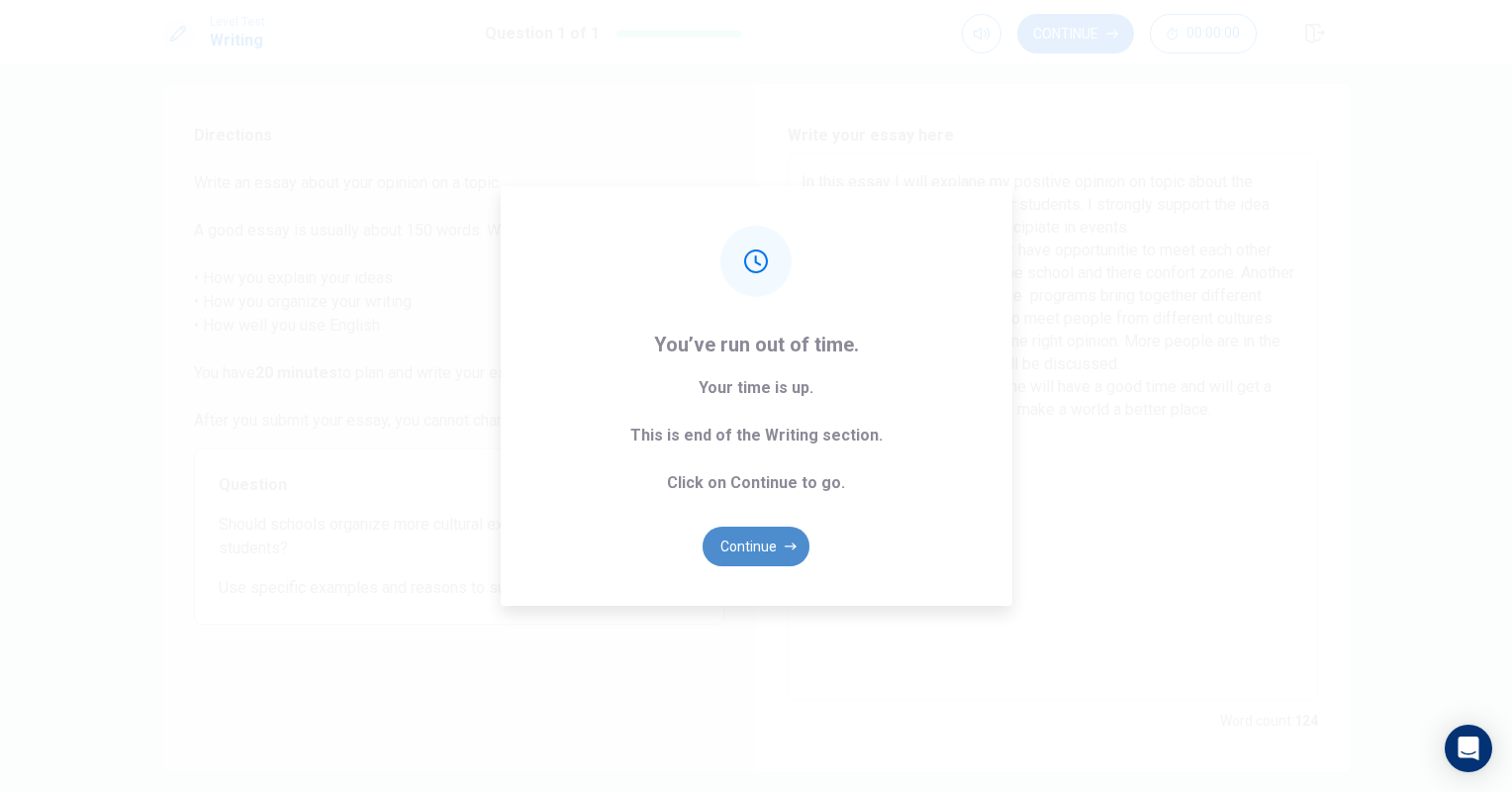 click on "Continue" at bounding box center [756, 546] 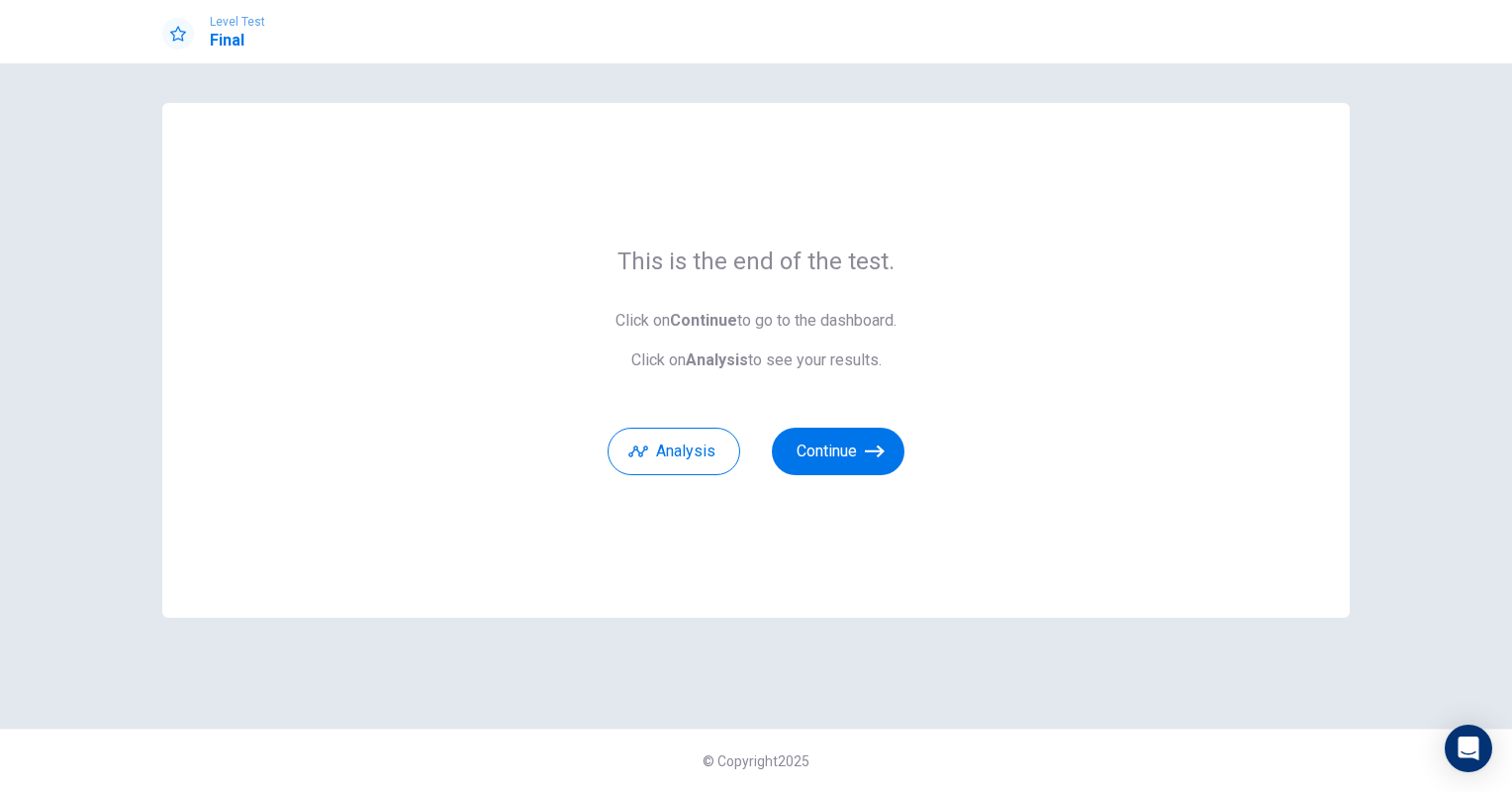 scroll, scrollTop: 0, scrollLeft: 0, axis: both 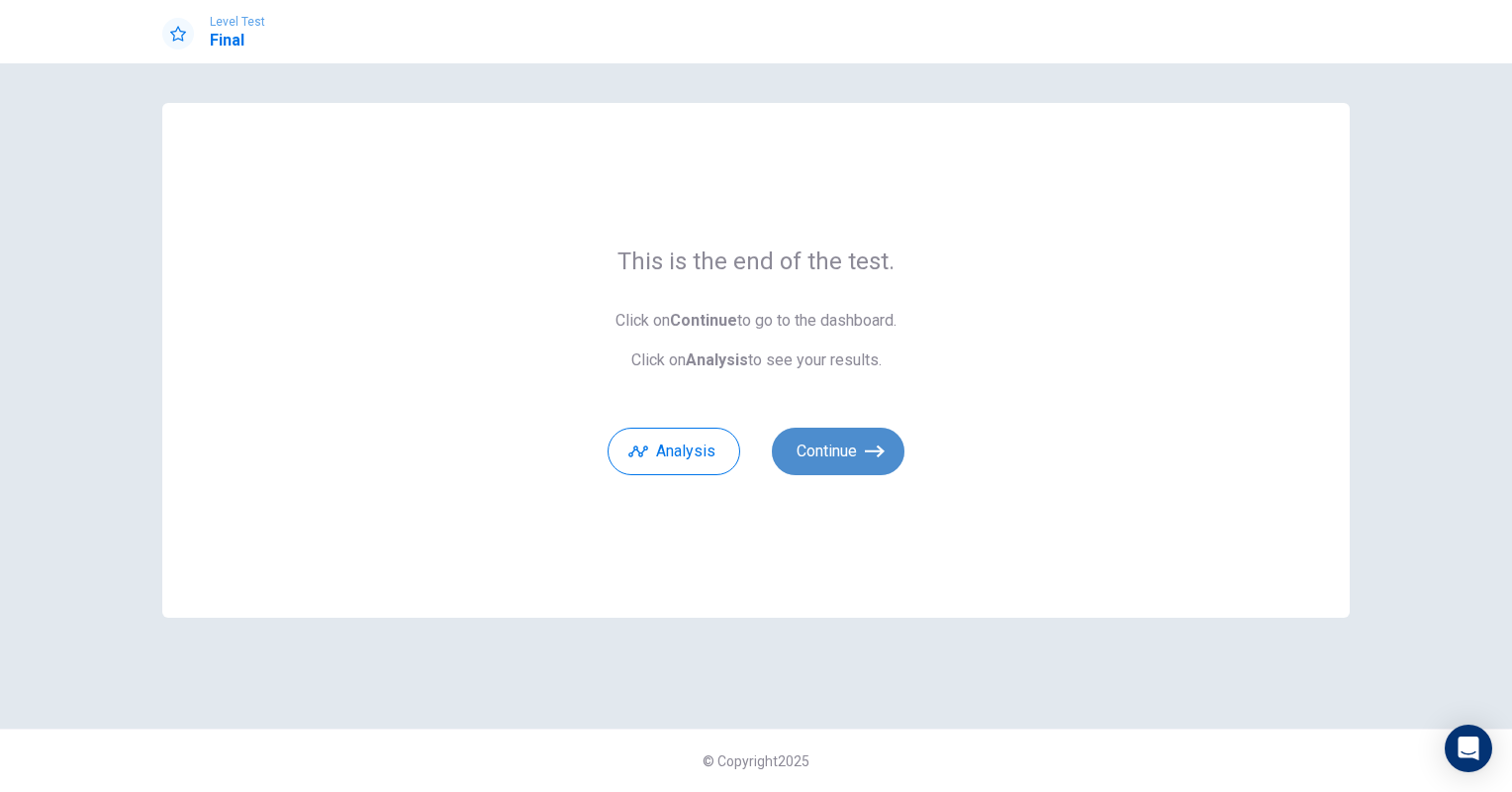 click on "Continue" at bounding box center [838, 451] 